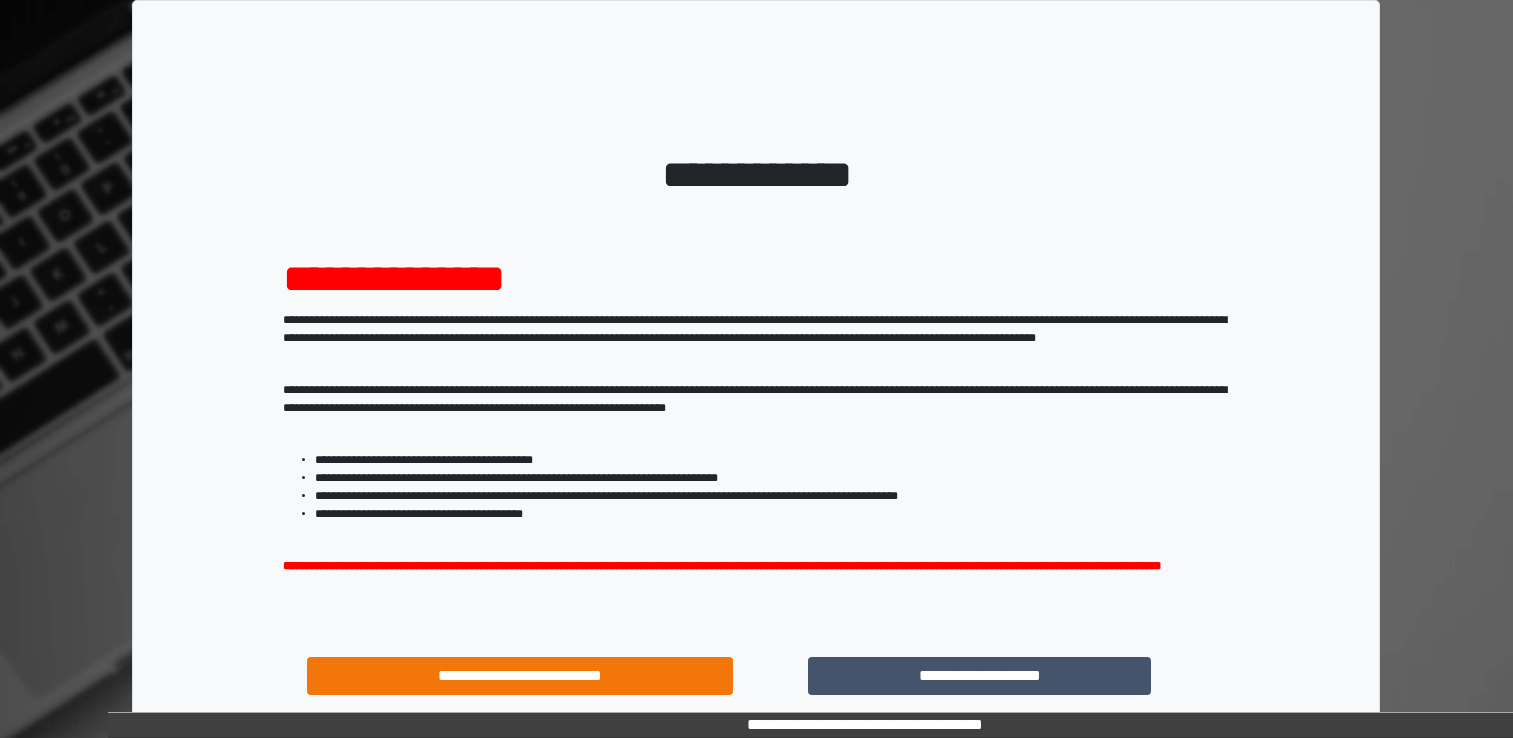 scroll, scrollTop: 0, scrollLeft: 0, axis: both 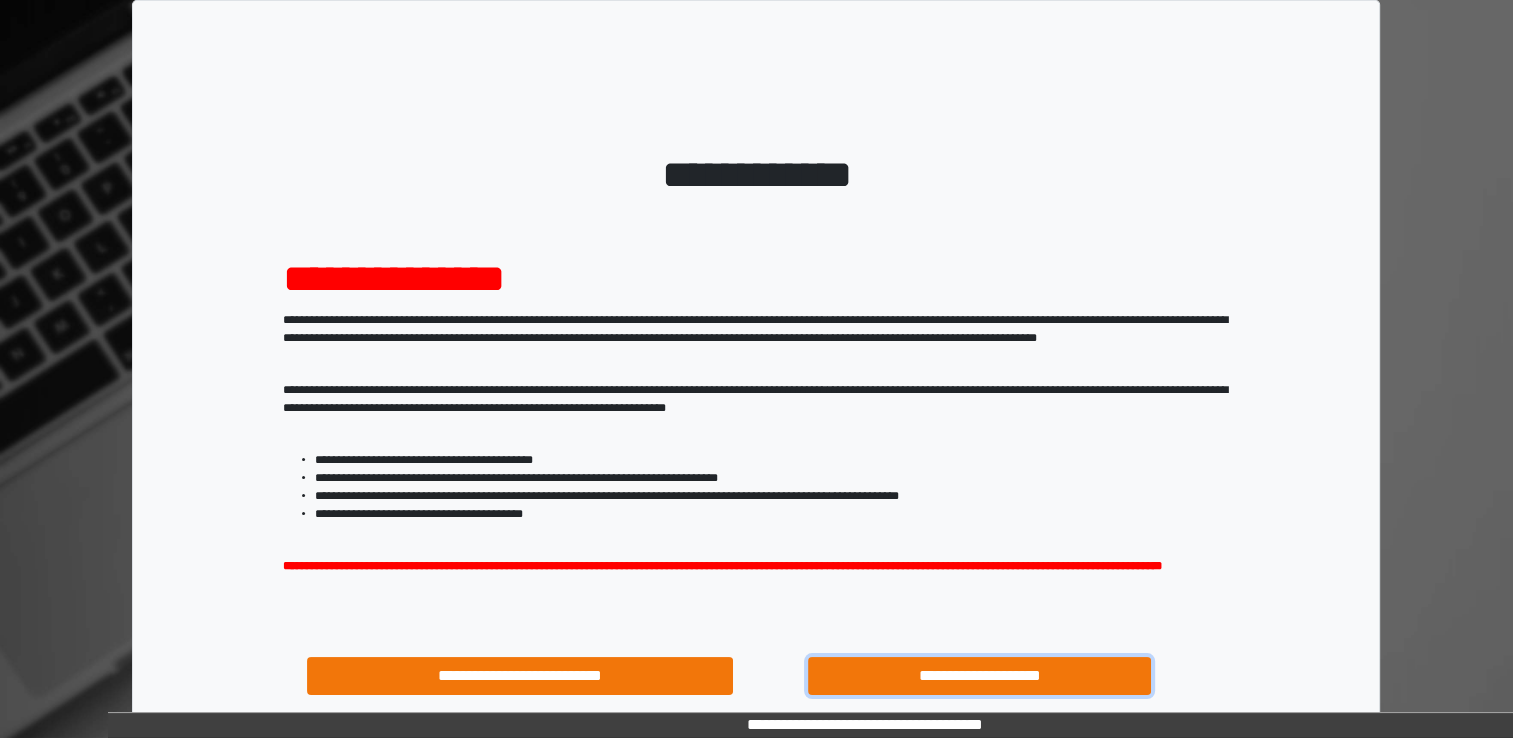 click on "**********" at bounding box center (980, 676) 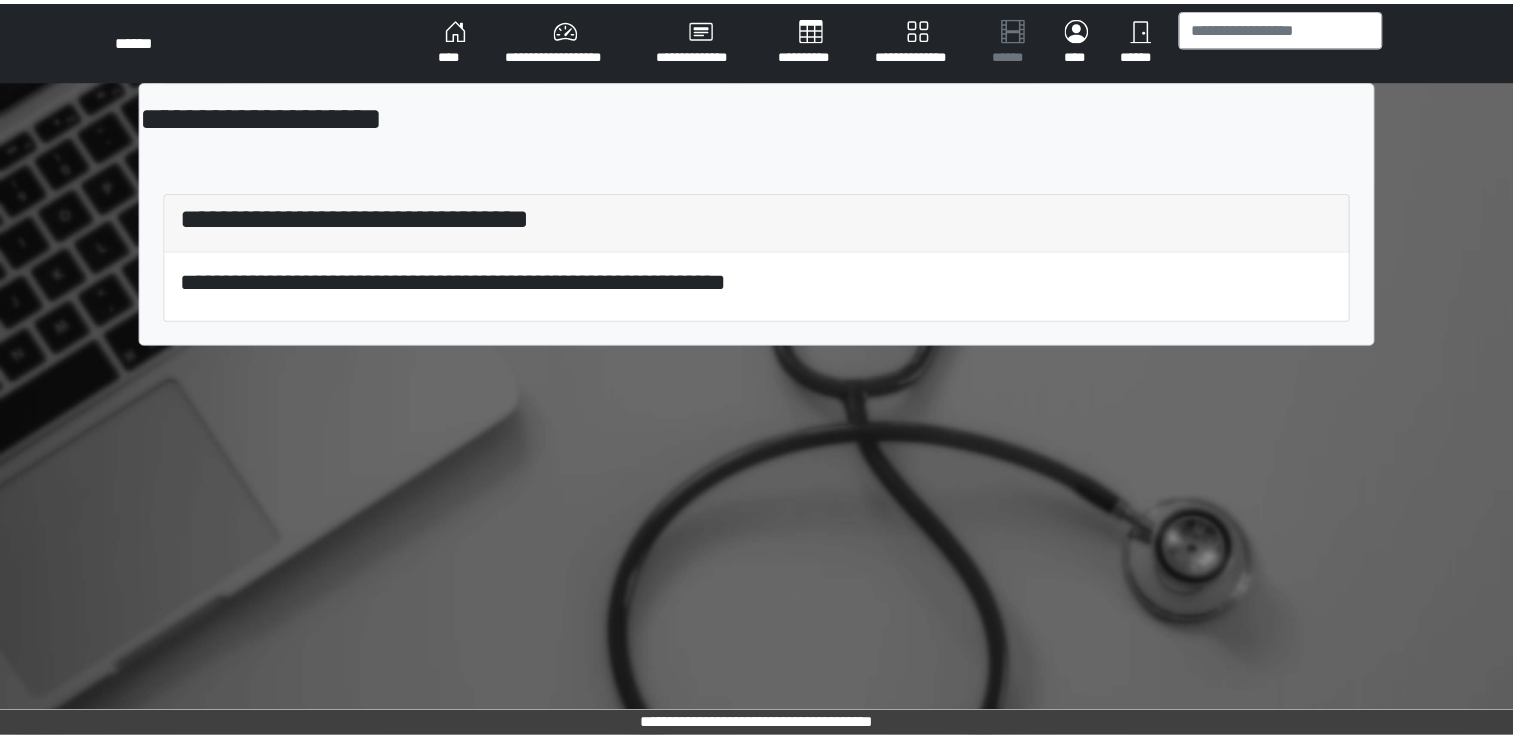 scroll, scrollTop: 0, scrollLeft: 0, axis: both 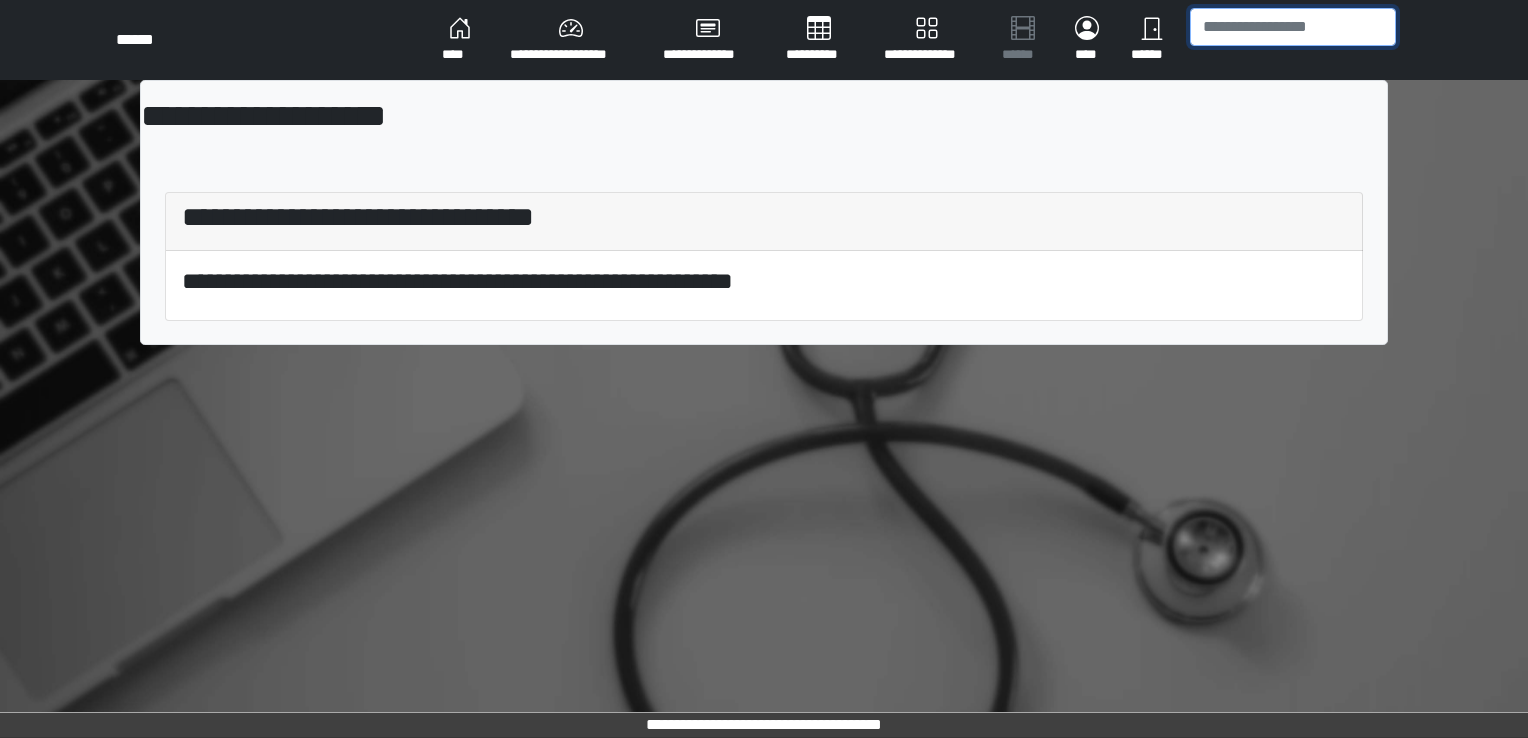 click at bounding box center (1293, 27) 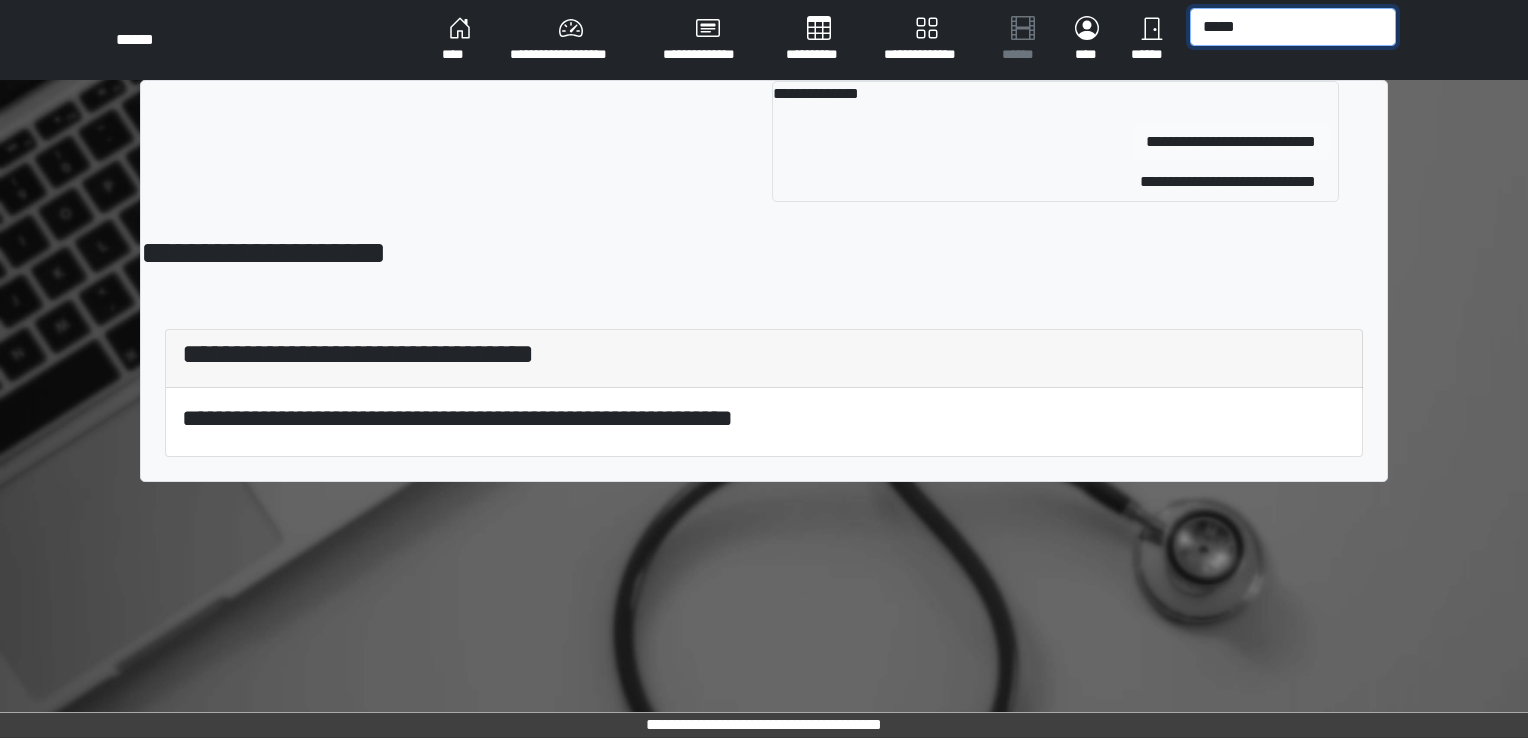 type on "*****" 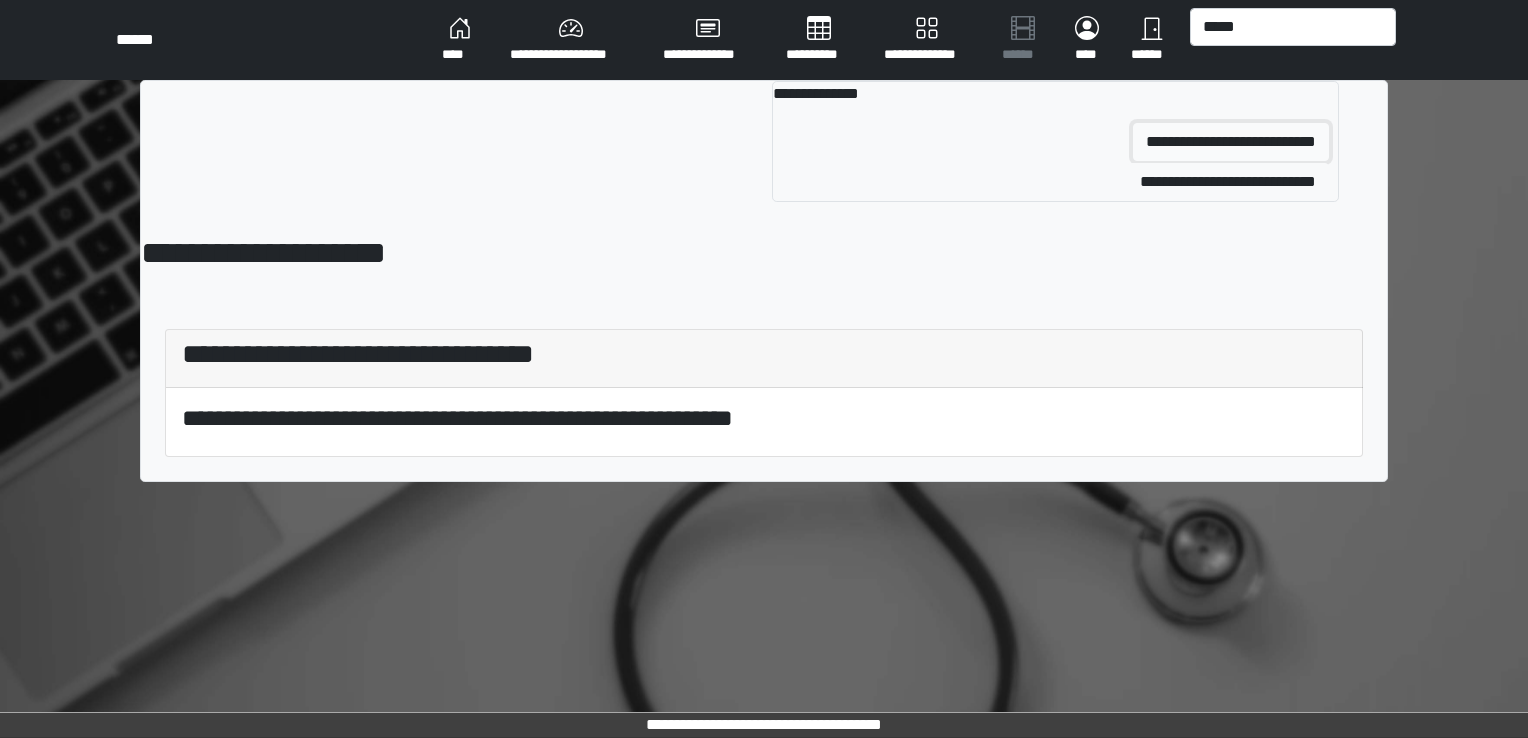 click on "**********" at bounding box center (1231, 142) 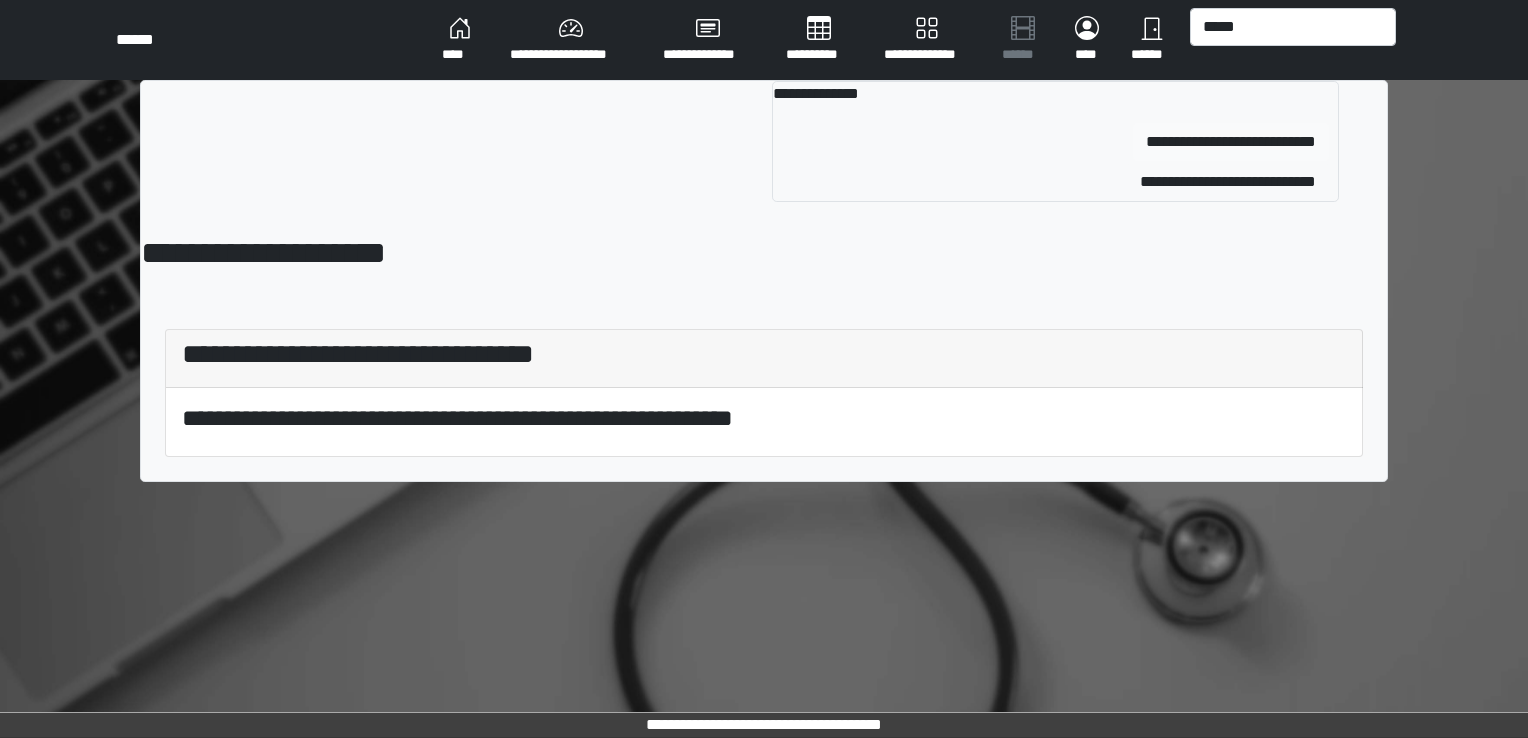 type 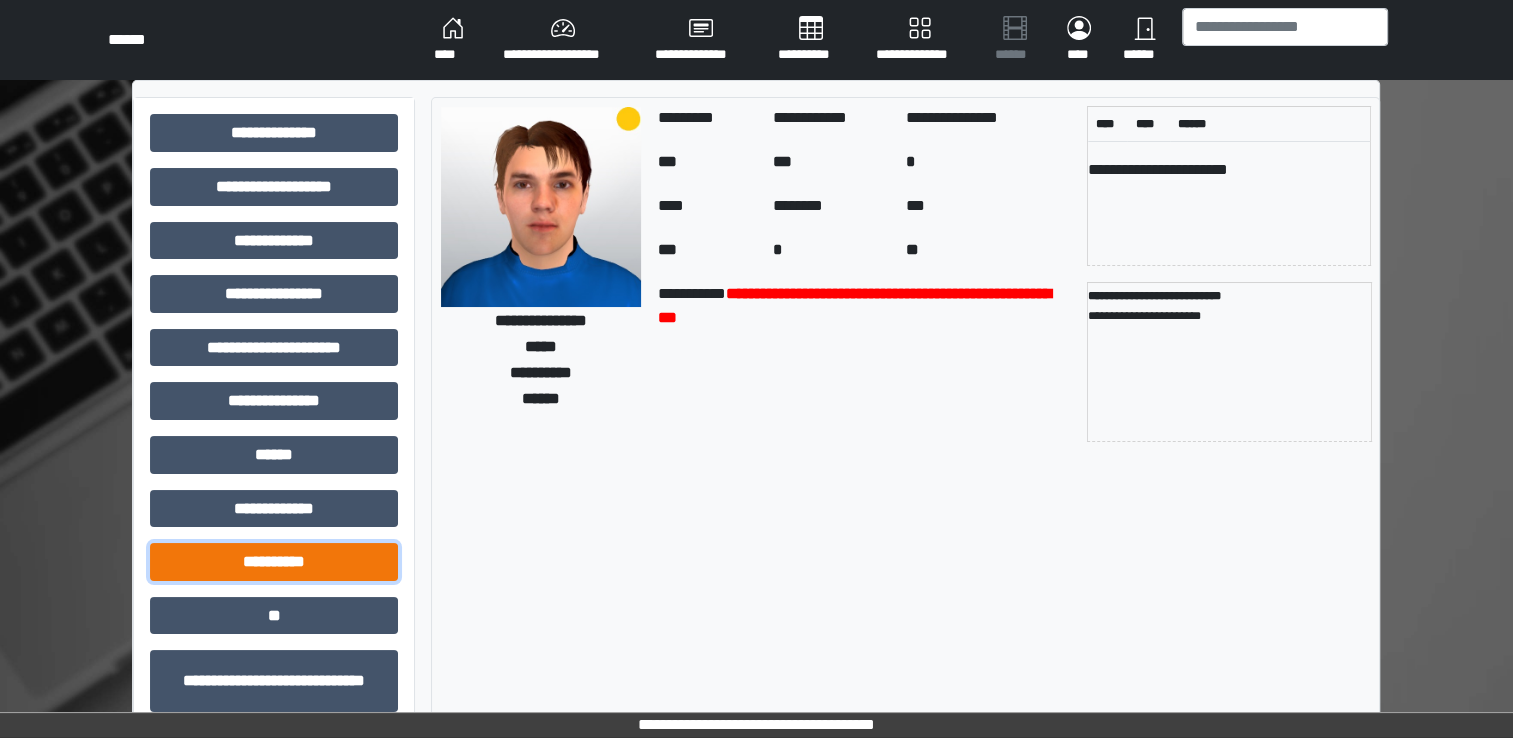 click on "**********" at bounding box center (274, 562) 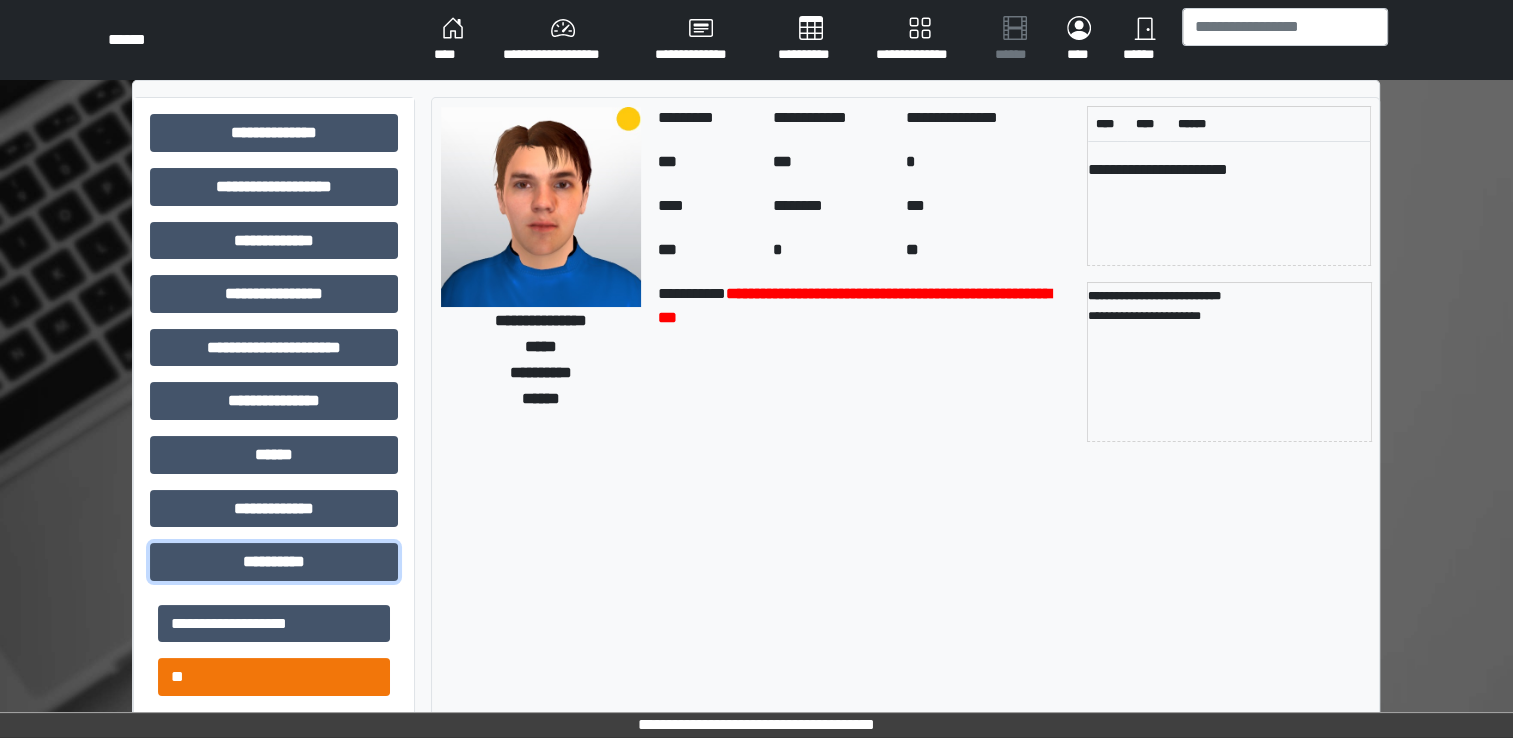 type 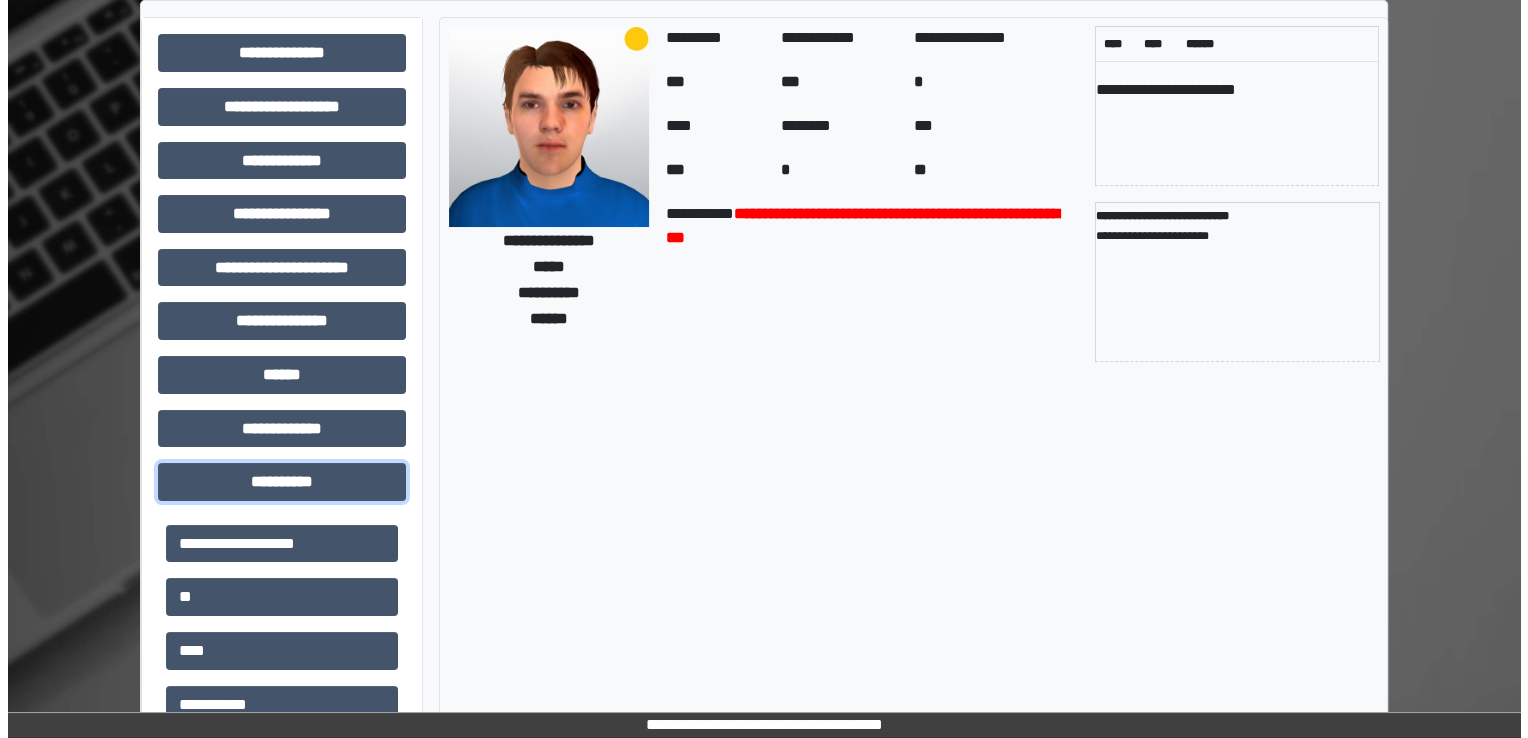 scroll, scrollTop: 0, scrollLeft: 0, axis: both 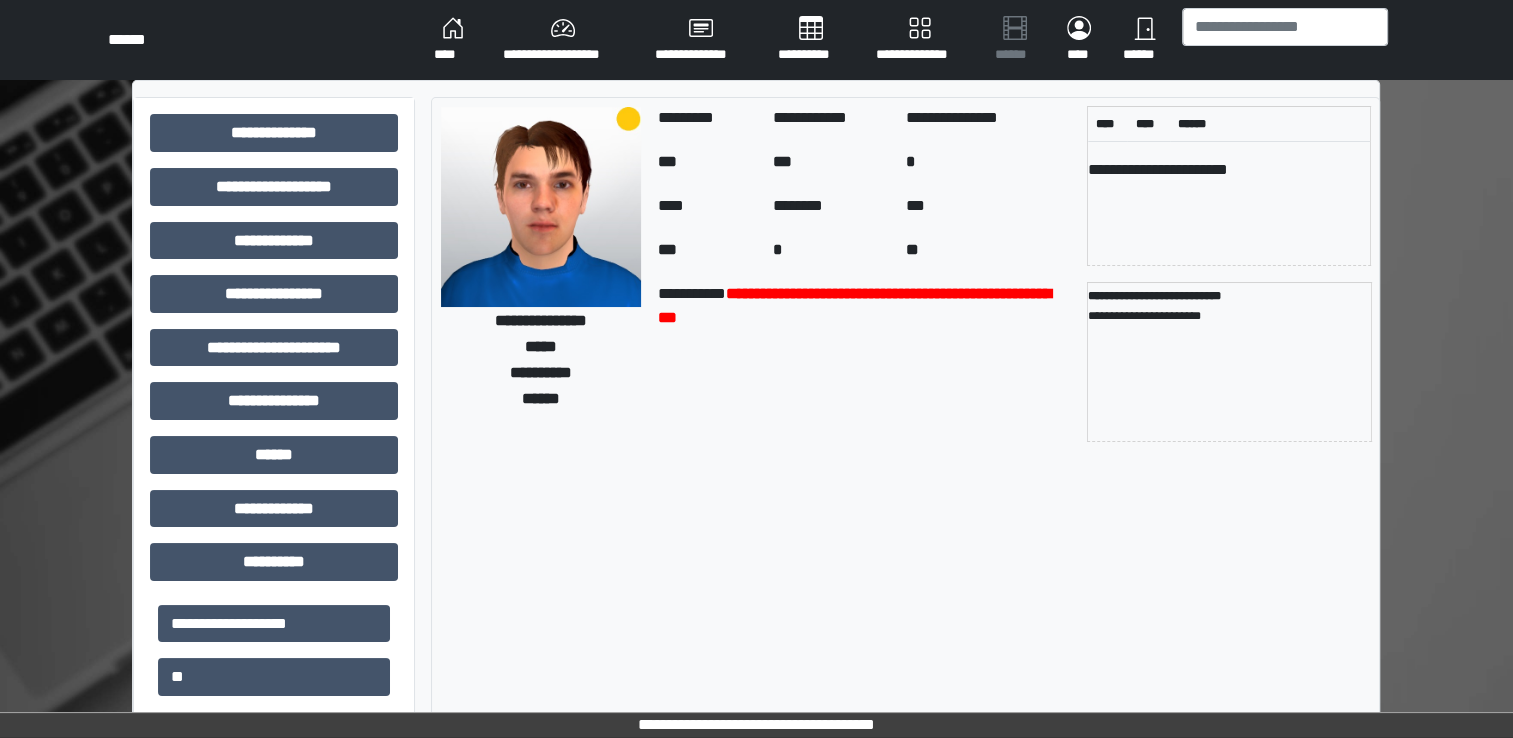 click on "**********" at bounding box center [563, 40] 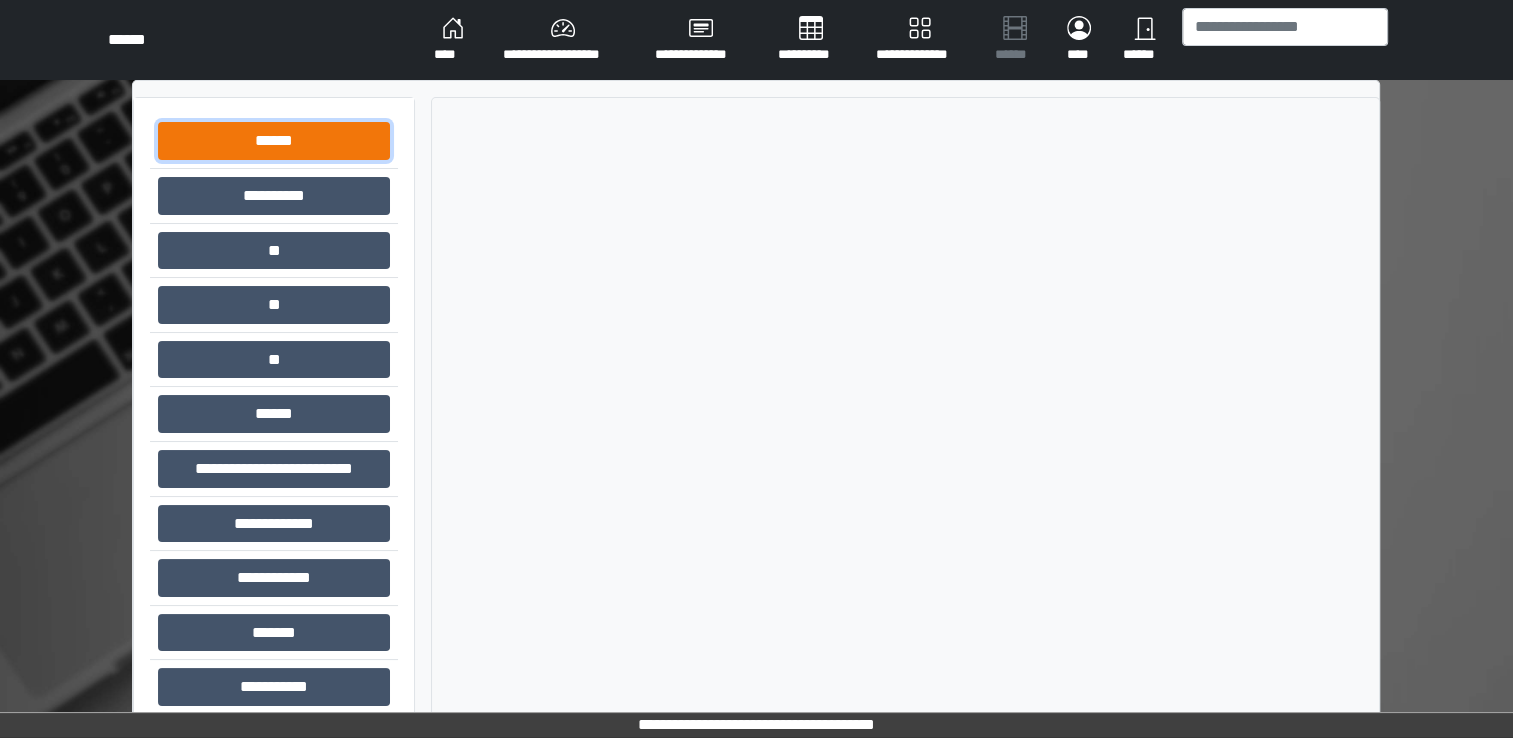 click on "******" at bounding box center [274, 141] 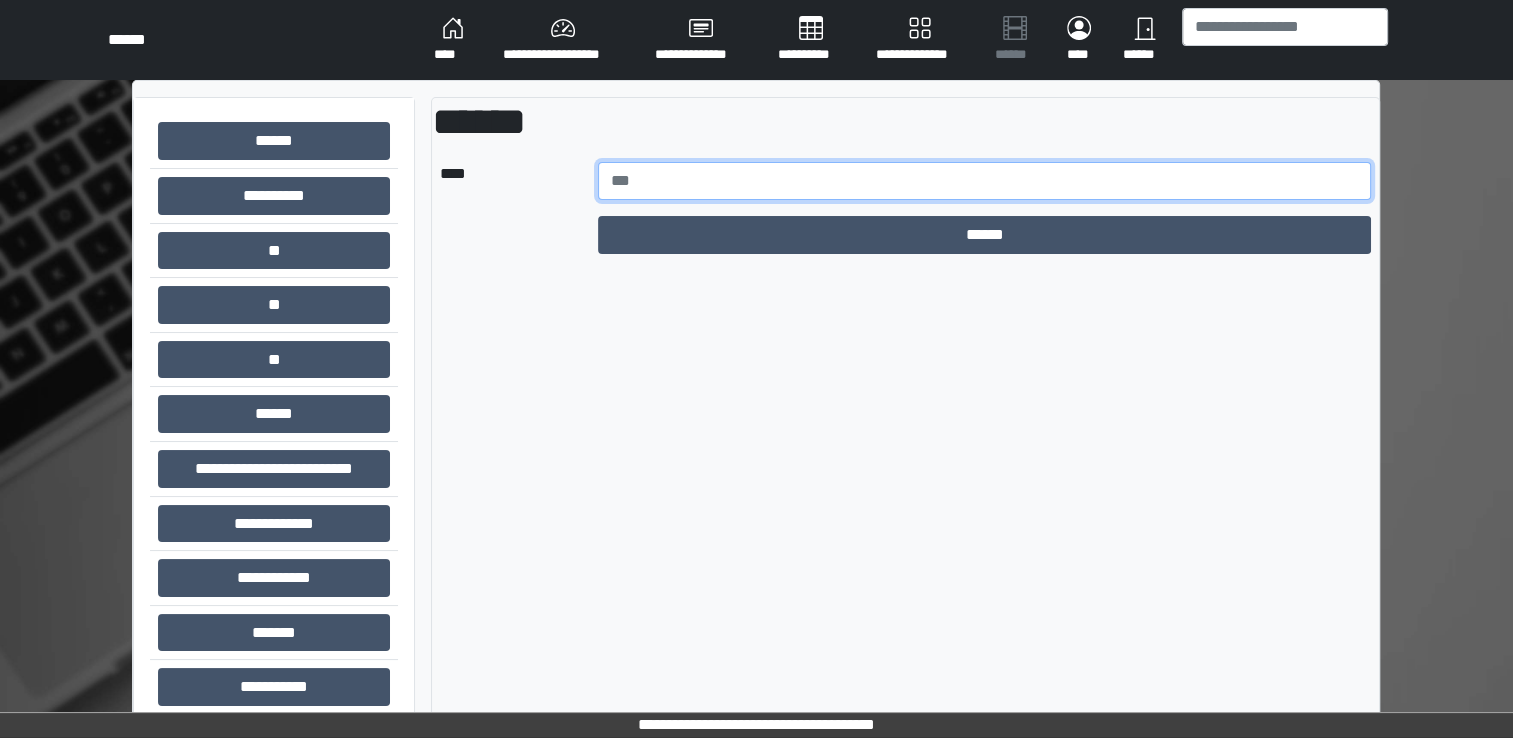 click at bounding box center (985, 181) 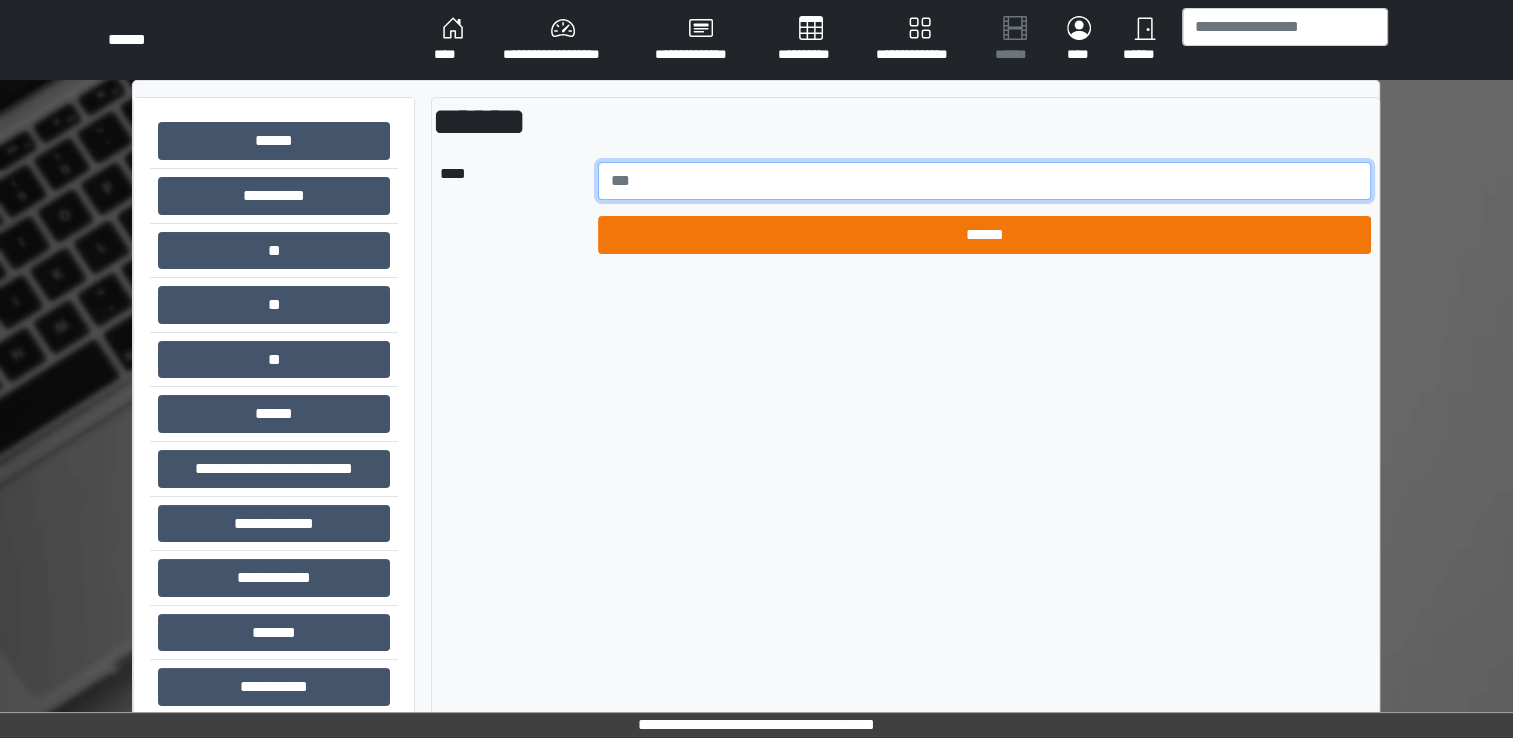type on "*****" 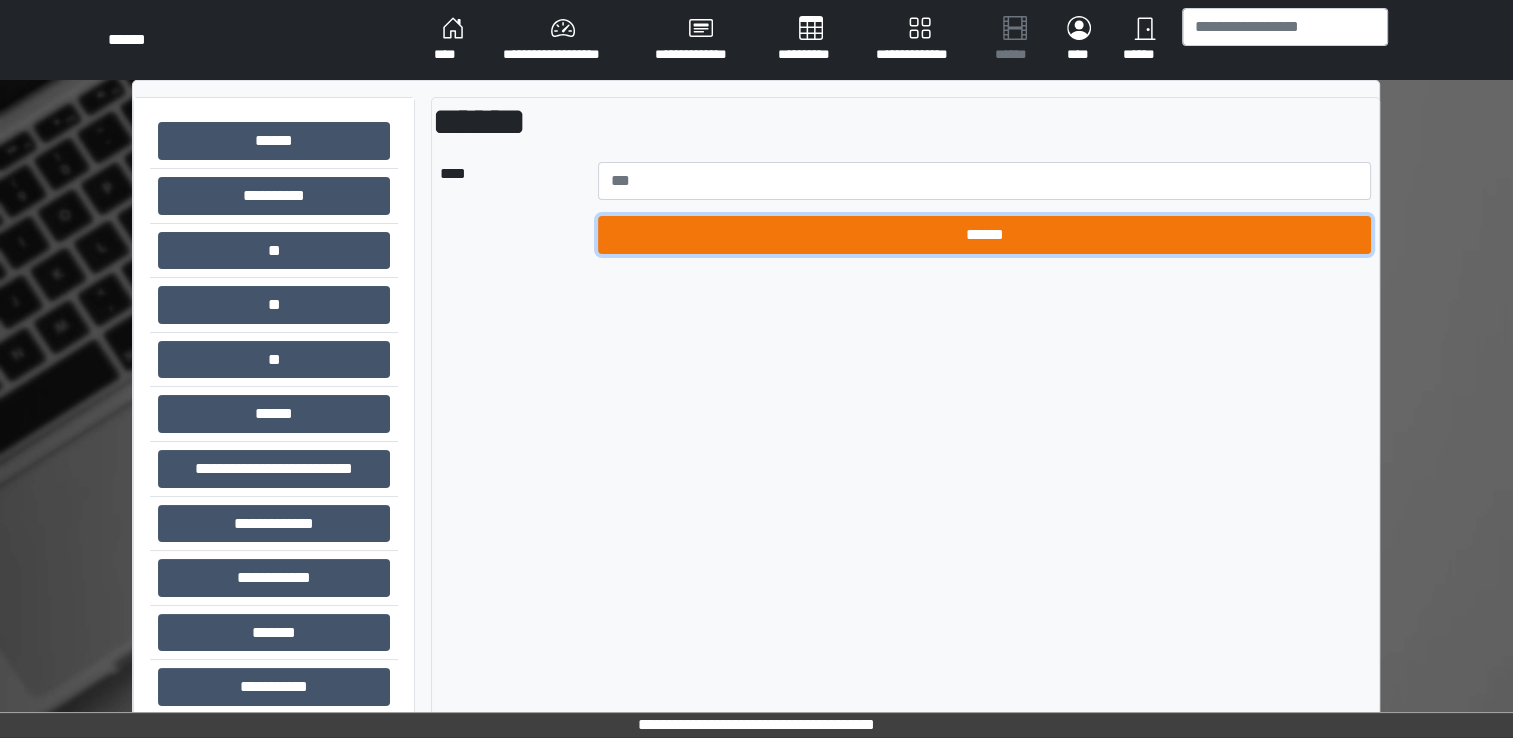 click on "******" at bounding box center (985, 235) 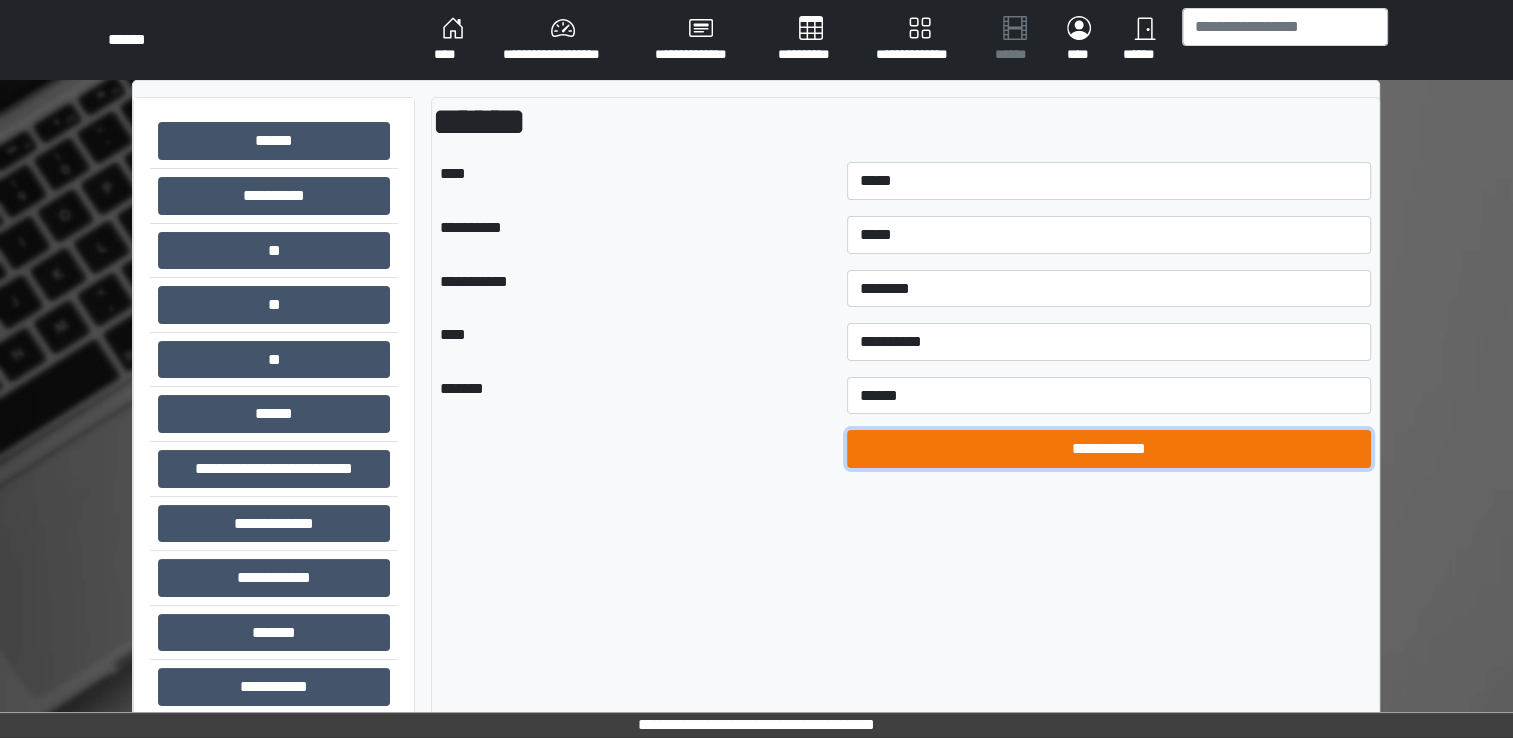 click on "**********" at bounding box center [1109, 449] 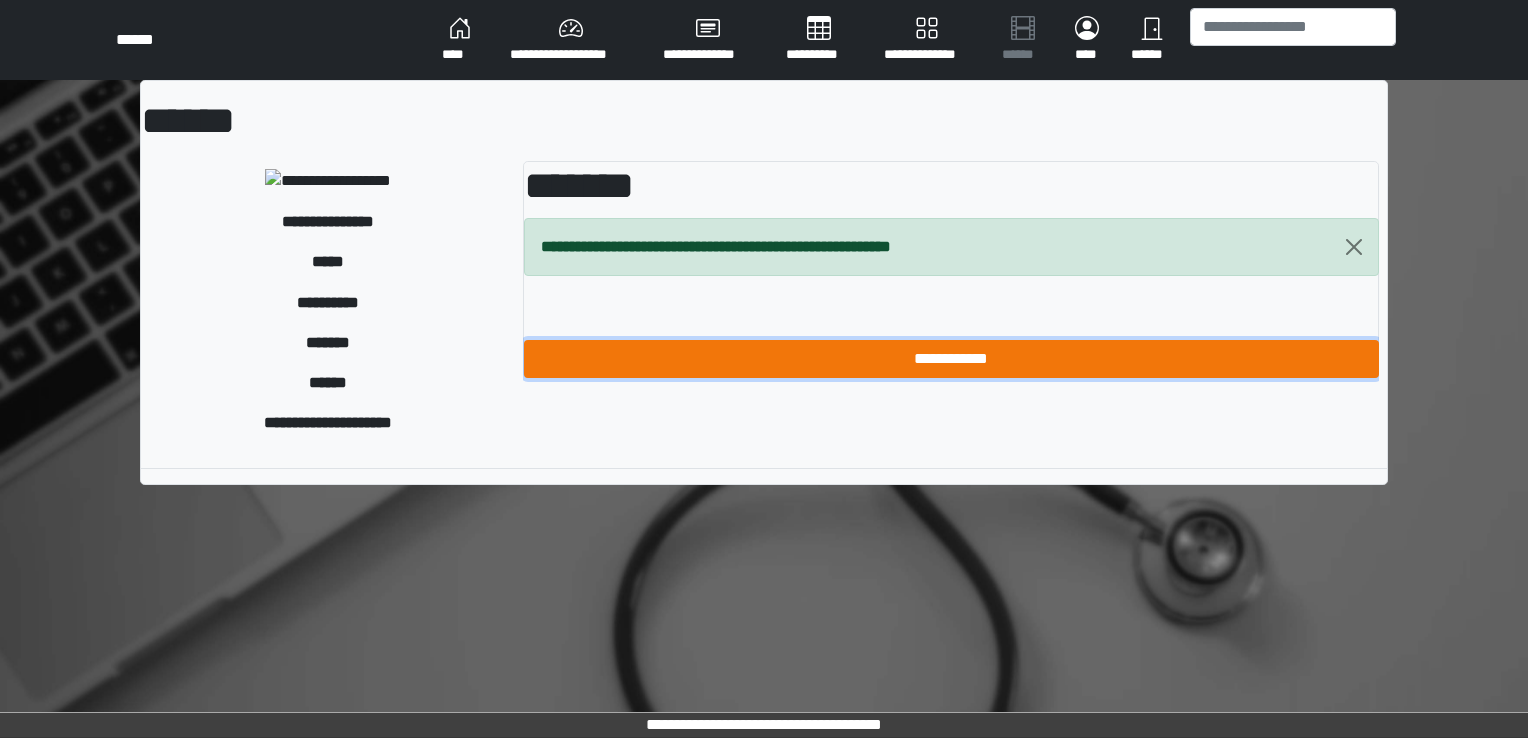 click on "**********" at bounding box center [951, 359] 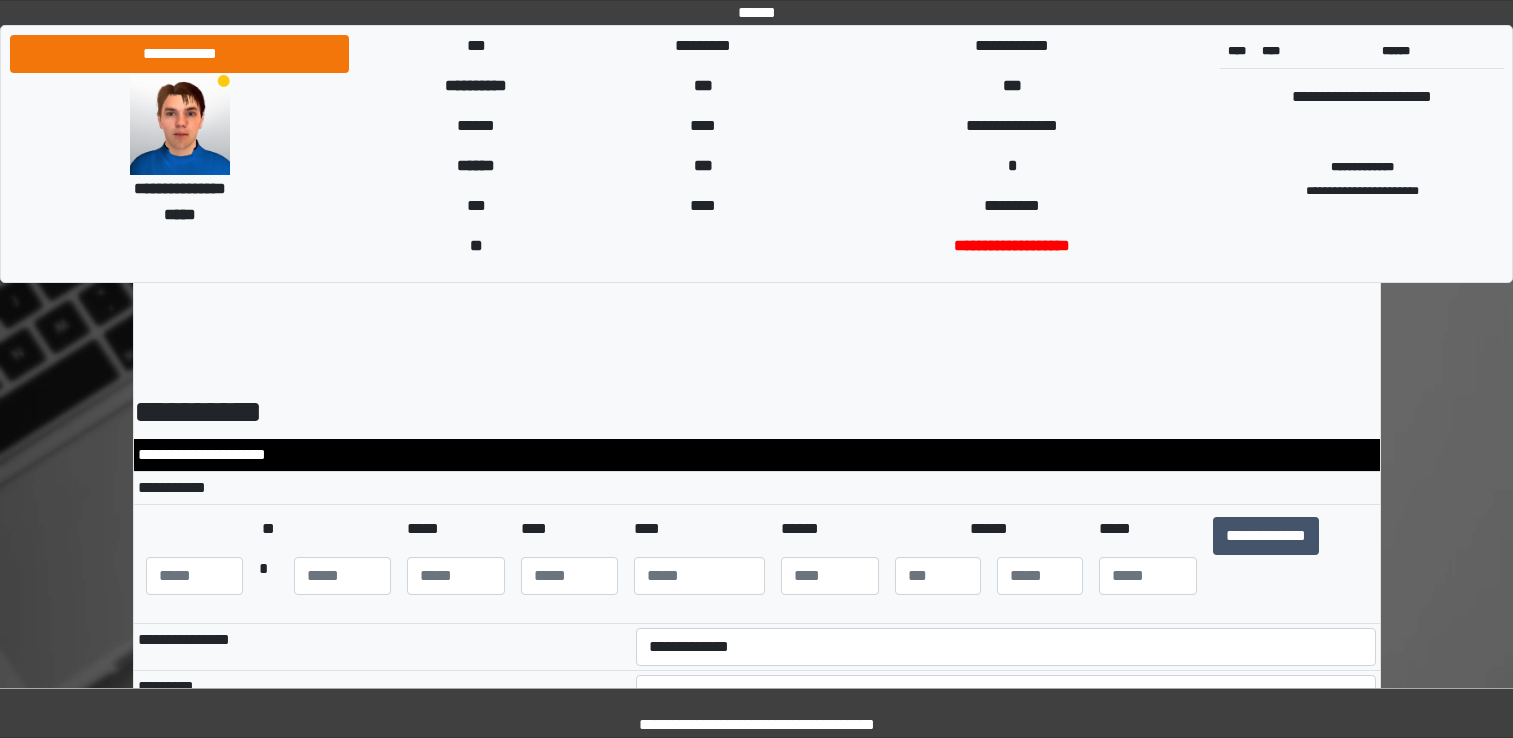 scroll, scrollTop: 0, scrollLeft: 0, axis: both 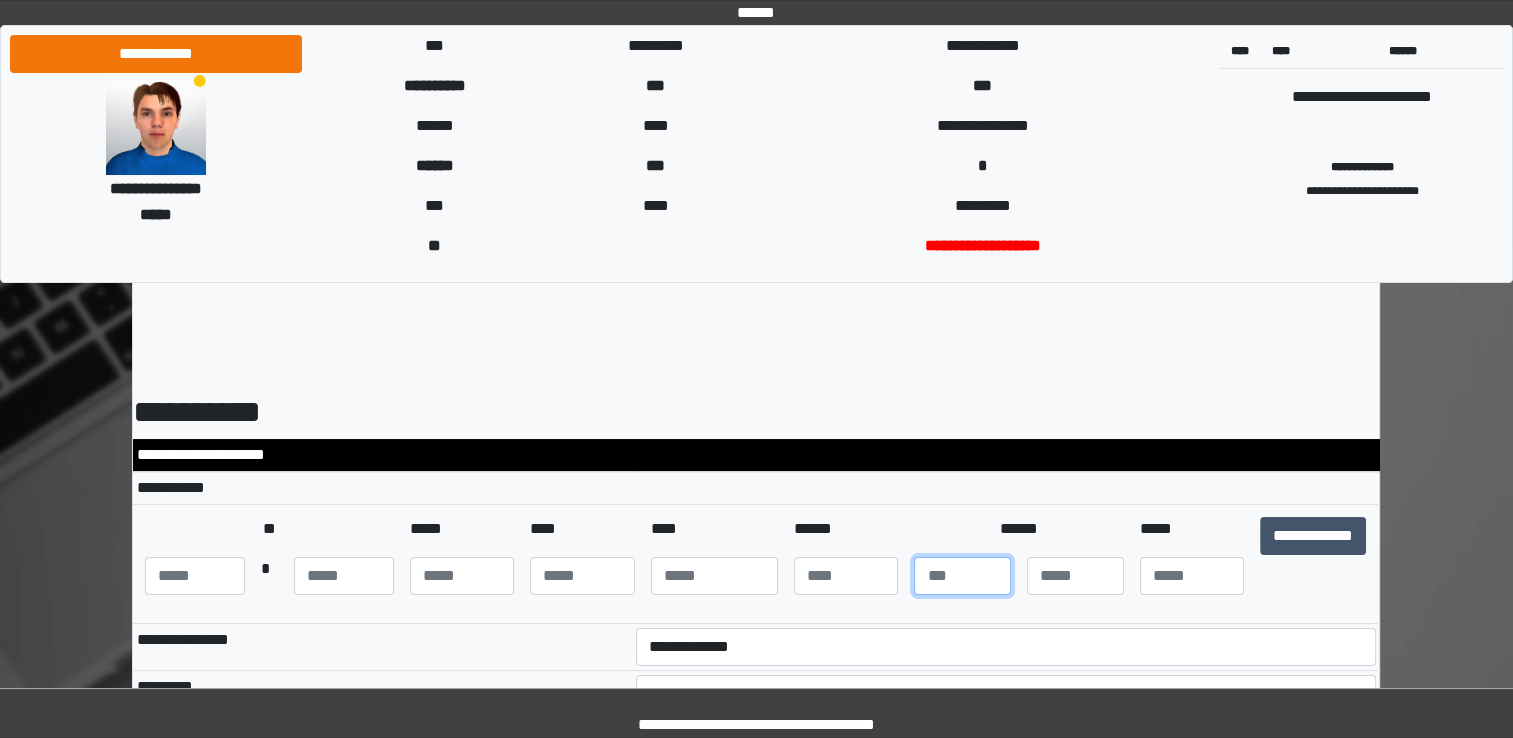 click at bounding box center (962, 576) 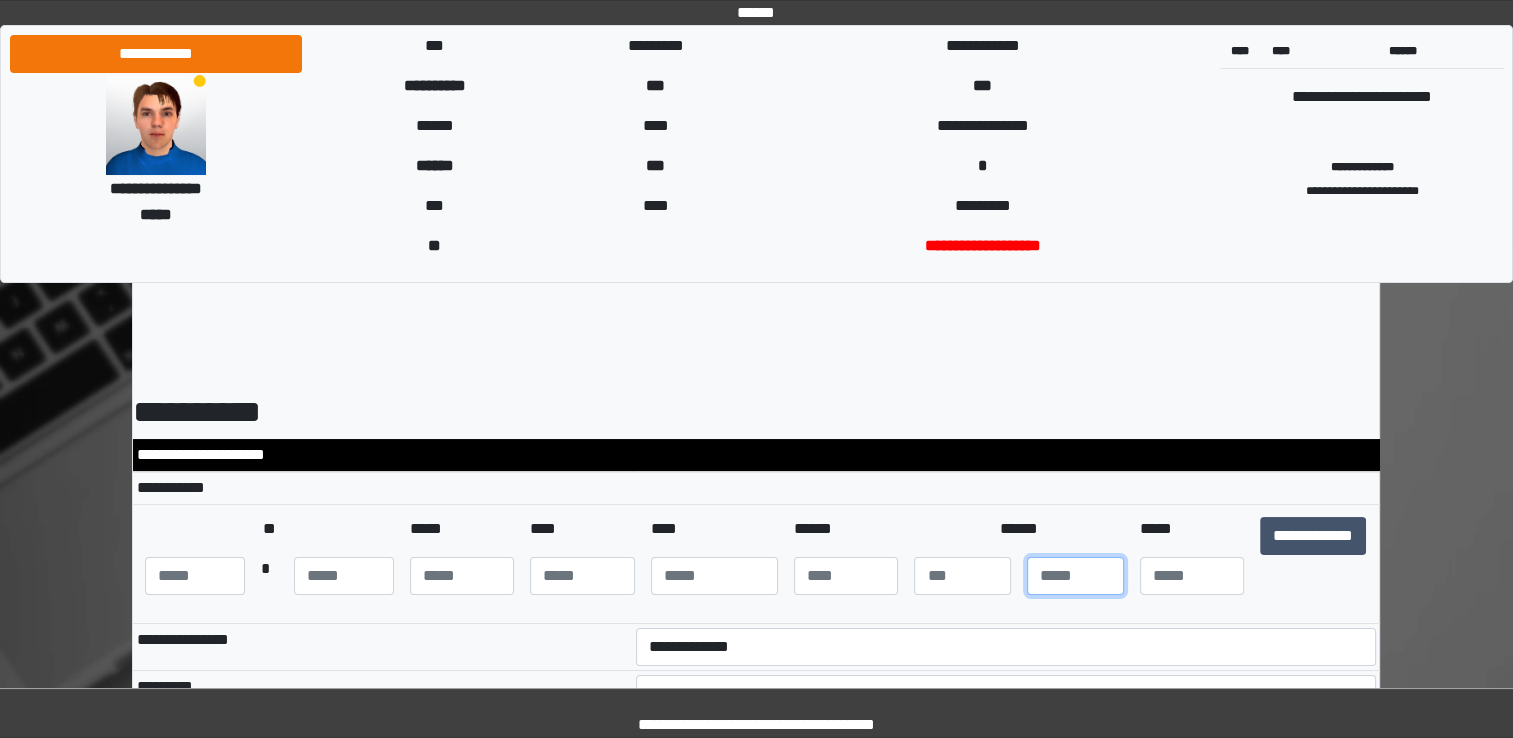 type on "*" 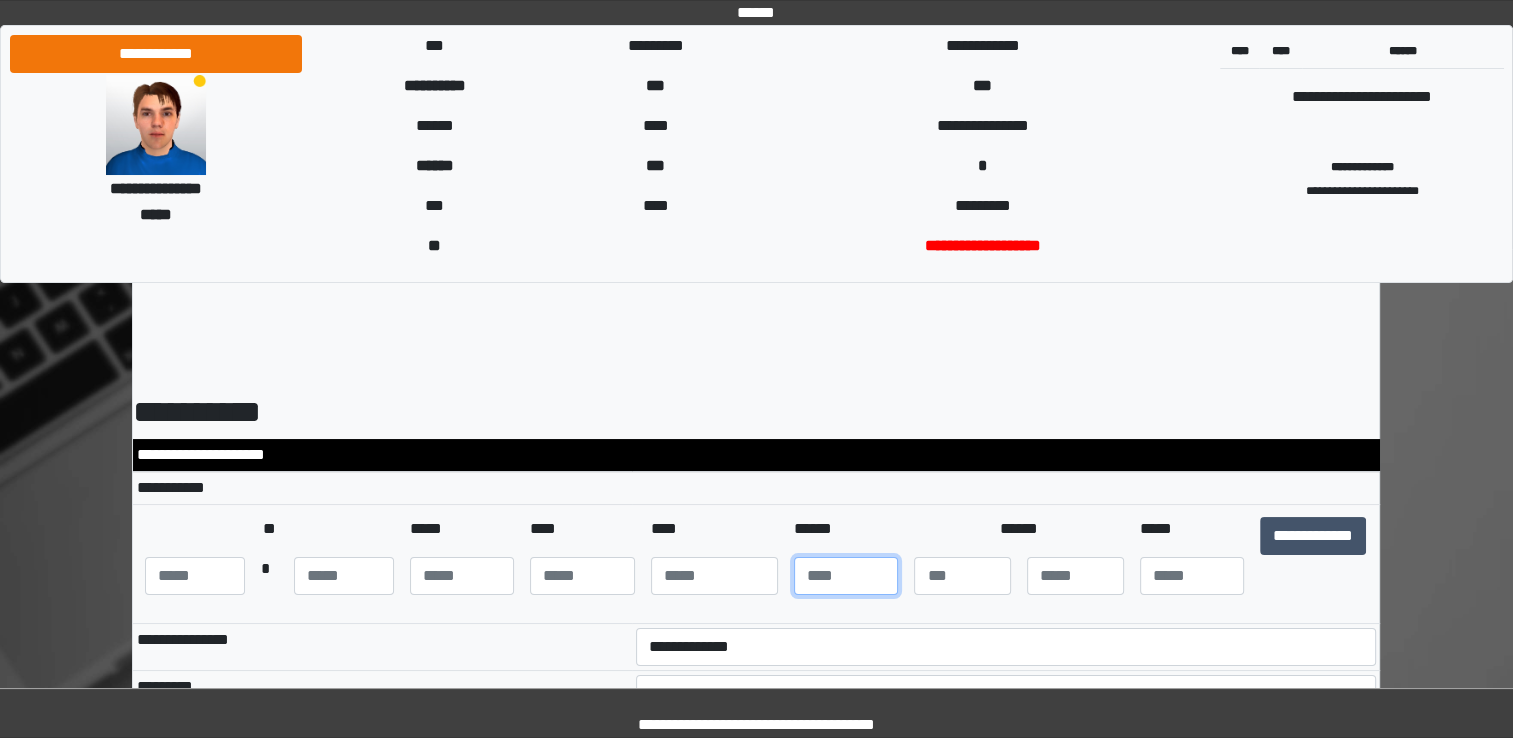 click at bounding box center (846, 576) 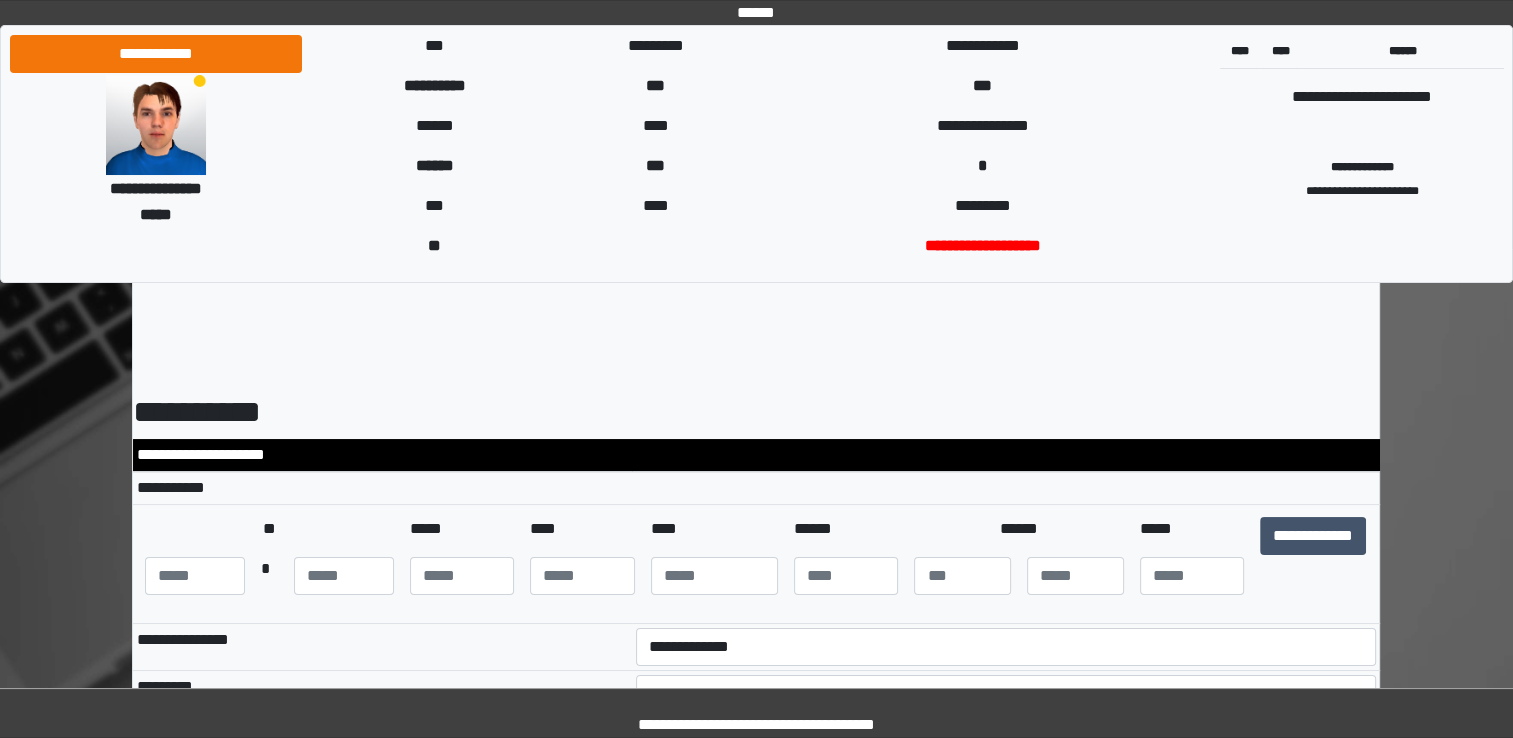 click on "**********" at bounding box center (756, 455) 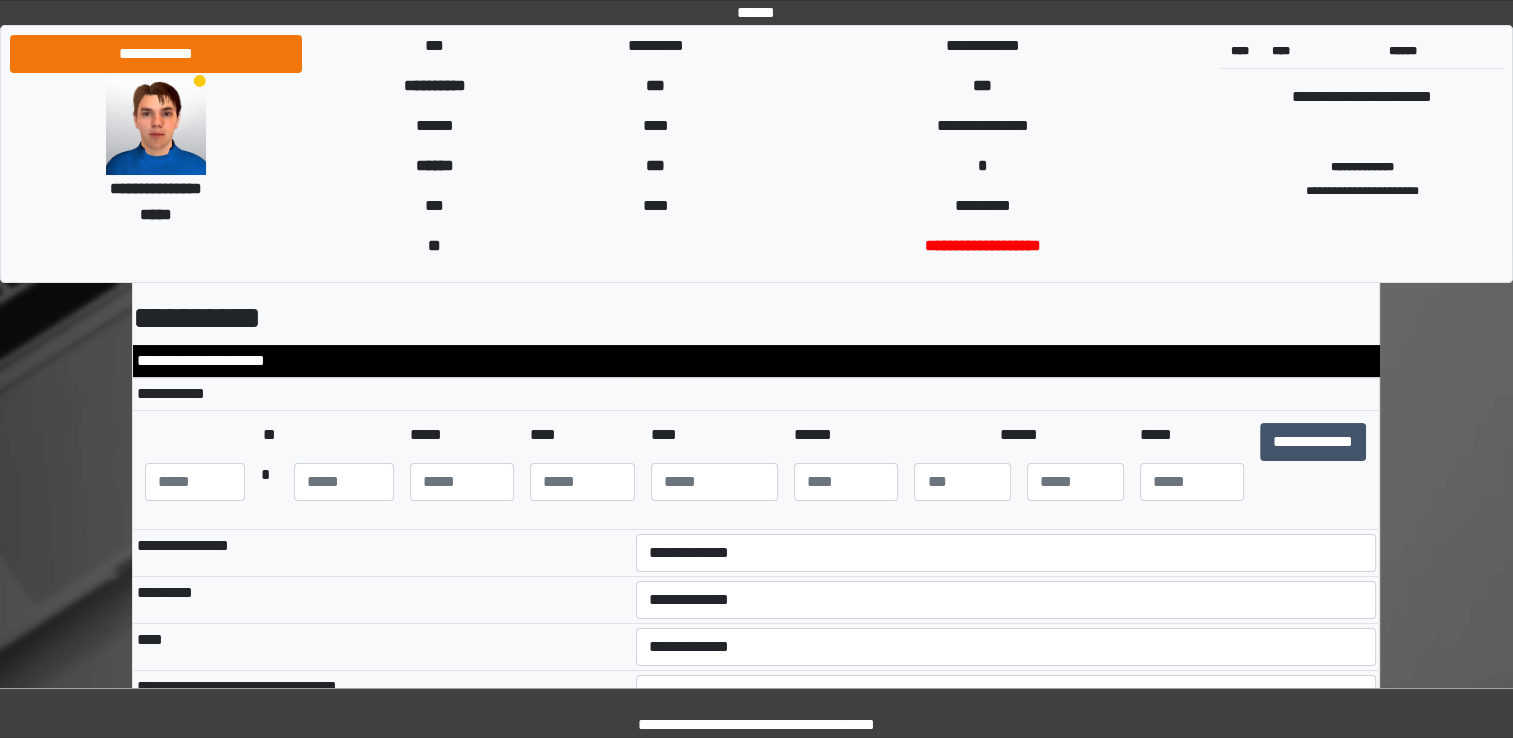 scroll, scrollTop: 120, scrollLeft: 0, axis: vertical 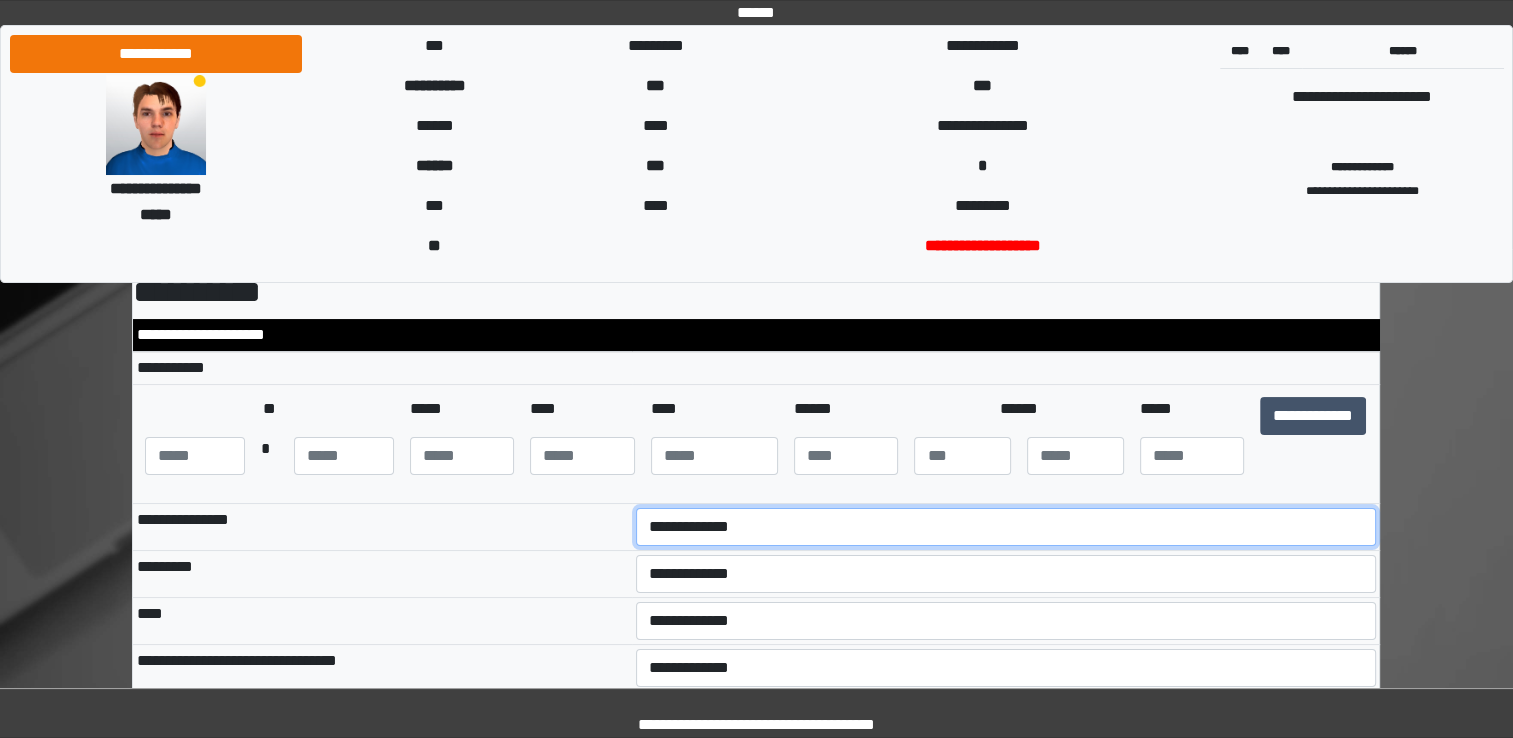 click on "**********" at bounding box center [1006, 527] 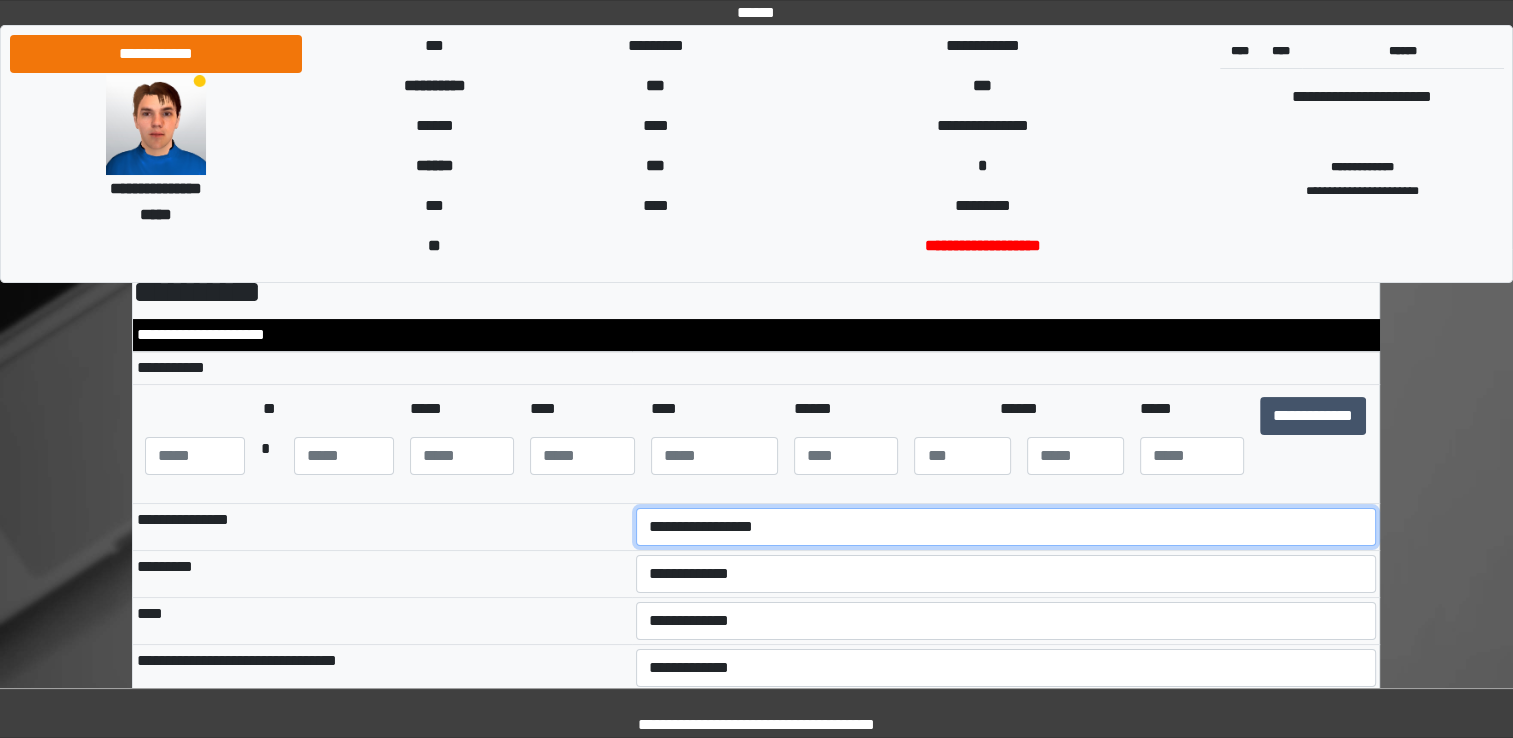 click on "**********" at bounding box center (1006, 527) 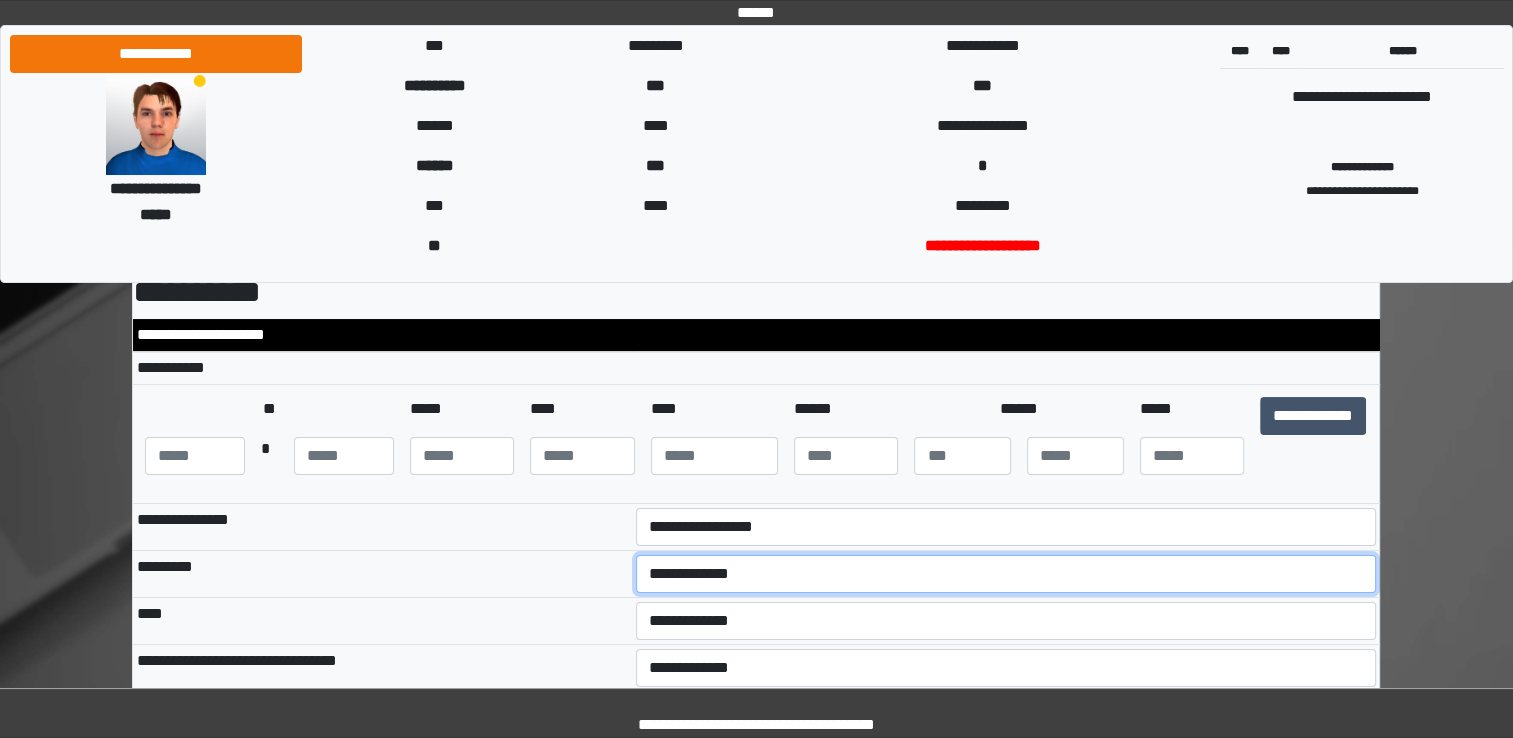 click on "**********" at bounding box center (1006, 574) 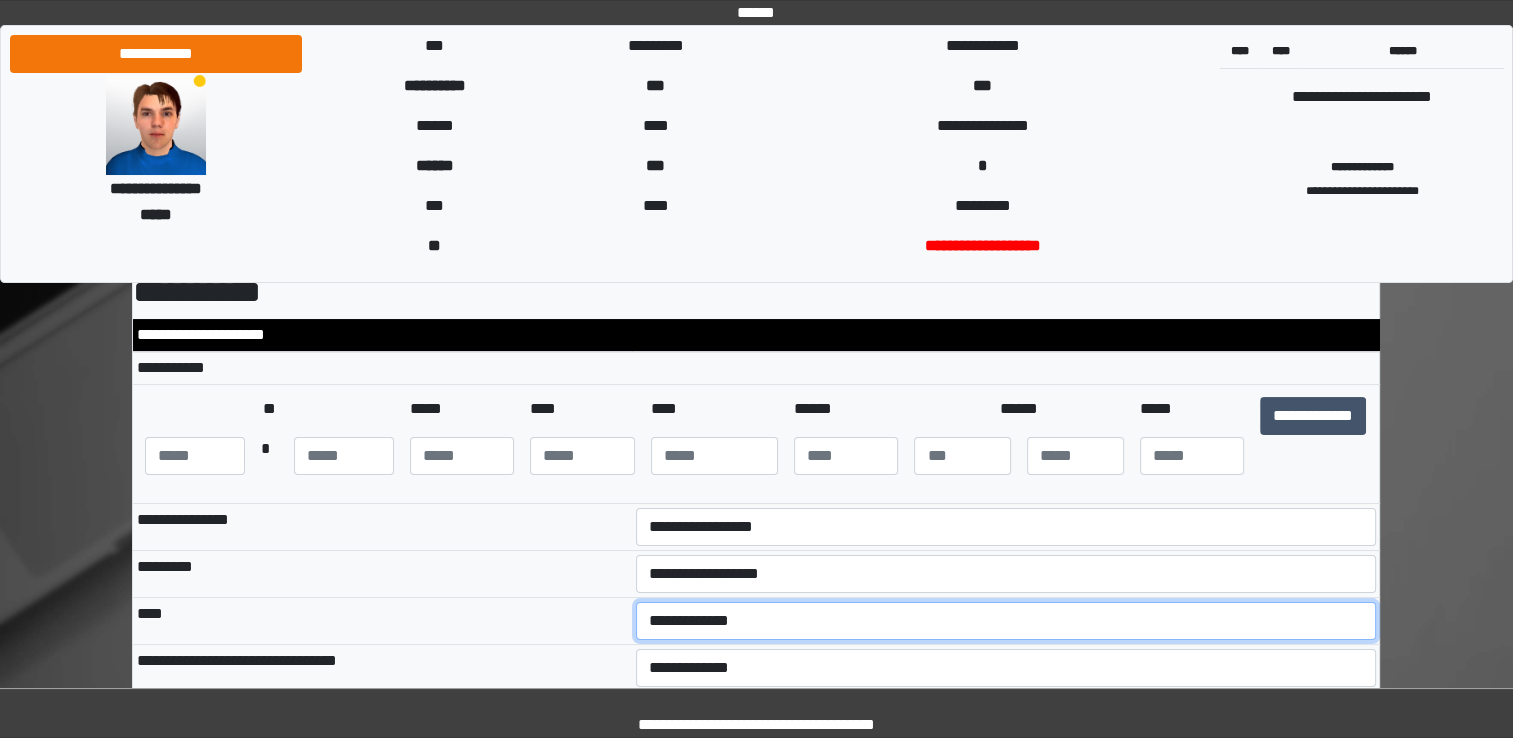 click on "**********" at bounding box center (1006, 621) 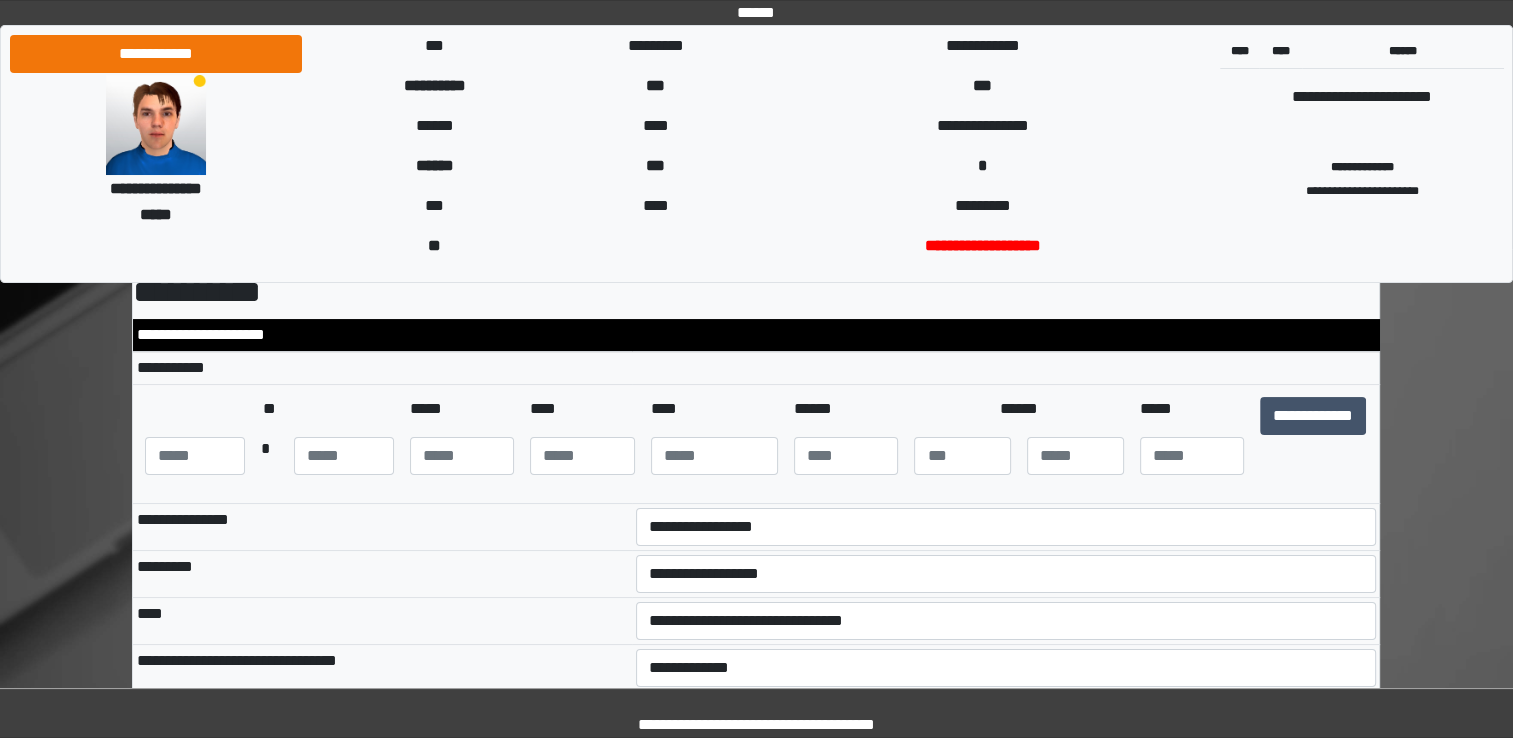 click on "**********" at bounding box center [382, 668] 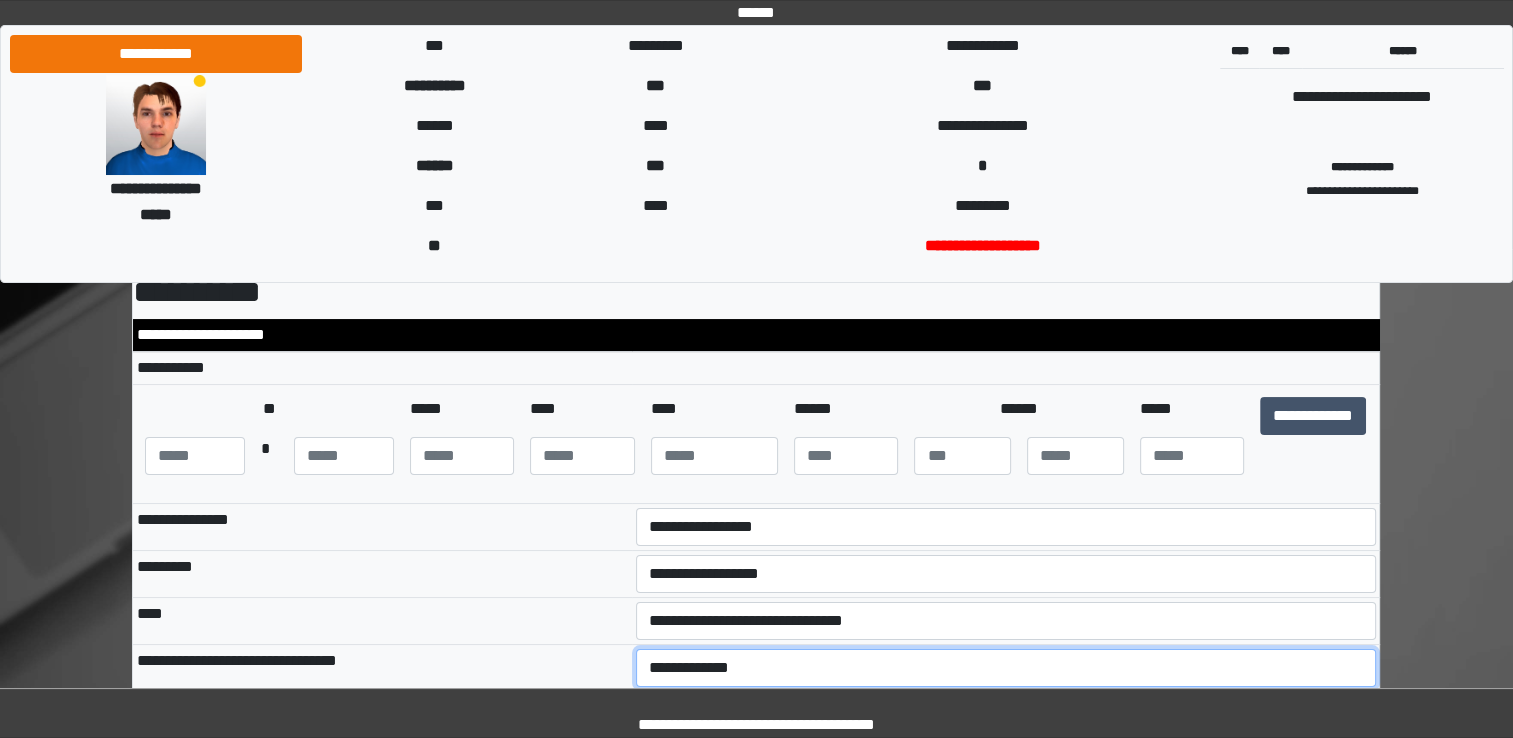click on "**********" at bounding box center (1006, 668) 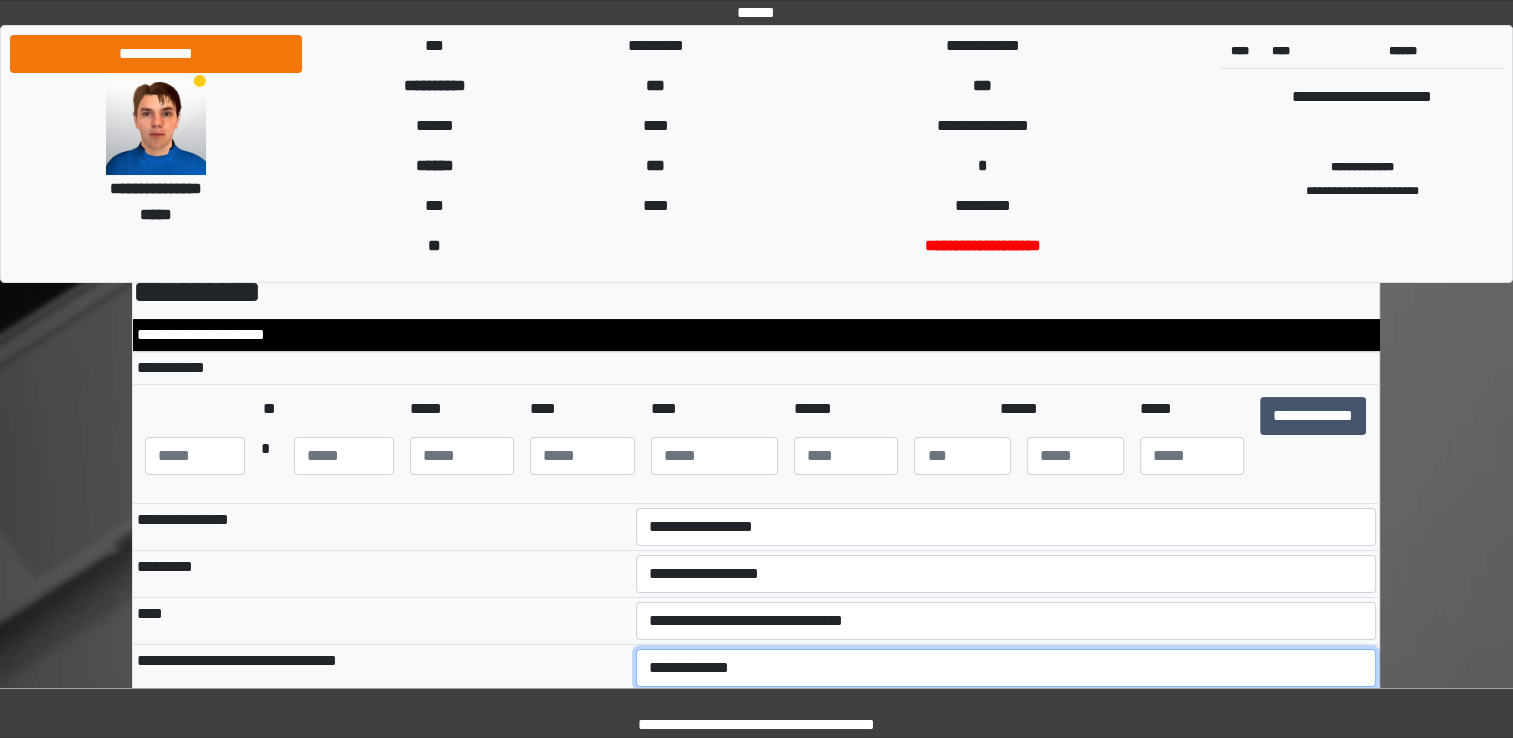 select on "*" 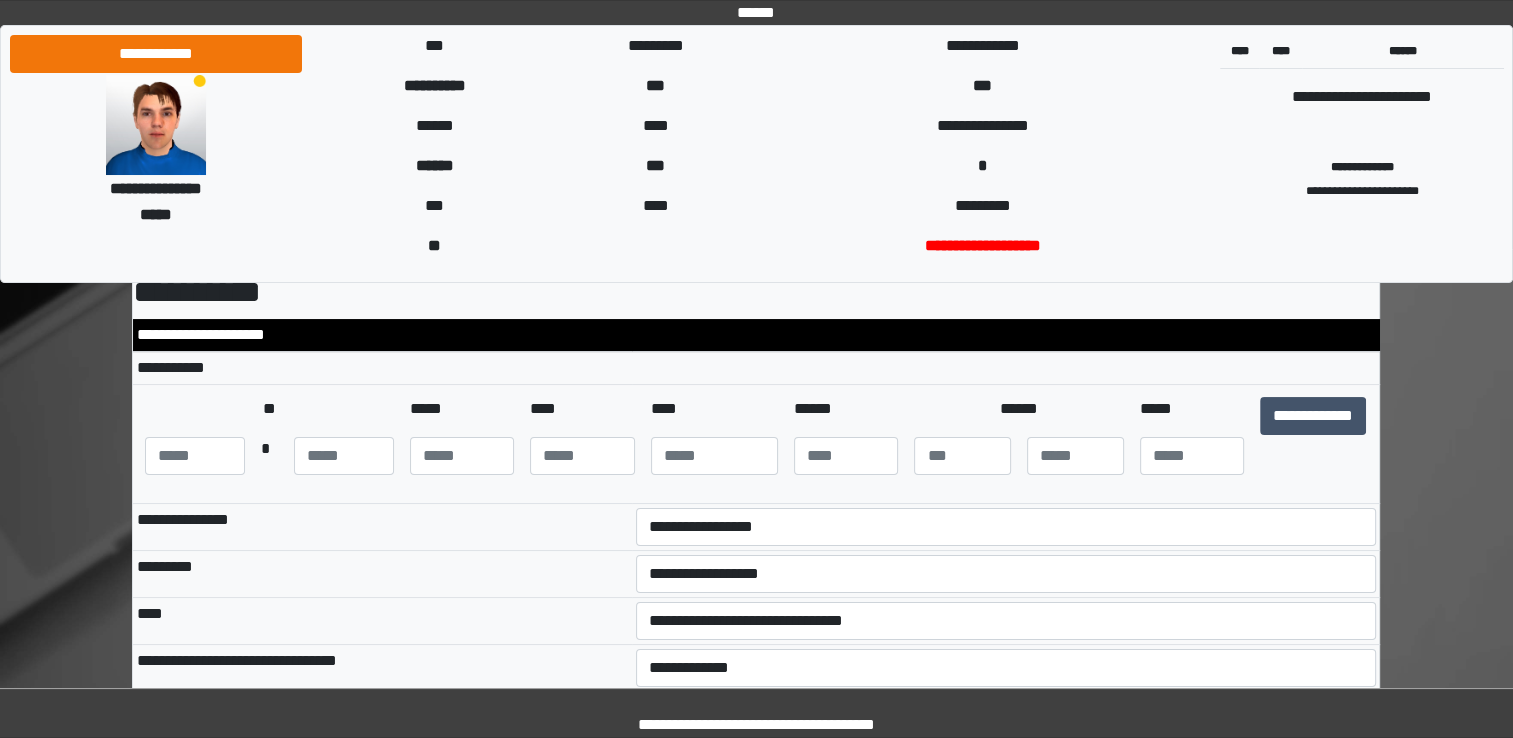 click on "****" at bounding box center (382, 621) 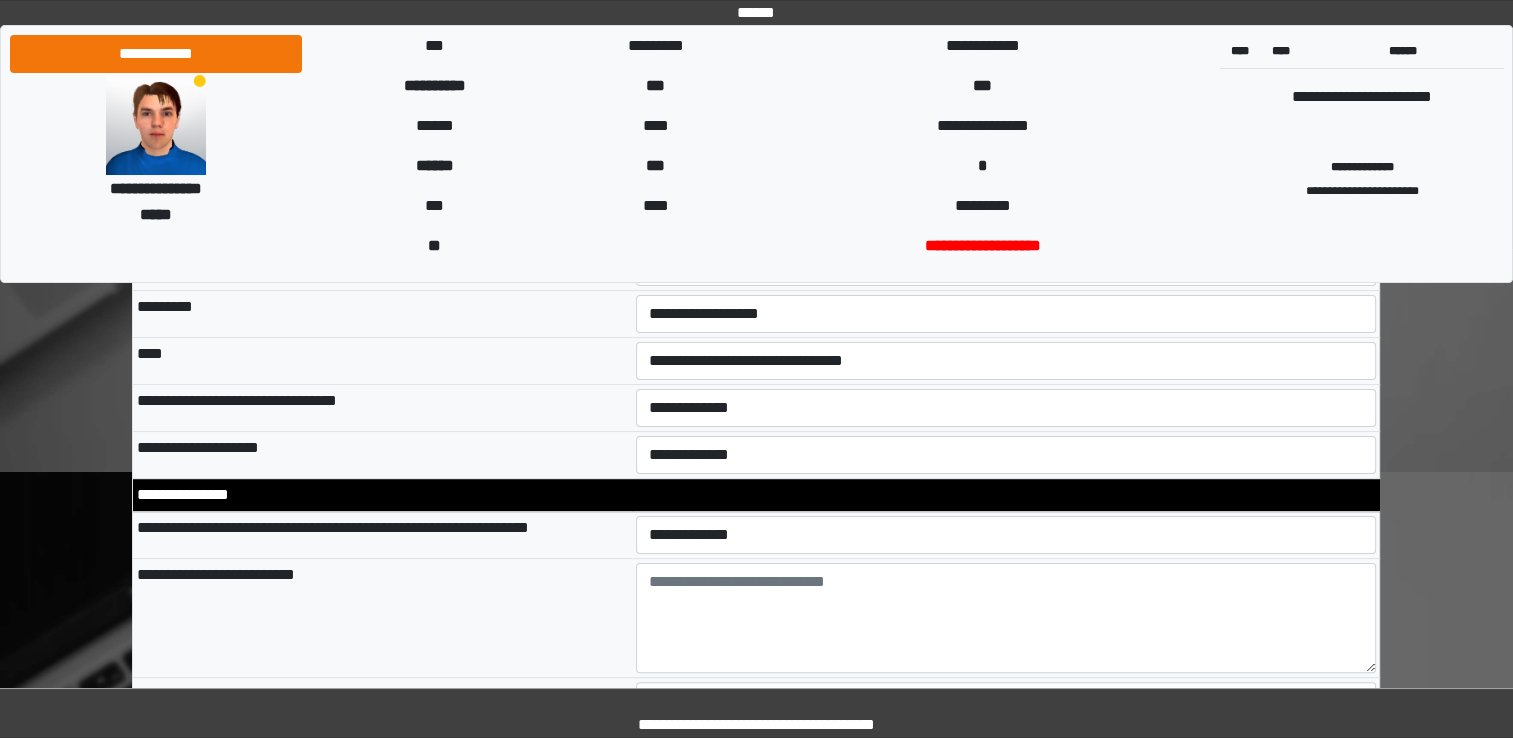 scroll, scrollTop: 400, scrollLeft: 0, axis: vertical 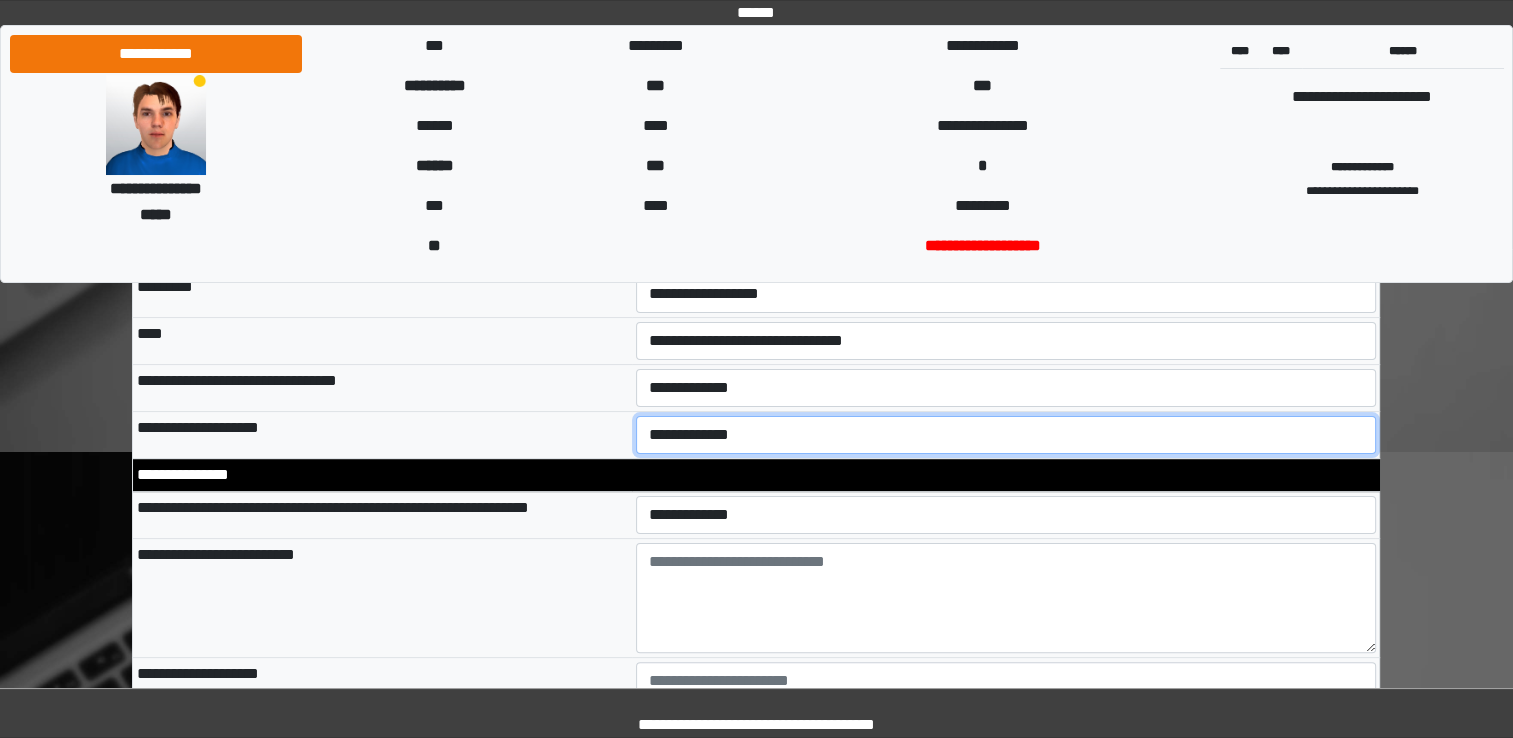 click on "**********" at bounding box center [1006, 435] 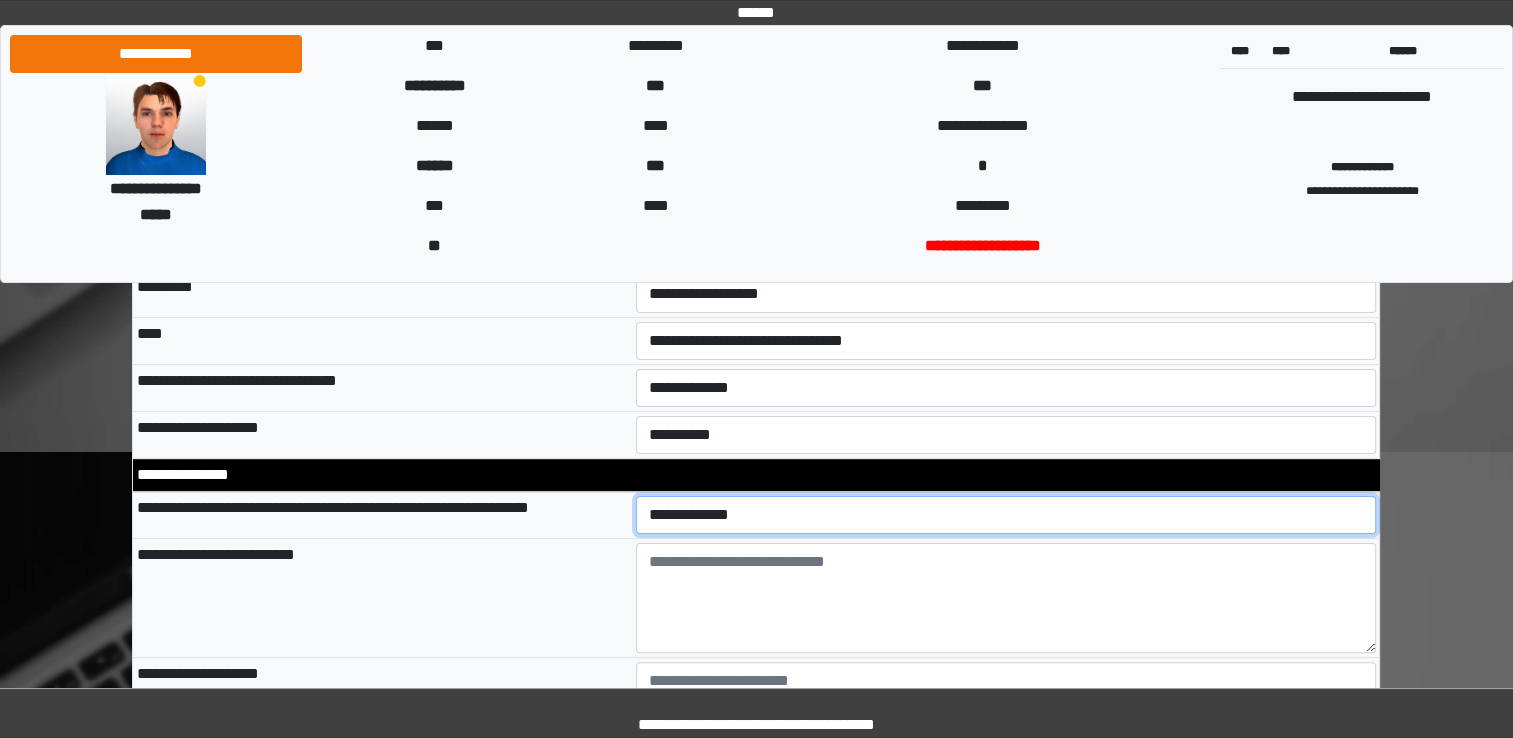 click on "**********" at bounding box center (1006, 515) 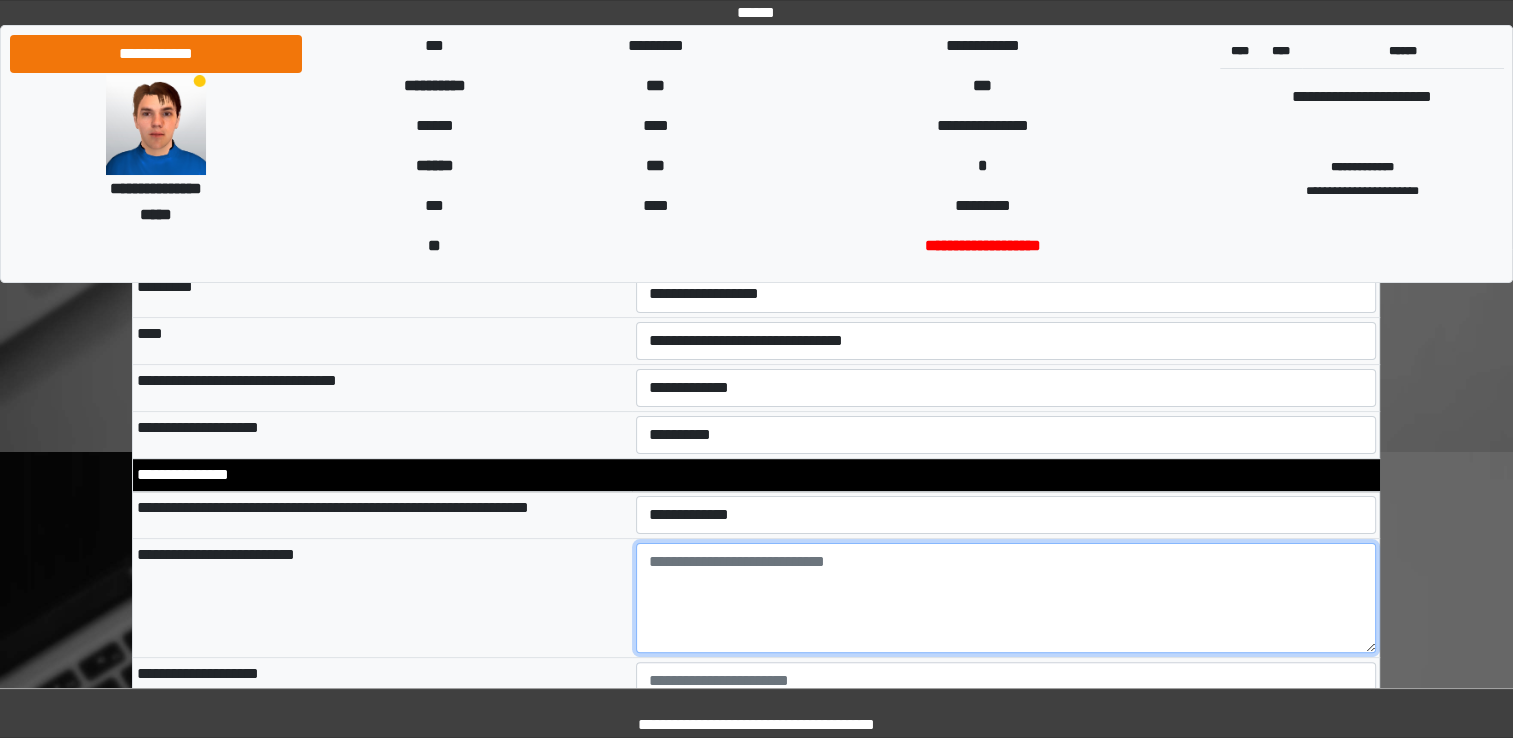 click at bounding box center [1006, 598] 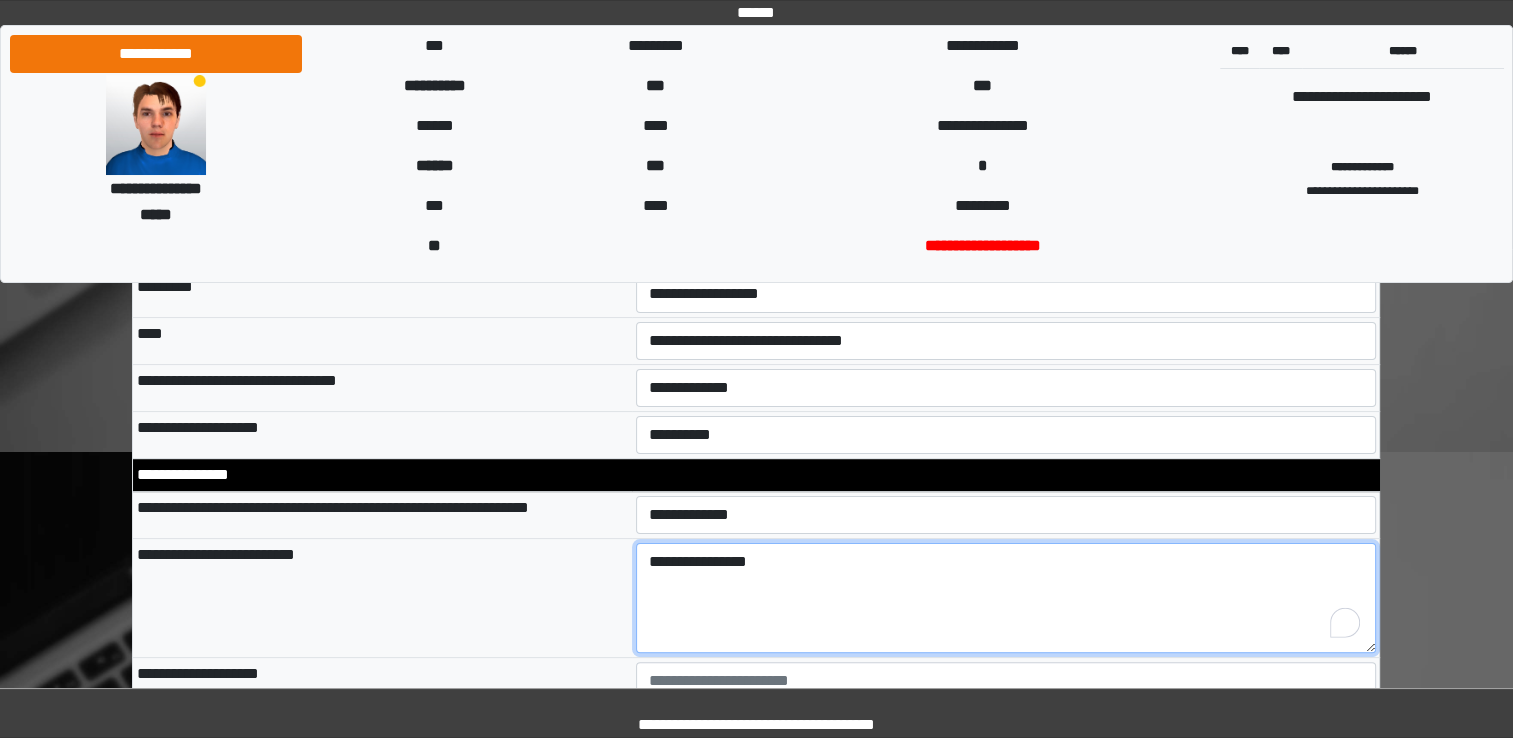 type on "**********" 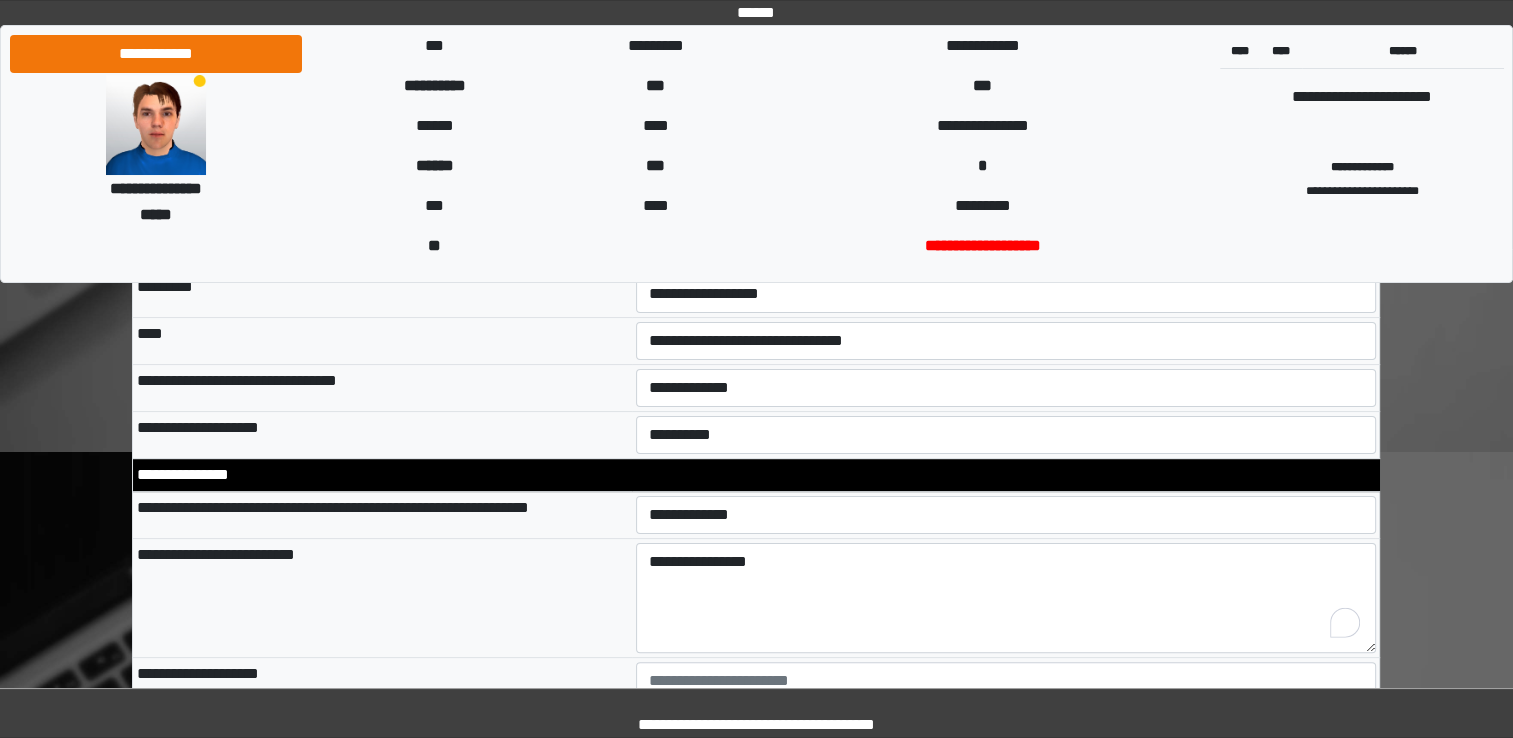 click on "**********" at bounding box center [382, 716] 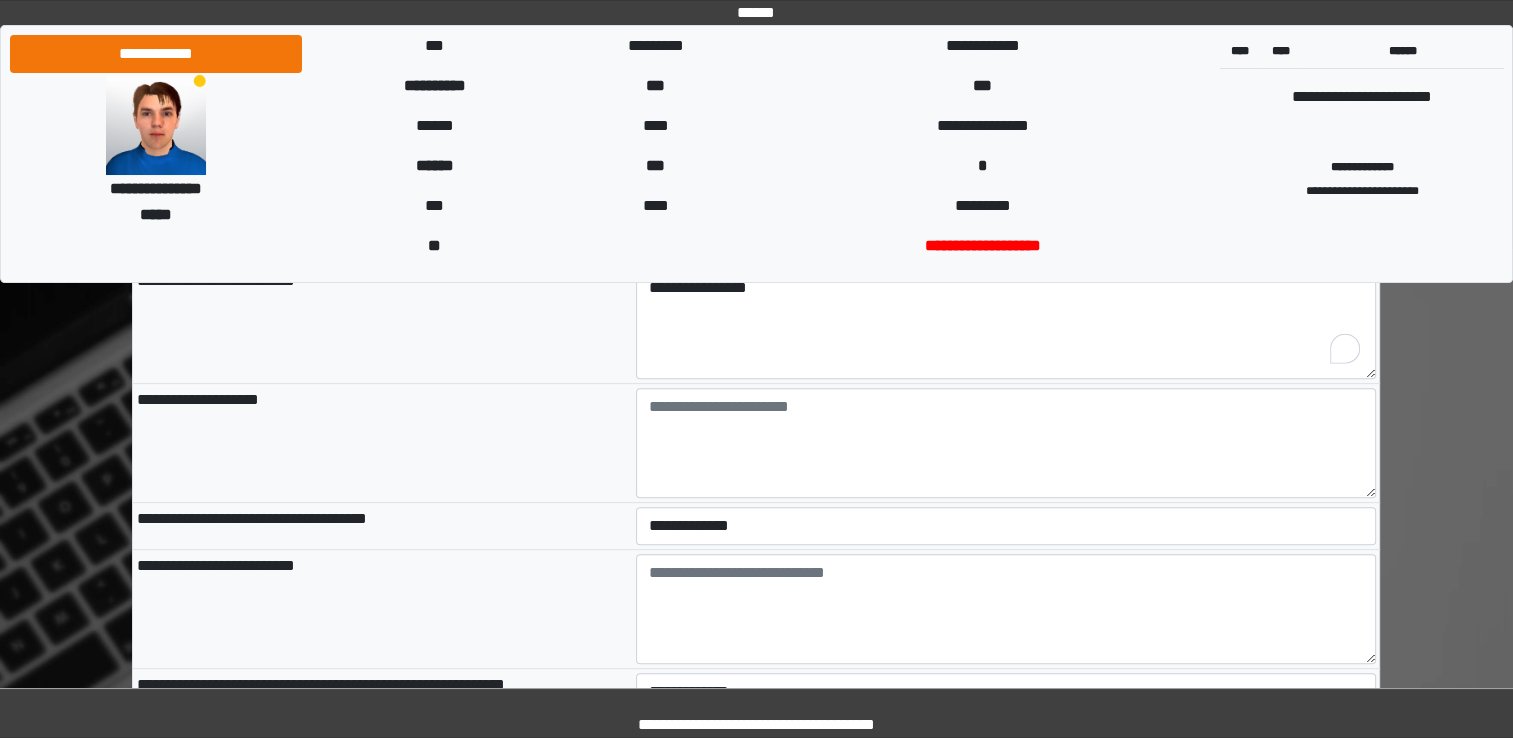 scroll, scrollTop: 840, scrollLeft: 0, axis: vertical 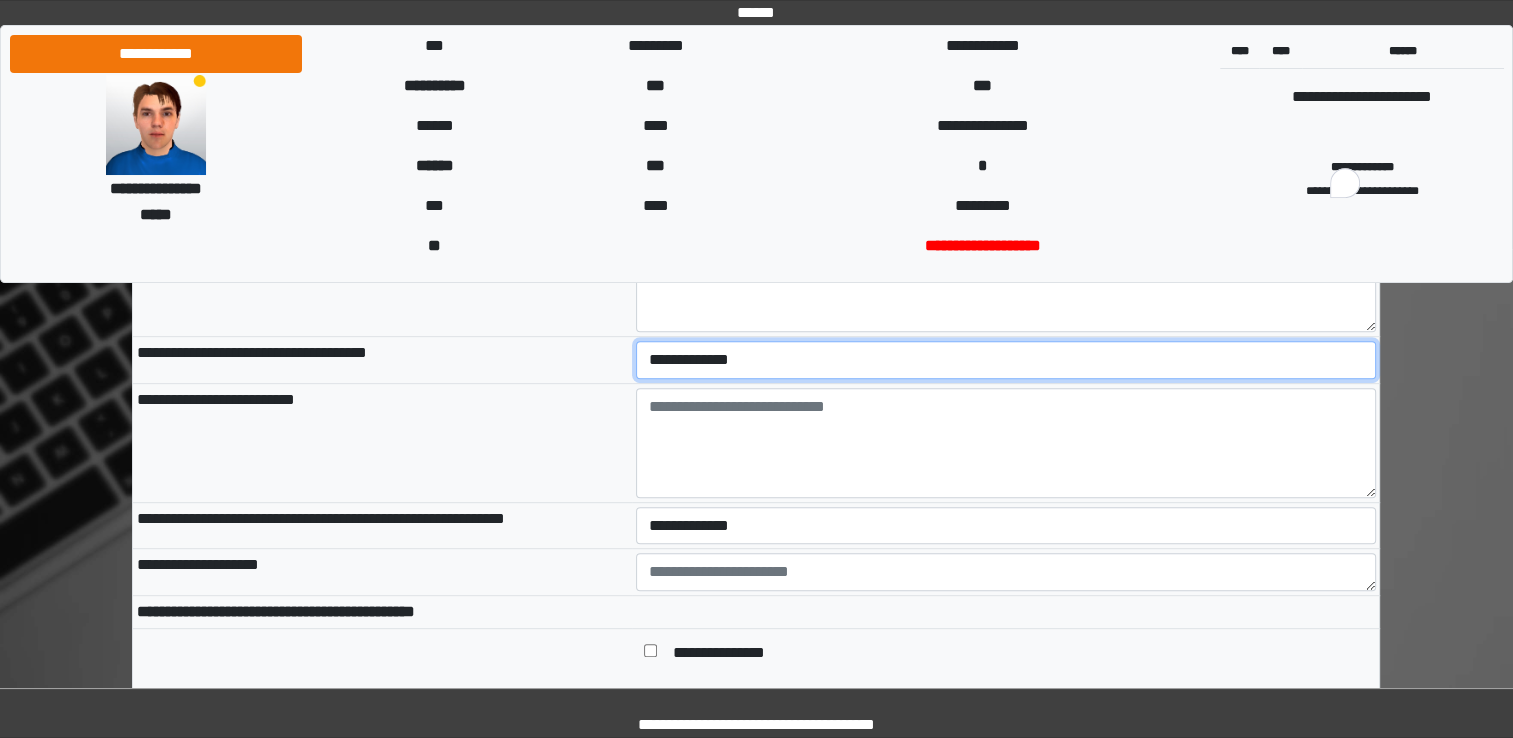 click on "**********" at bounding box center [1006, 360] 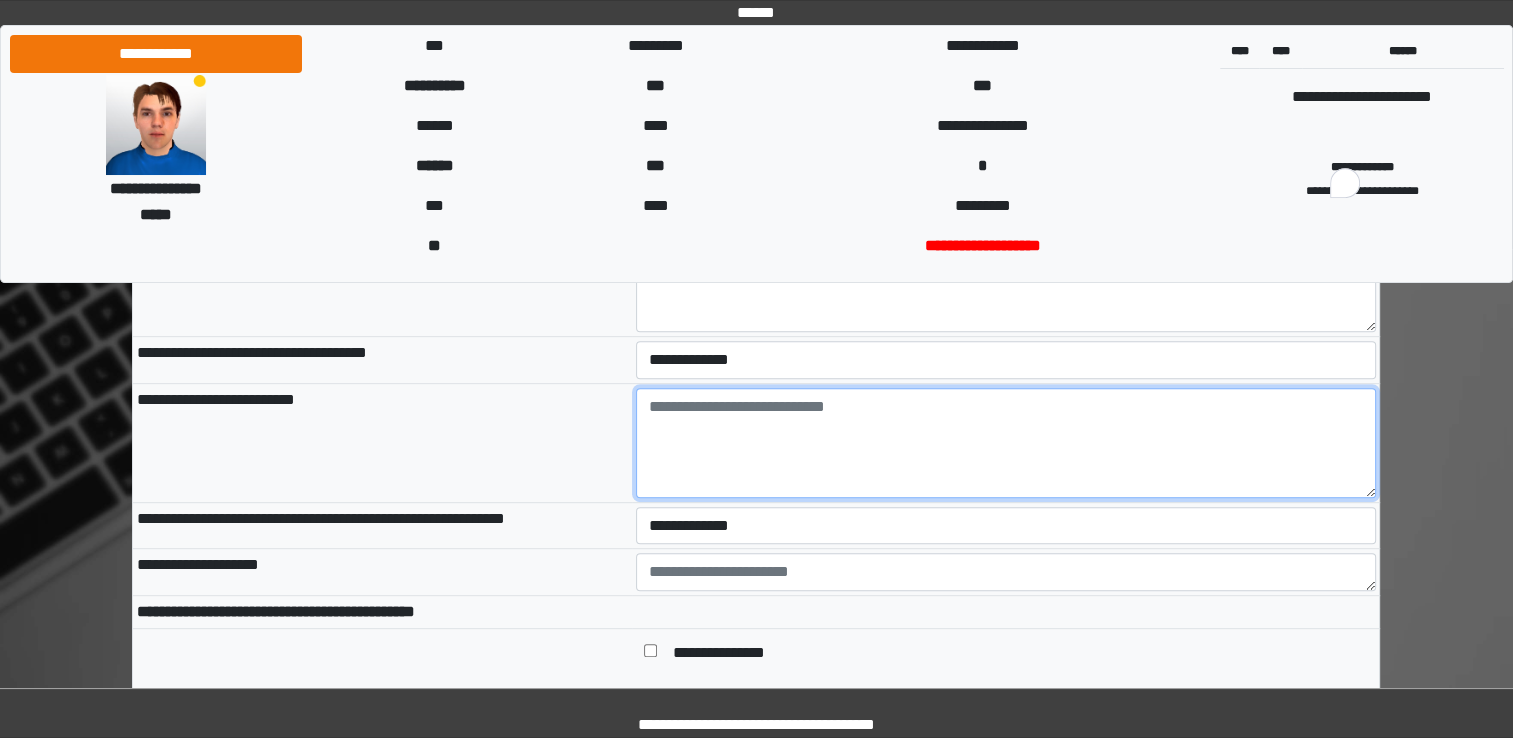 click at bounding box center (1006, 443) 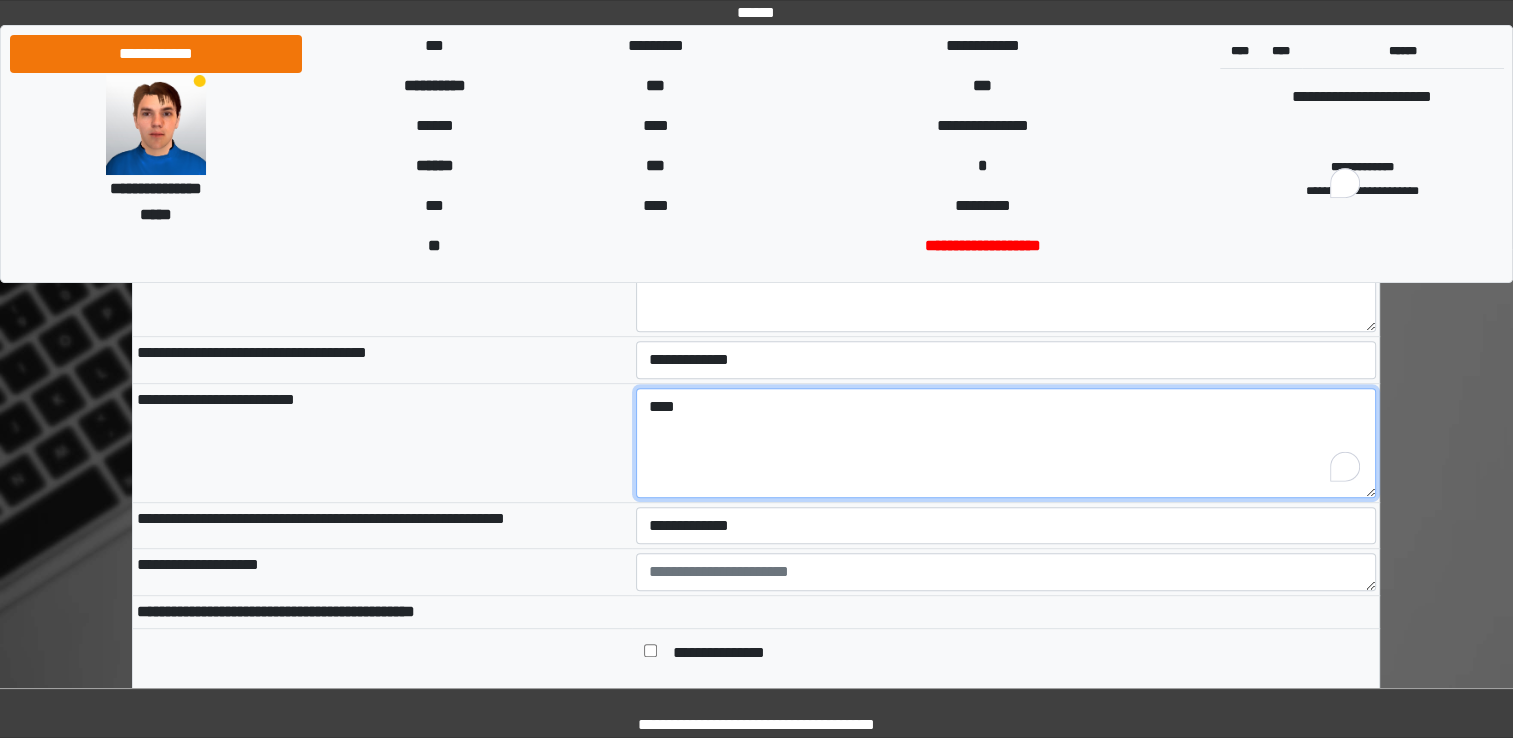 type on "****" 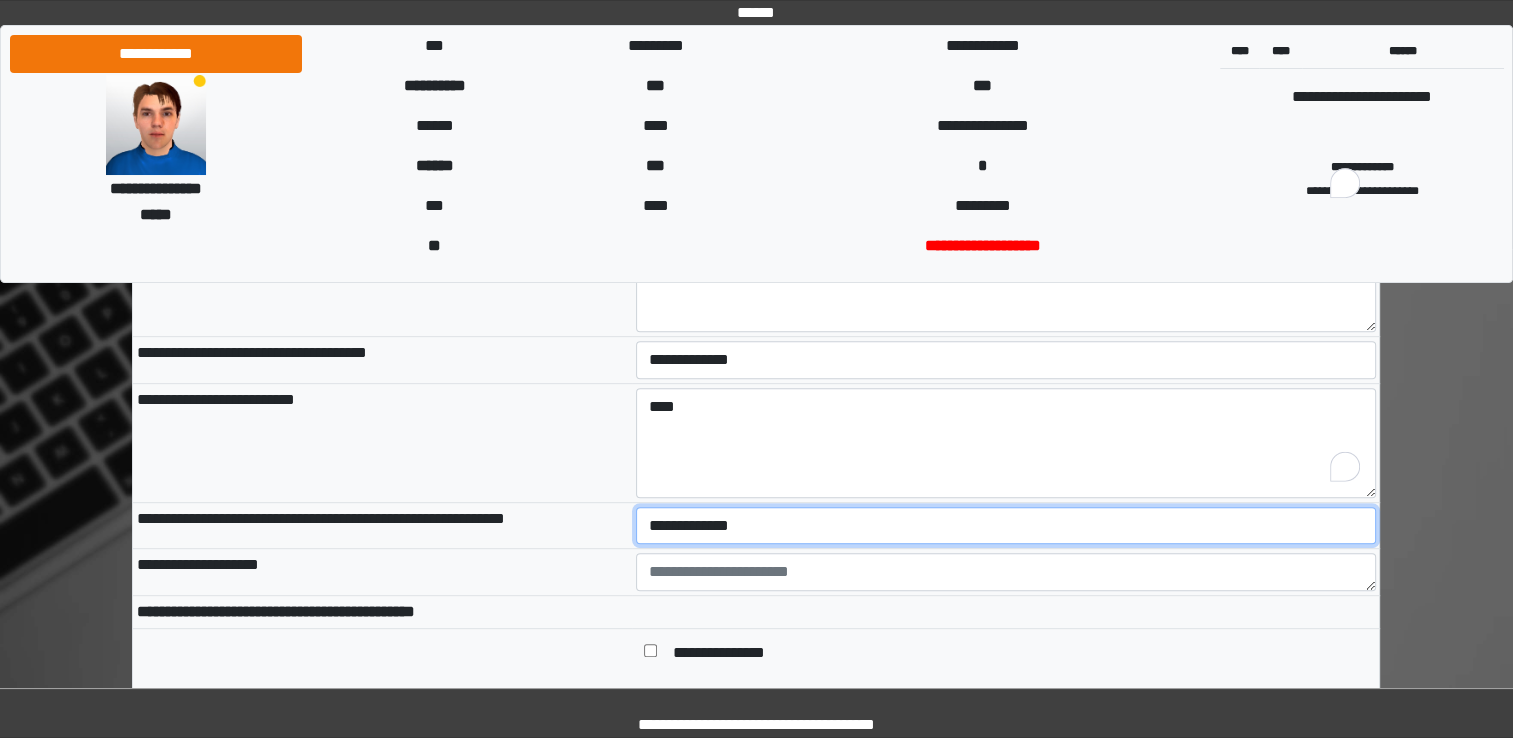 click on "**********" at bounding box center [1006, 526] 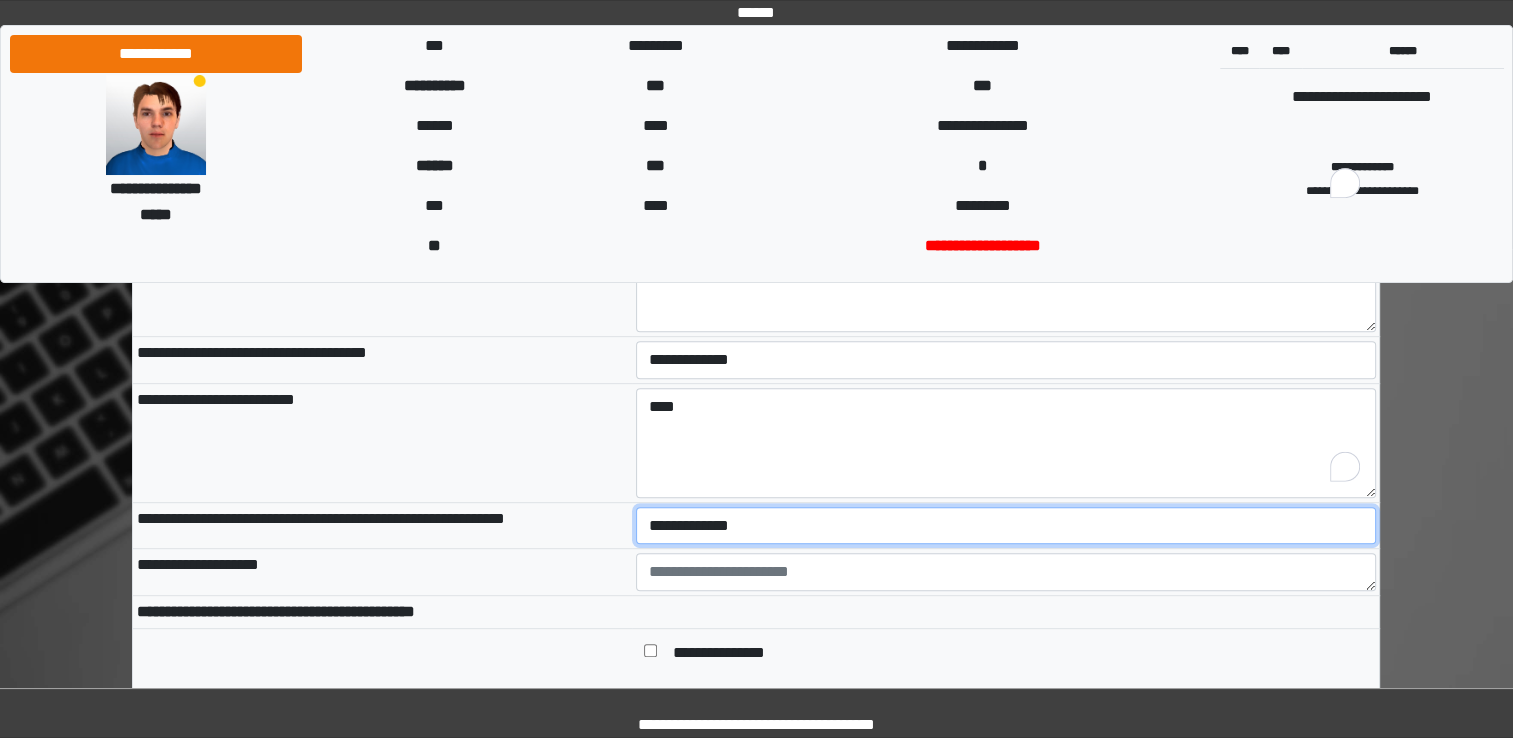 select on "*" 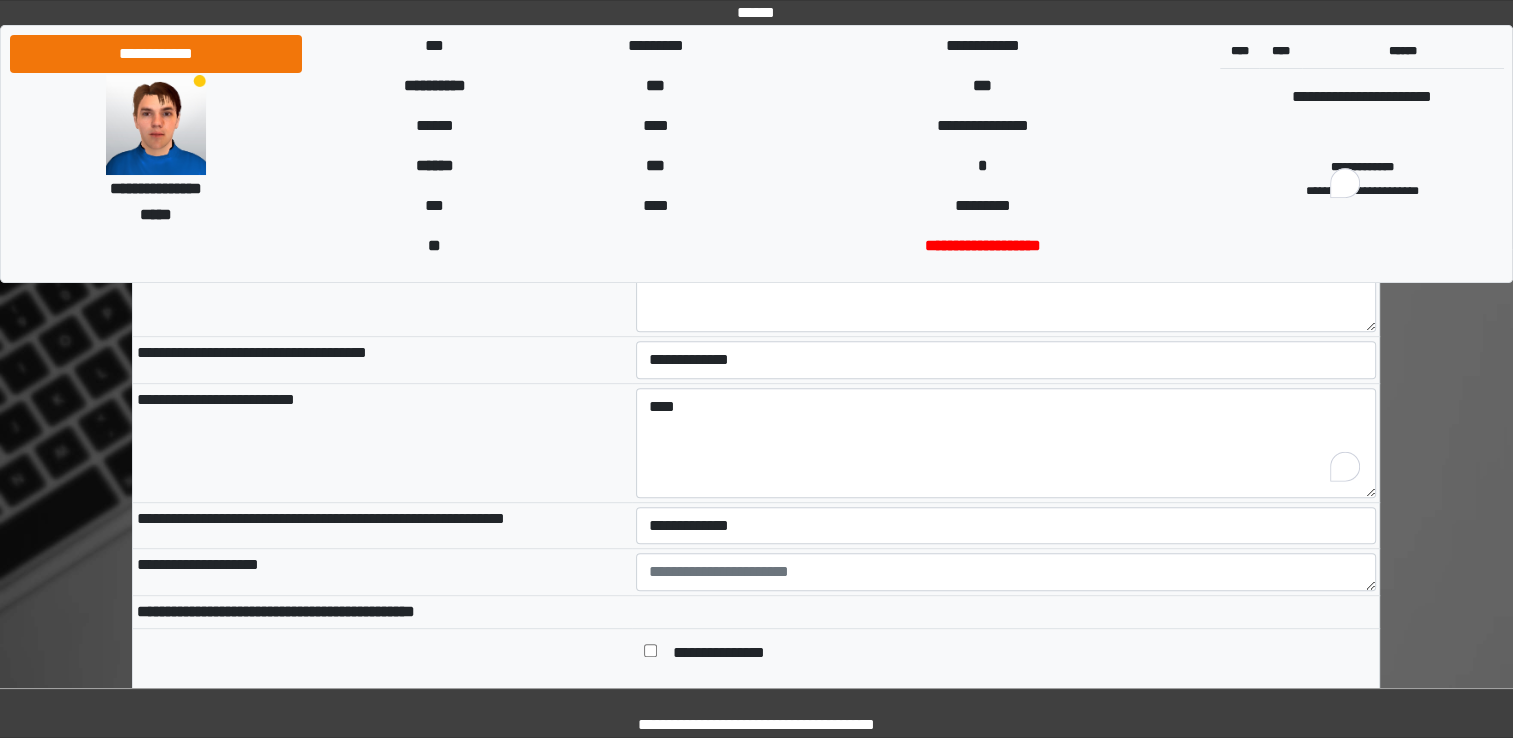click on "**********" at bounding box center (382, 572) 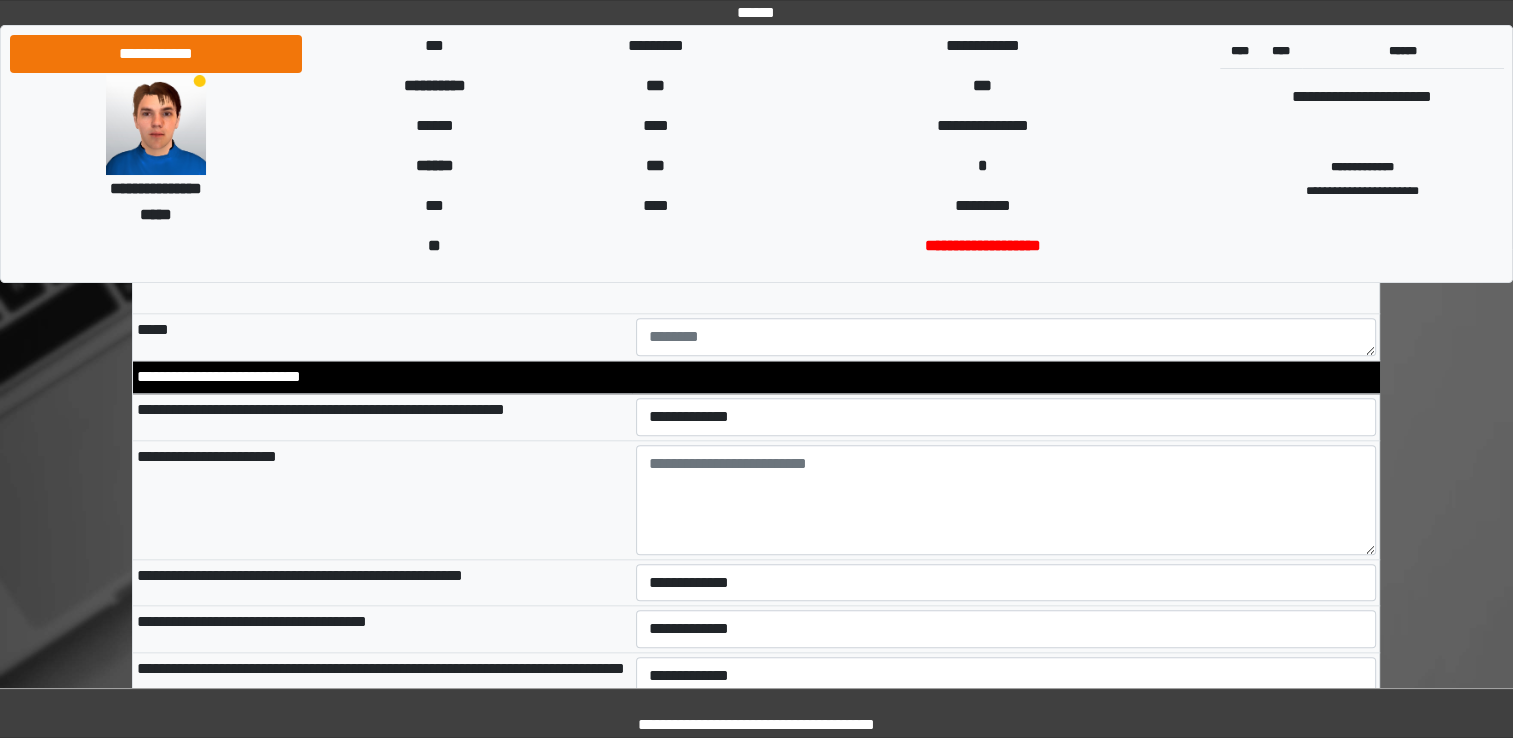 scroll, scrollTop: 2040, scrollLeft: 0, axis: vertical 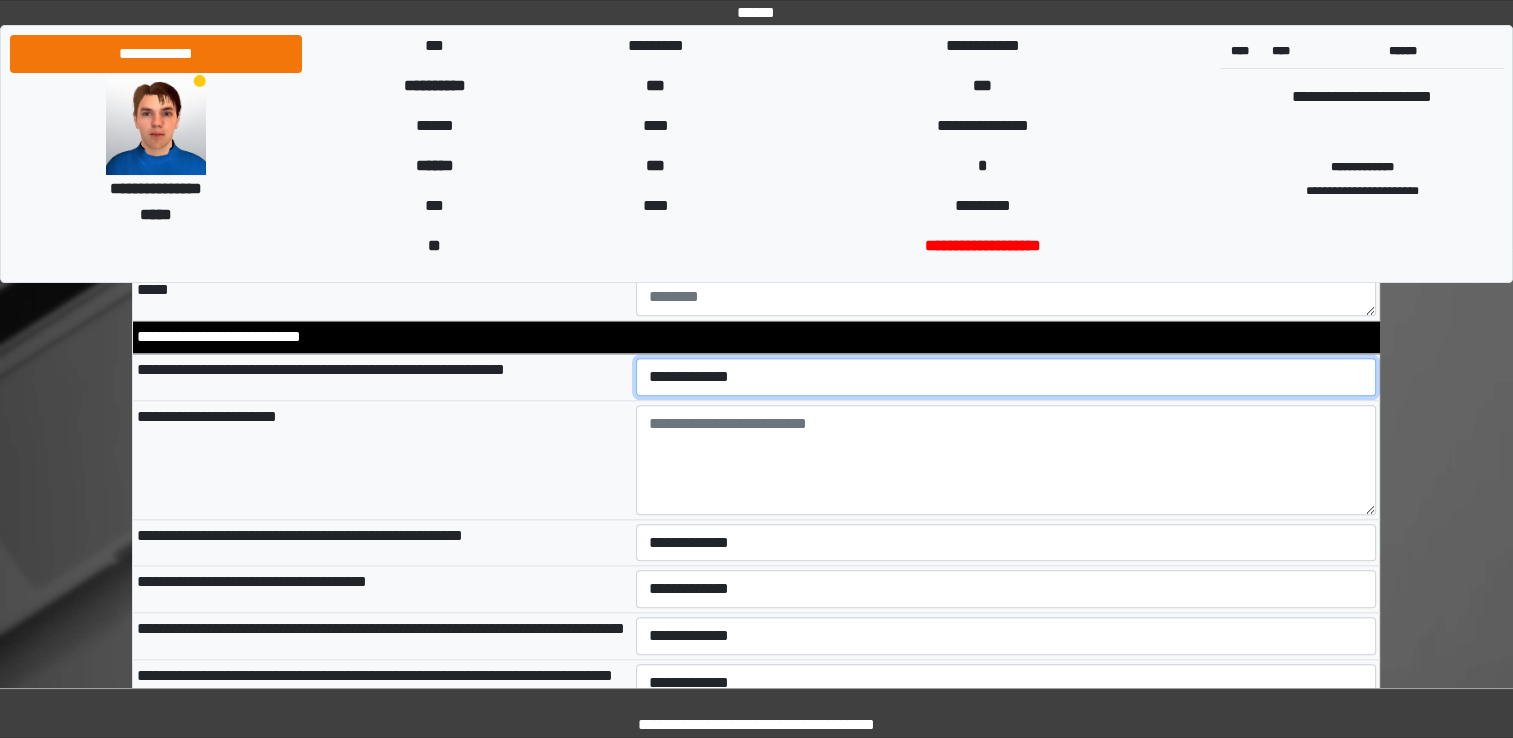click on "**********" at bounding box center [1006, 377] 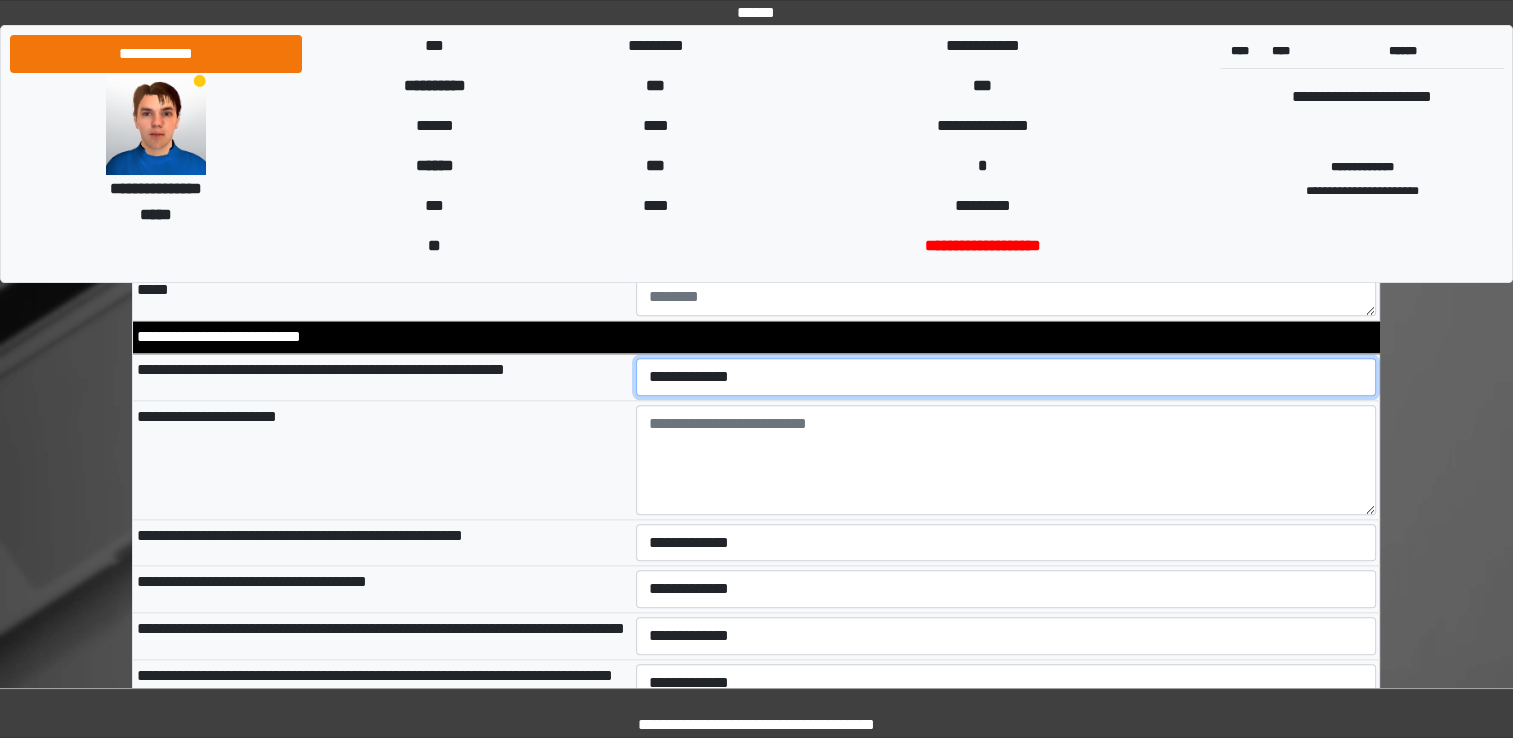 select on "*" 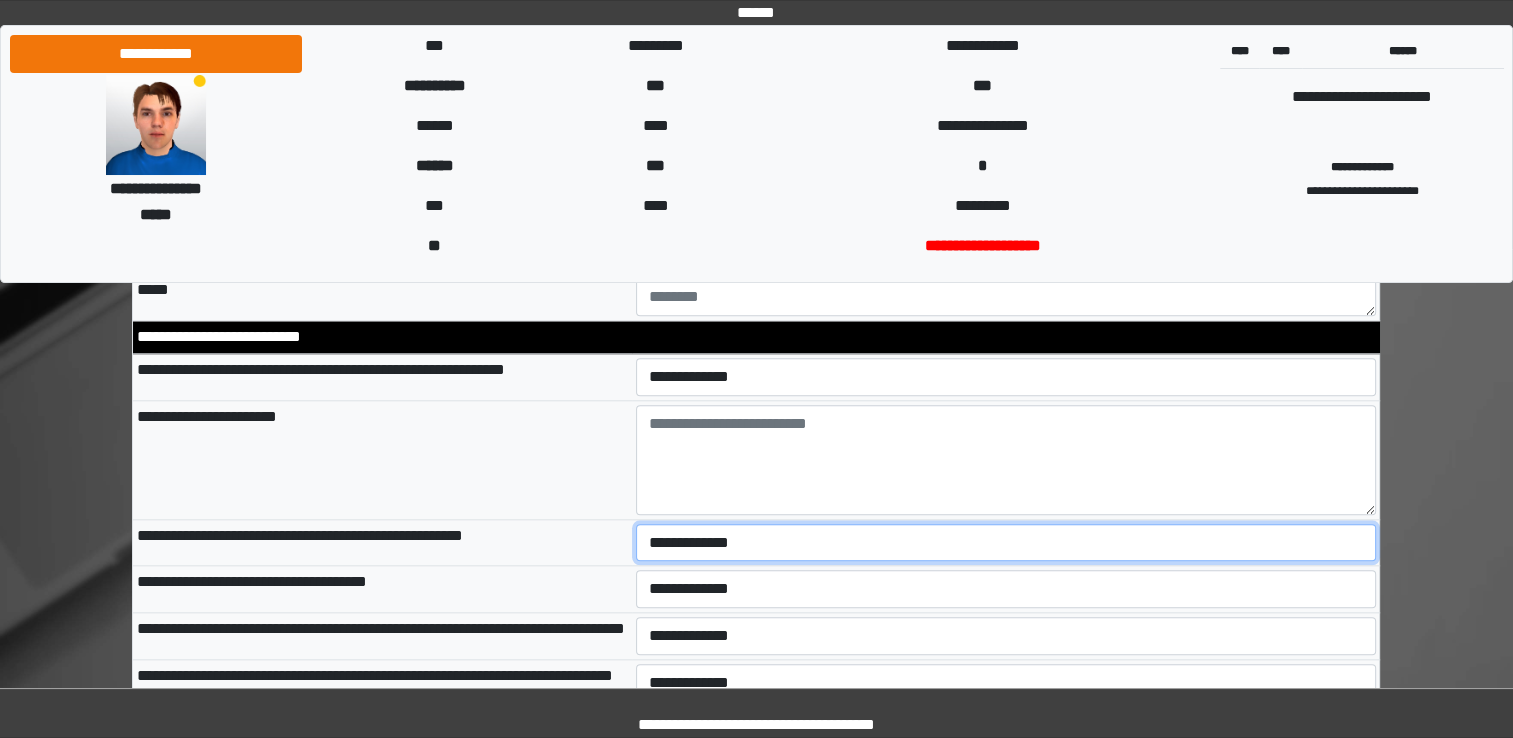click on "**********" at bounding box center [1006, 543] 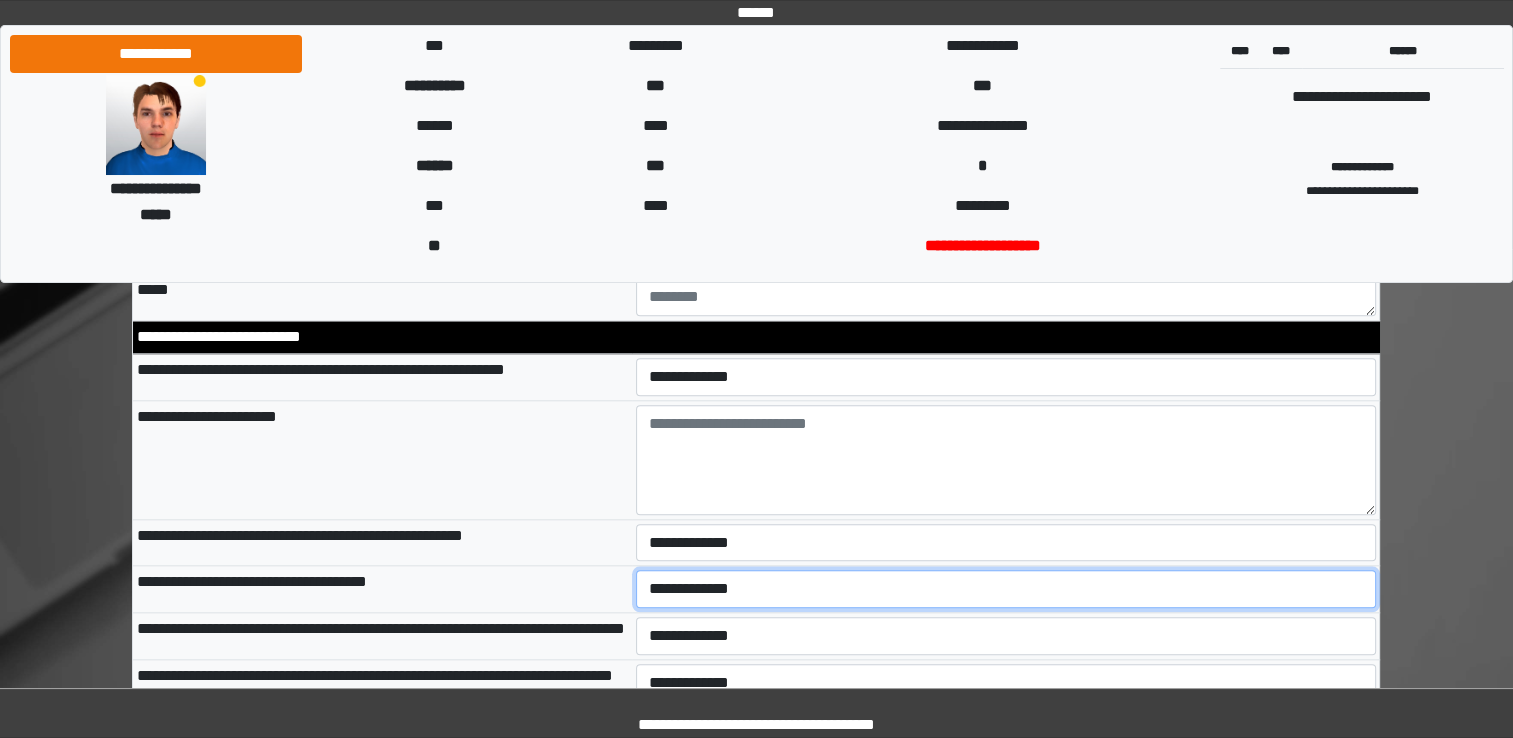 click on "**********" at bounding box center [1006, 589] 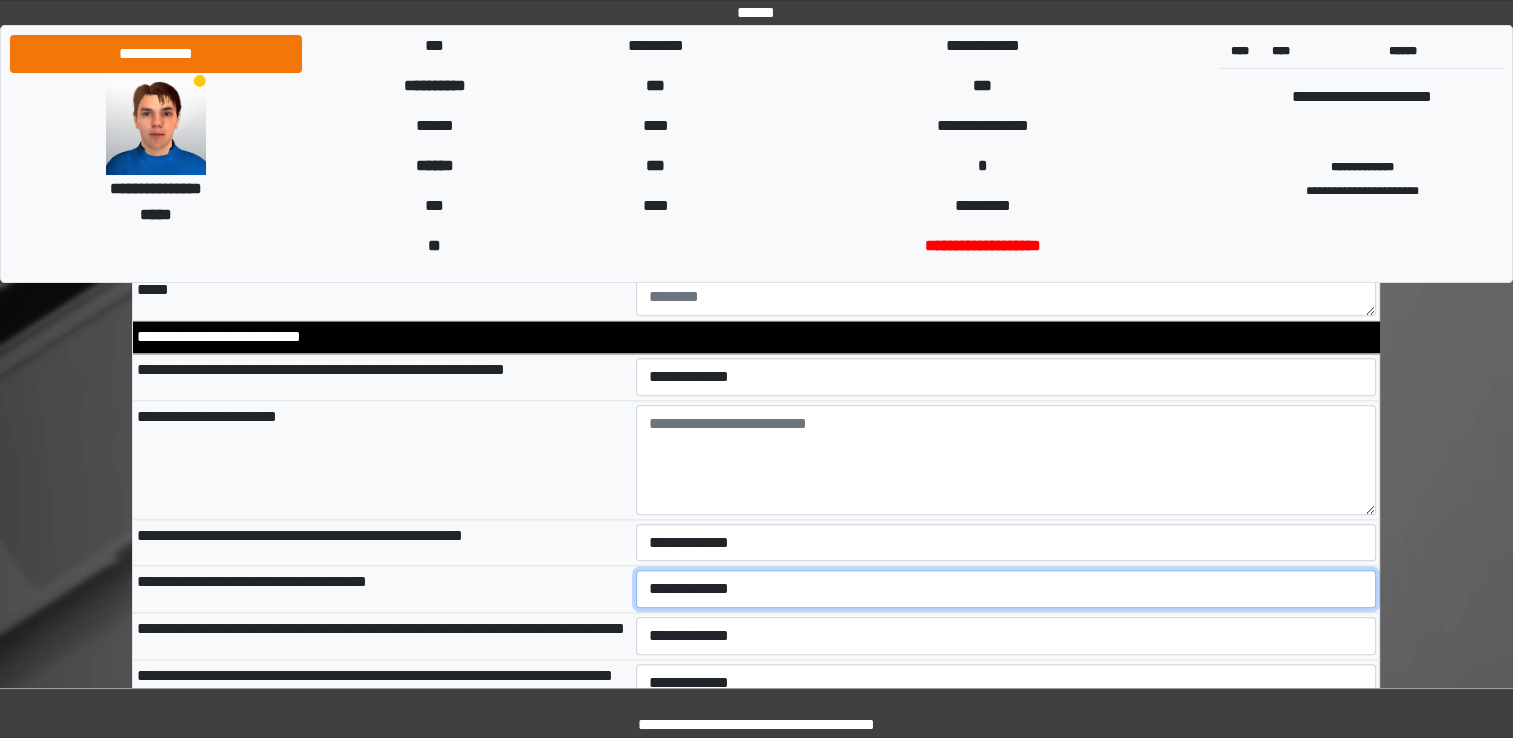 select on "*" 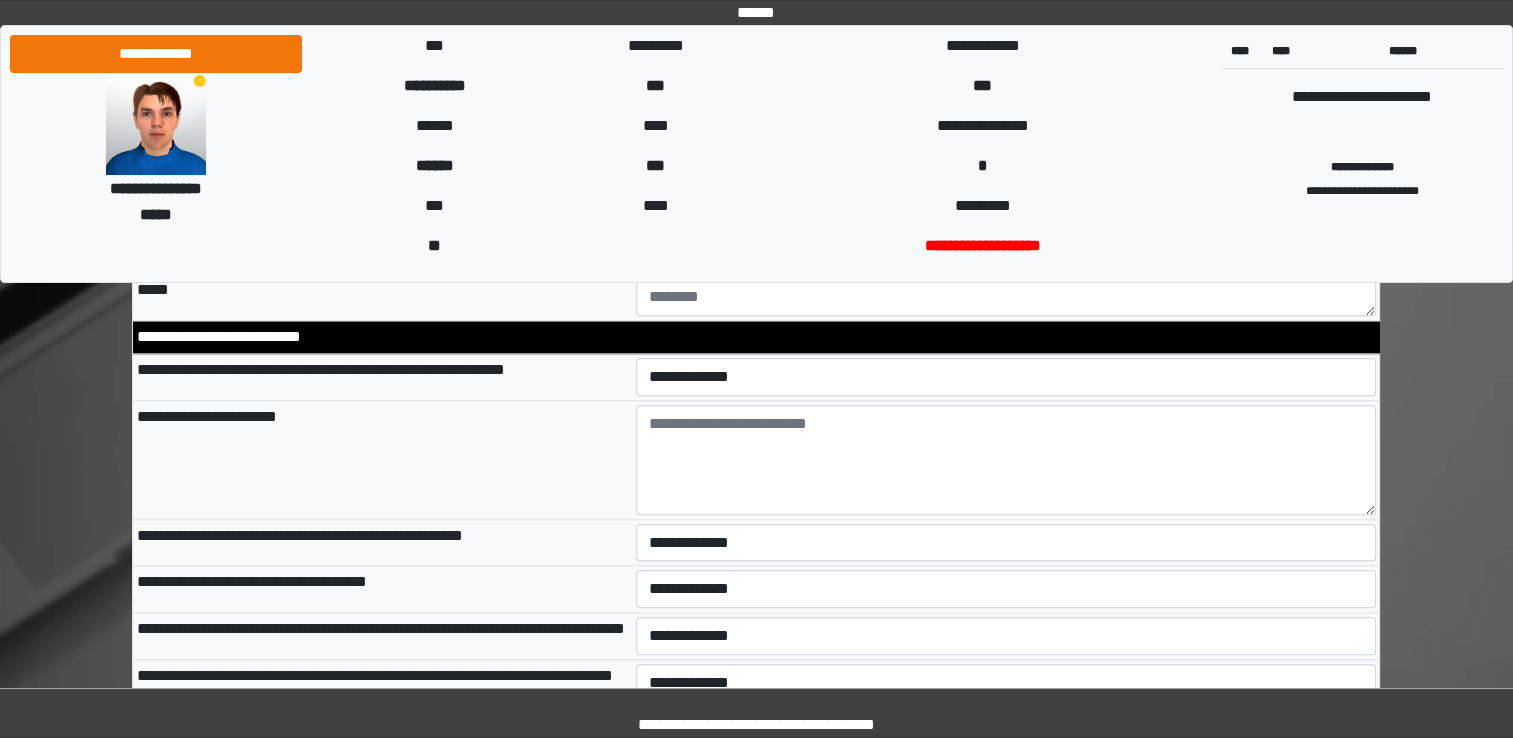 click on "**********" at bounding box center (382, 635) 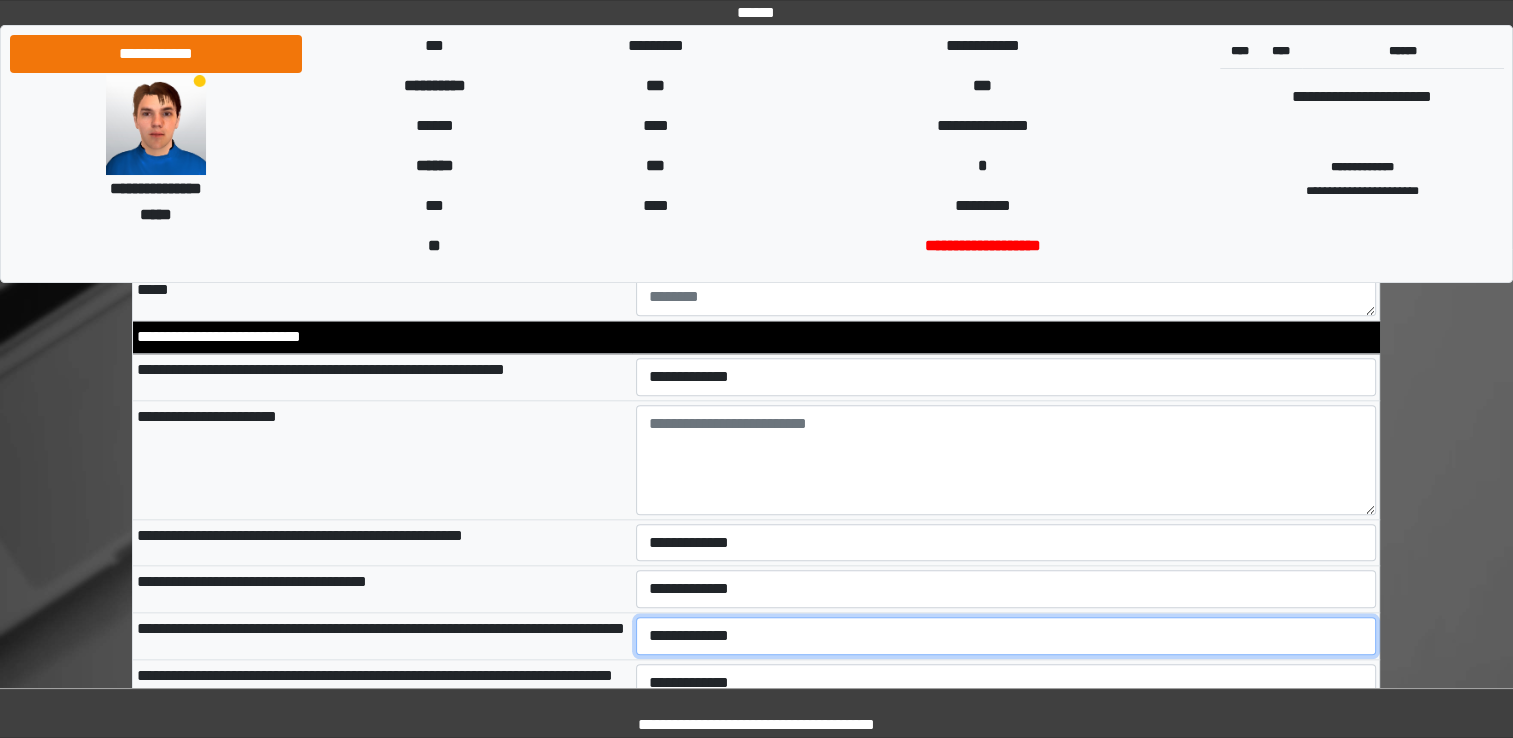click on "**********" at bounding box center [1006, 636] 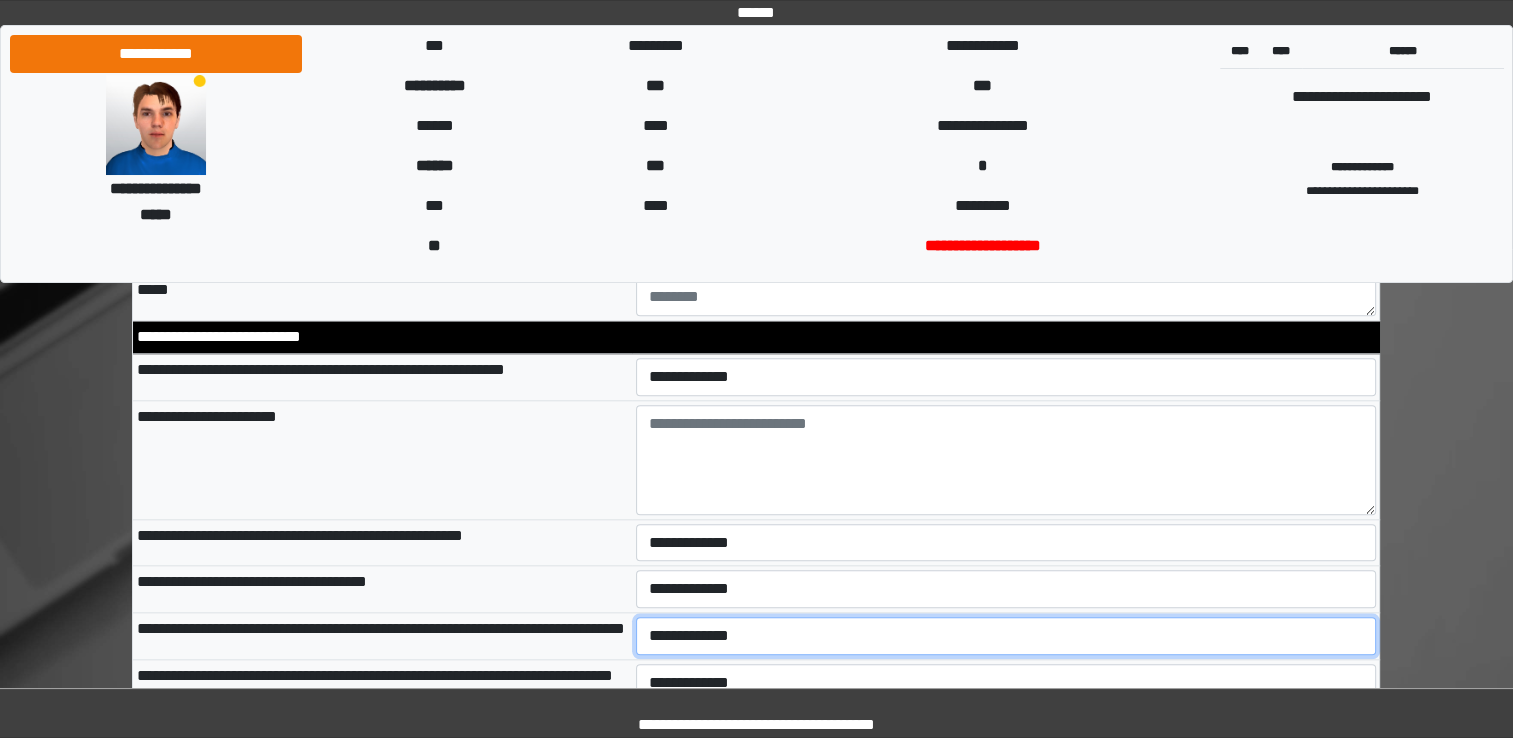 select on "*" 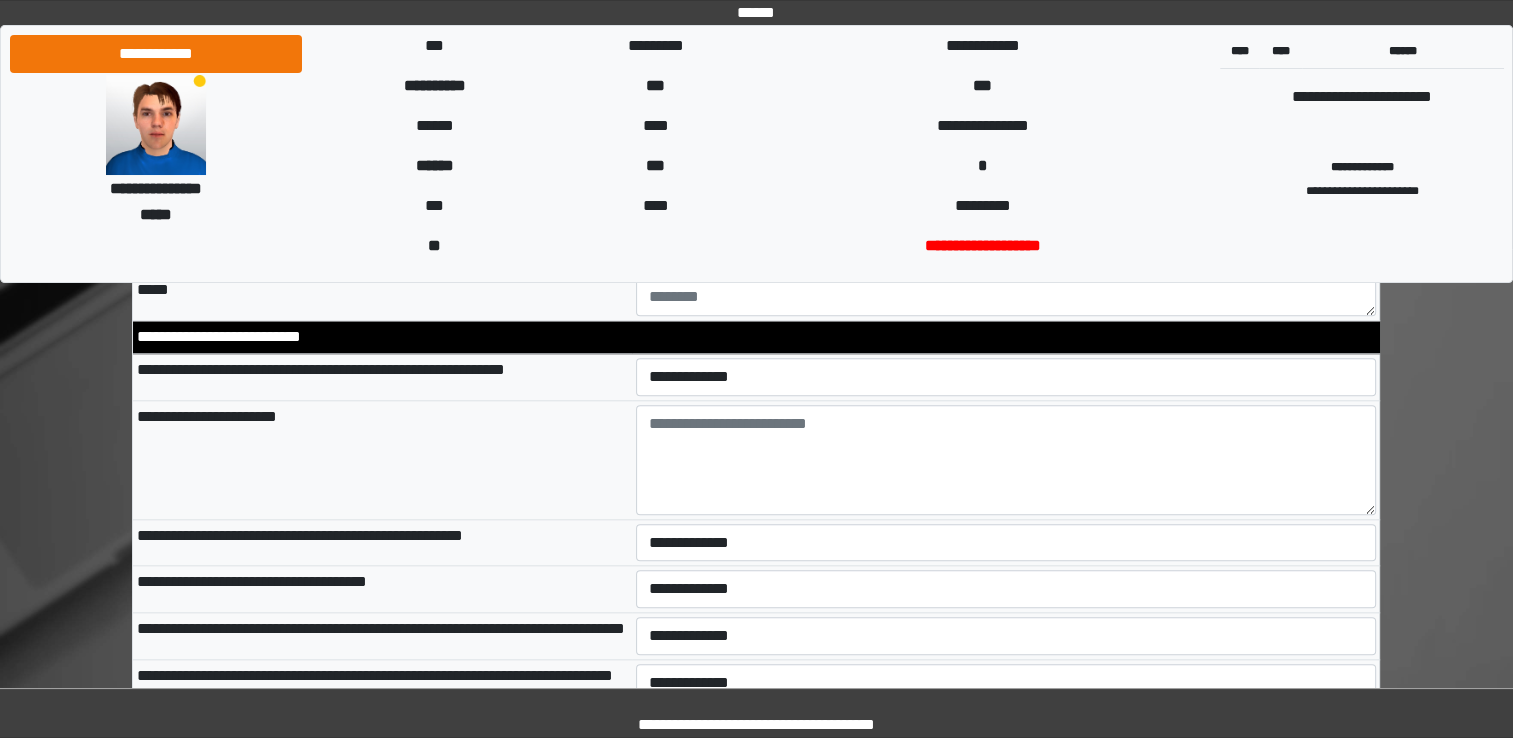 click on "**********" at bounding box center [382, 687] 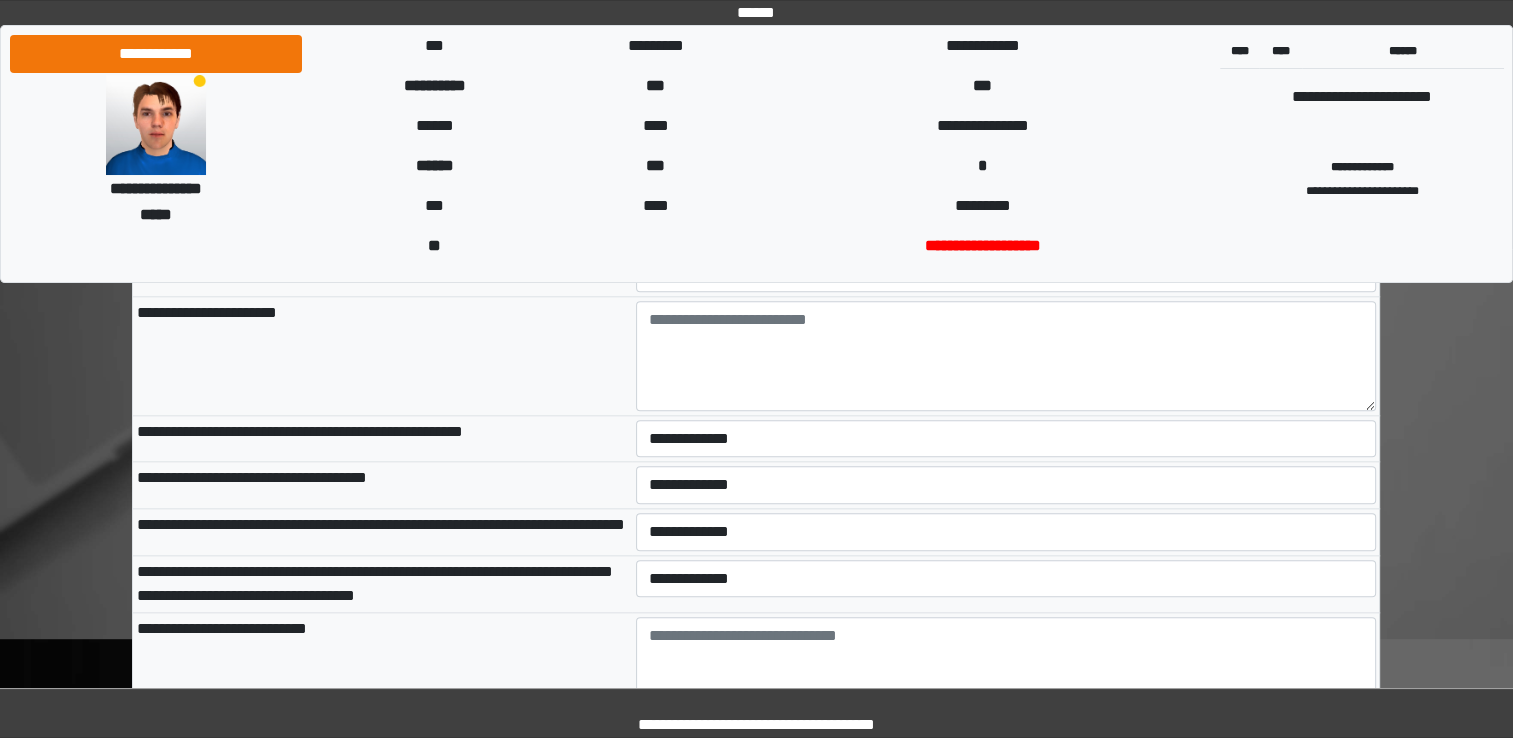 scroll, scrollTop: 2144, scrollLeft: 0, axis: vertical 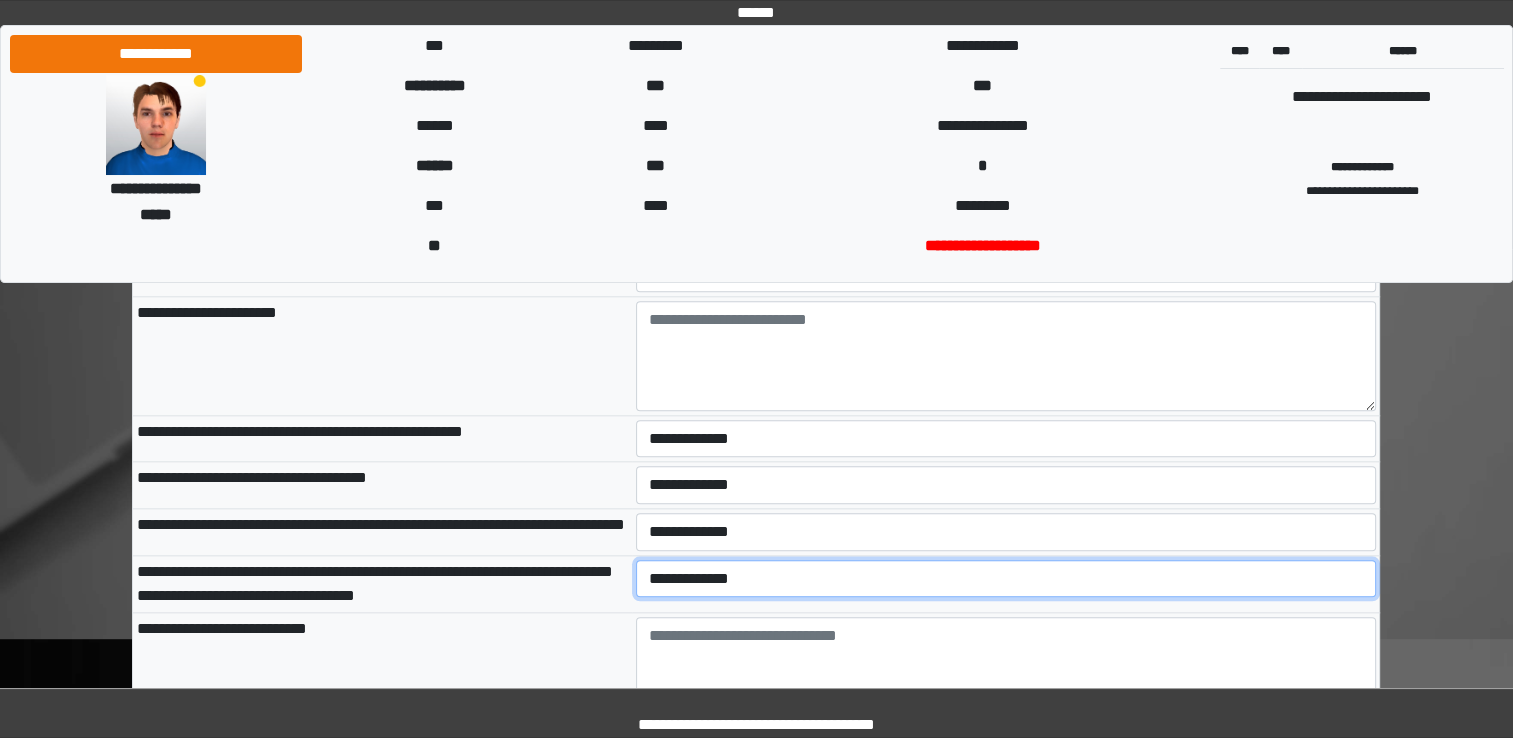 click on "**********" at bounding box center [1006, 579] 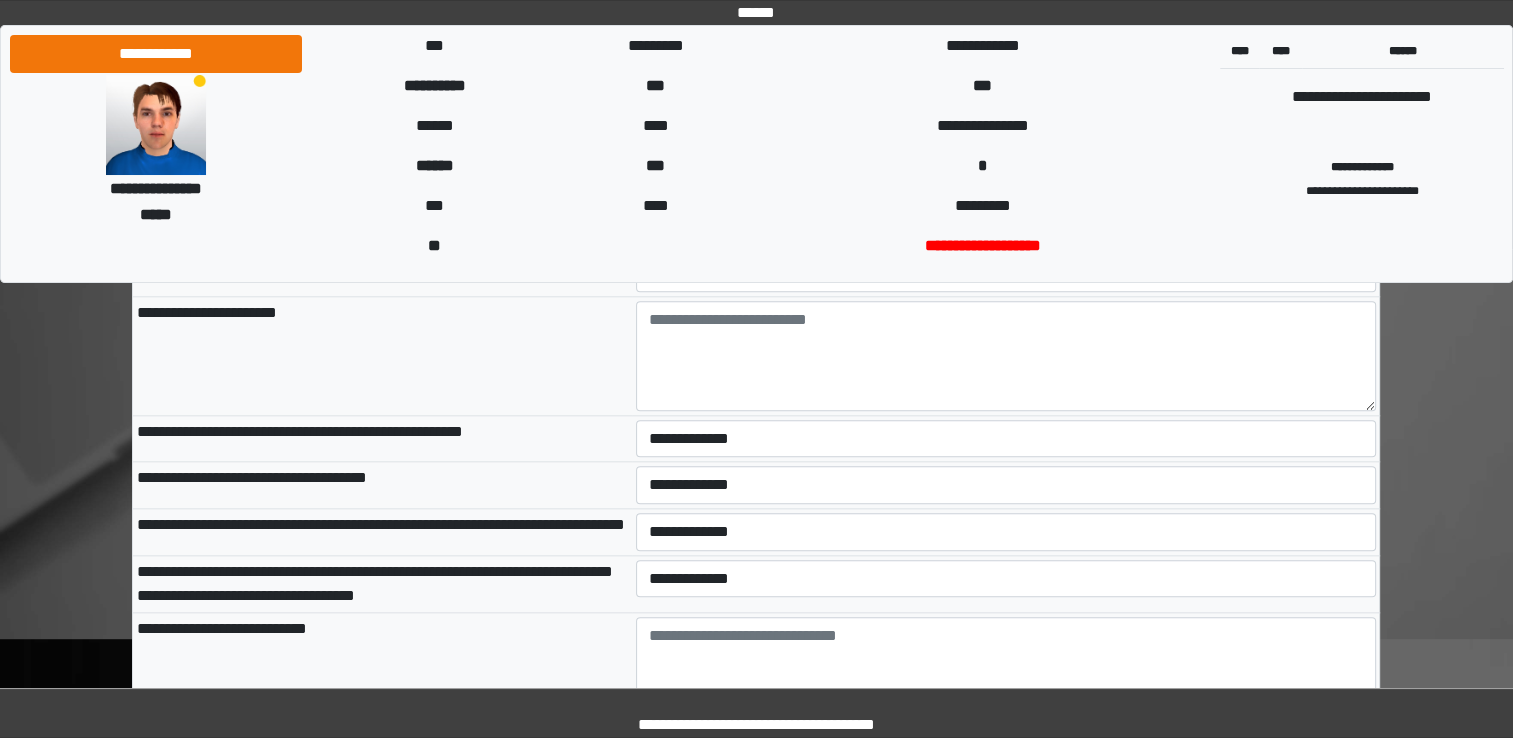 click on "**********" at bounding box center (382, 671) 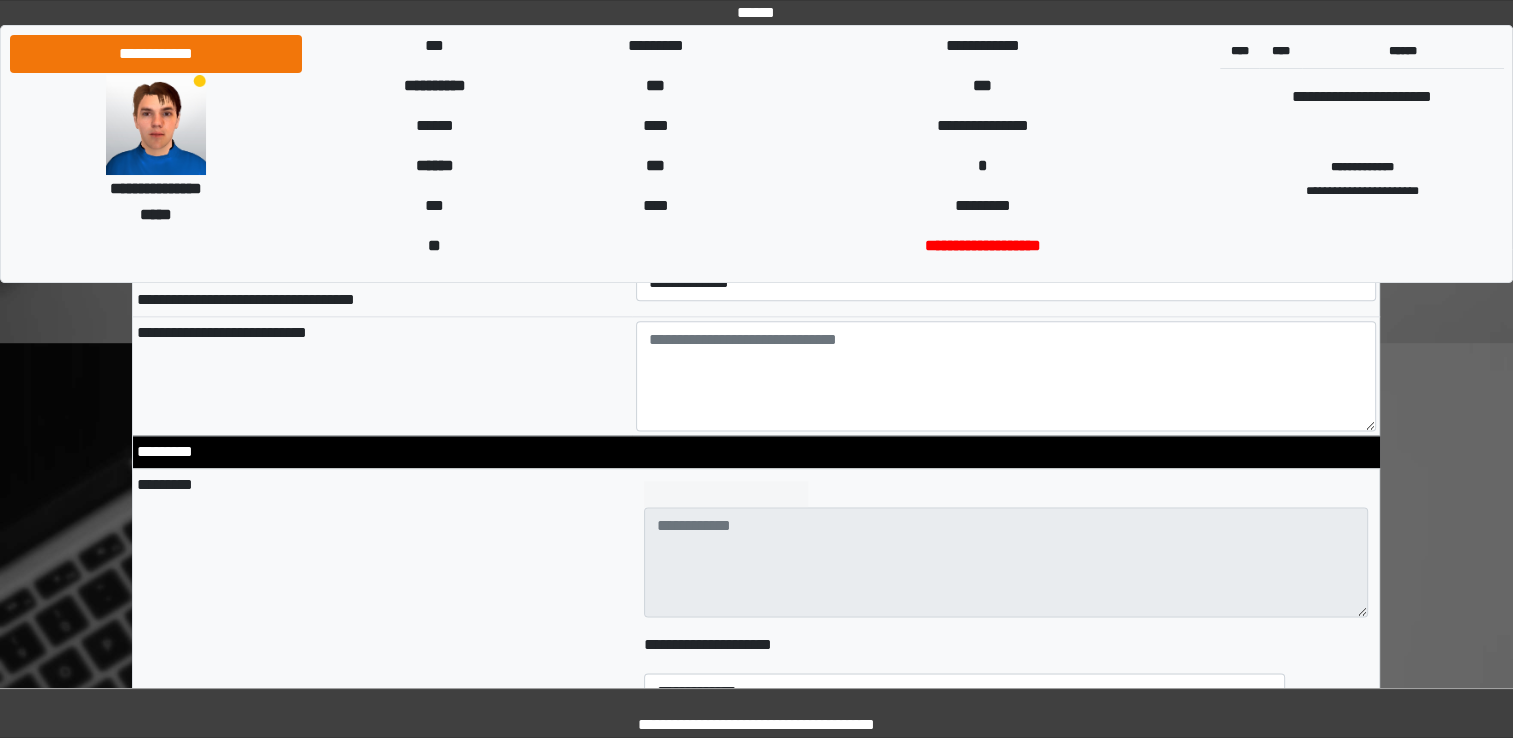 scroll, scrollTop: 2584, scrollLeft: 0, axis: vertical 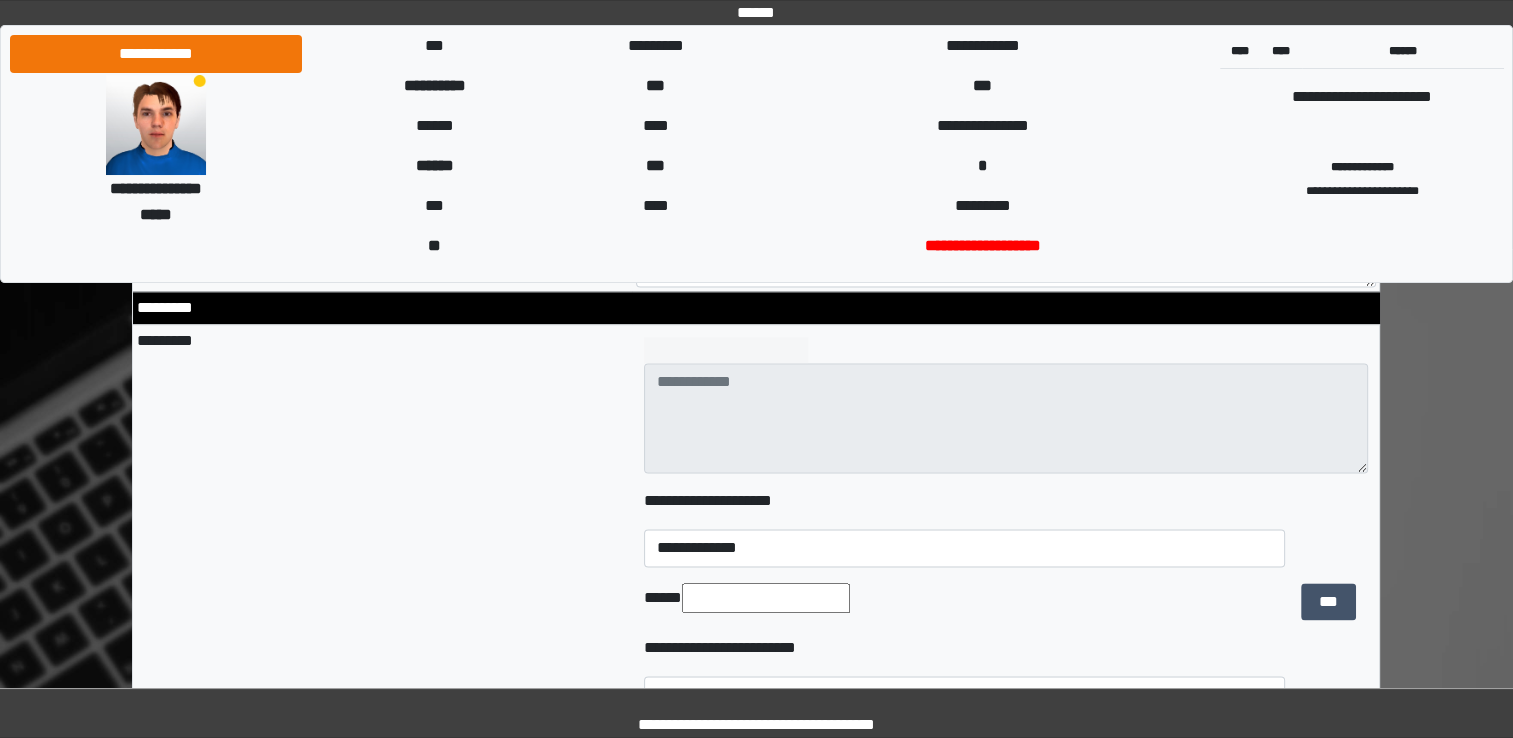 click on "*********" at bounding box center [382, 560] 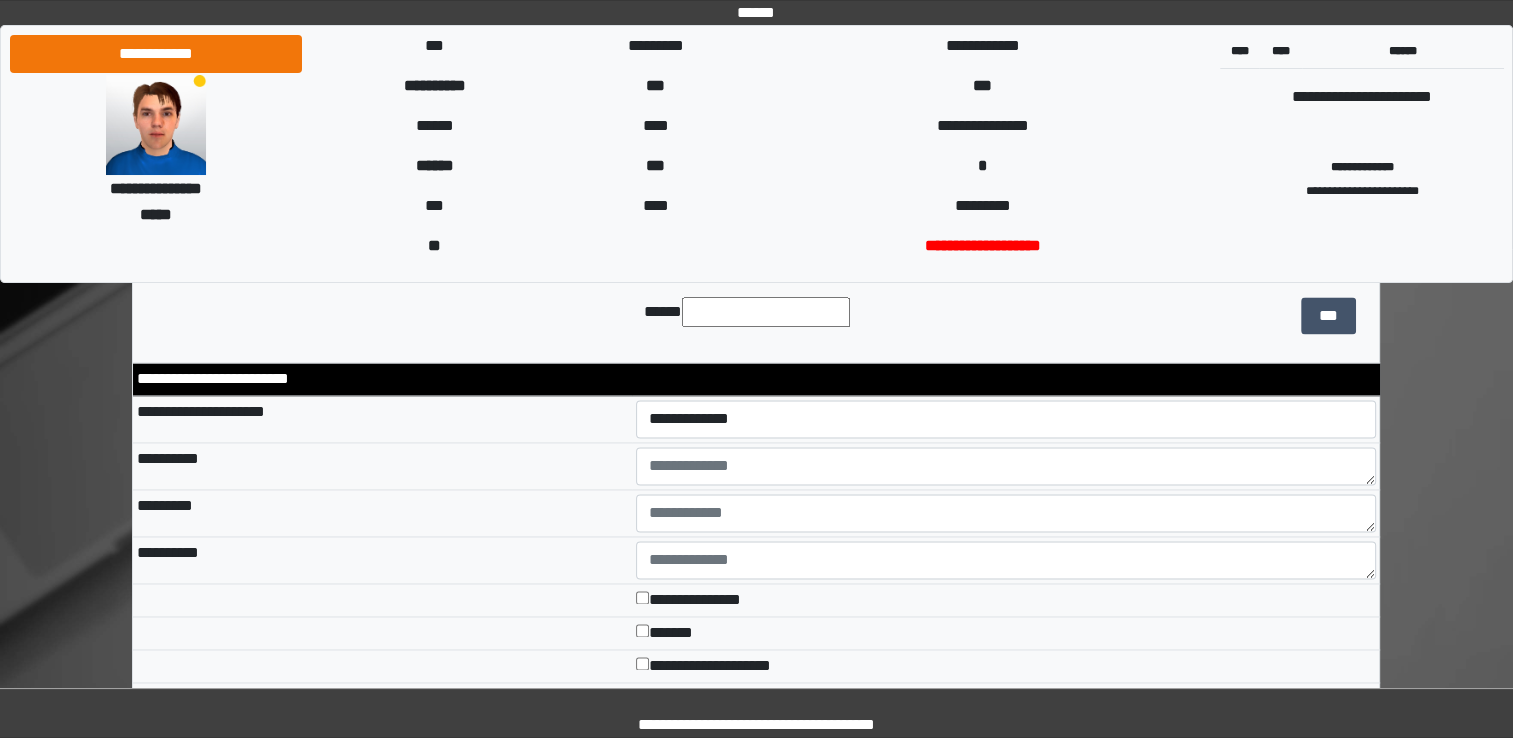 scroll, scrollTop: 3064, scrollLeft: 0, axis: vertical 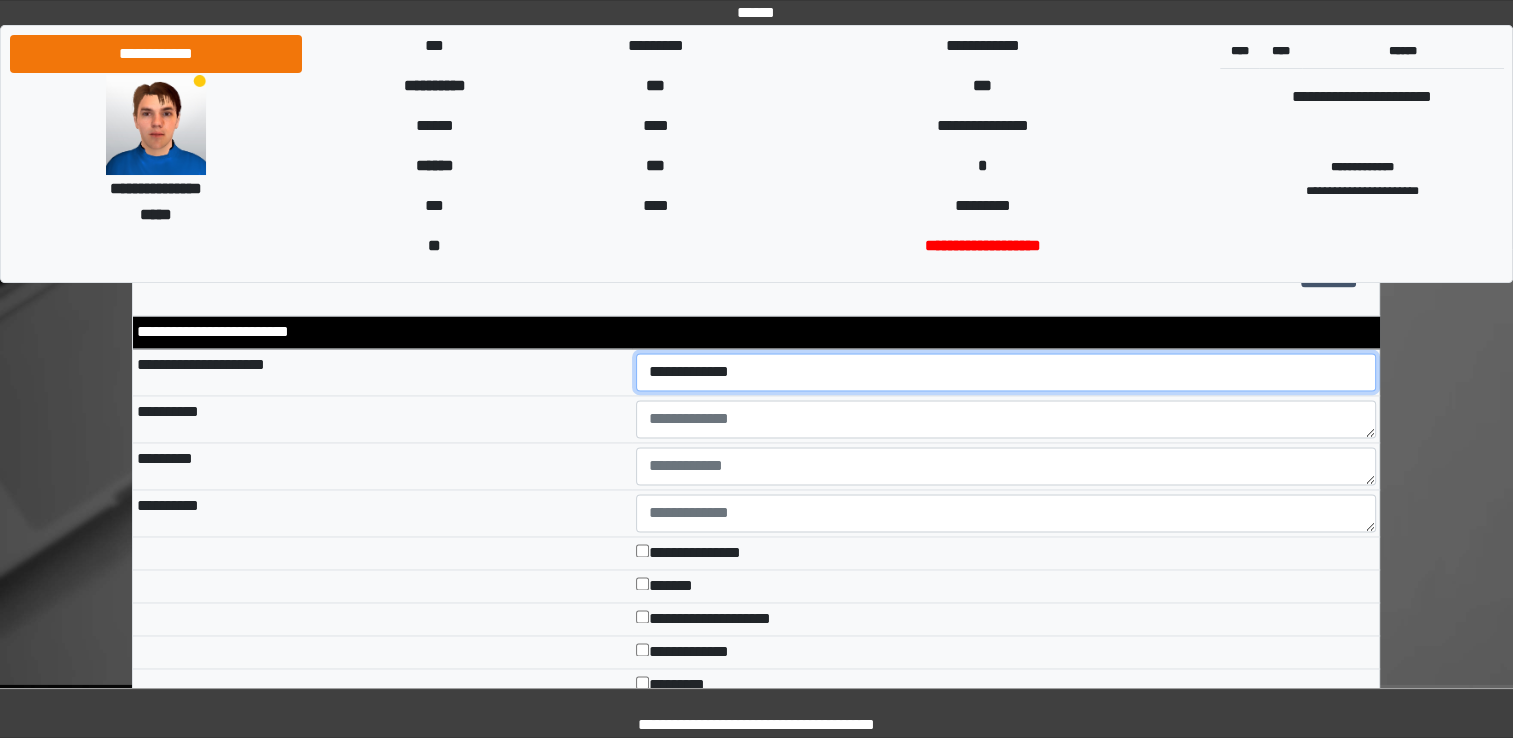 click on "**********" at bounding box center (1006, 372) 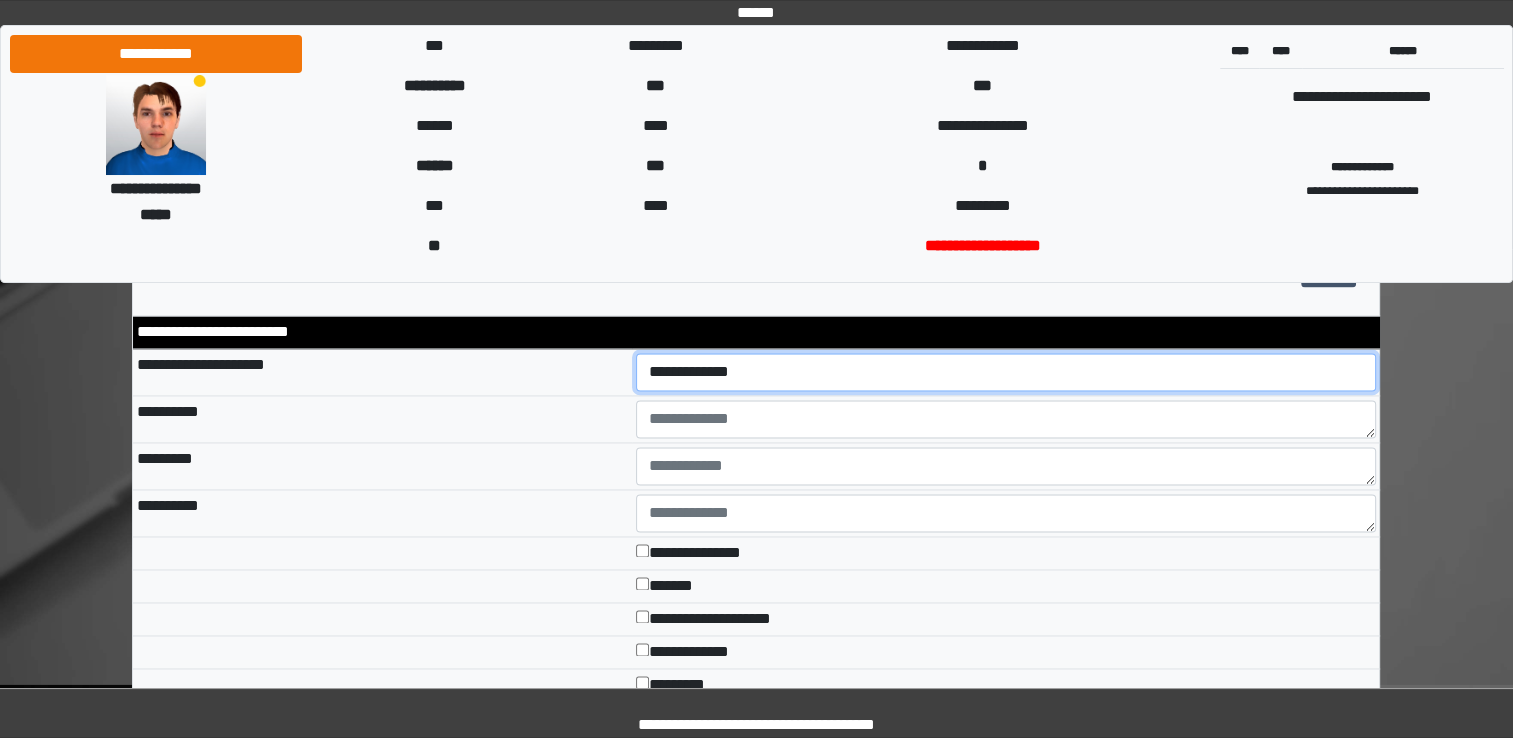 scroll, scrollTop: 3062, scrollLeft: 0, axis: vertical 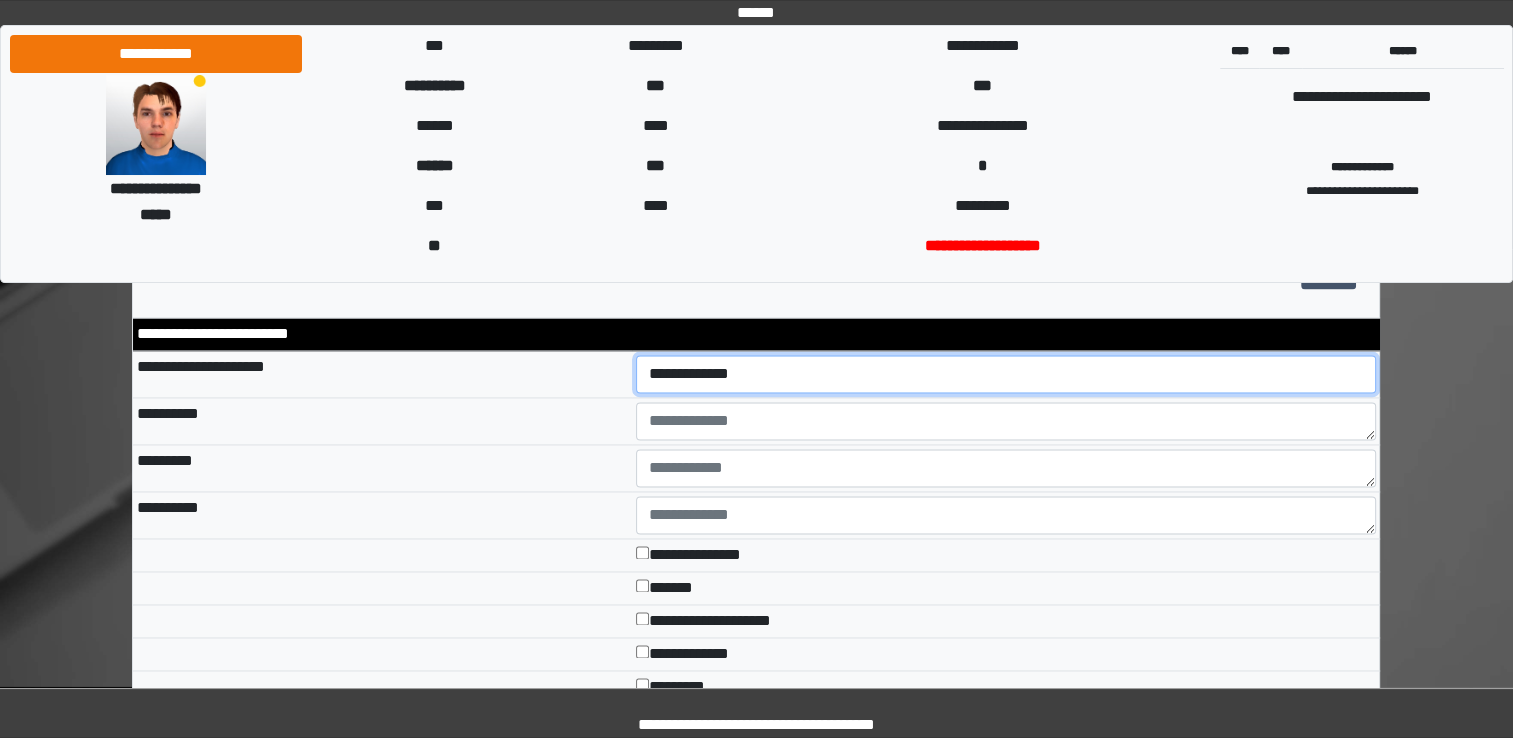 click on "**********" at bounding box center [1006, 374] 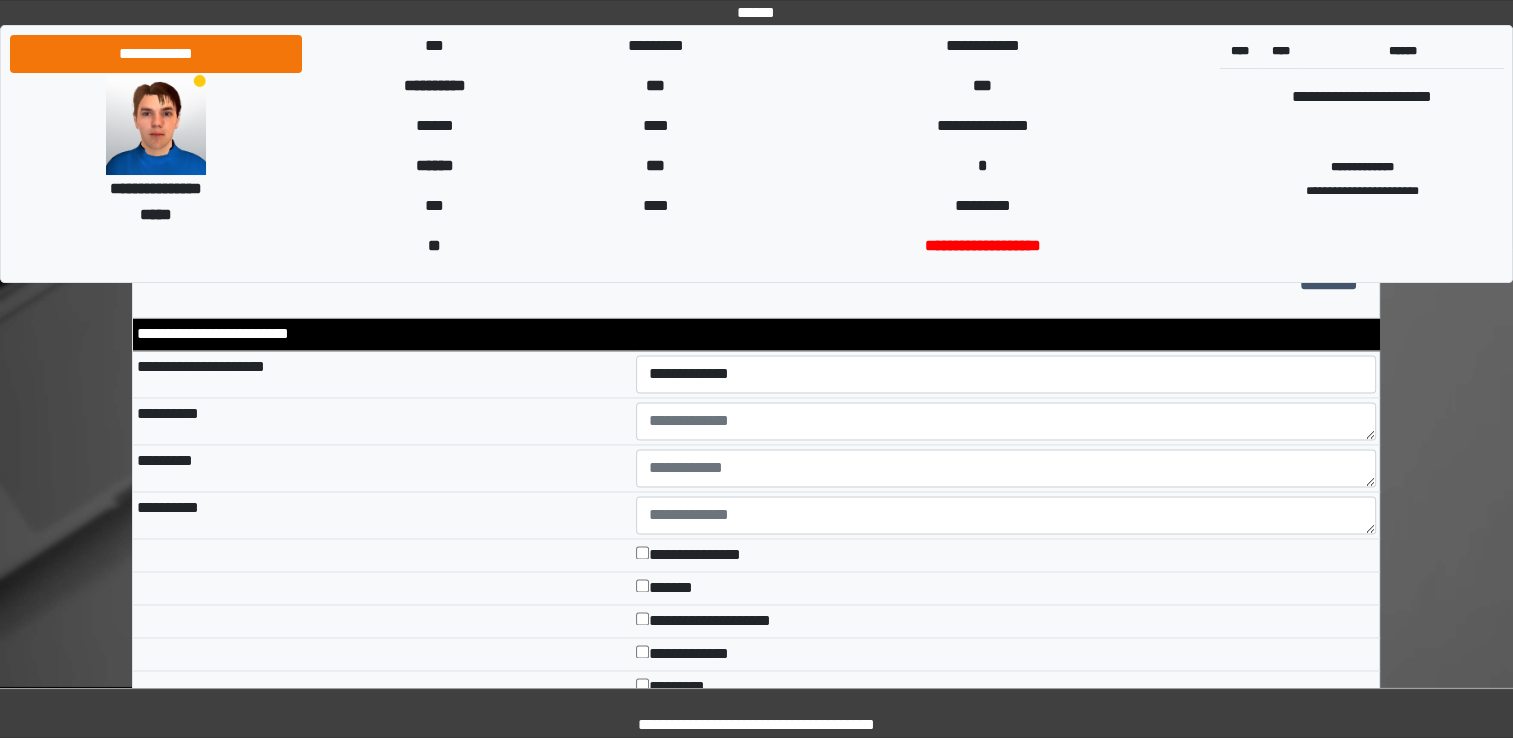 click on "**********" at bounding box center [382, 514] 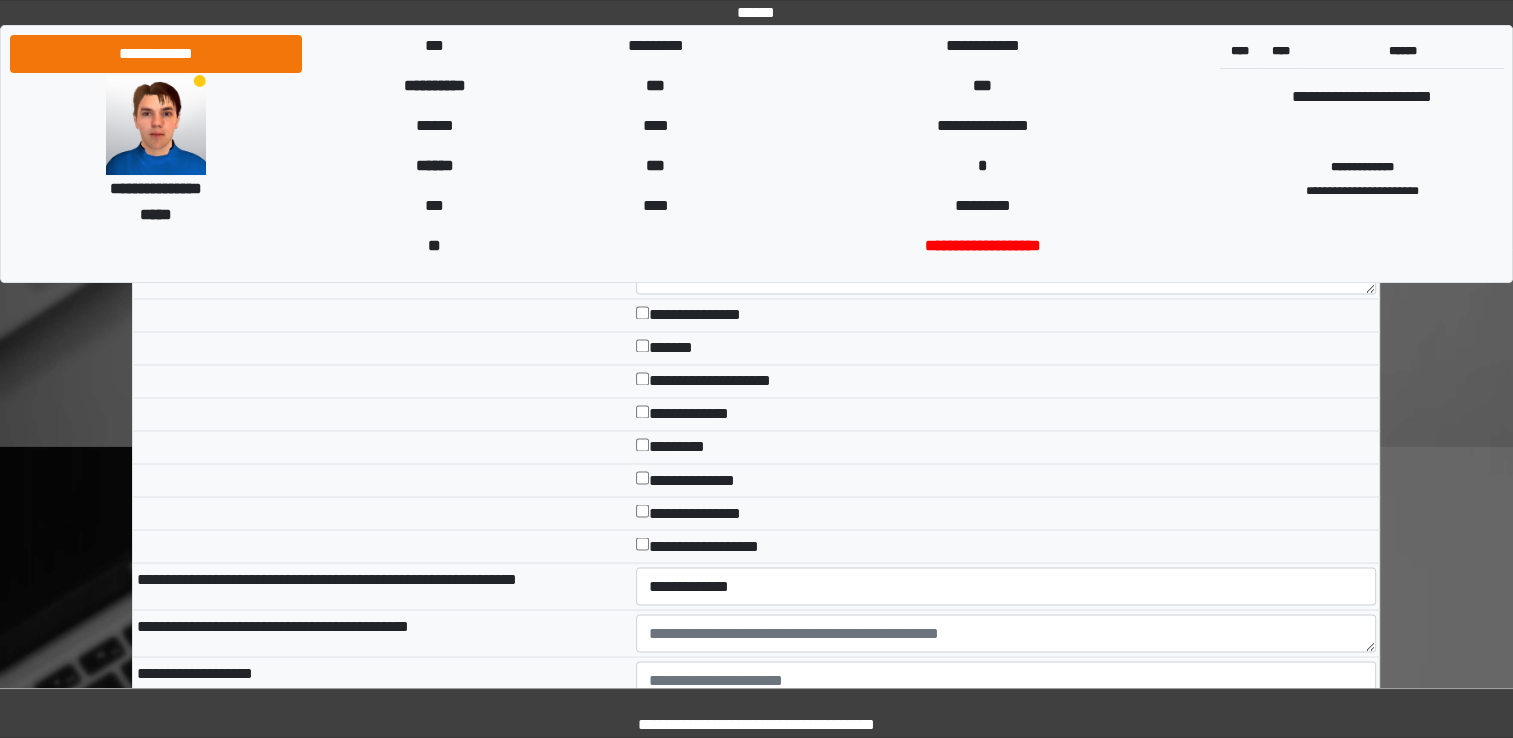 scroll, scrollTop: 3342, scrollLeft: 0, axis: vertical 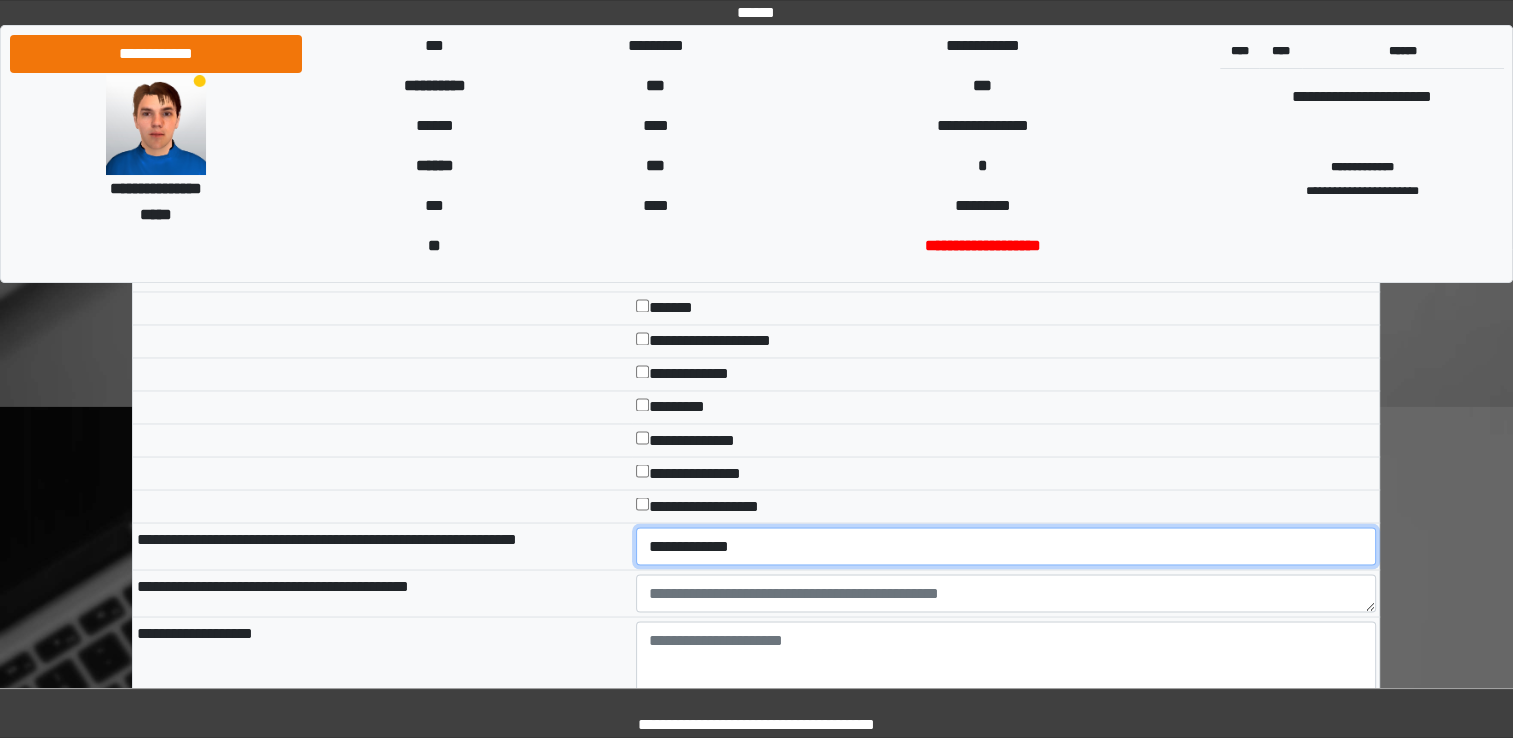 click on "**********" at bounding box center [1006, 546] 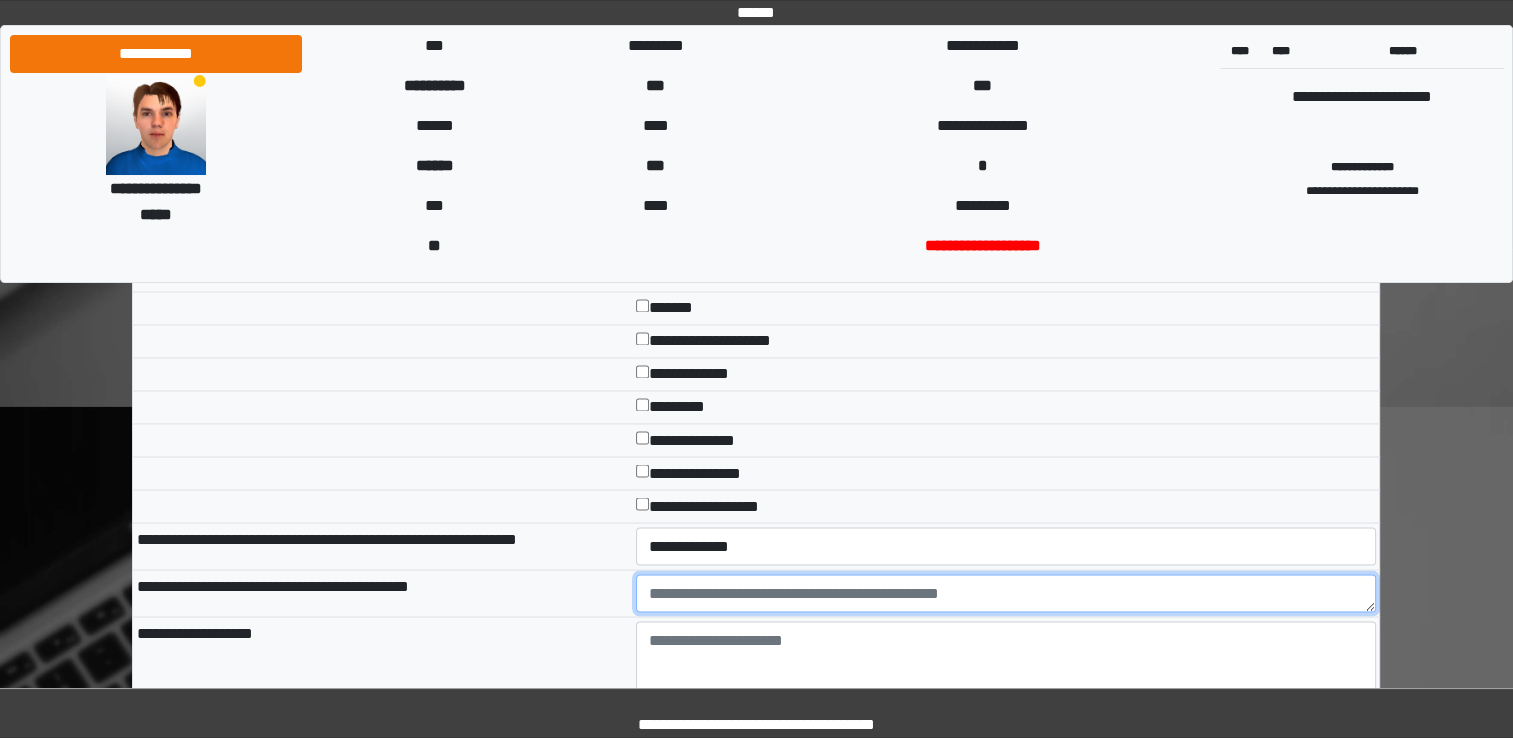 click at bounding box center (1006, 593) 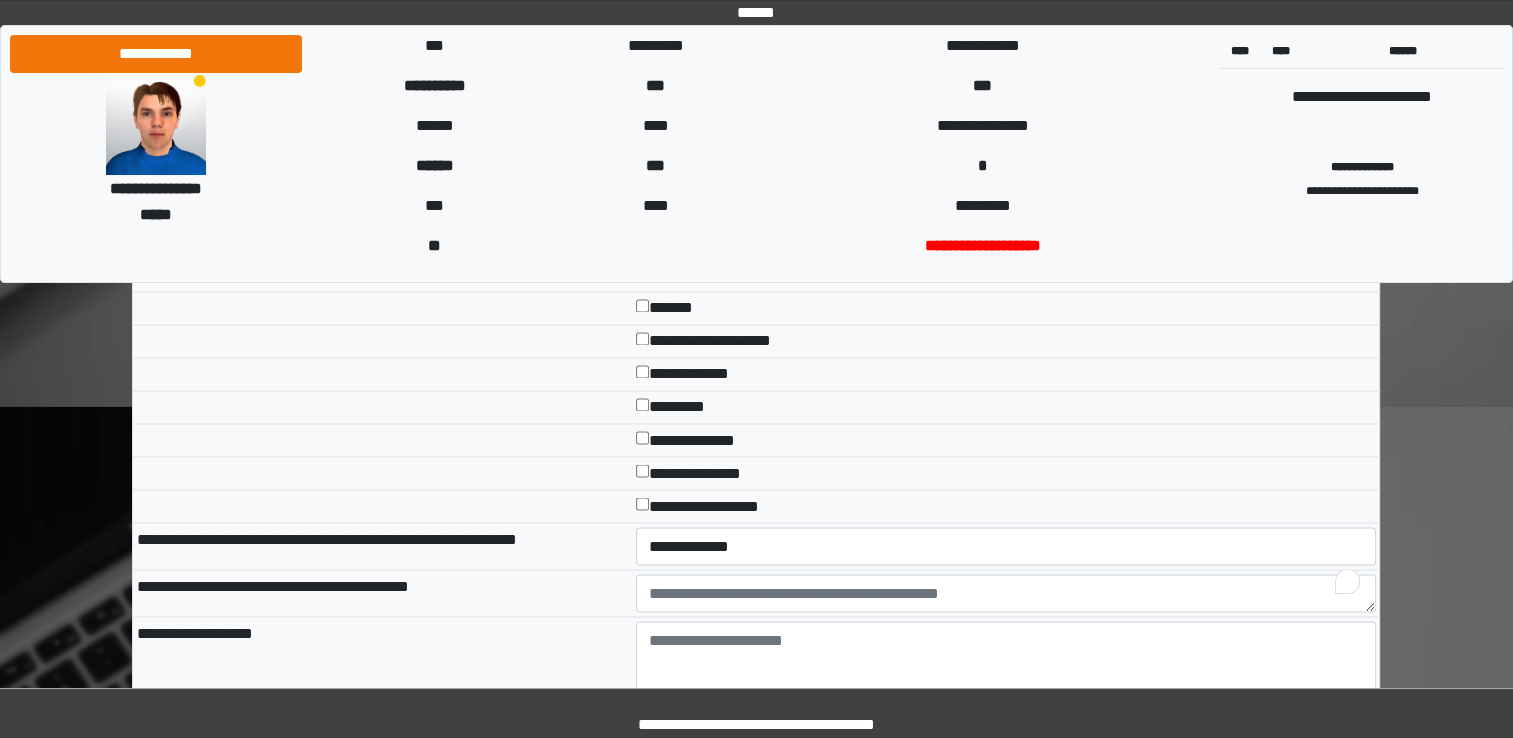 click on "**********" at bounding box center [382, 675] 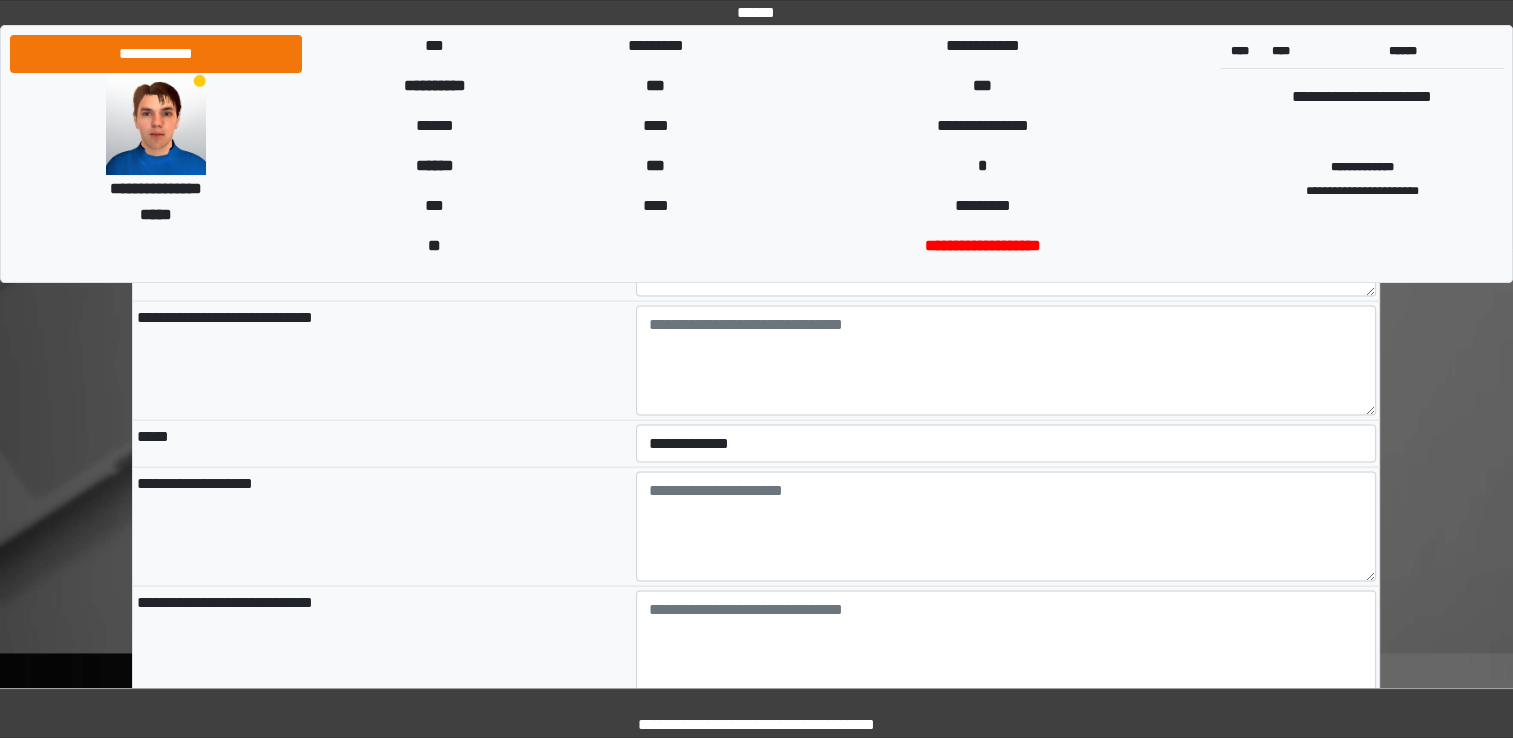 scroll, scrollTop: 4062, scrollLeft: 0, axis: vertical 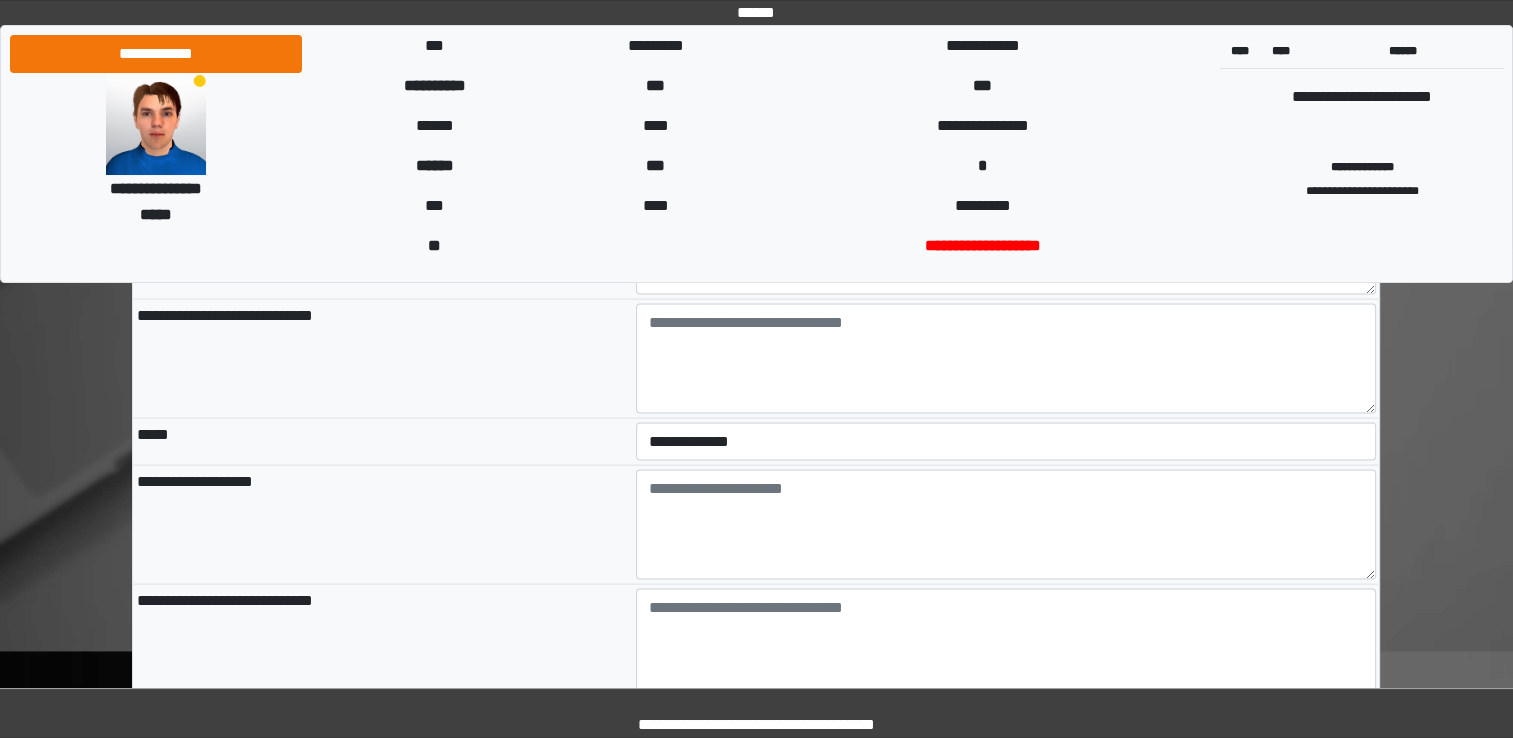 click on "**********" at bounding box center (382, 643) 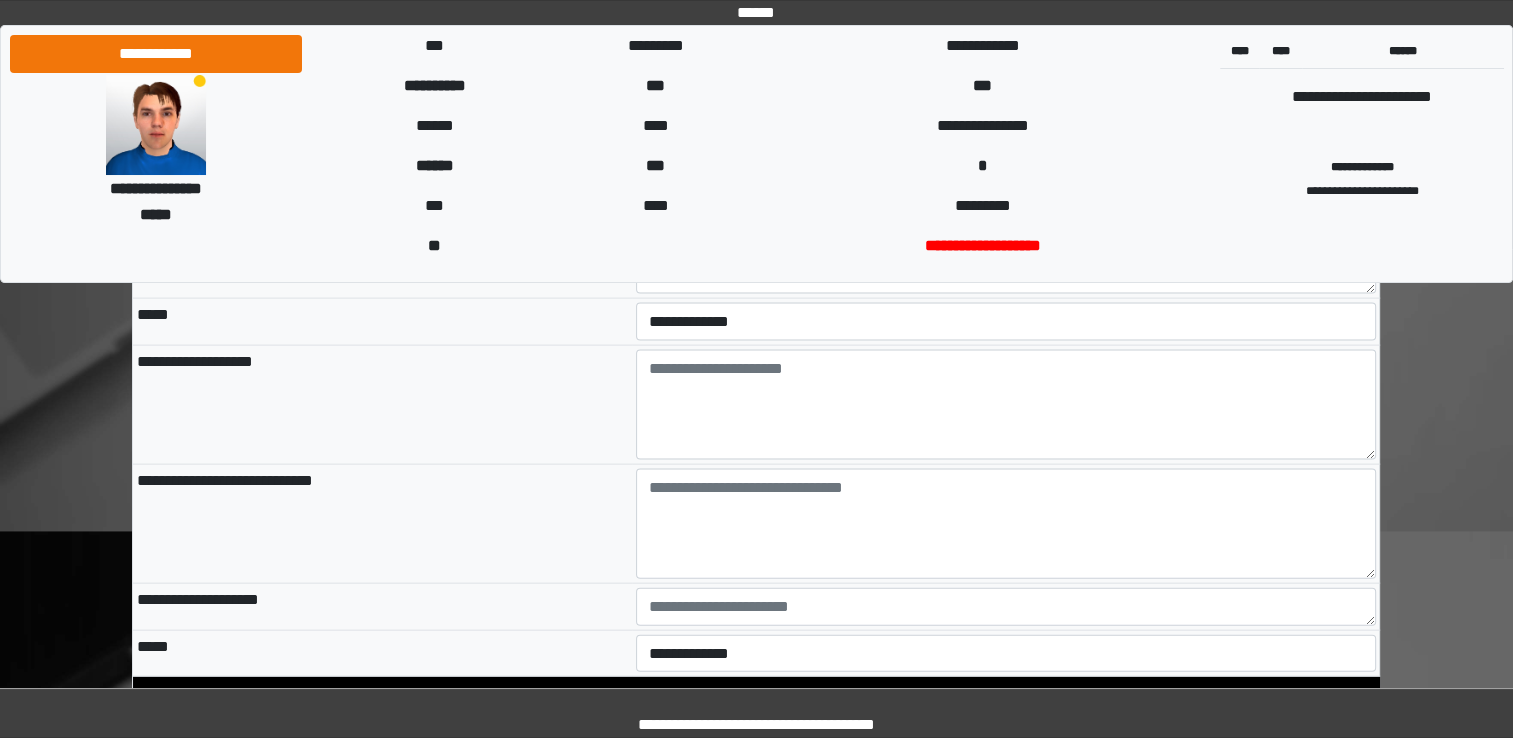 scroll, scrollTop: 4222, scrollLeft: 0, axis: vertical 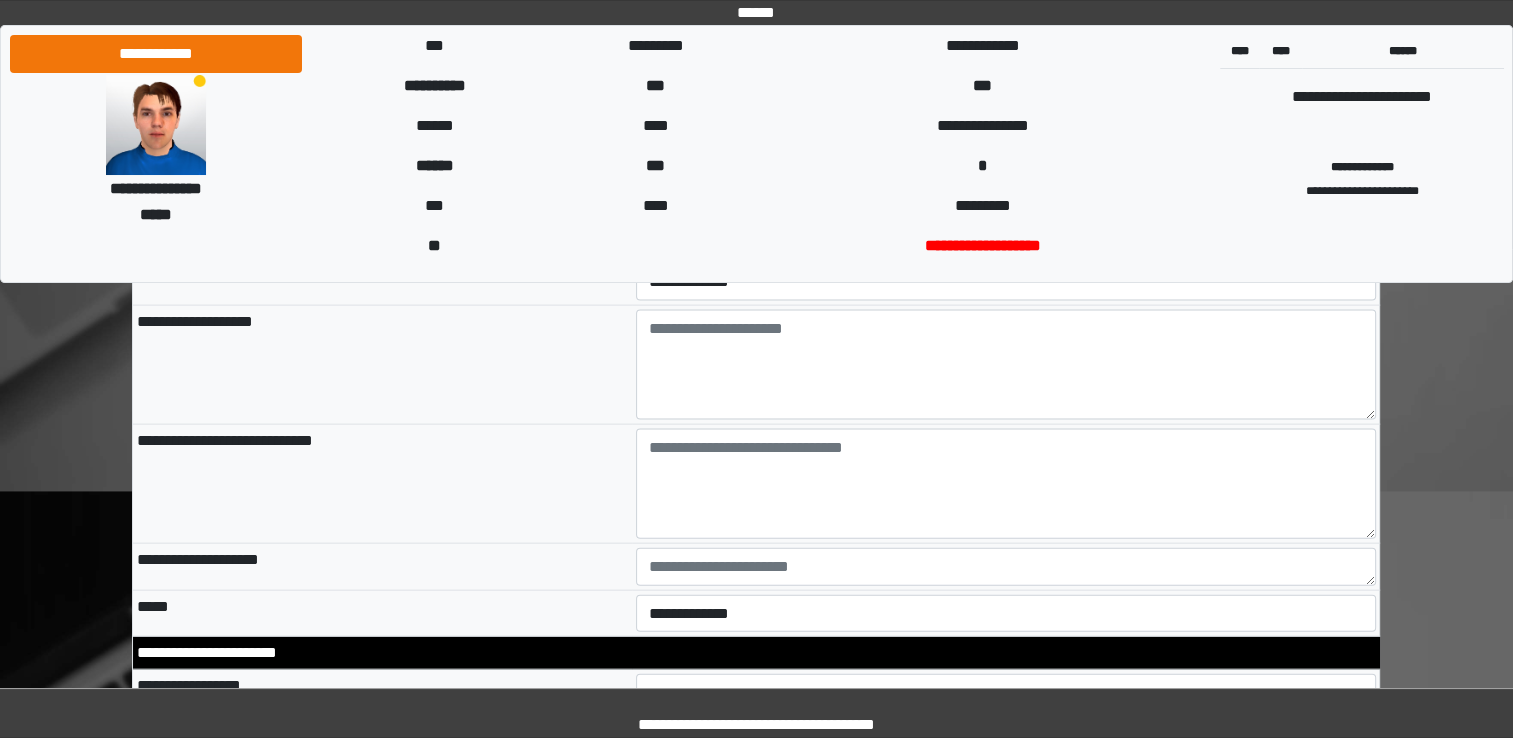 click on "*****" at bounding box center (382, 613) 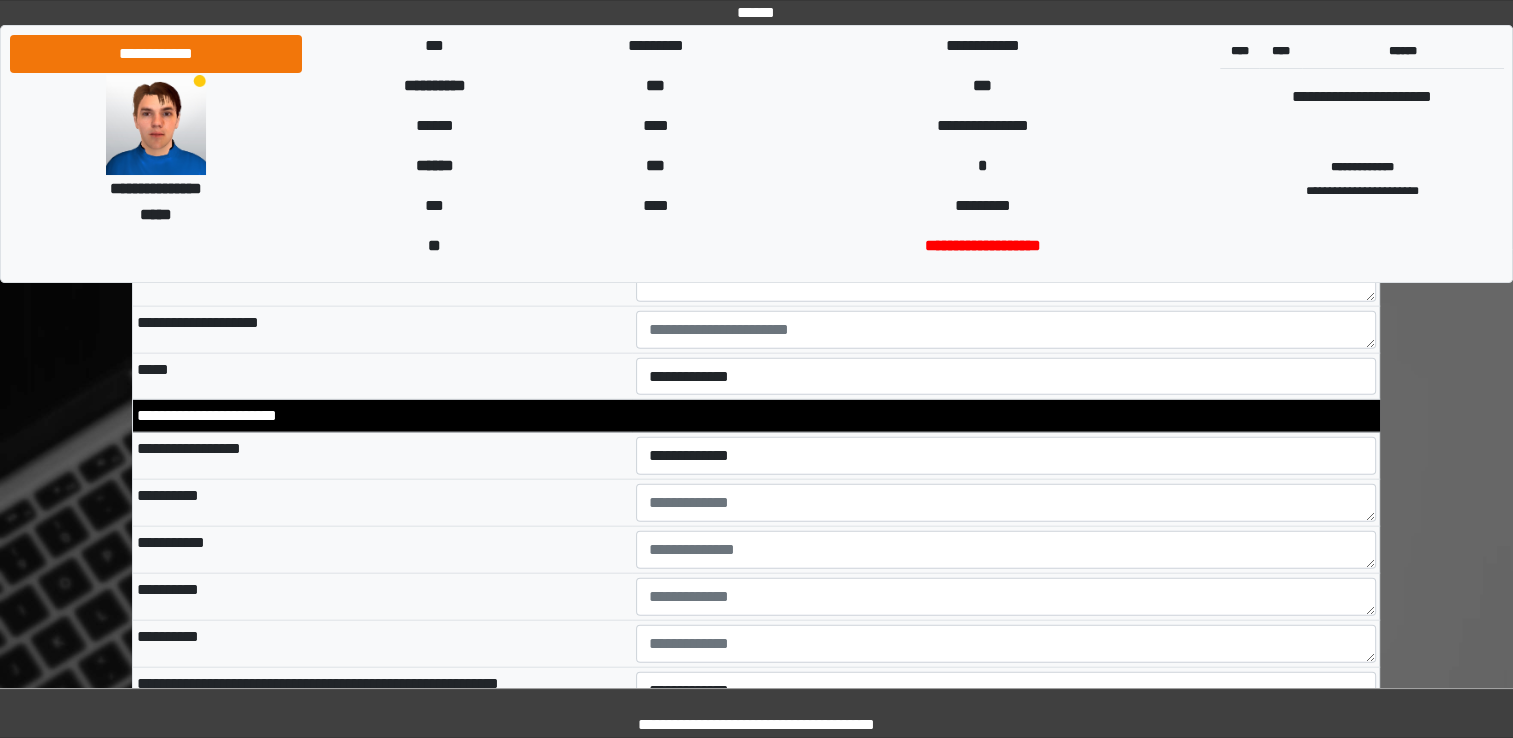 scroll, scrollTop: 4462, scrollLeft: 0, axis: vertical 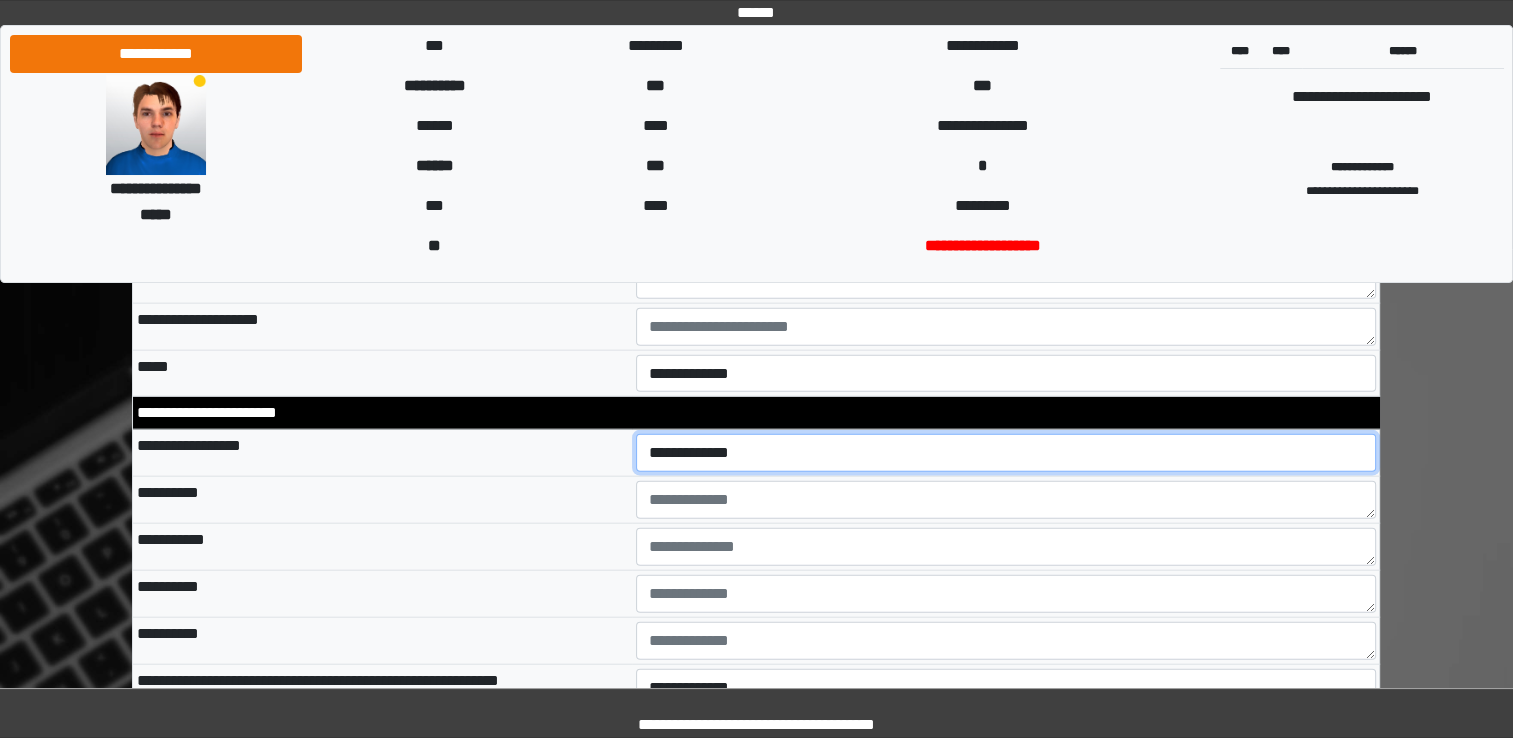 click on "**********" at bounding box center (1006, 453) 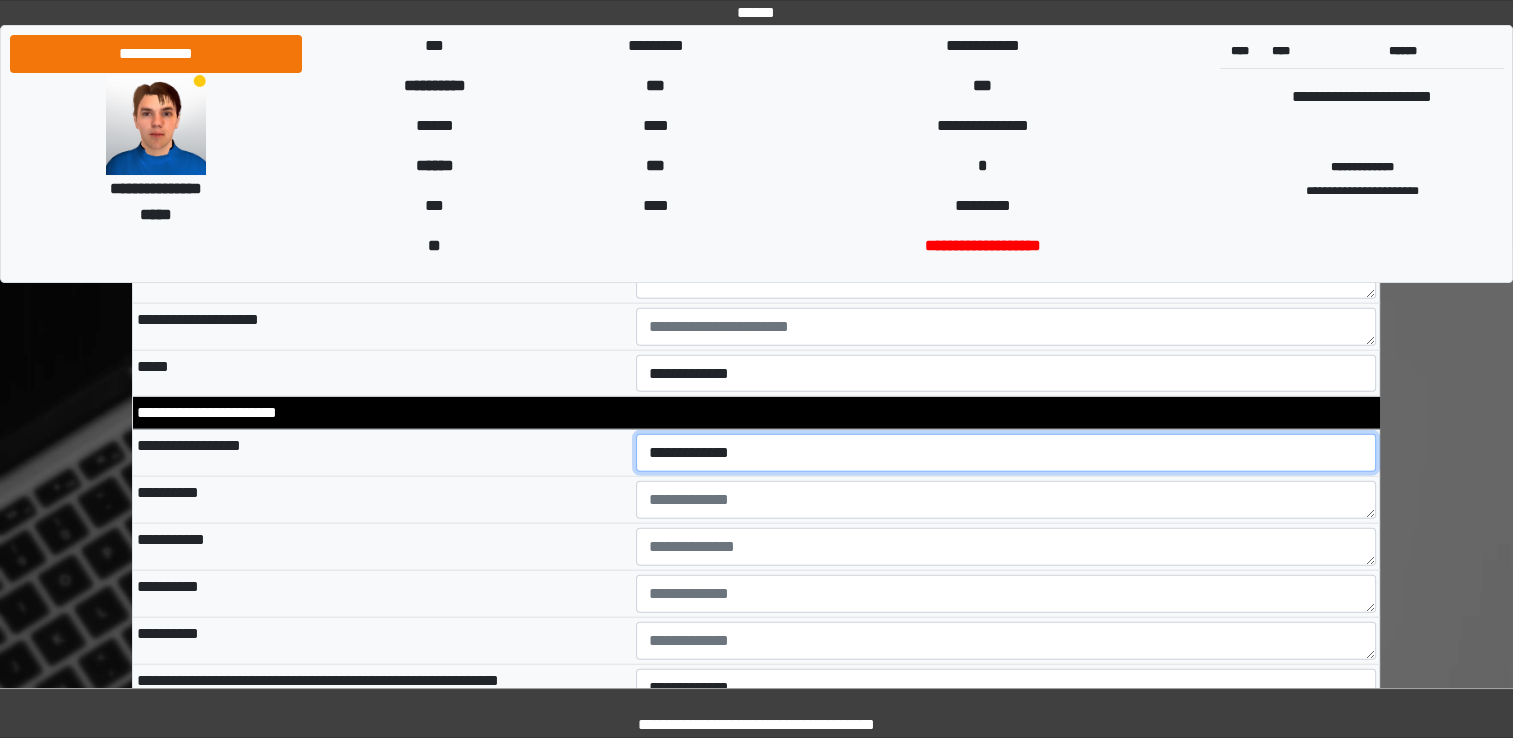 select on "*" 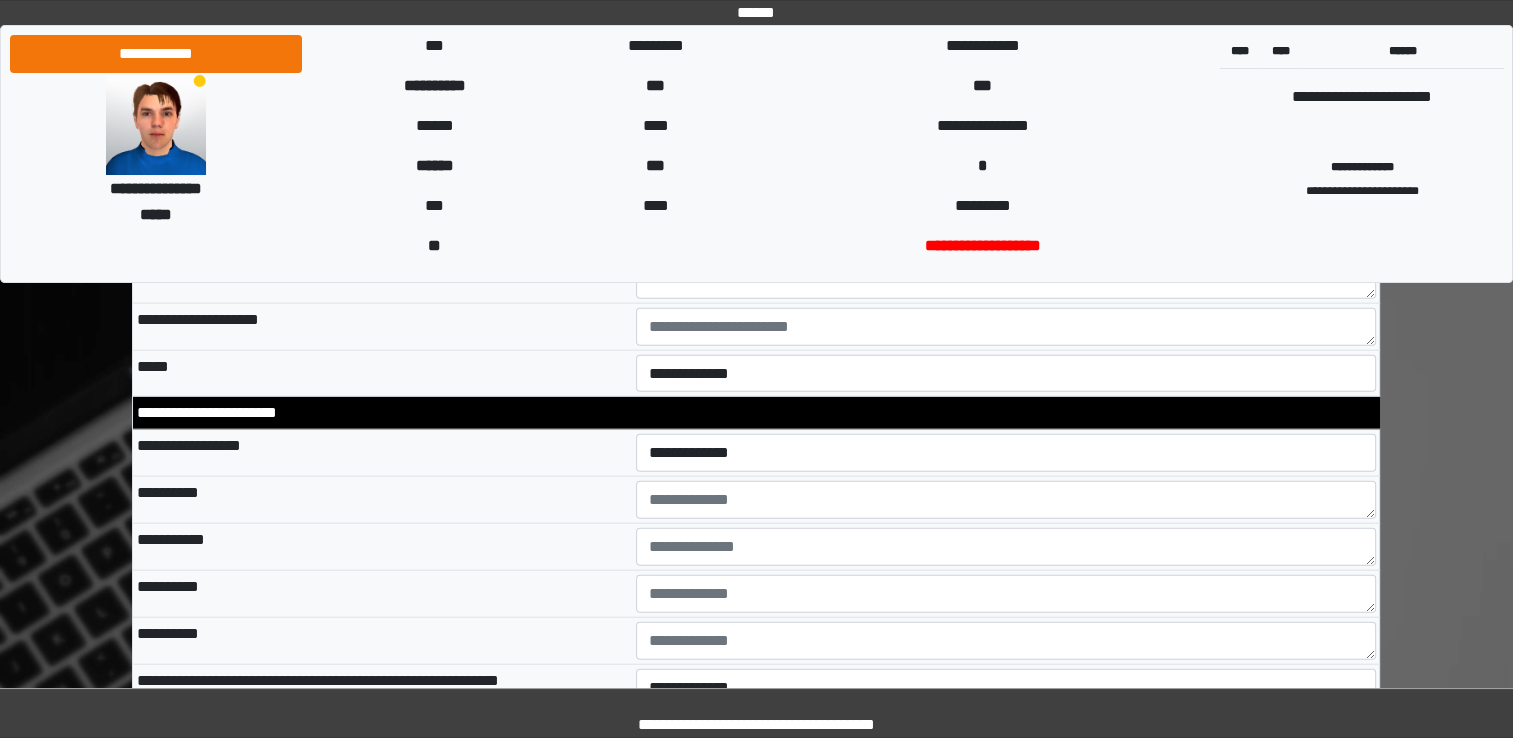 click on "**********" at bounding box center (382, 499) 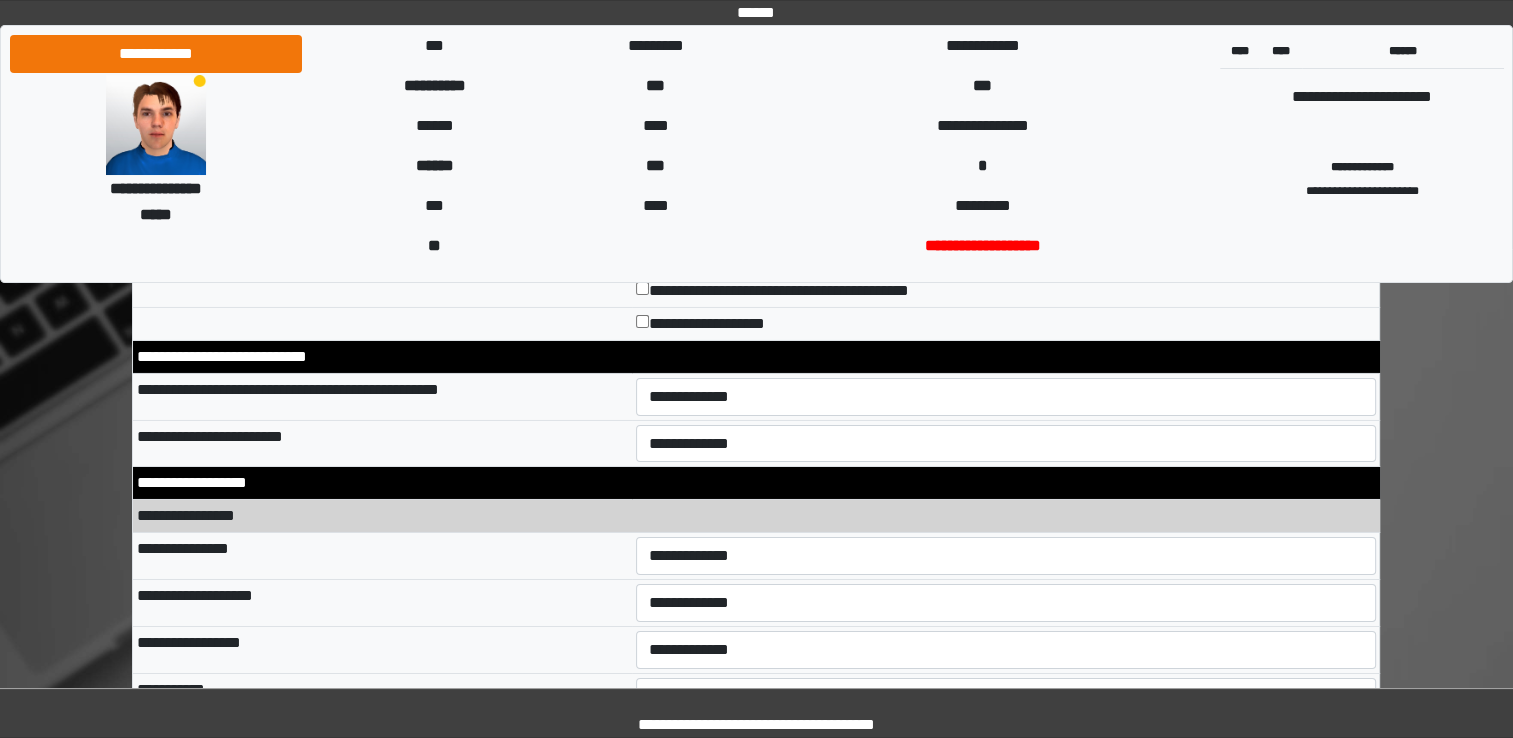 scroll, scrollTop: 6822, scrollLeft: 0, axis: vertical 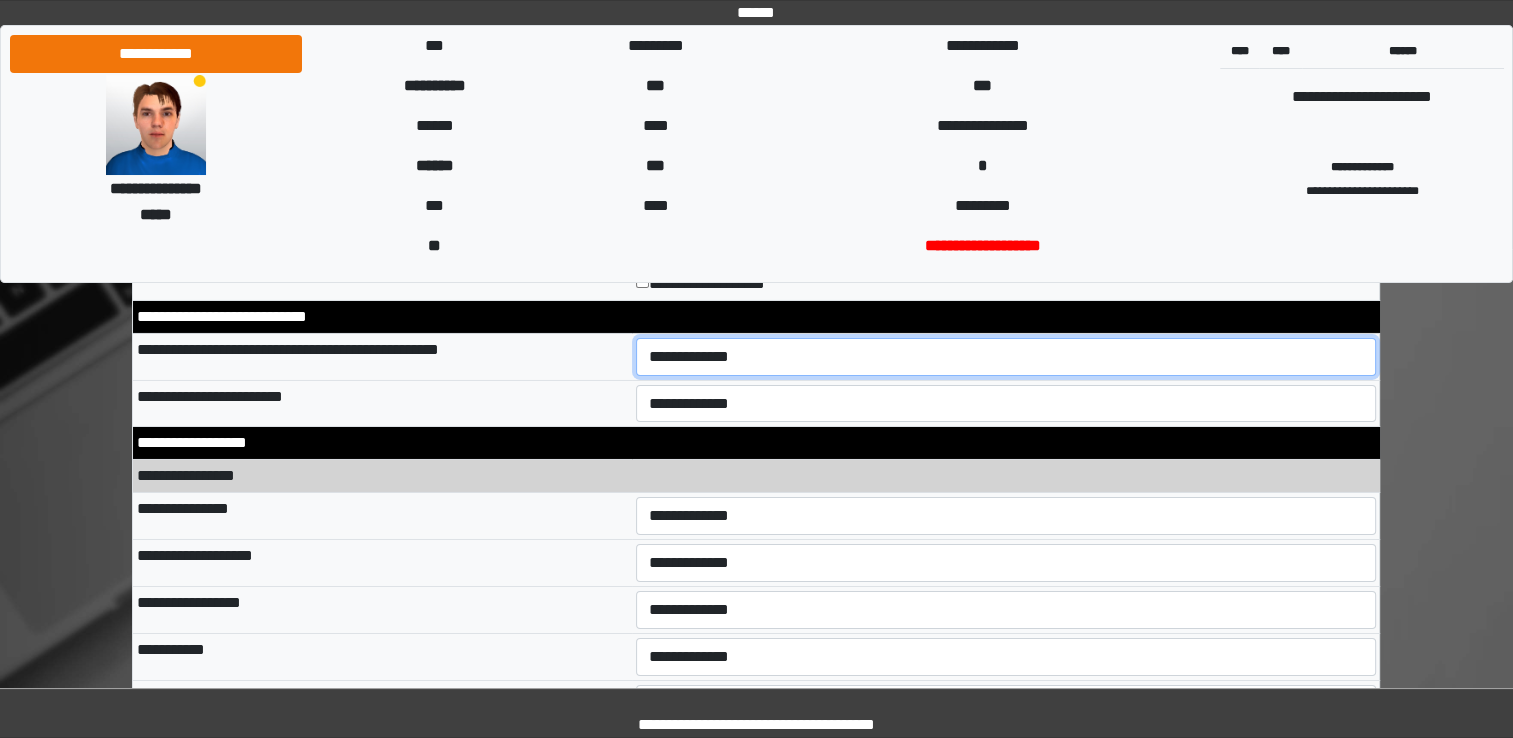 click on "**********" at bounding box center [1006, 357] 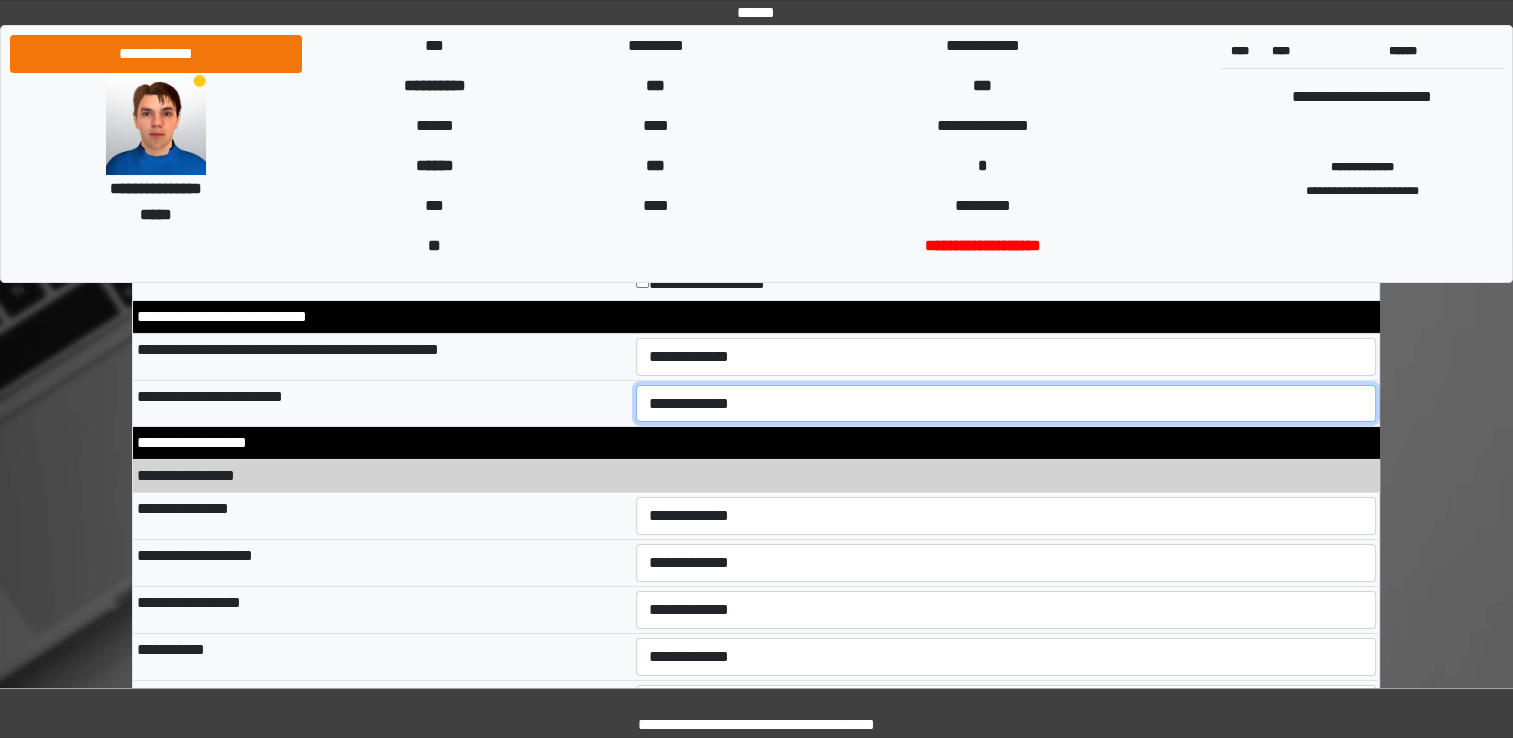 click on "**********" at bounding box center (1006, 404) 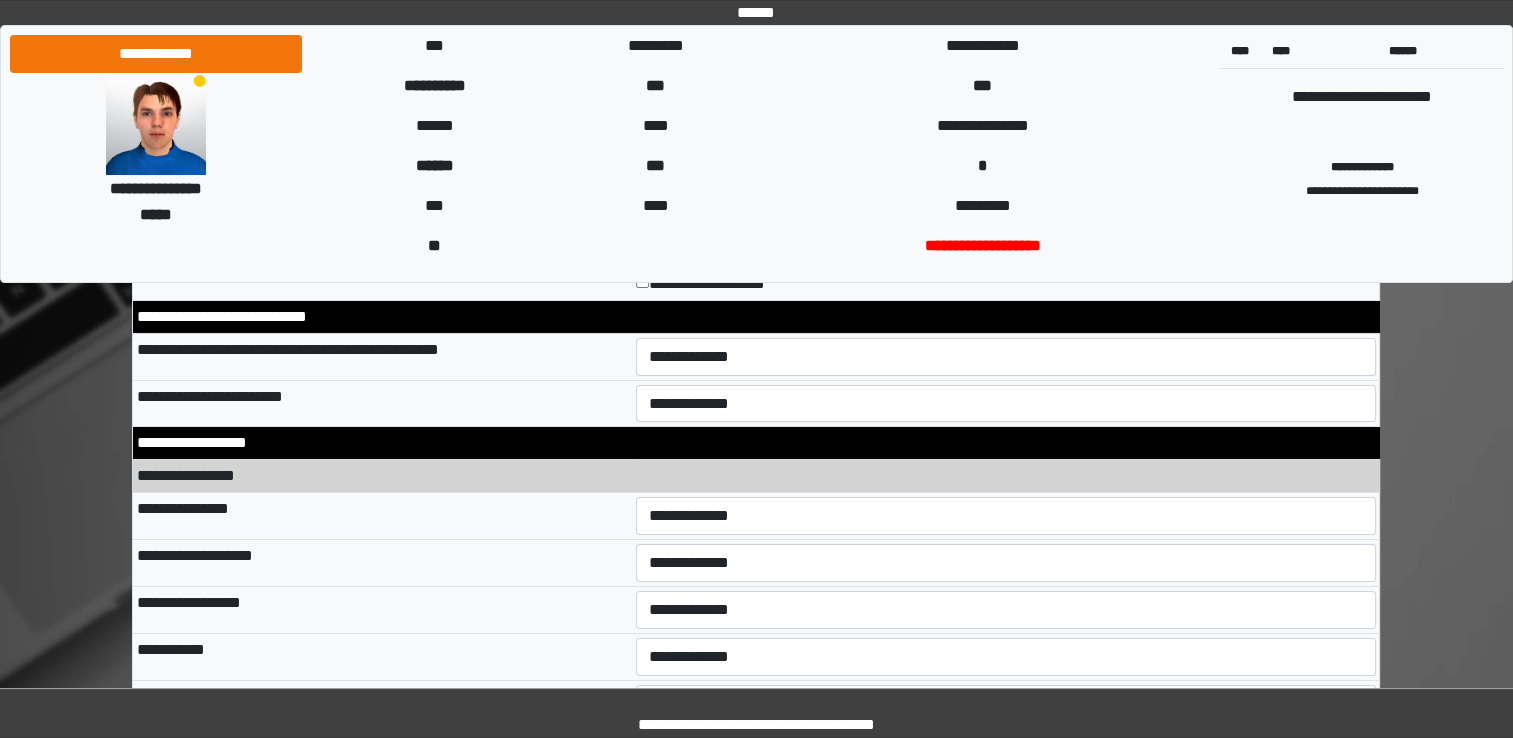 click on "**********" at bounding box center (382, 516) 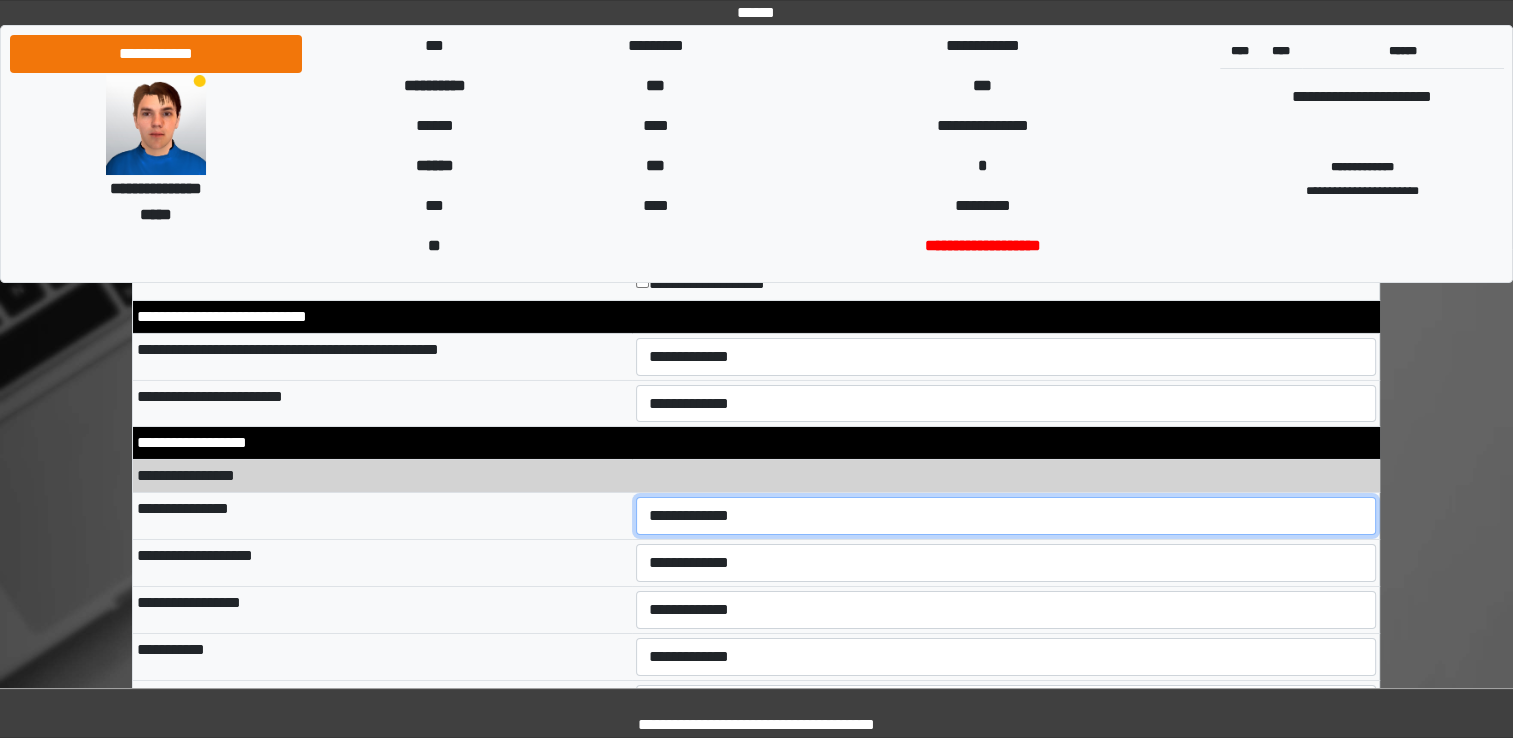 click on "**********" at bounding box center (1006, 516) 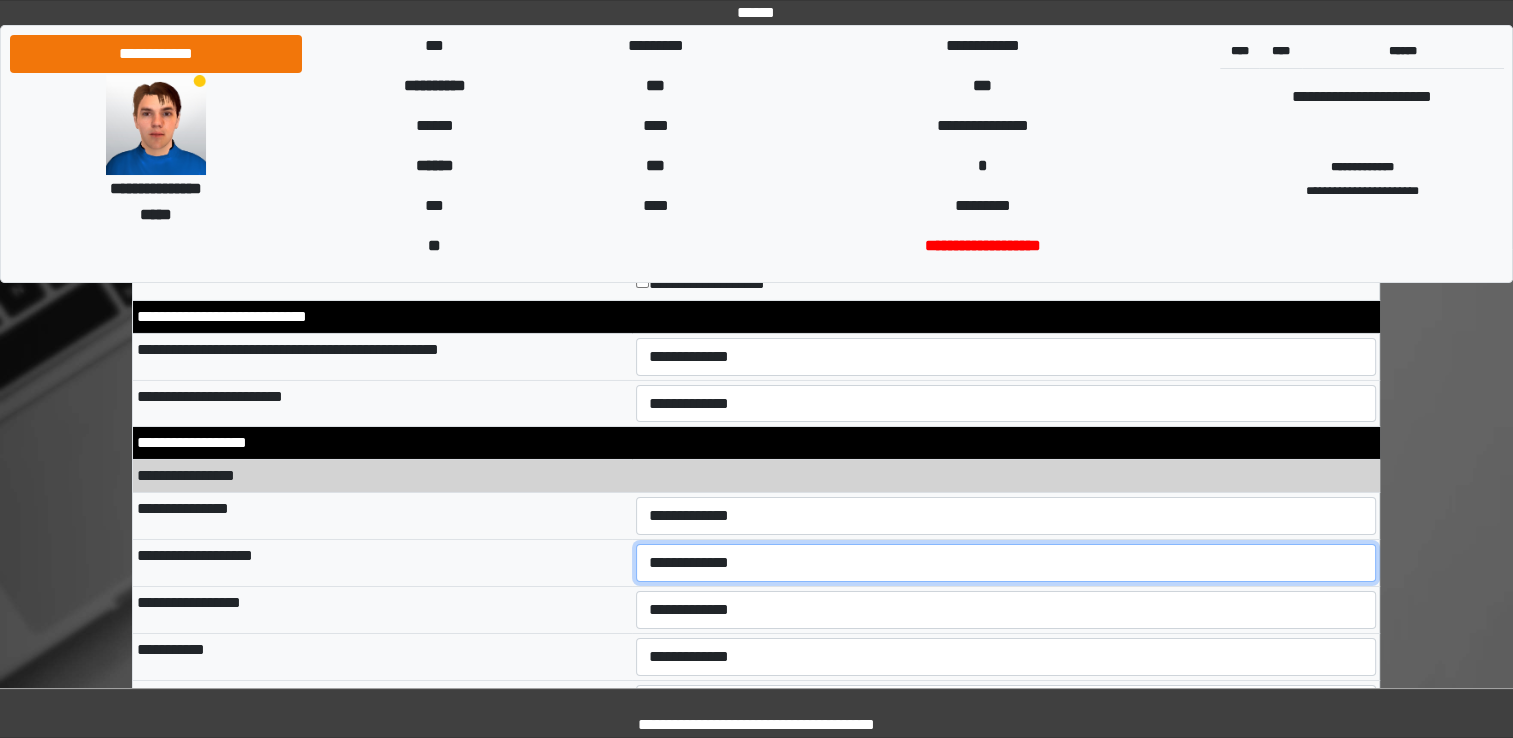 click on "**********" at bounding box center (1006, 563) 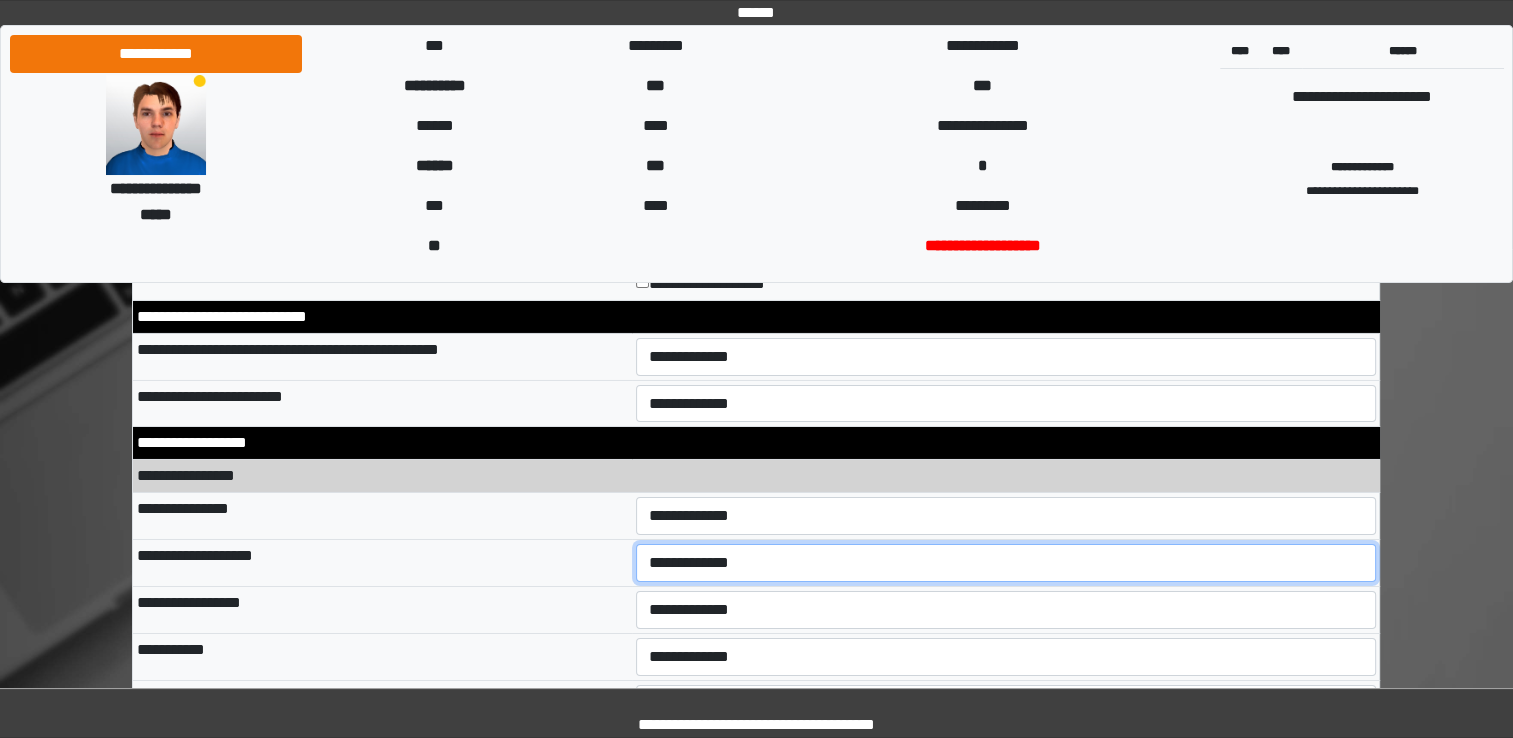 select on "**" 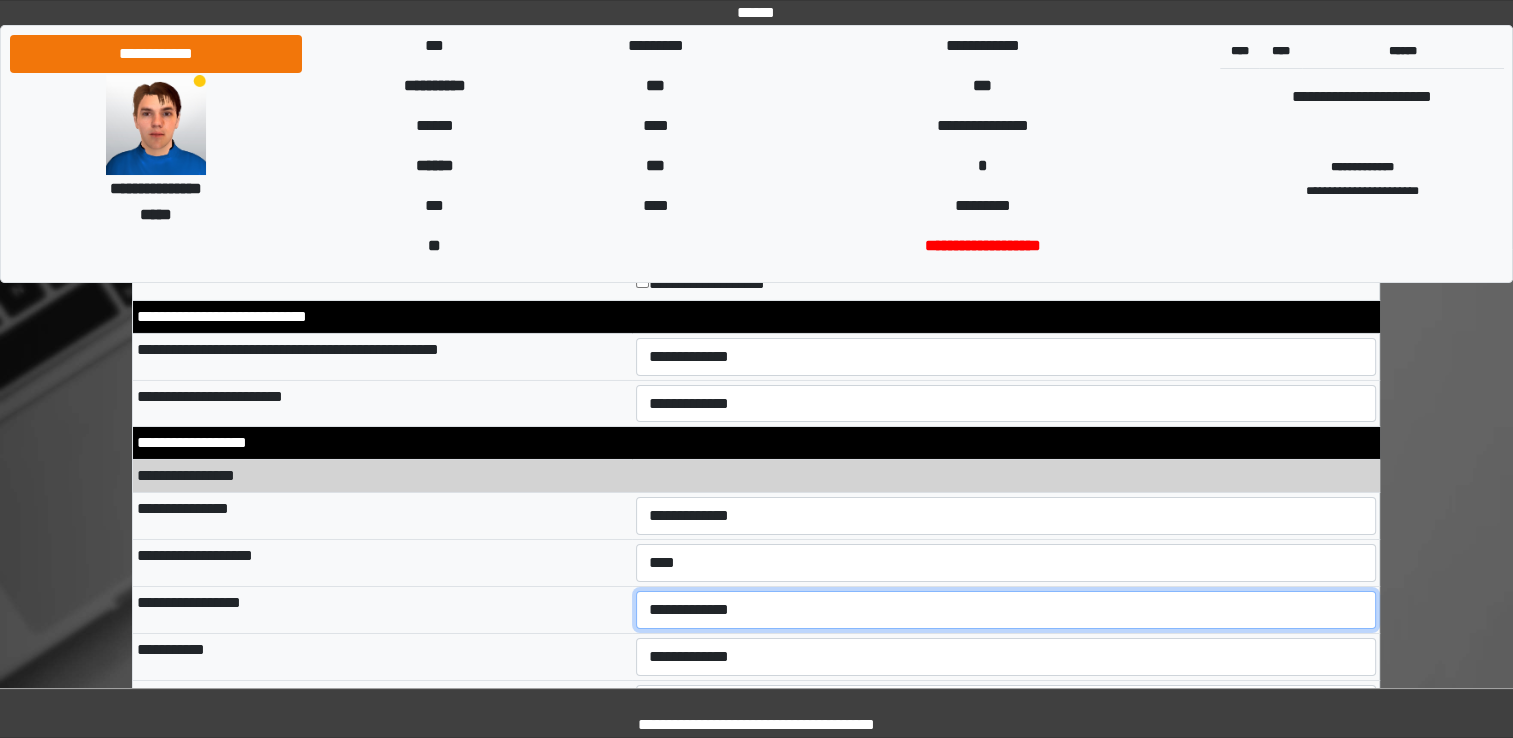 click on "**********" at bounding box center (1006, 610) 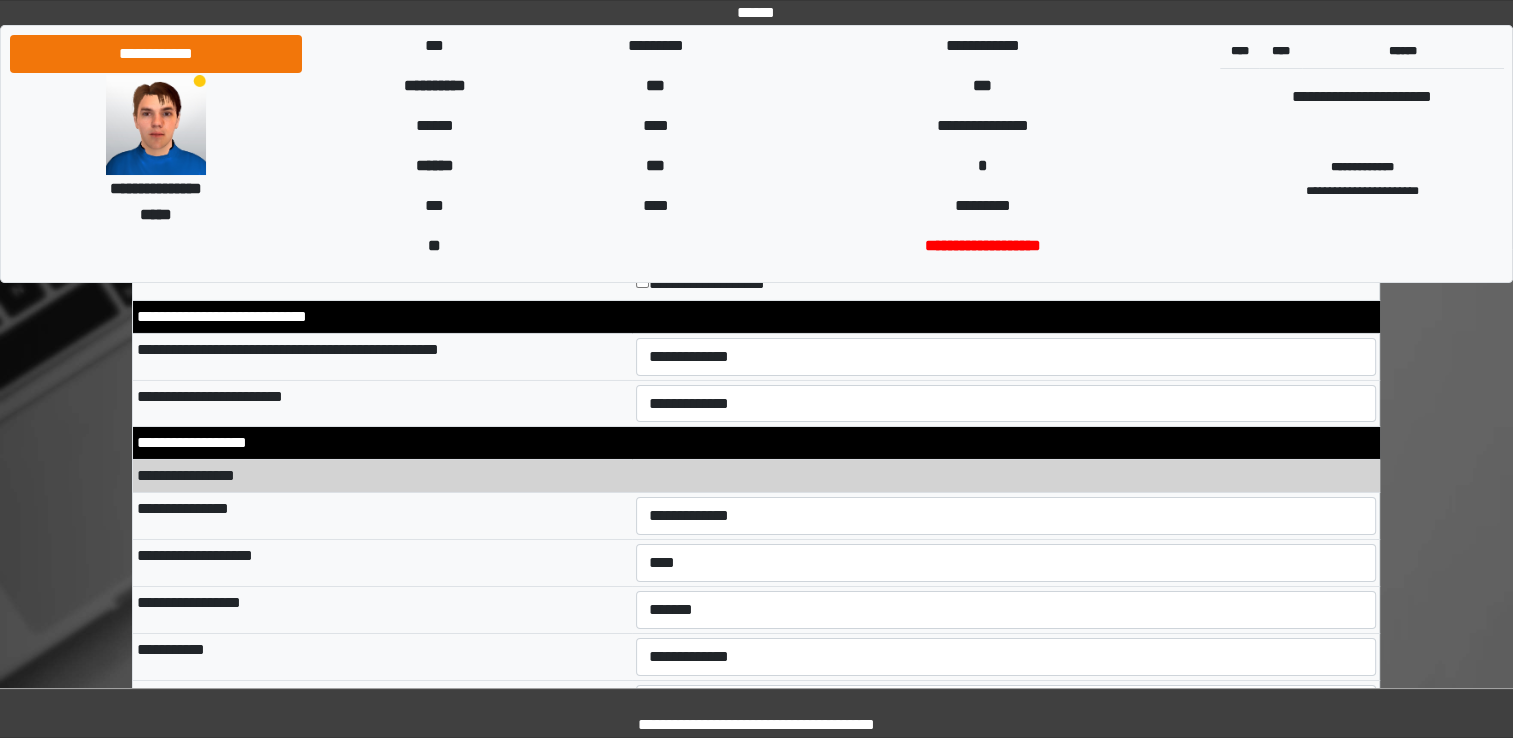 click on "**********" at bounding box center [382, 703] 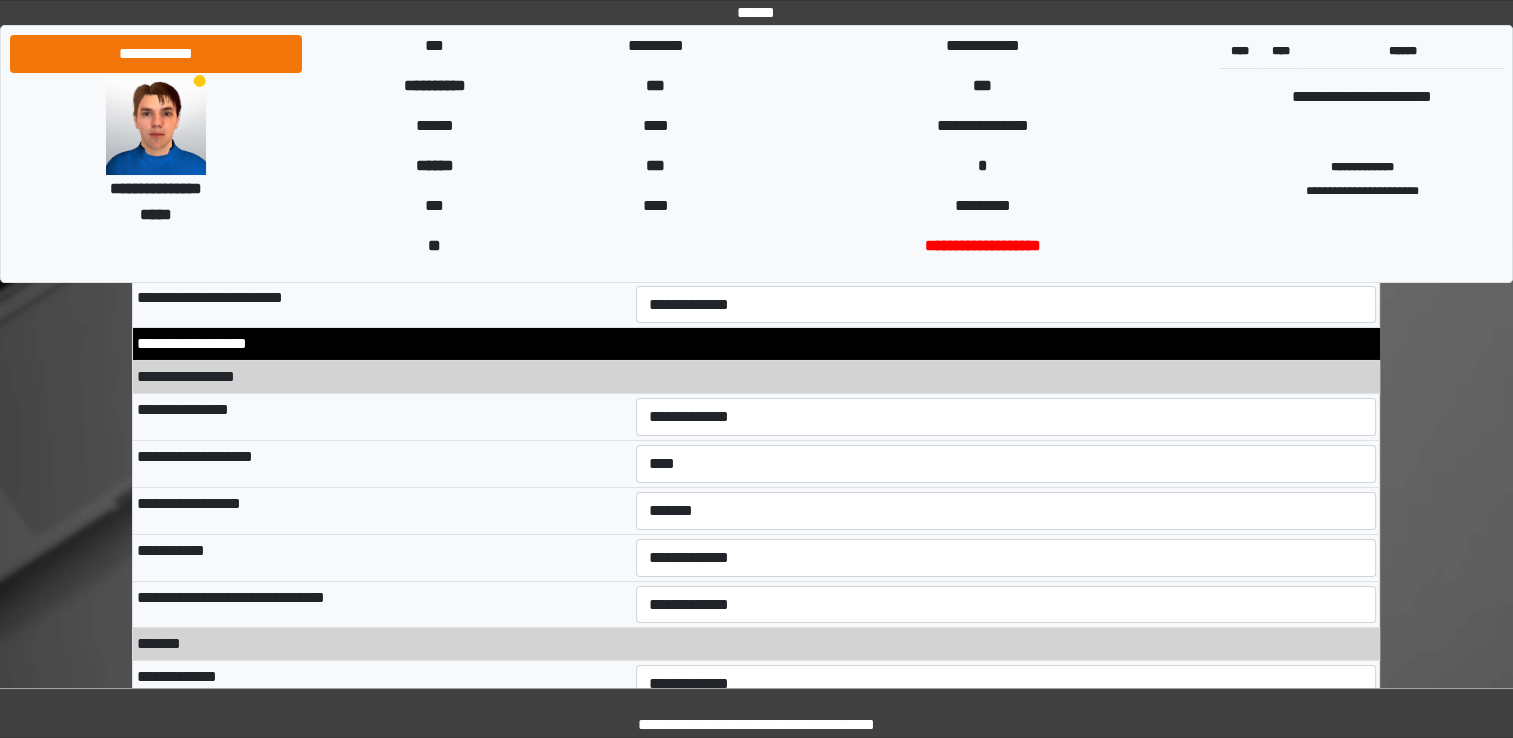 scroll, scrollTop: 6942, scrollLeft: 0, axis: vertical 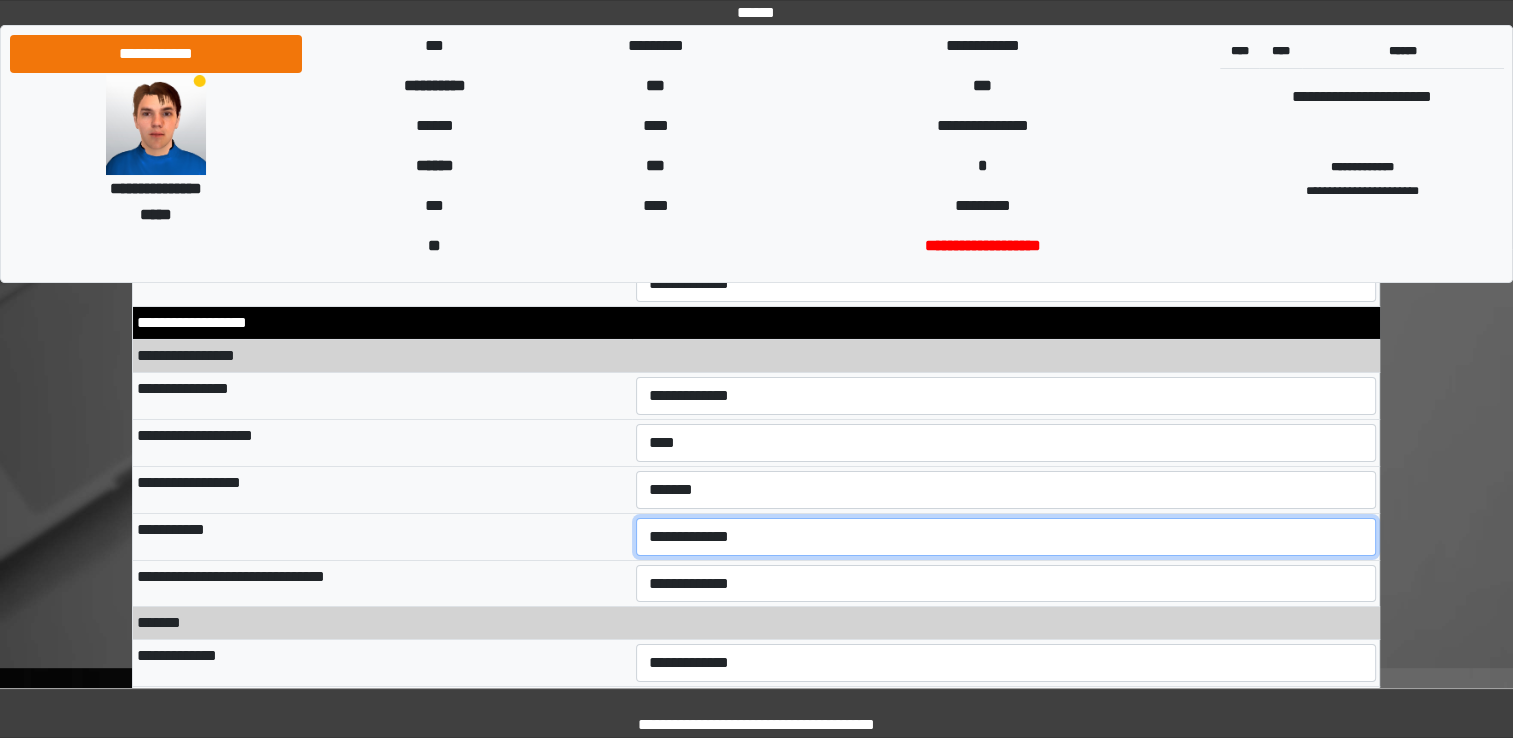 click on "**********" at bounding box center [1006, 537] 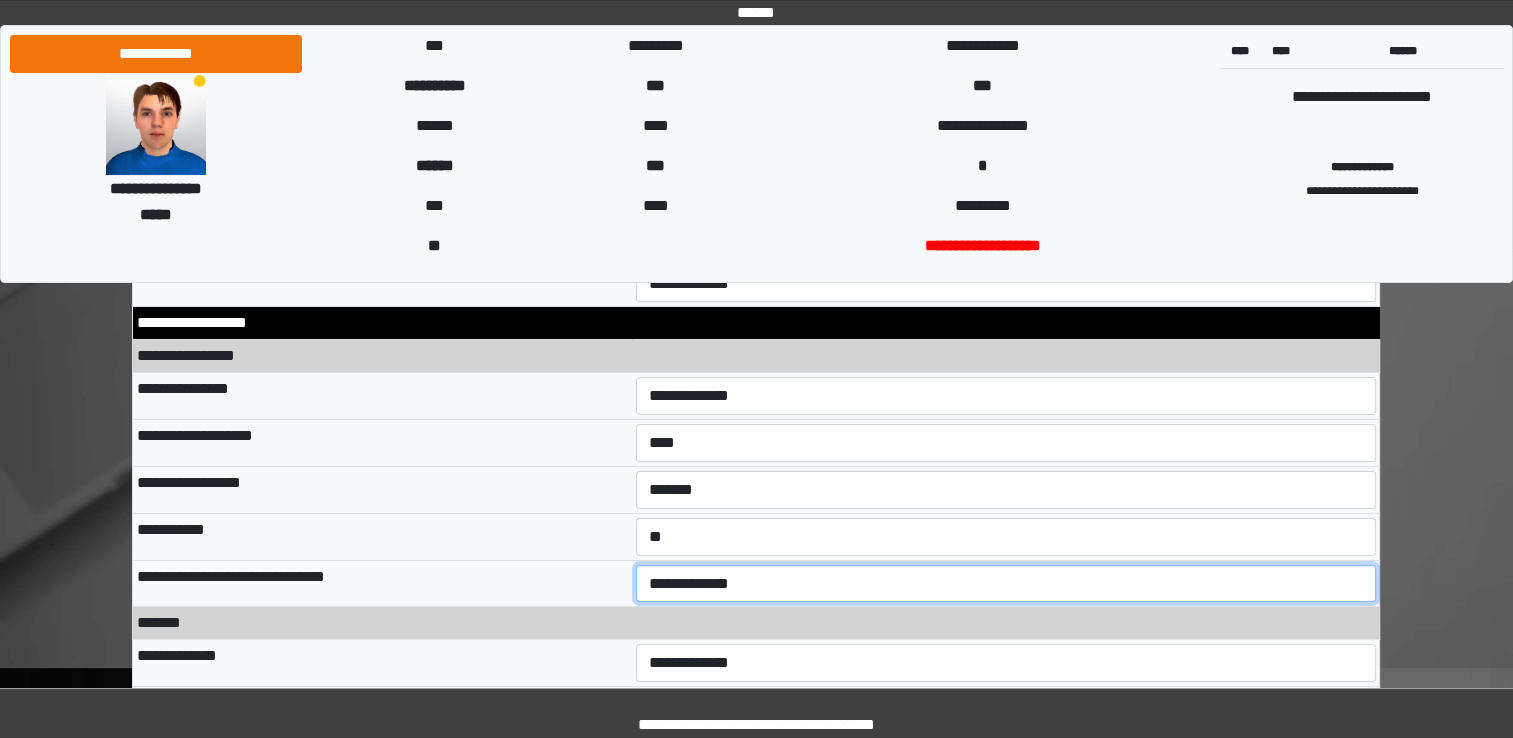 click on "**********" at bounding box center (1006, 584) 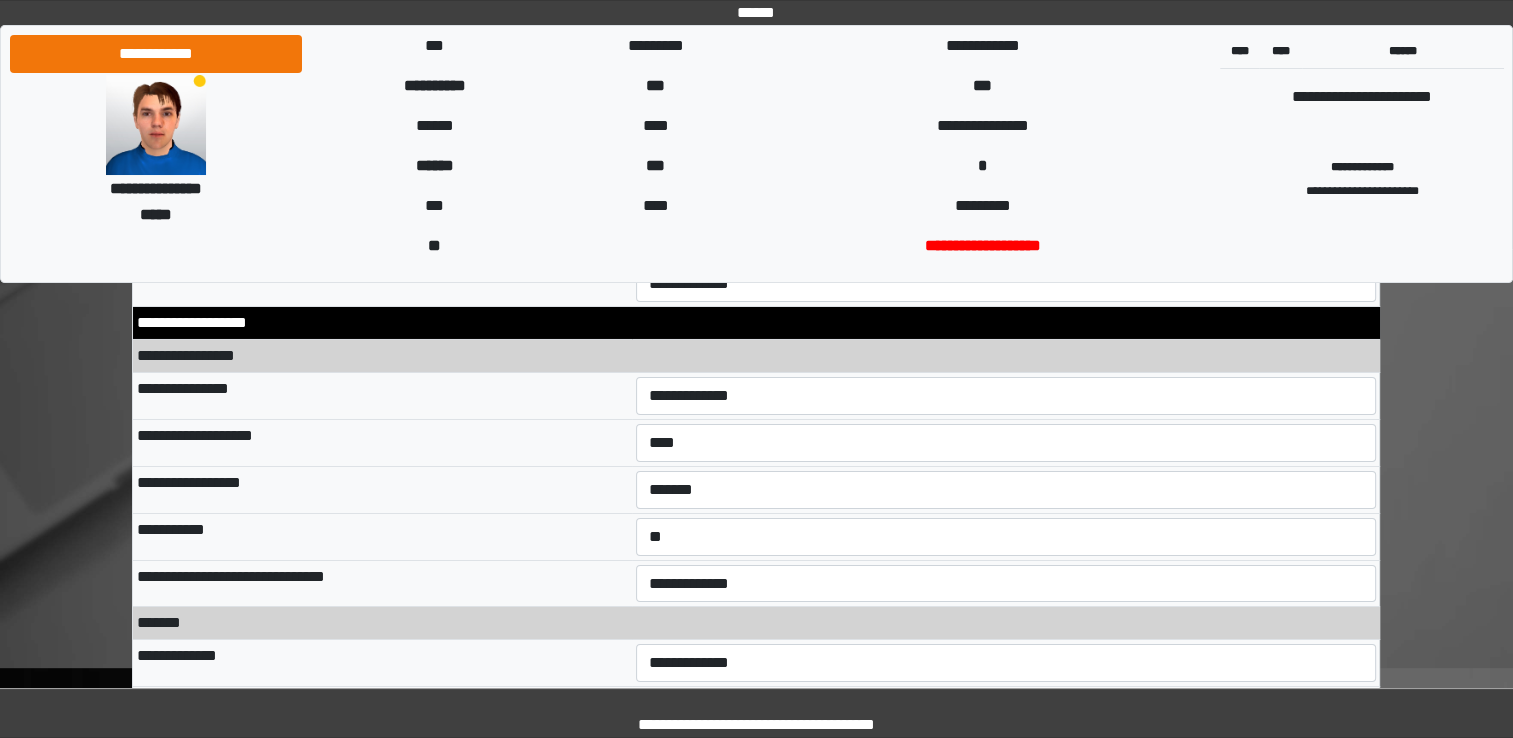 click on "**********" at bounding box center [382, 663] 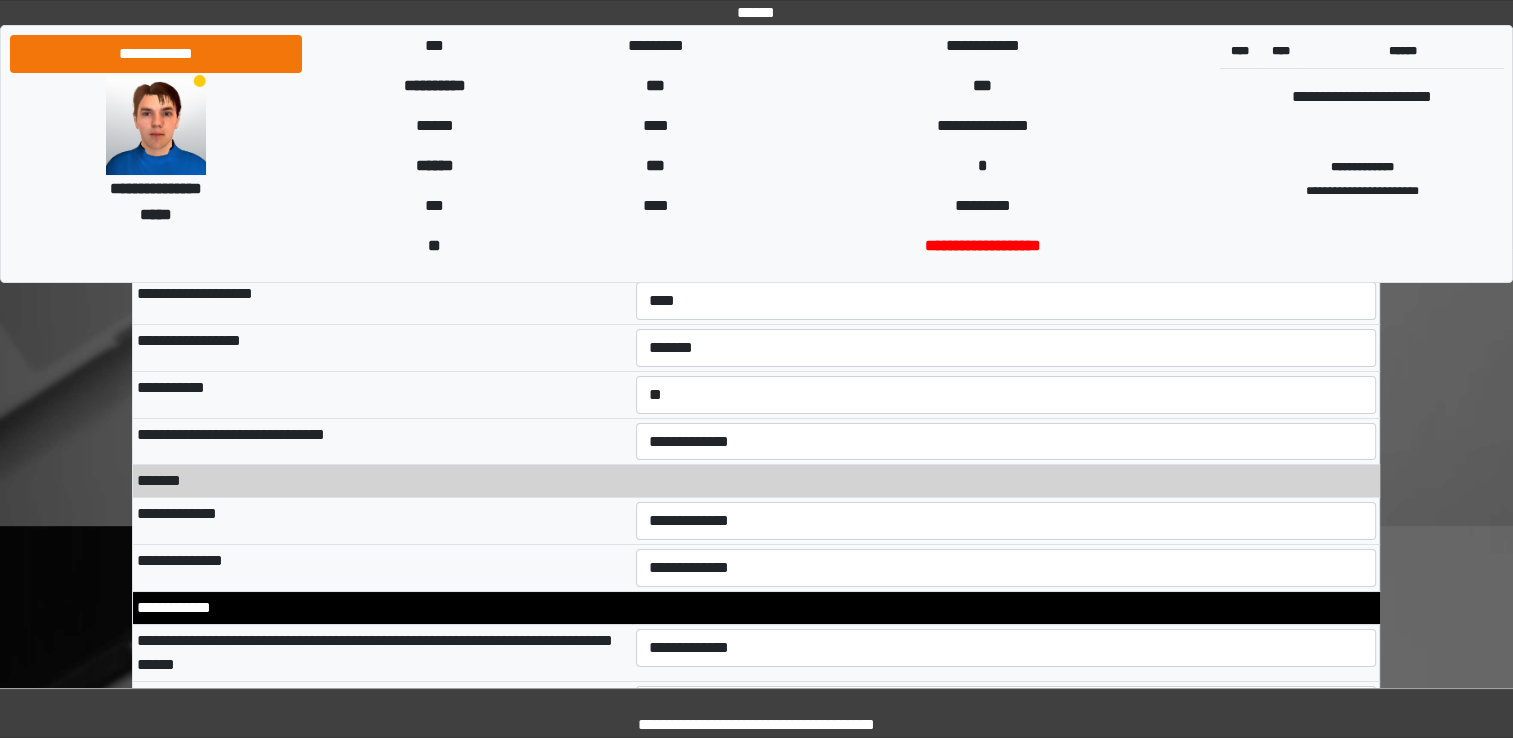 scroll, scrollTop: 7142, scrollLeft: 0, axis: vertical 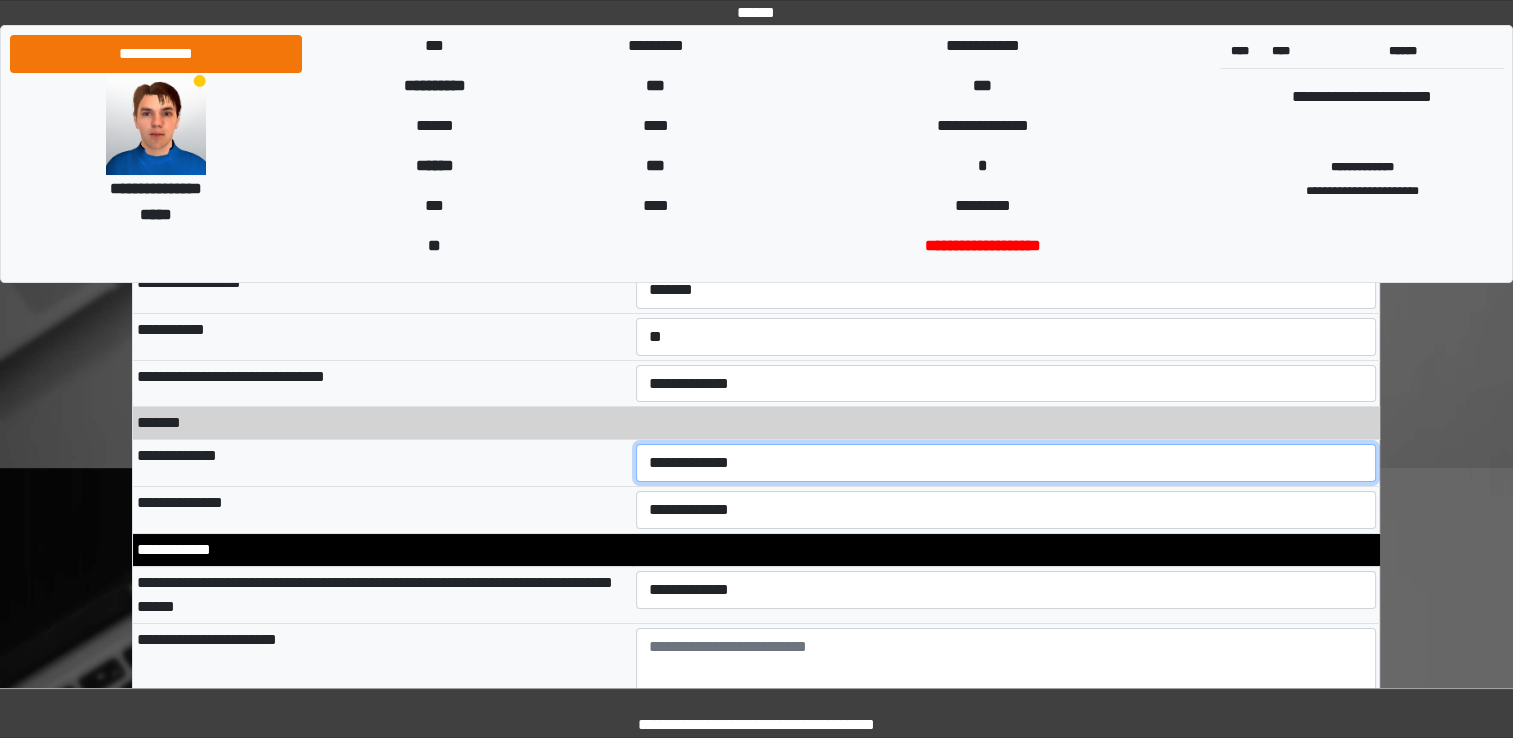 click on "**********" at bounding box center [1006, 463] 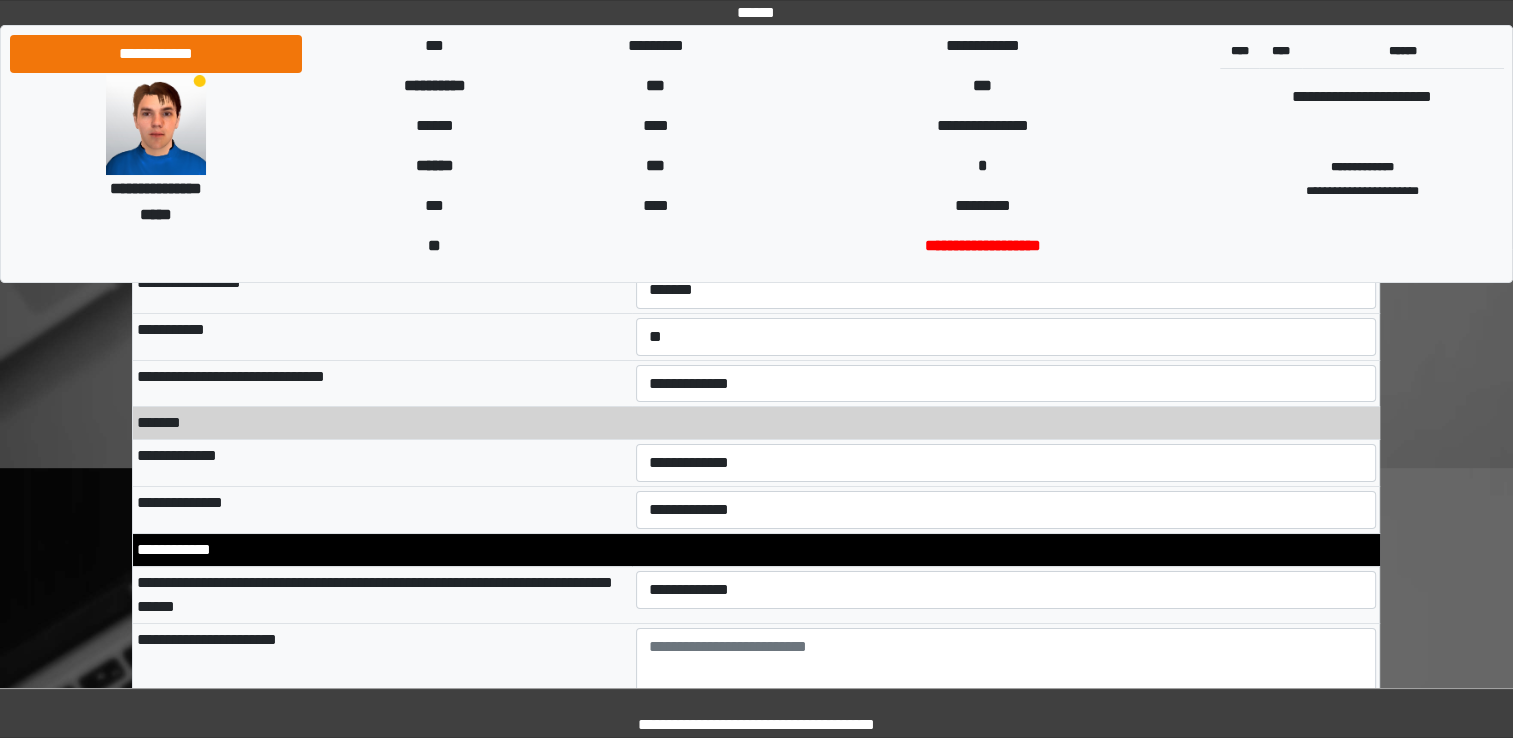 click on "**********" at bounding box center (382, 595) 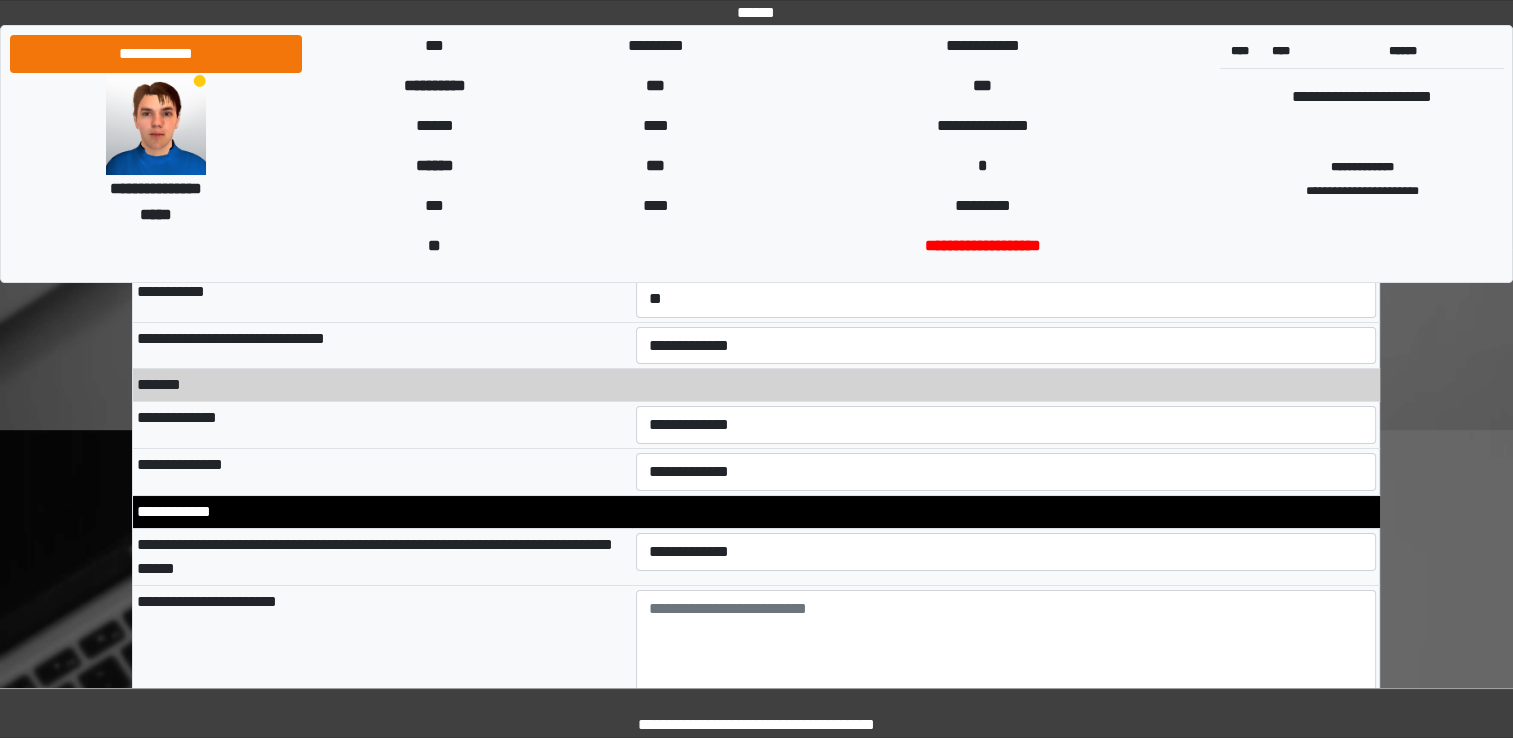 scroll, scrollTop: 7182, scrollLeft: 0, axis: vertical 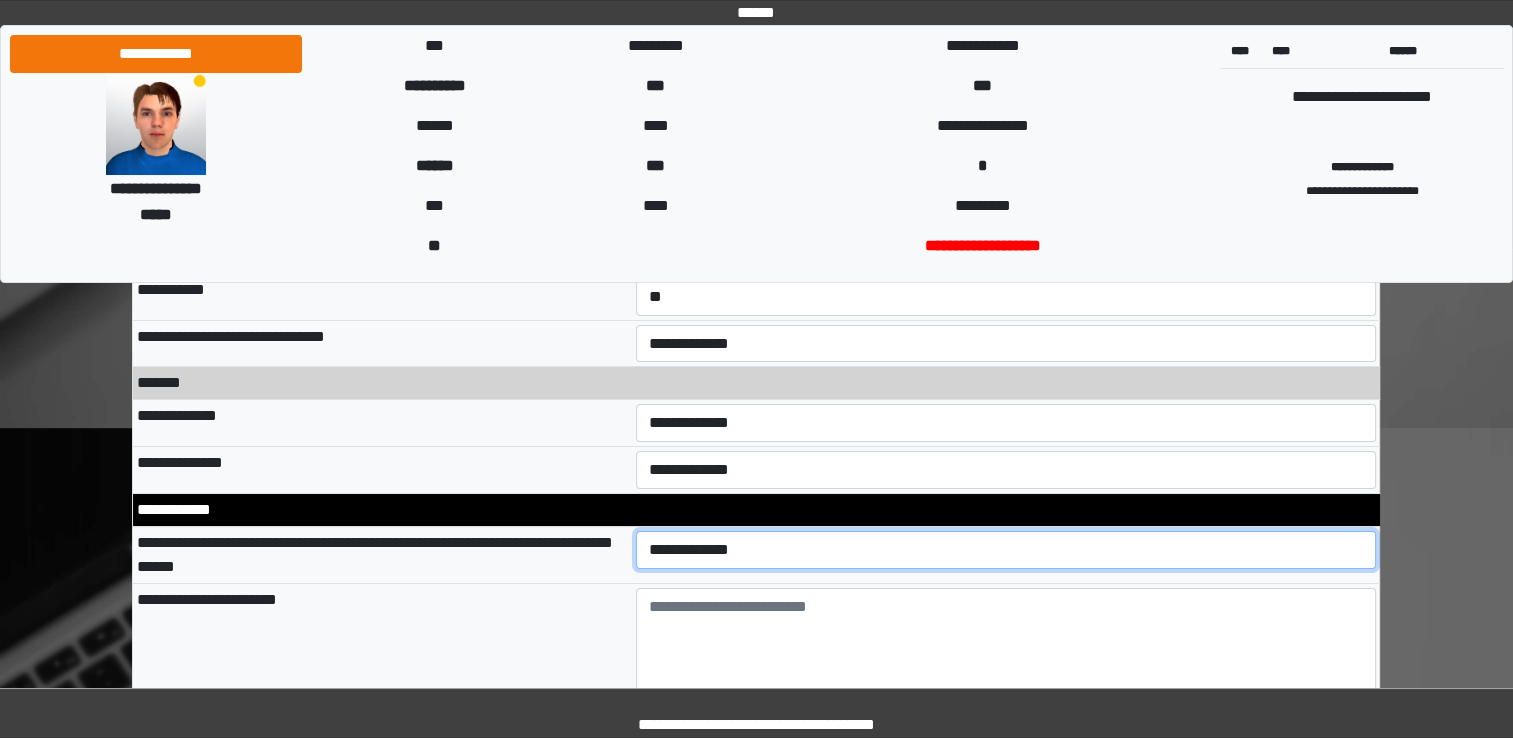 click on "**********" at bounding box center [1006, 550] 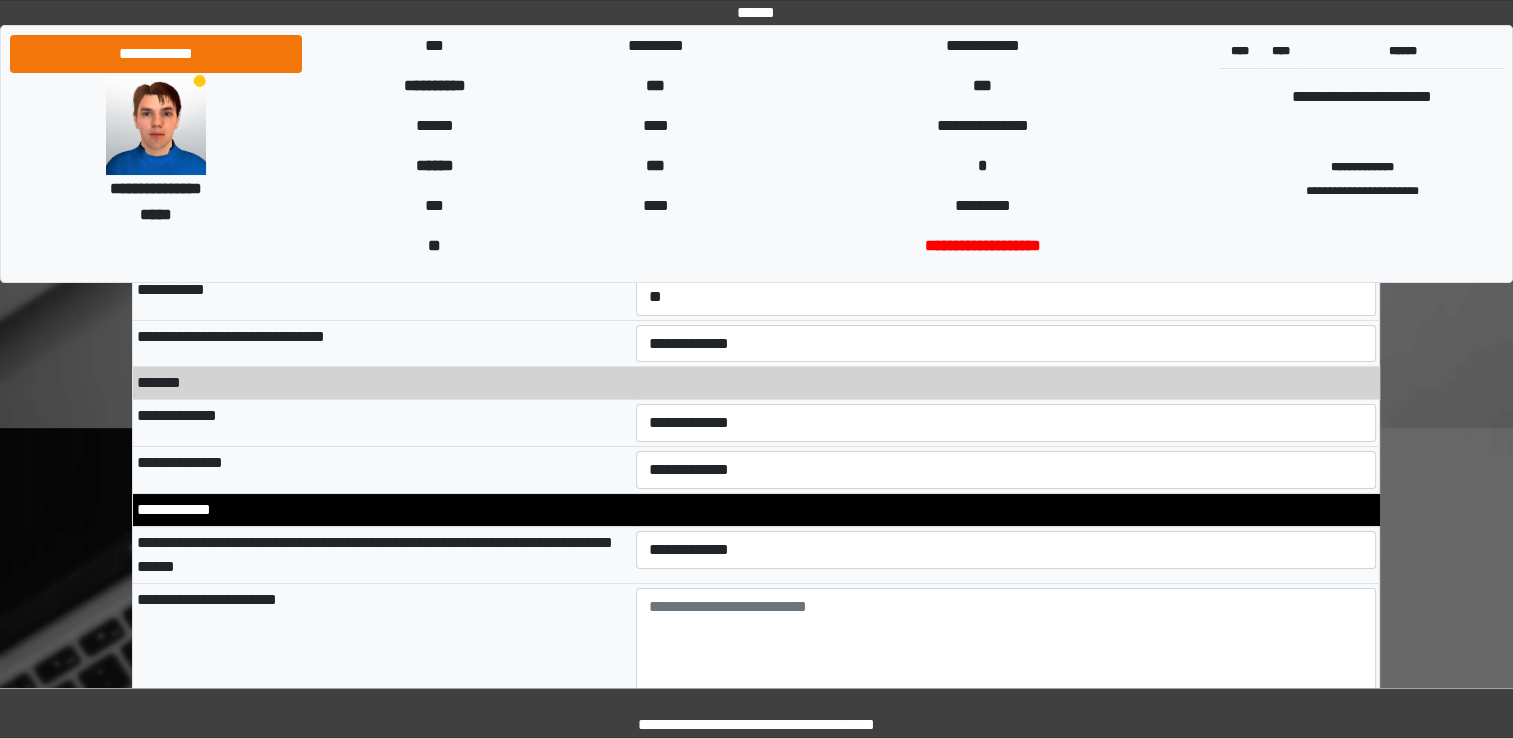 click on "**********" at bounding box center (382, 643) 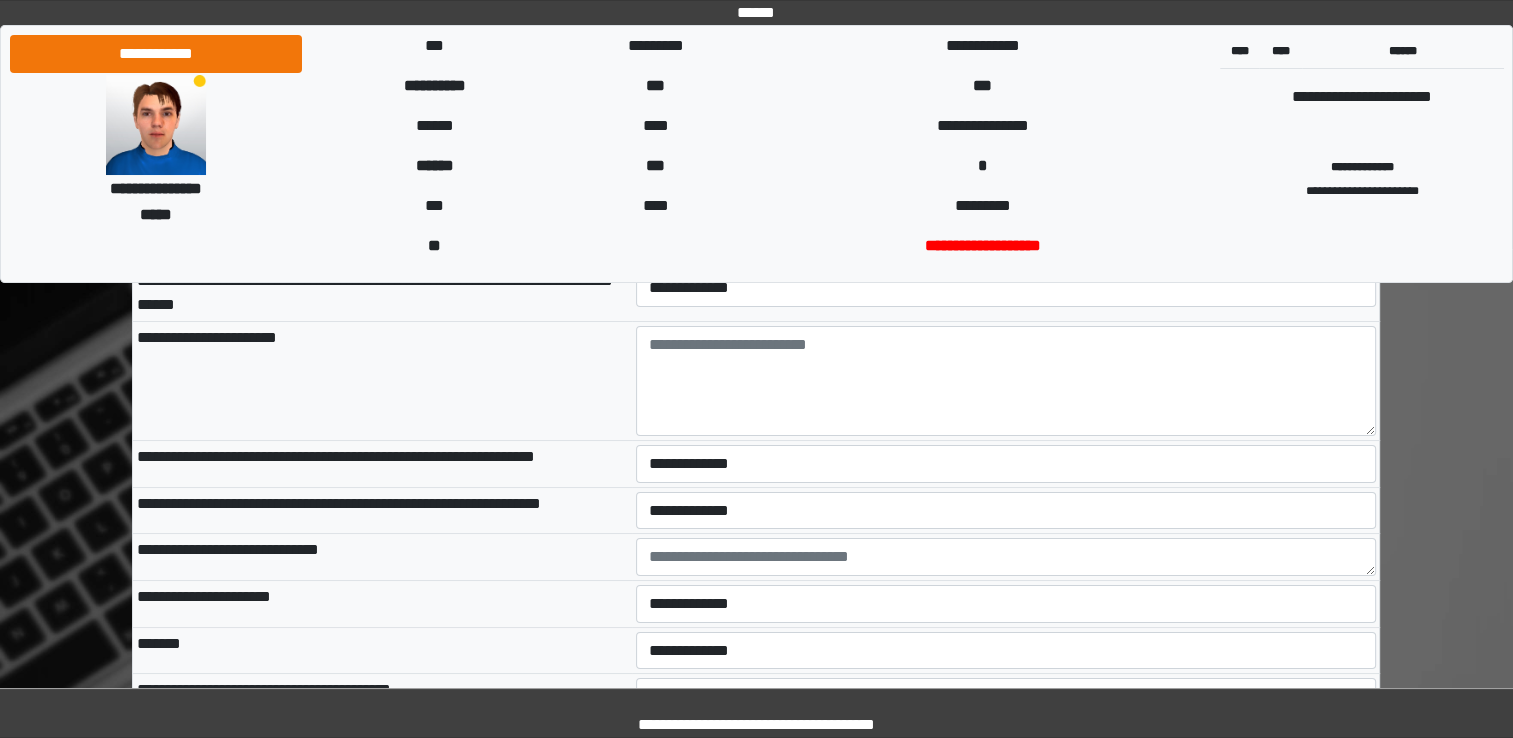 scroll, scrollTop: 7462, scrollLeft: 0, axis: vertical 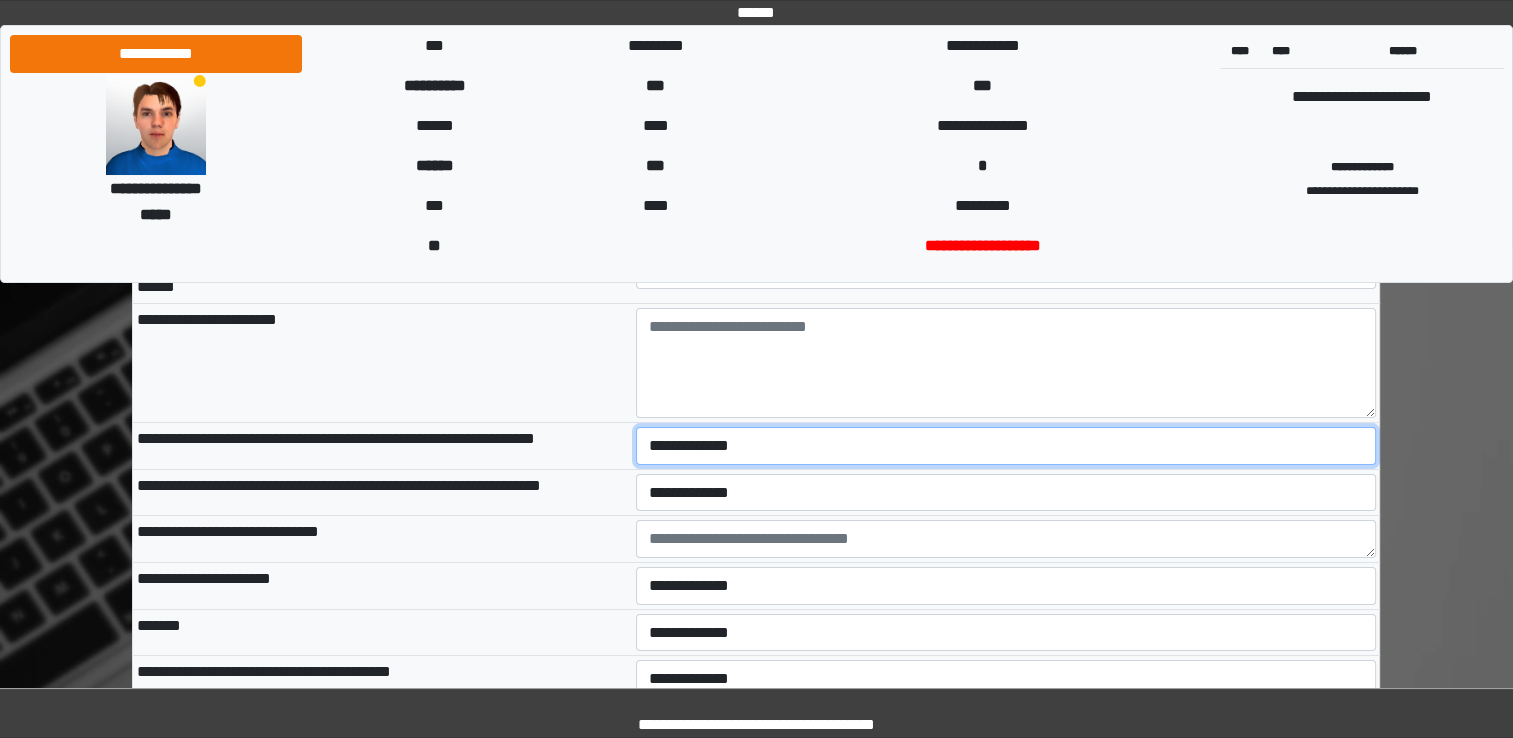 click on "**********" at bounding box center (1006, 446) 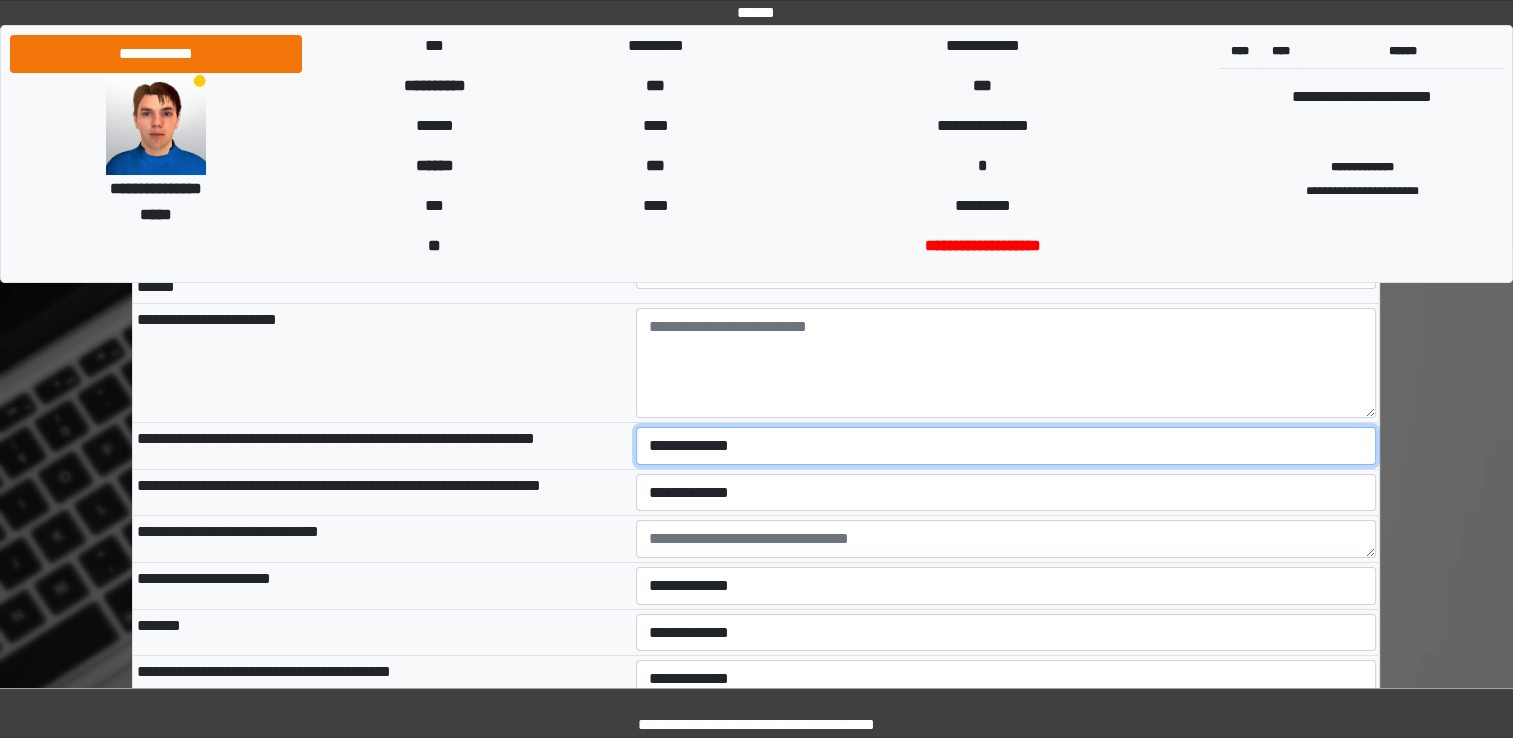 select on "*" 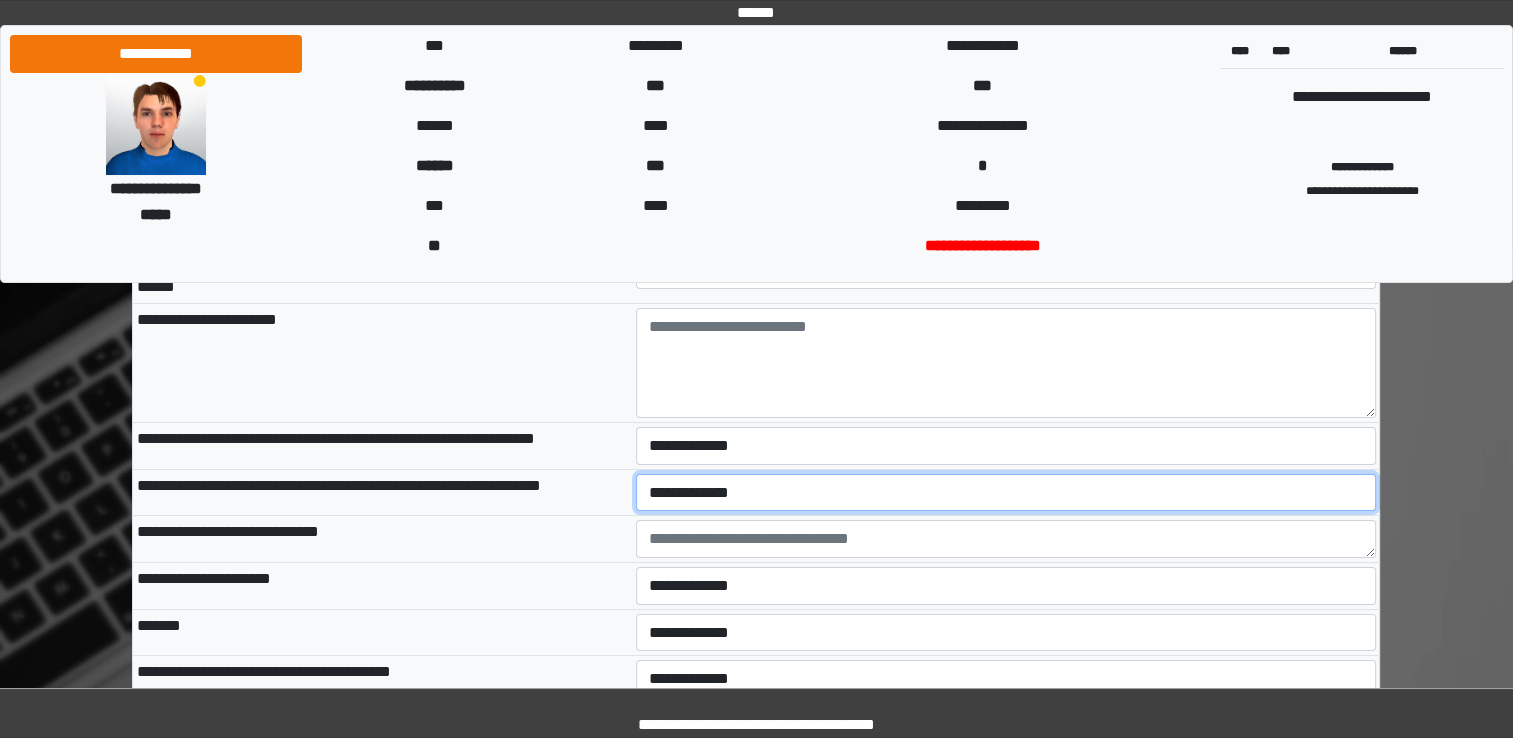 click on "**********" at bounding box center (1006, 493) 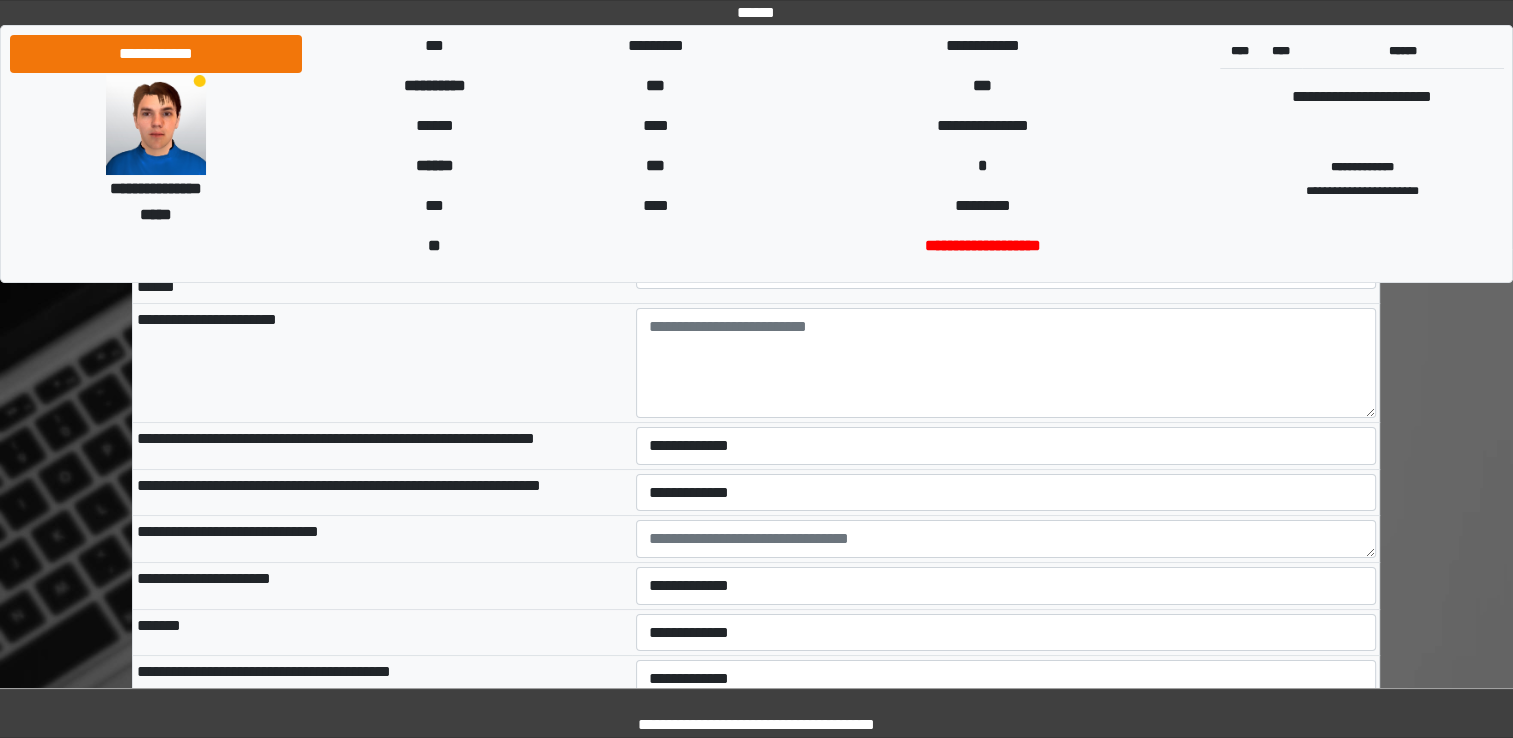 click on "**********" at bounding box center [382, 586] 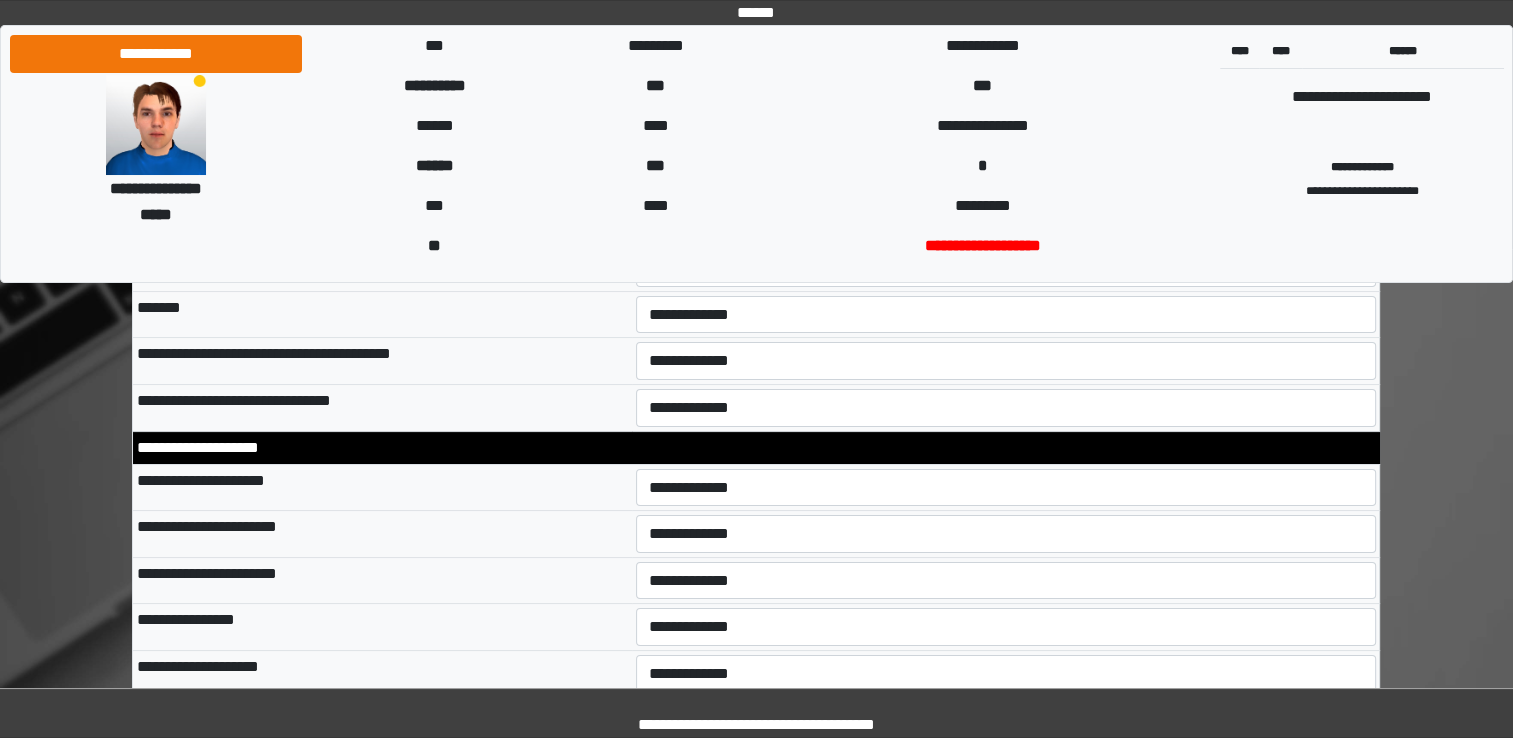scroll, scrollTop: 7782, scrollLeft: 0, axis: vertical 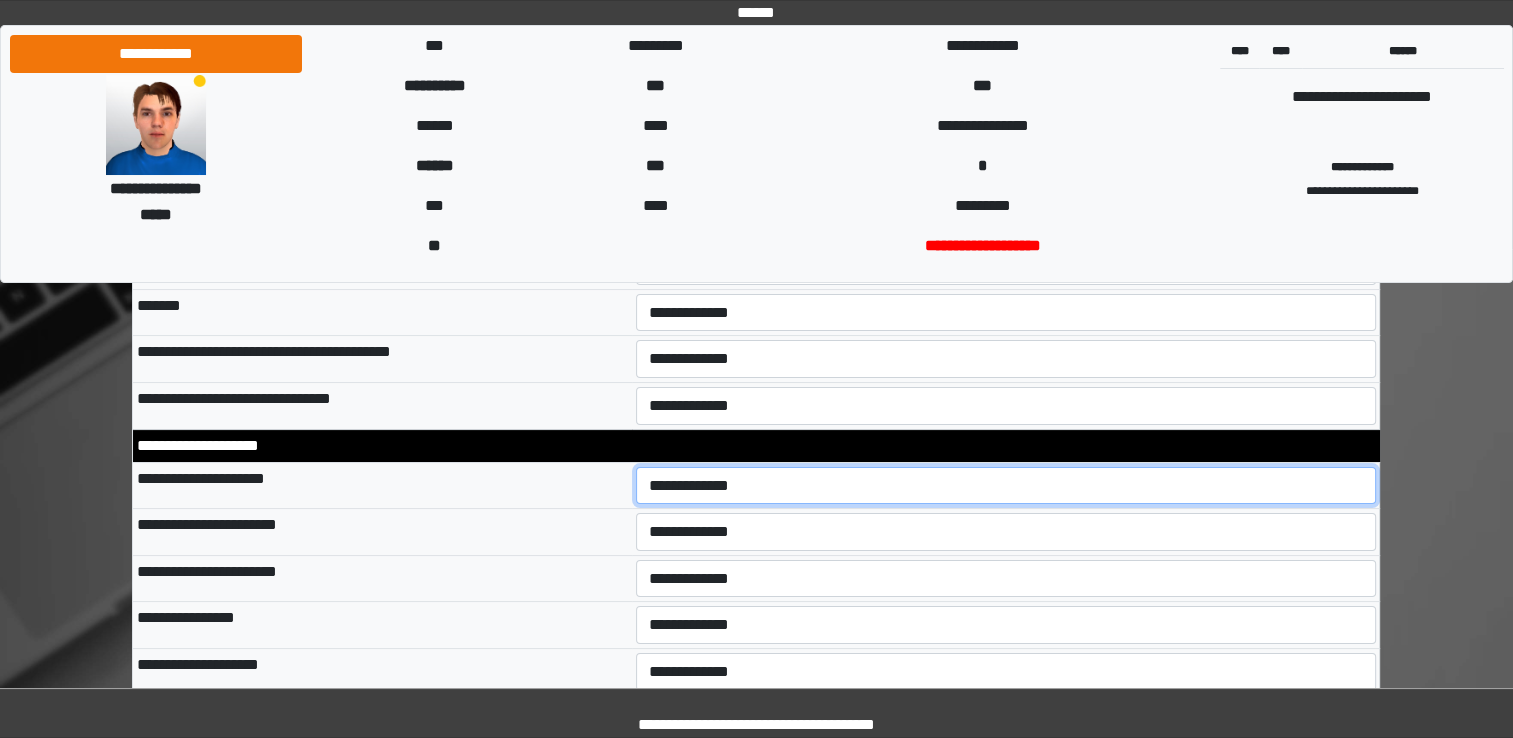 click on "**********" at bounding box center [1006, 486] 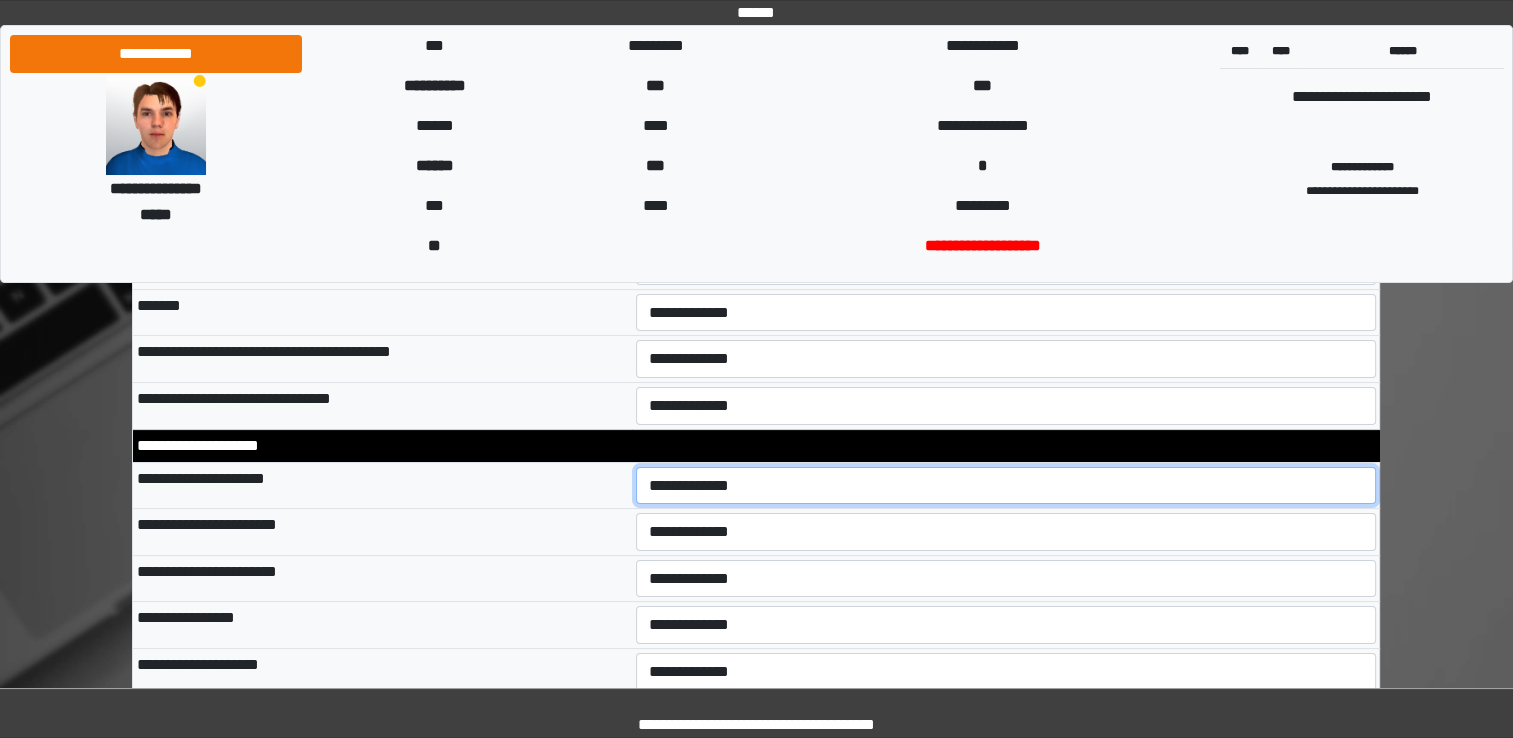 select on "*" 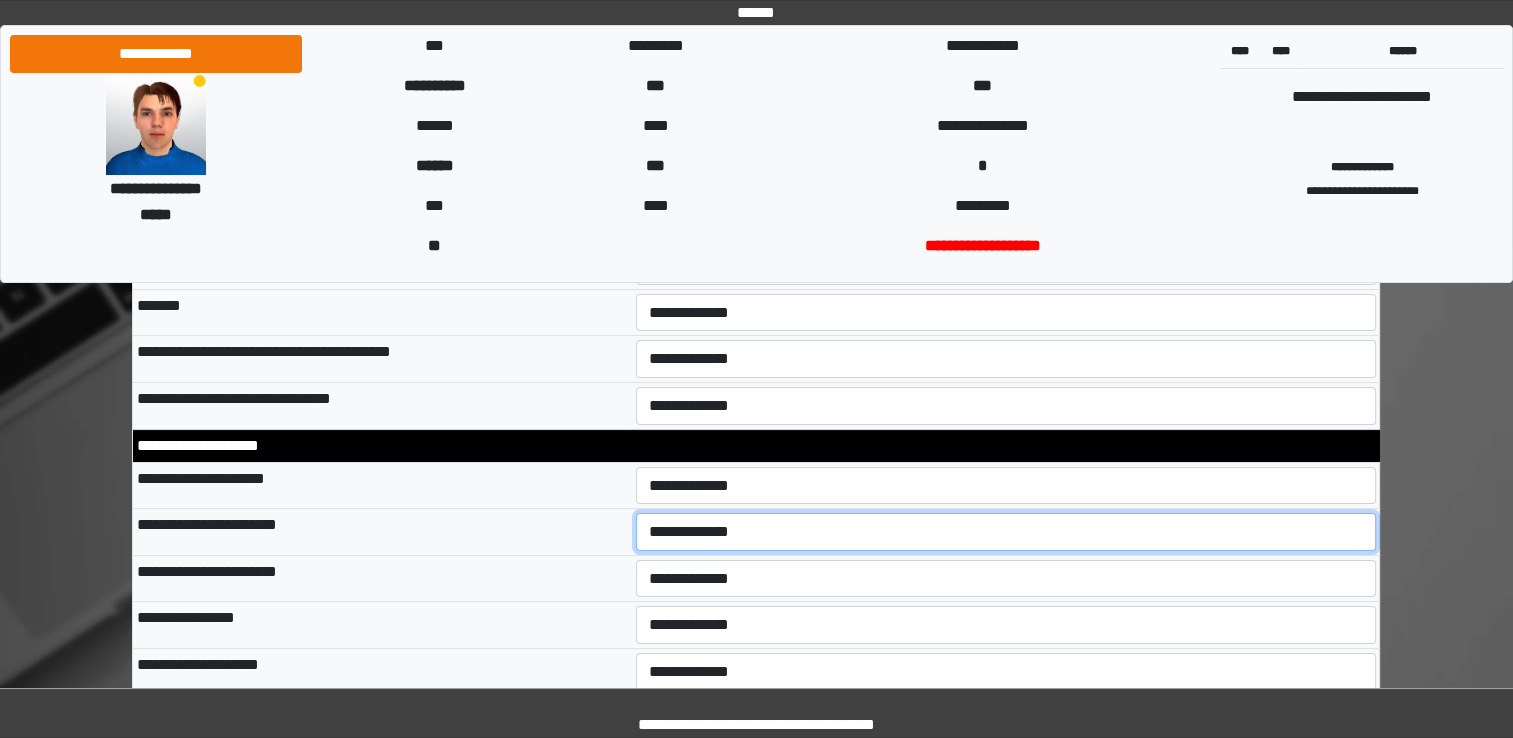 click on "**********" at bounding box center [1006, 532] 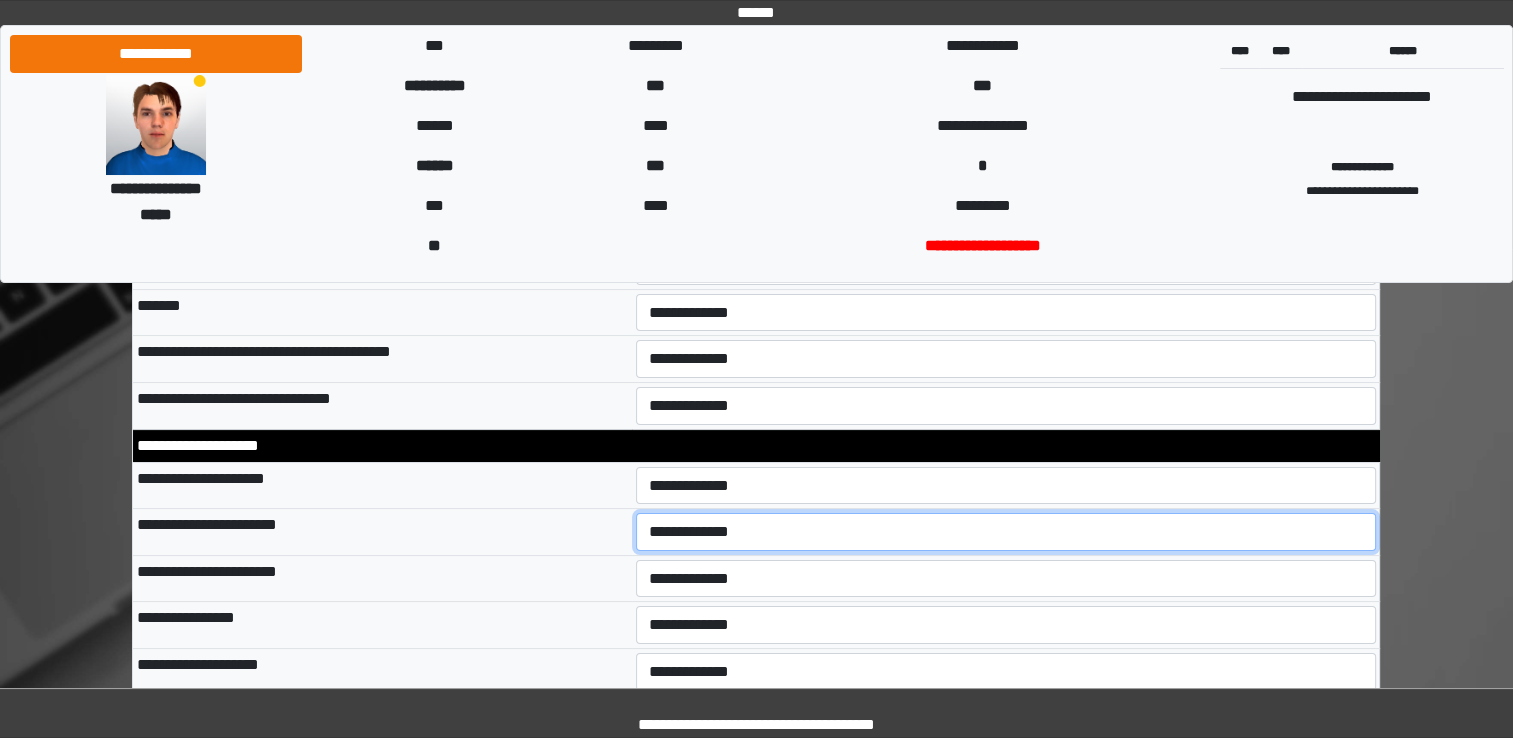 select on "*" 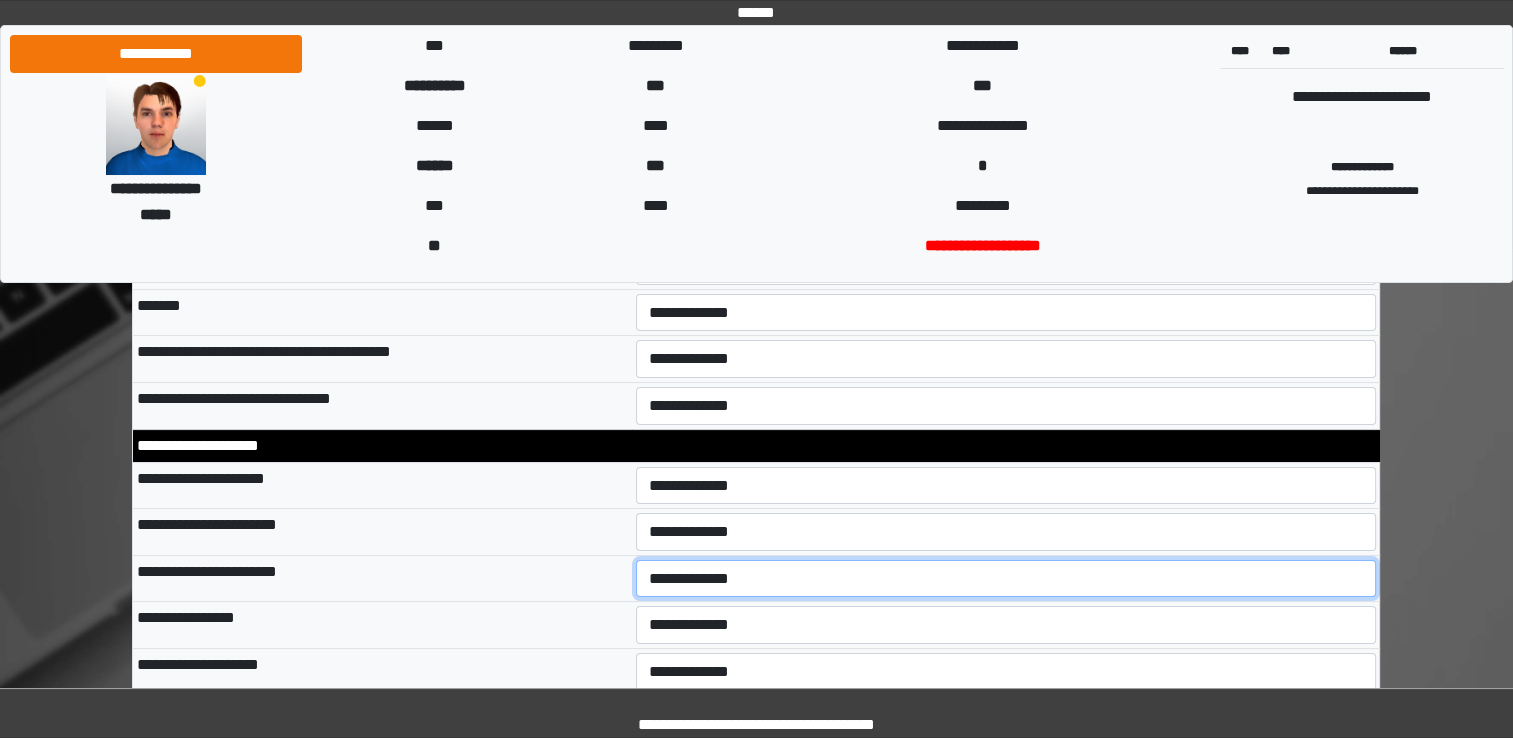 click on "**********" at bounding box center (1006, 579) 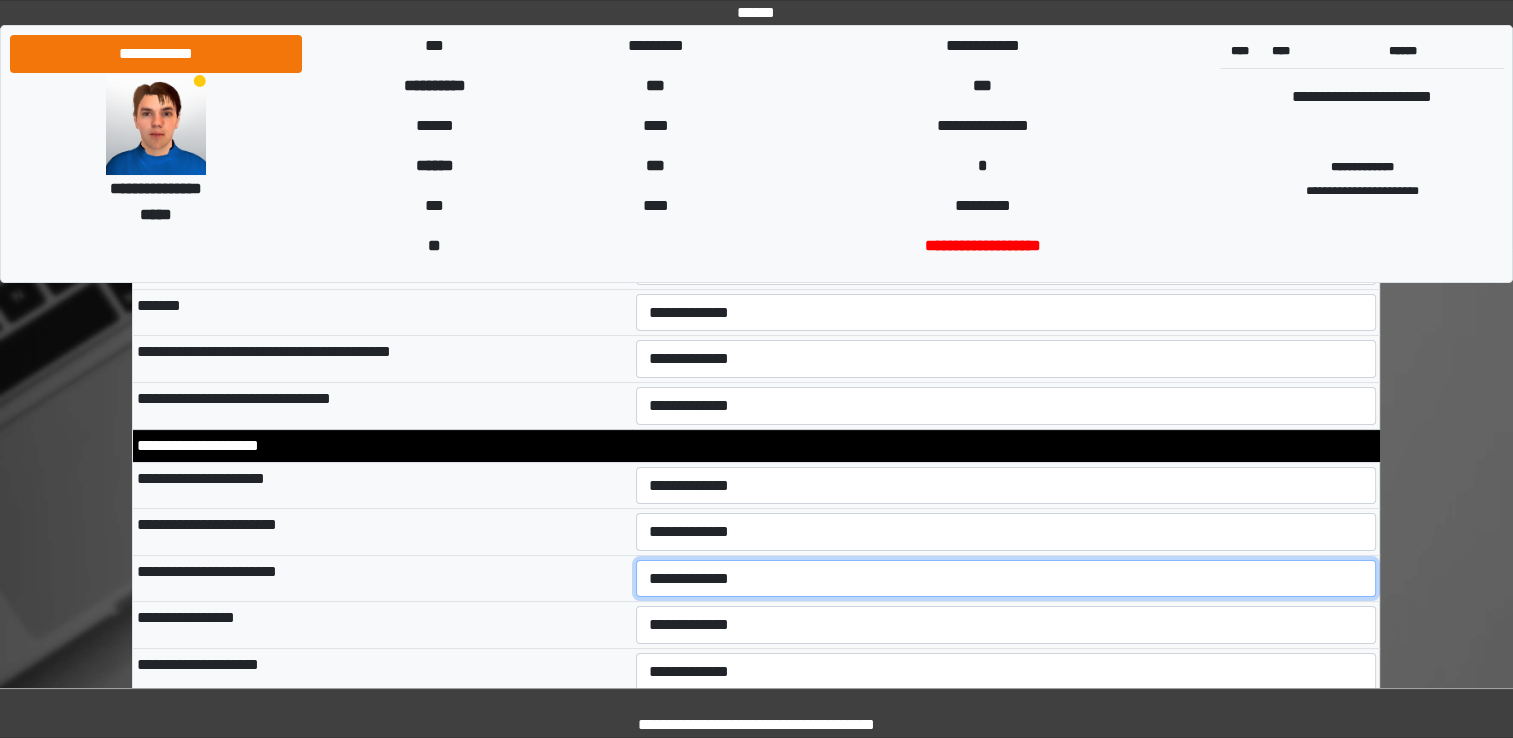 select on "*" 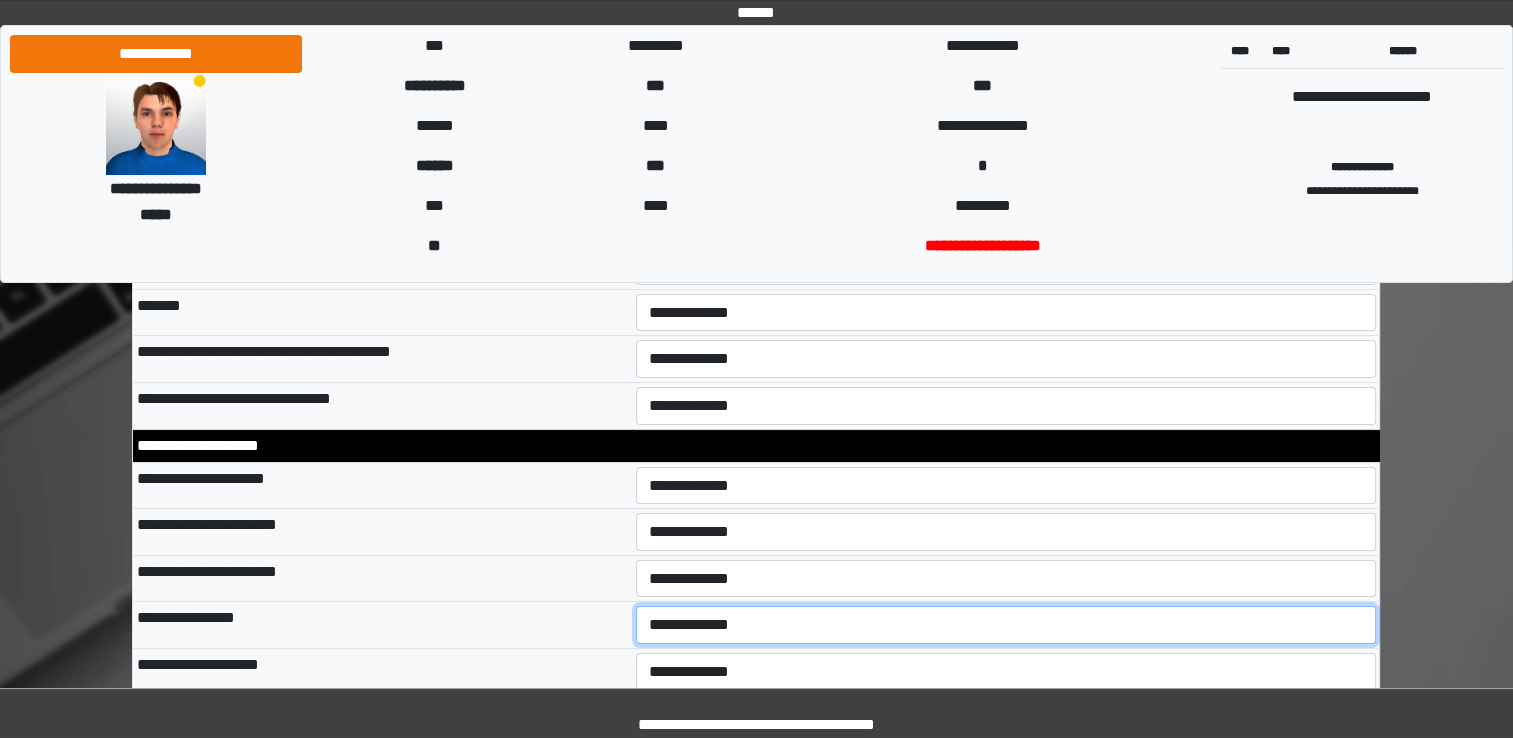 click on "**********" at bounding box center (1006, 625) 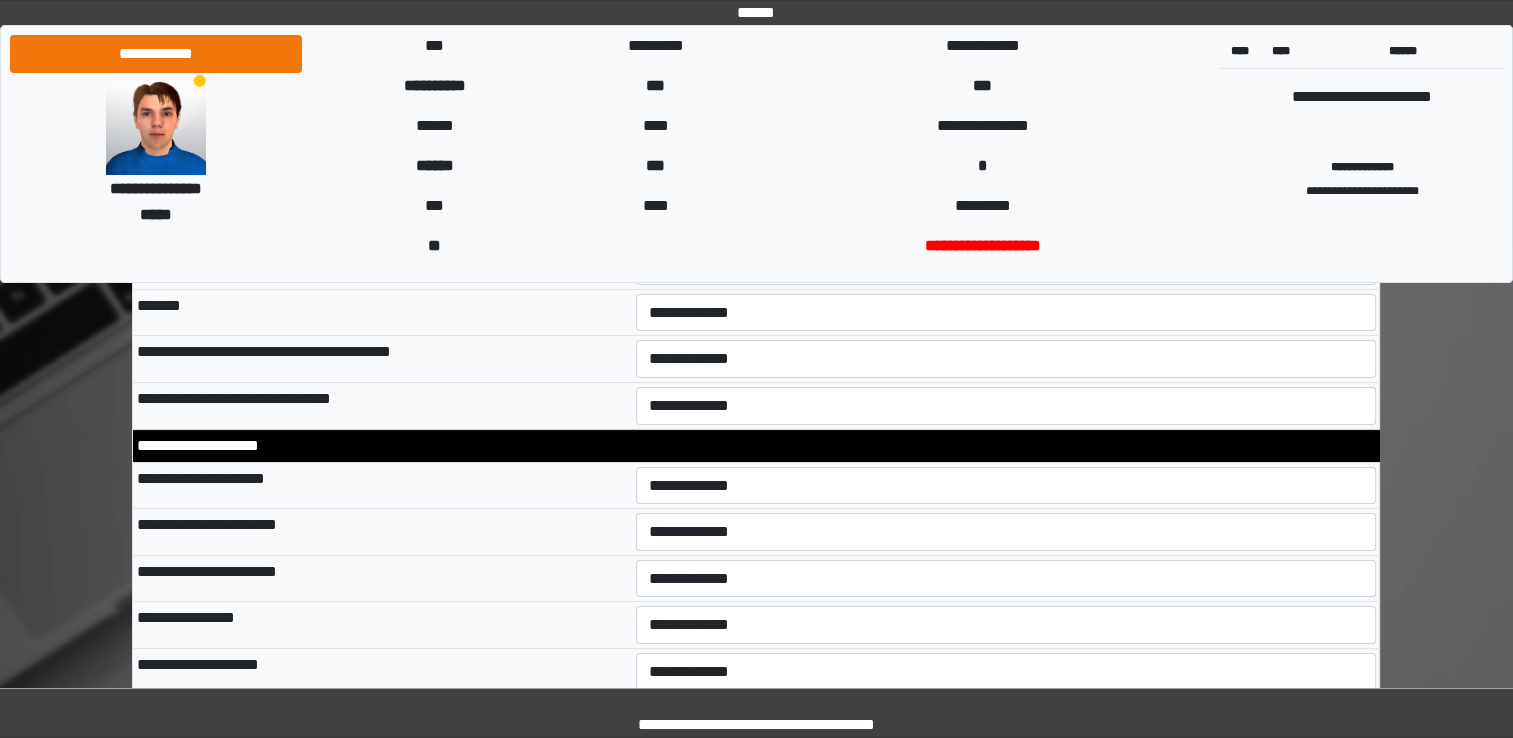 click on "**********" at bounding box center [382, 671] 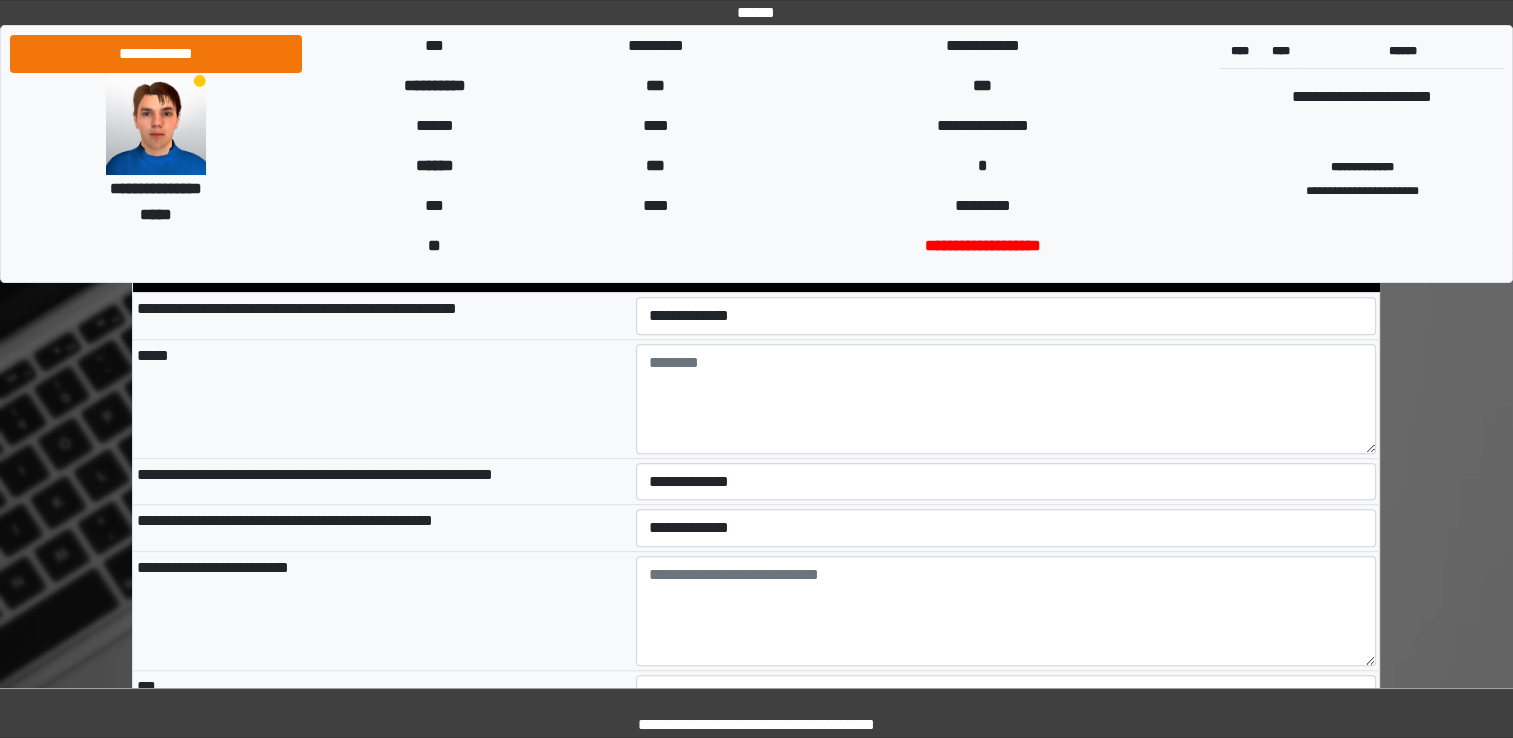 scroll, scrollTop: 8462, scrollLeft: 0, axis: vertical 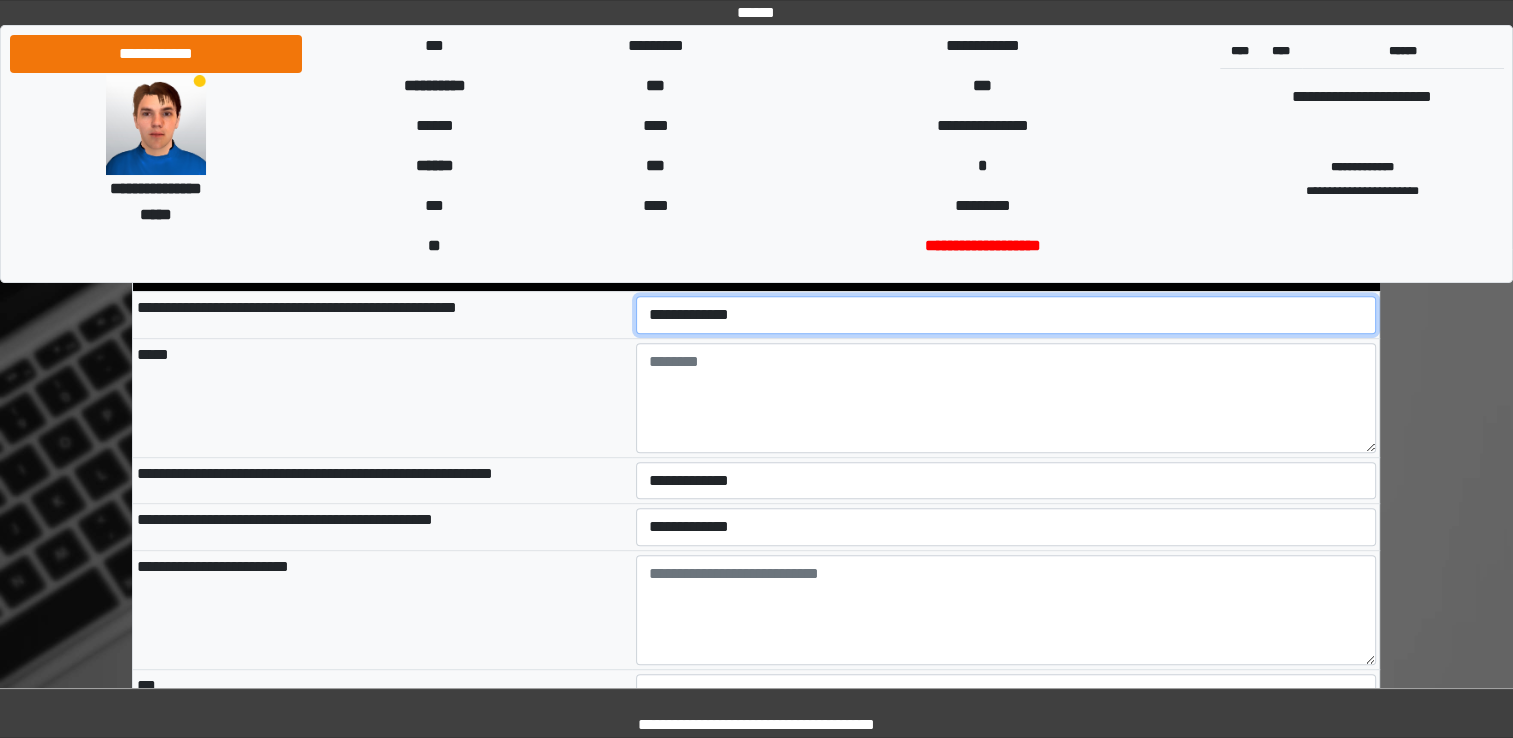 click on "**********" at bounding box center [1006, 315] 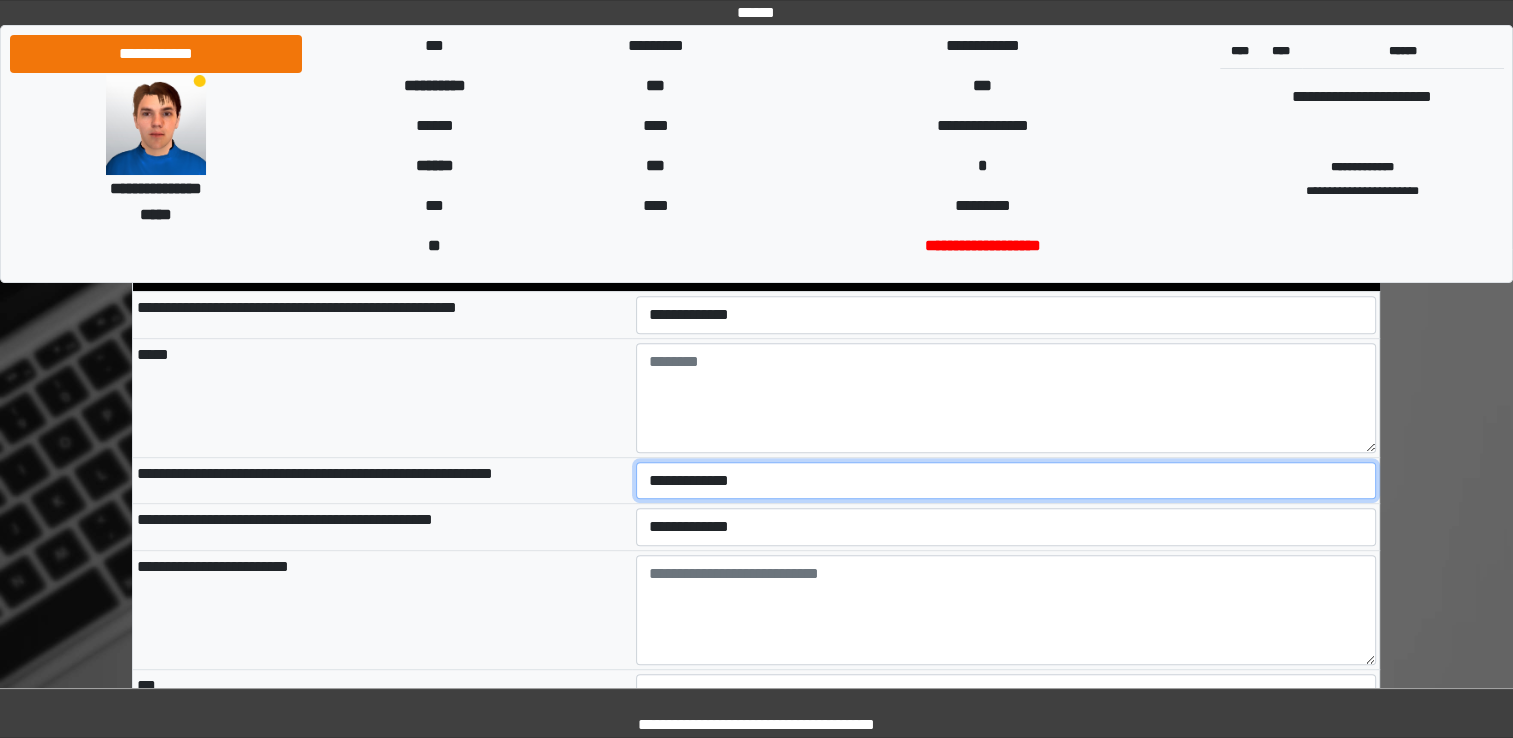 click on "**********" at bounding box center (1006, 481) 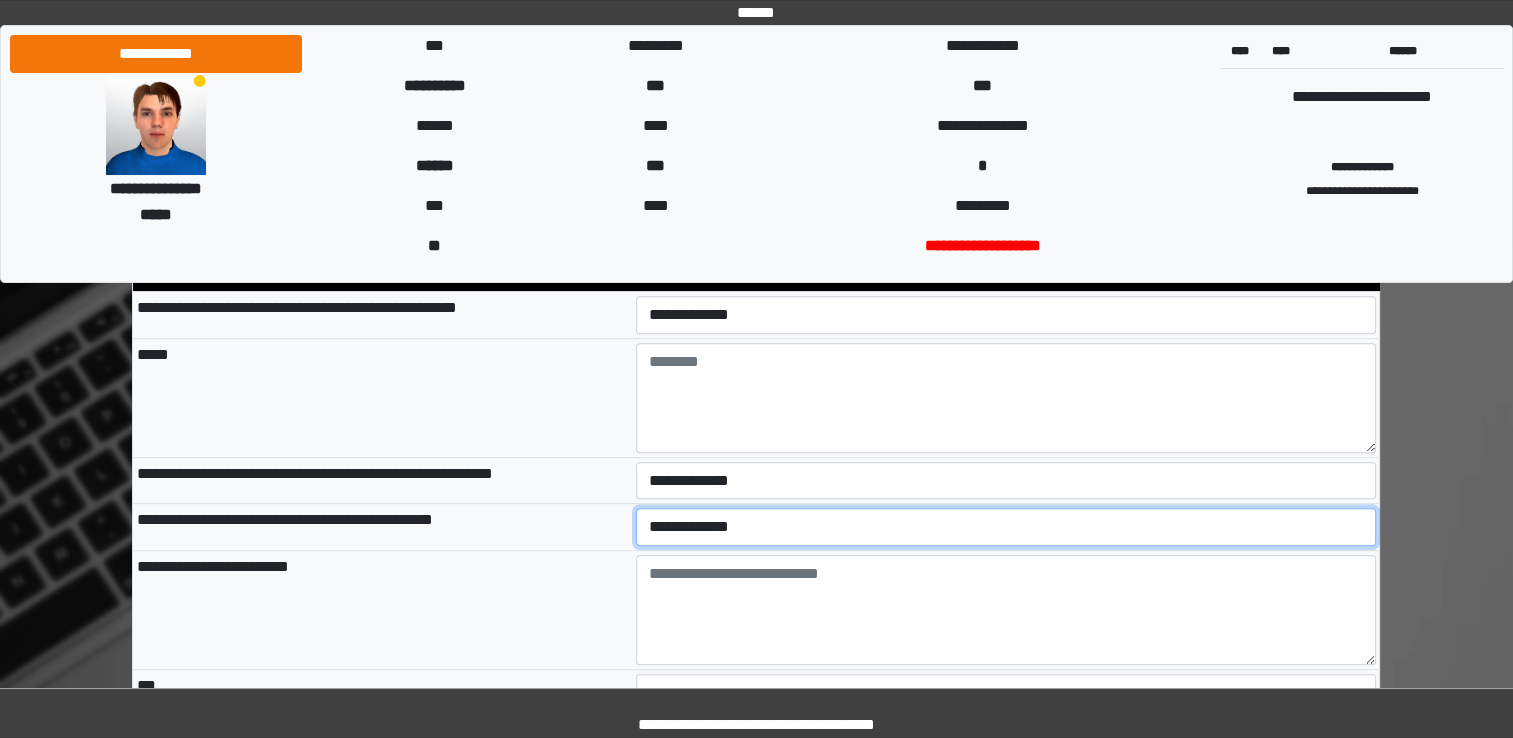 click on "**********" at bounding box center [1006, 527] 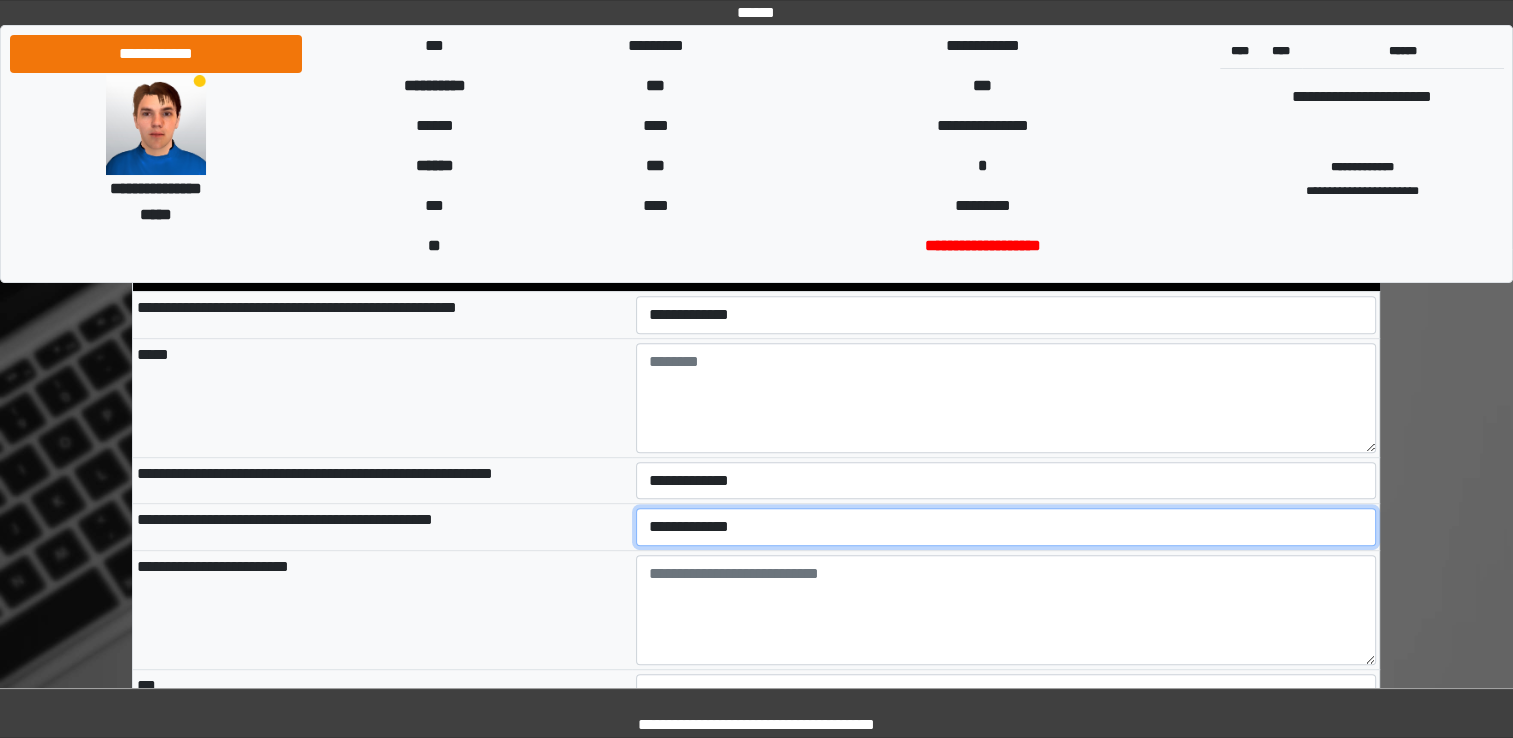 select on "*" 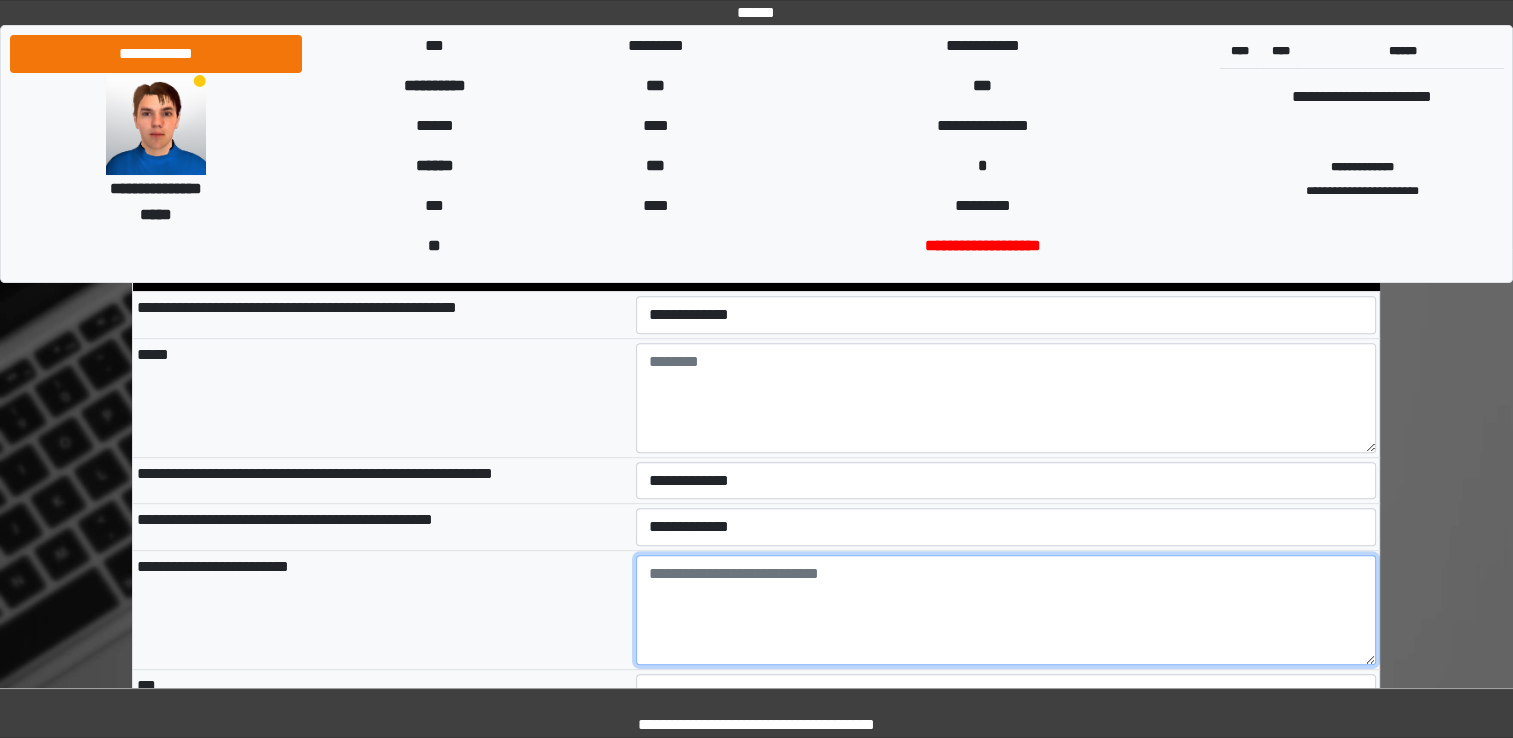 click at bounding box center [1006, 610] 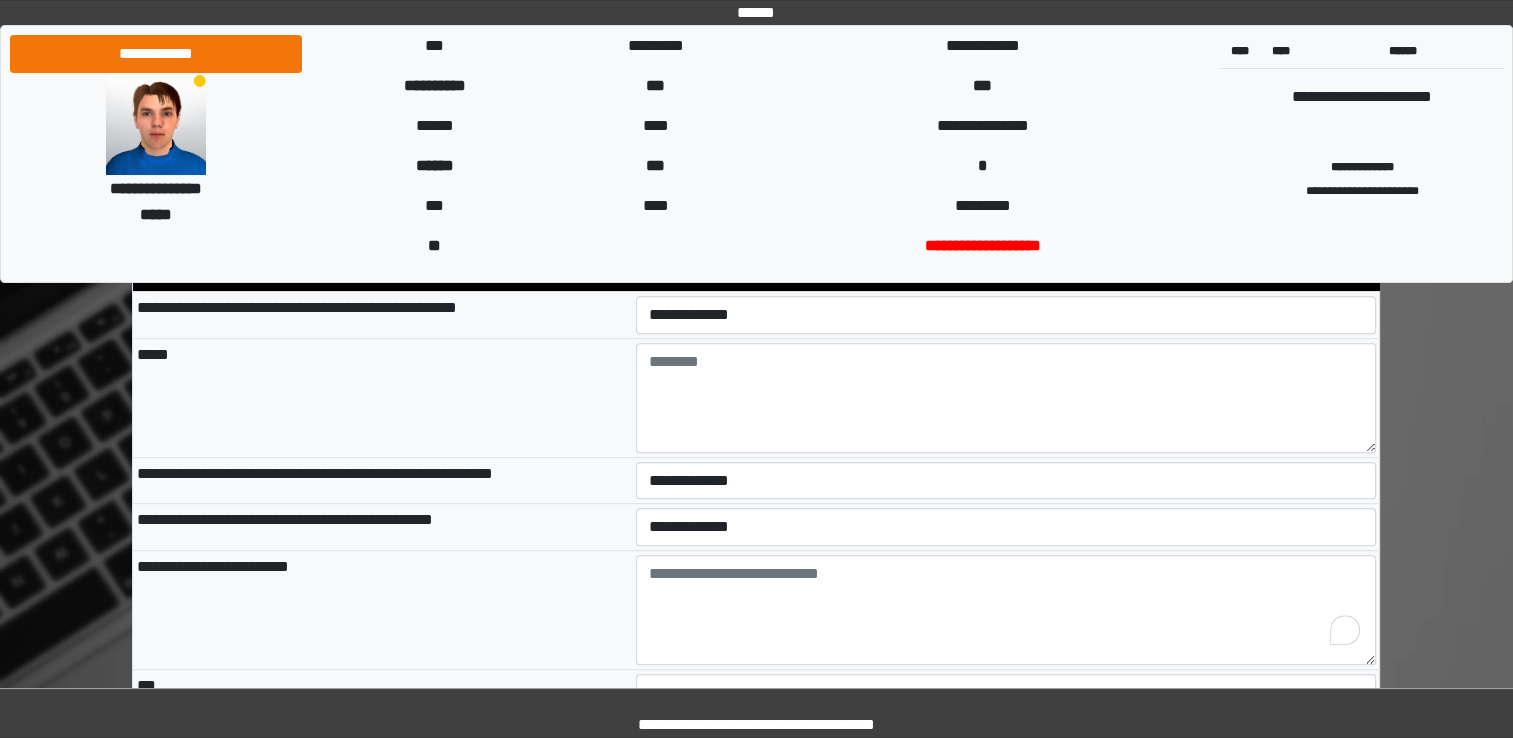 click on "**********" at bounding box center [382, 609] 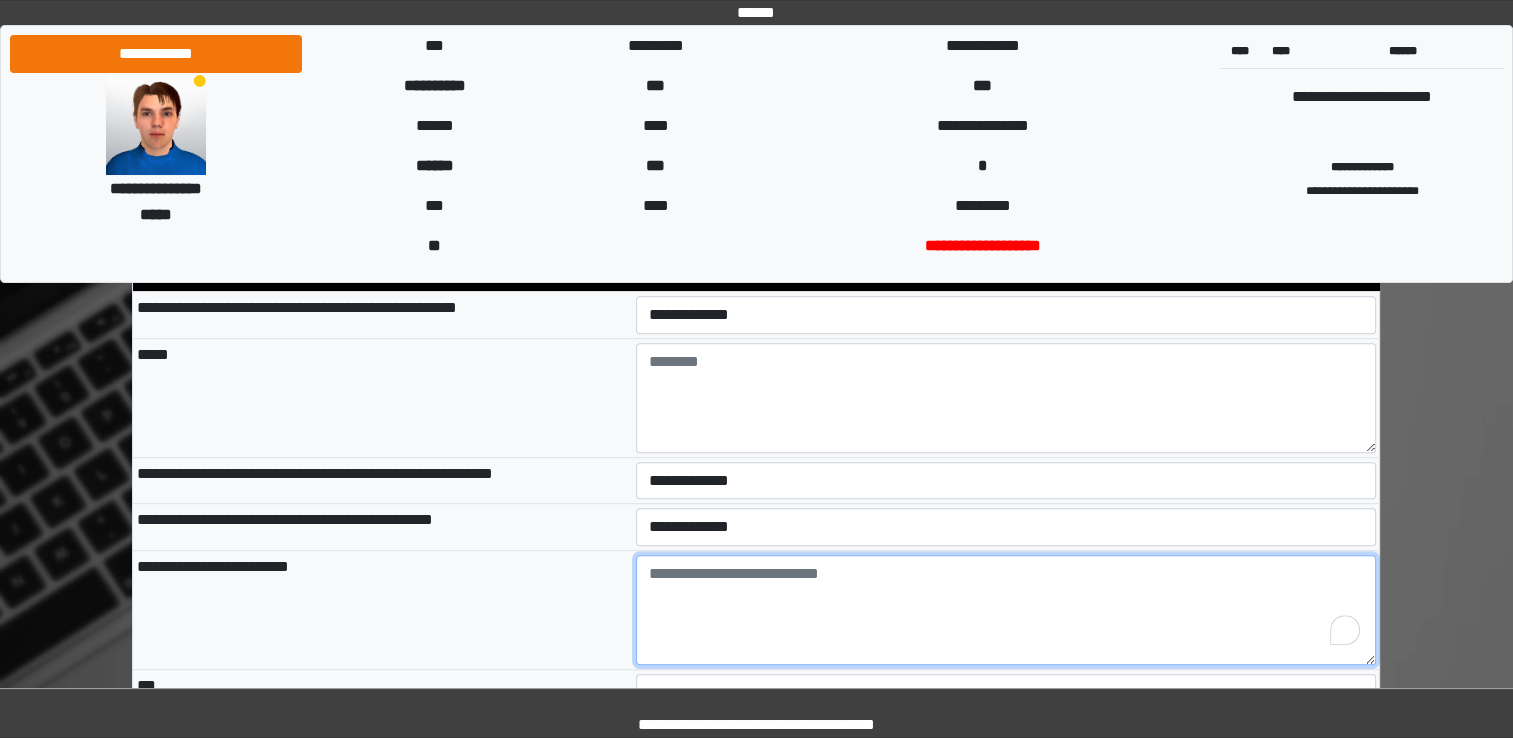 click at bounding box center (1006, 610) 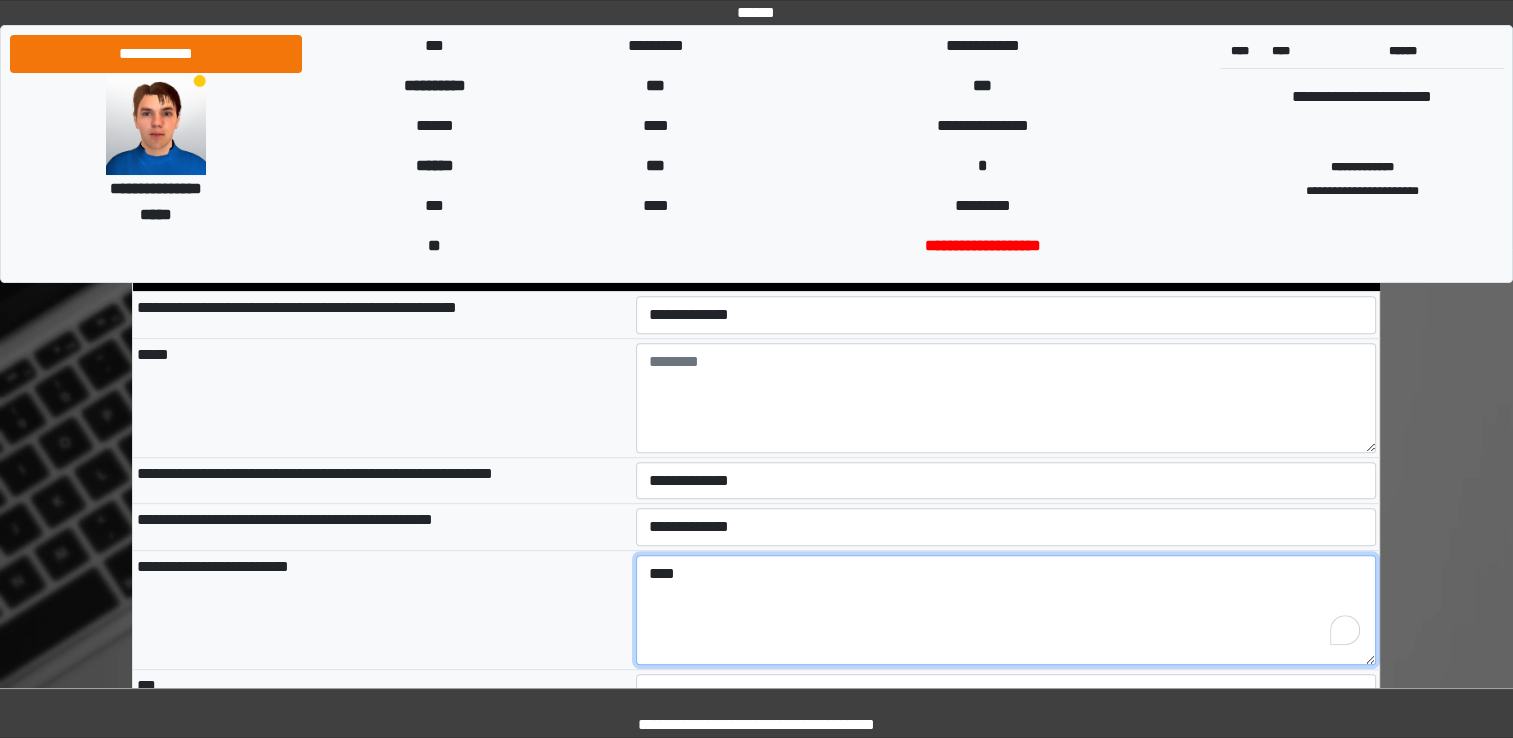 type on "****" 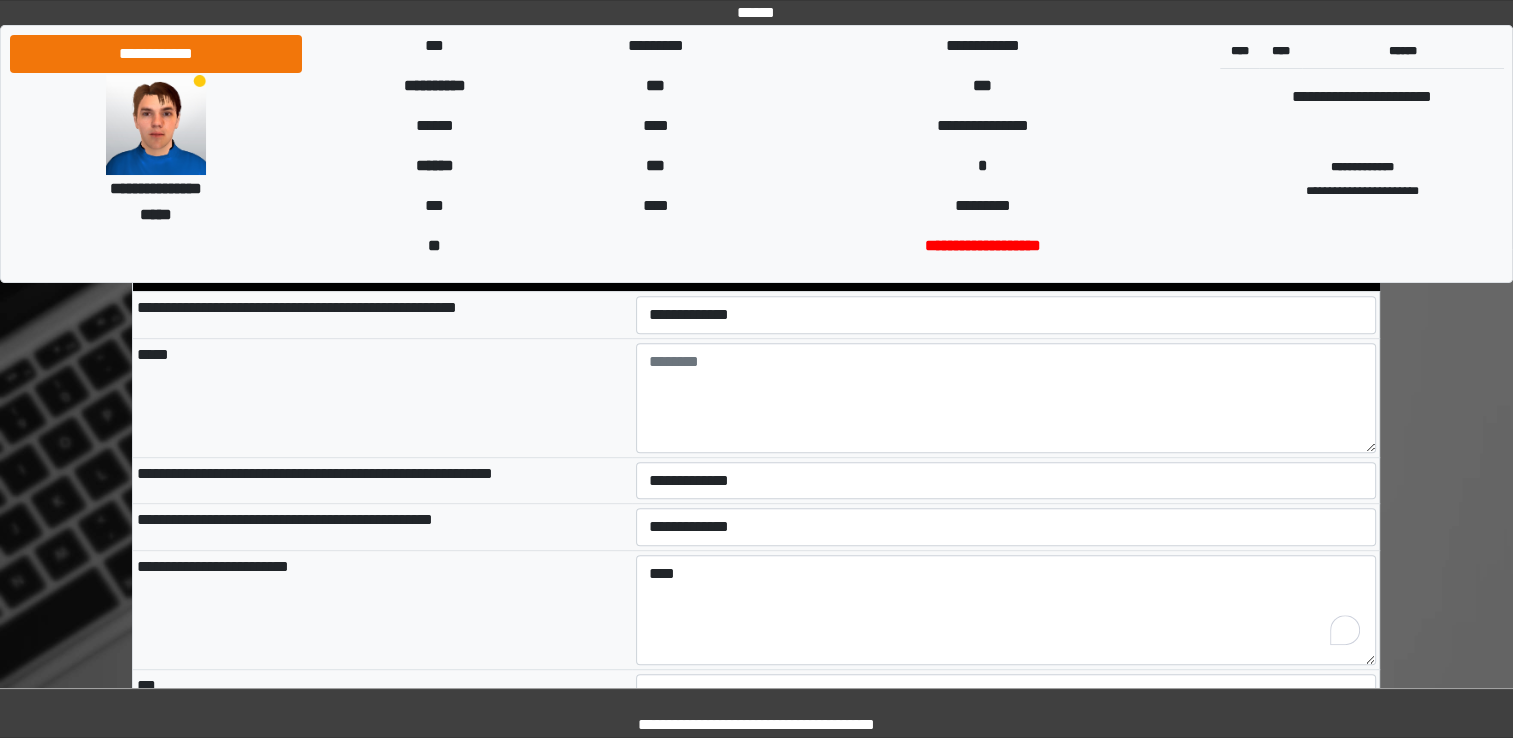 click on "**********" at bounding box center [382, 609] 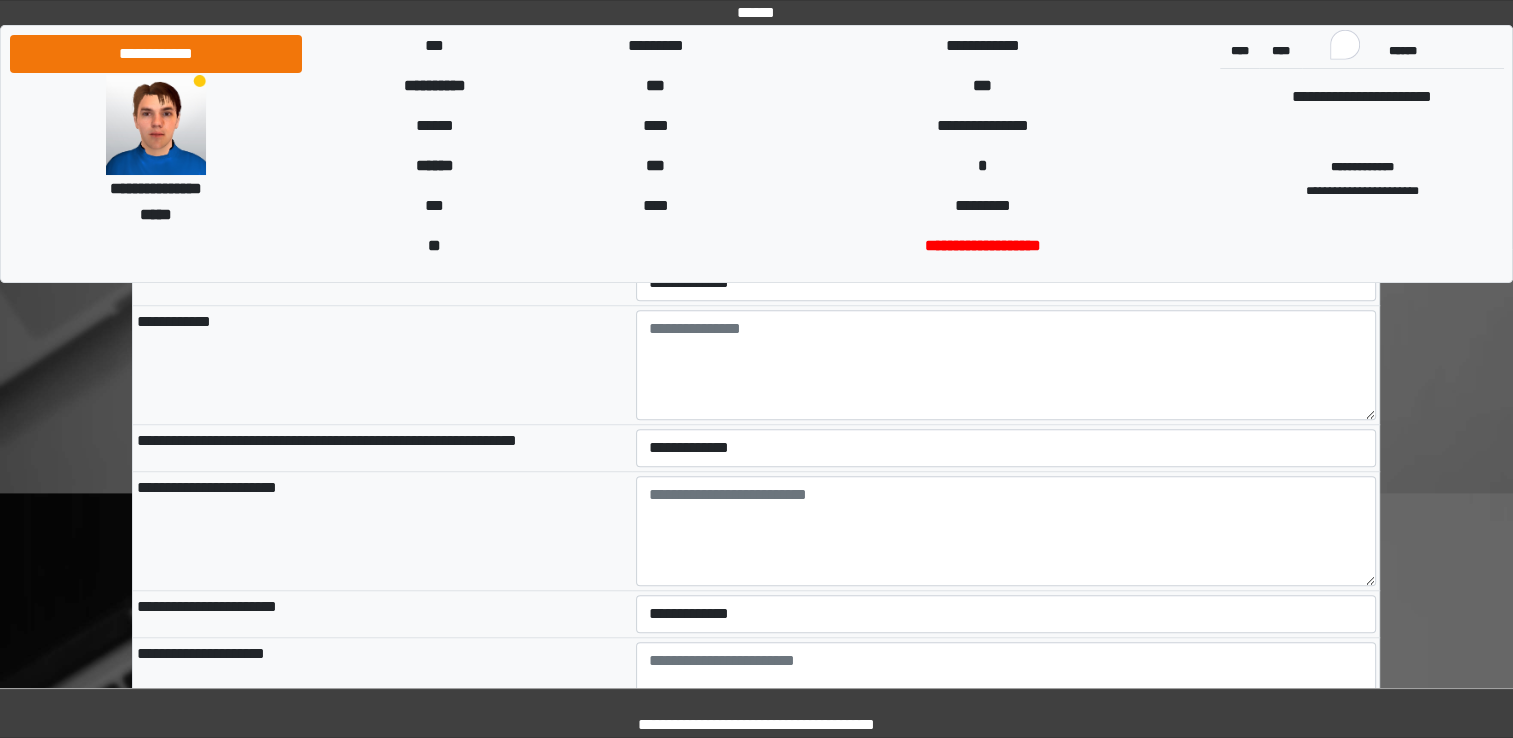 scroll, scrollTop: 9062, scrollLeft: 0, axis: vertical 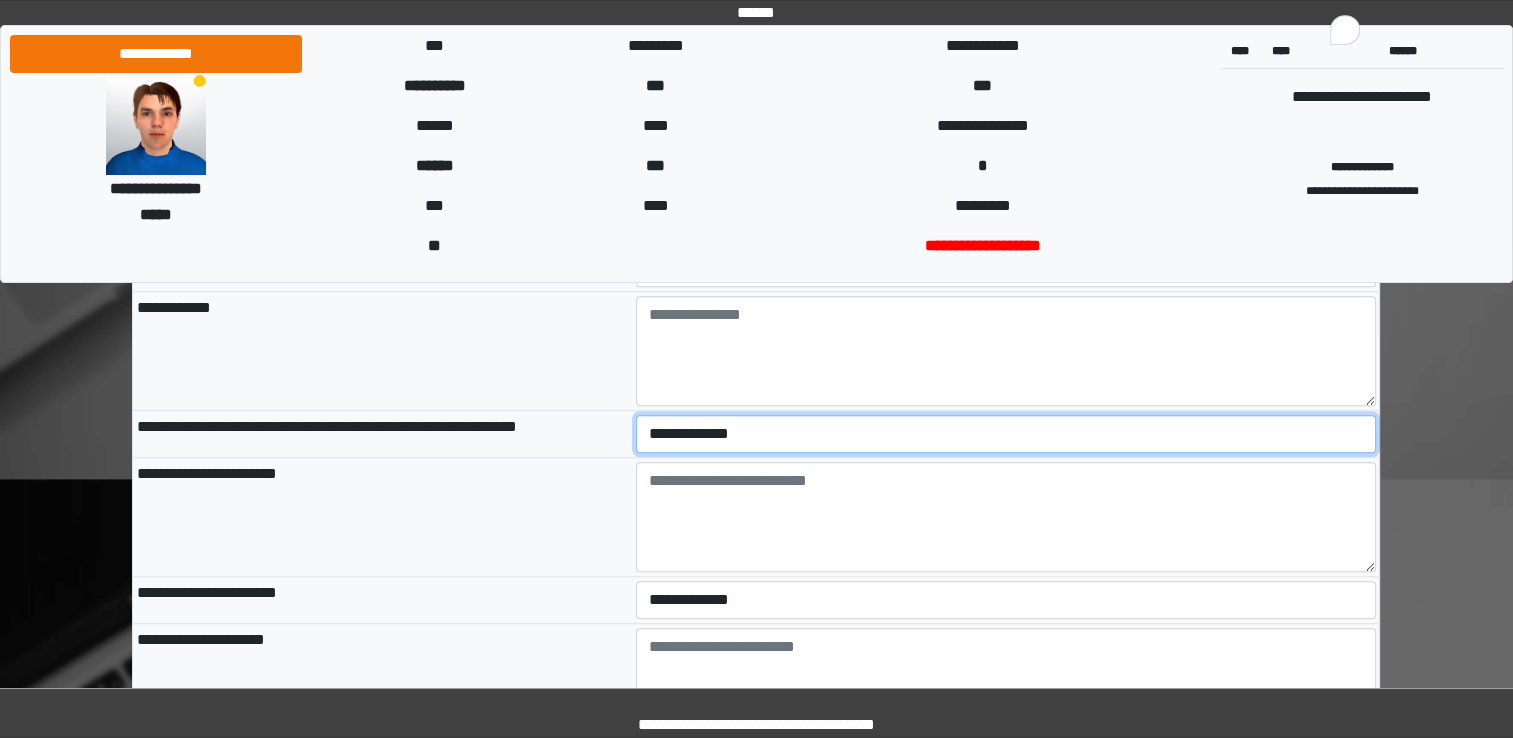 click on "**********" at bounding box center (1006, 434) 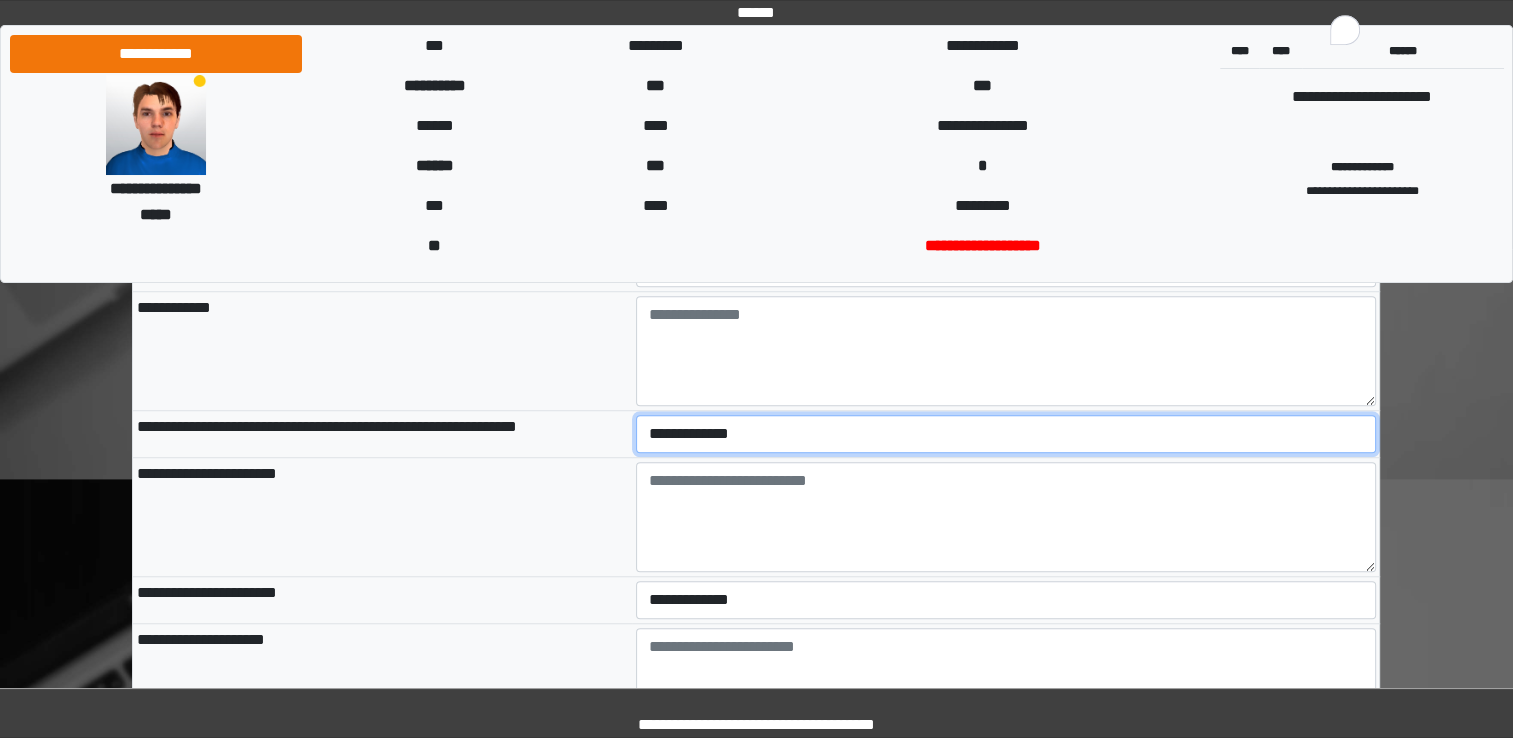 select on "*" 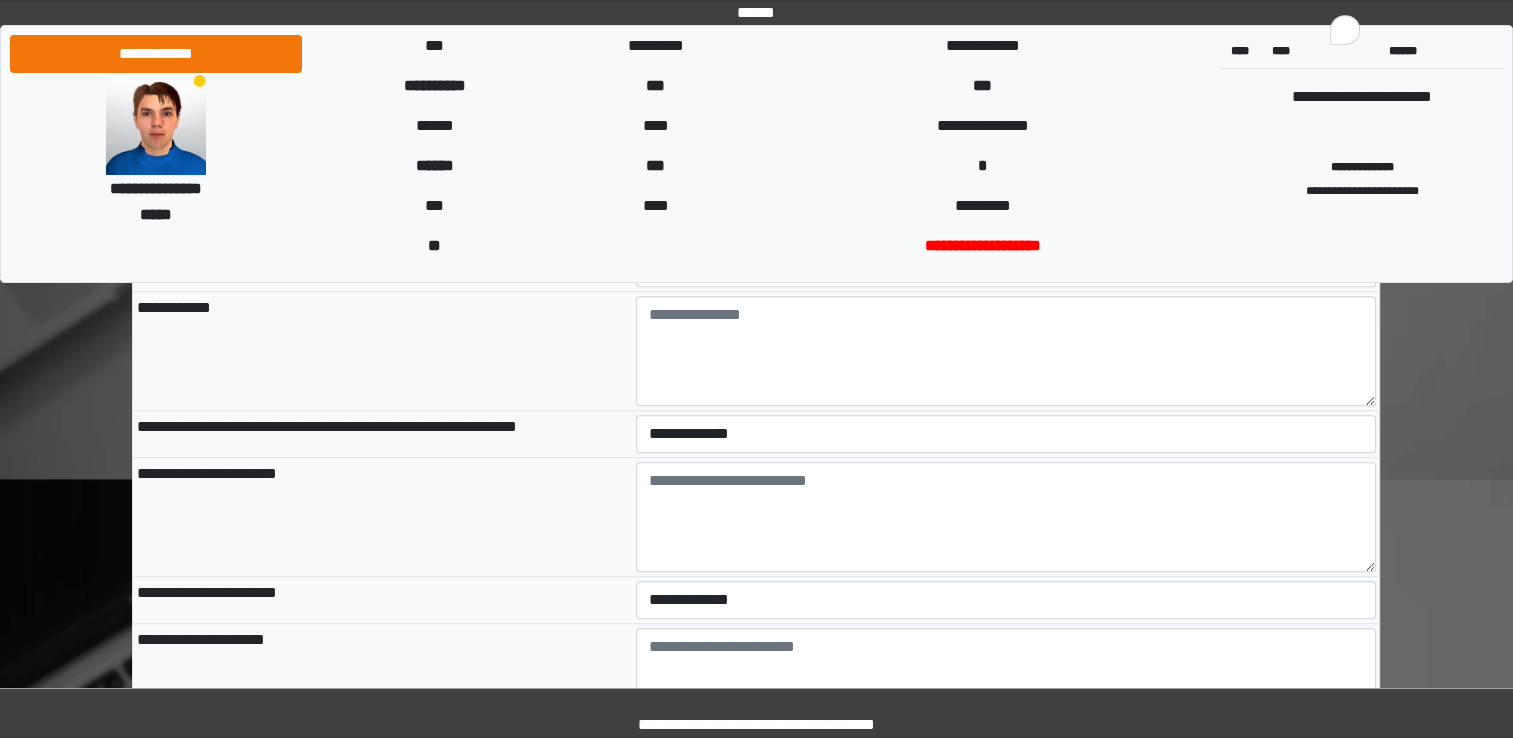 click on "**********" at bounding box center (382, 516) 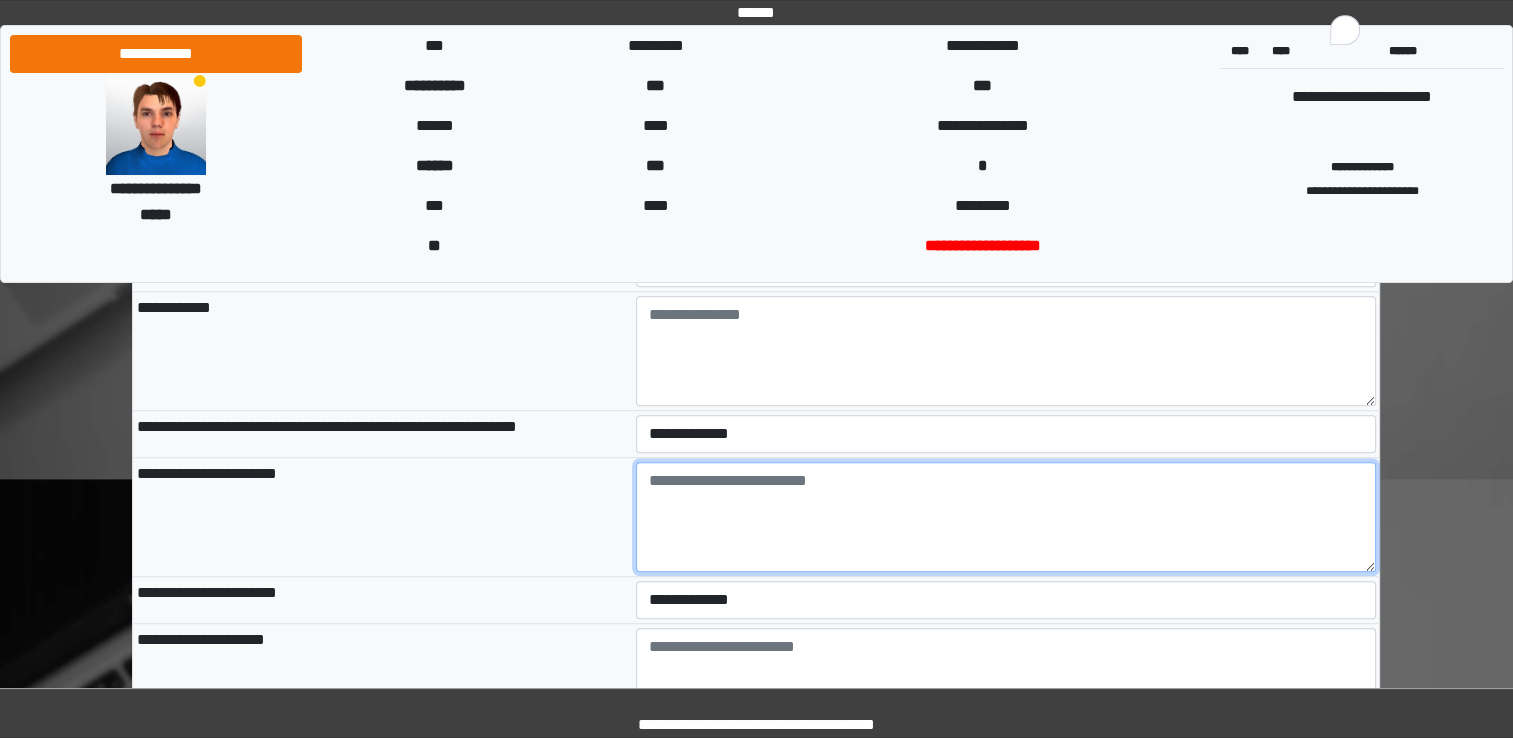 click at bounding box center (1006, 517) 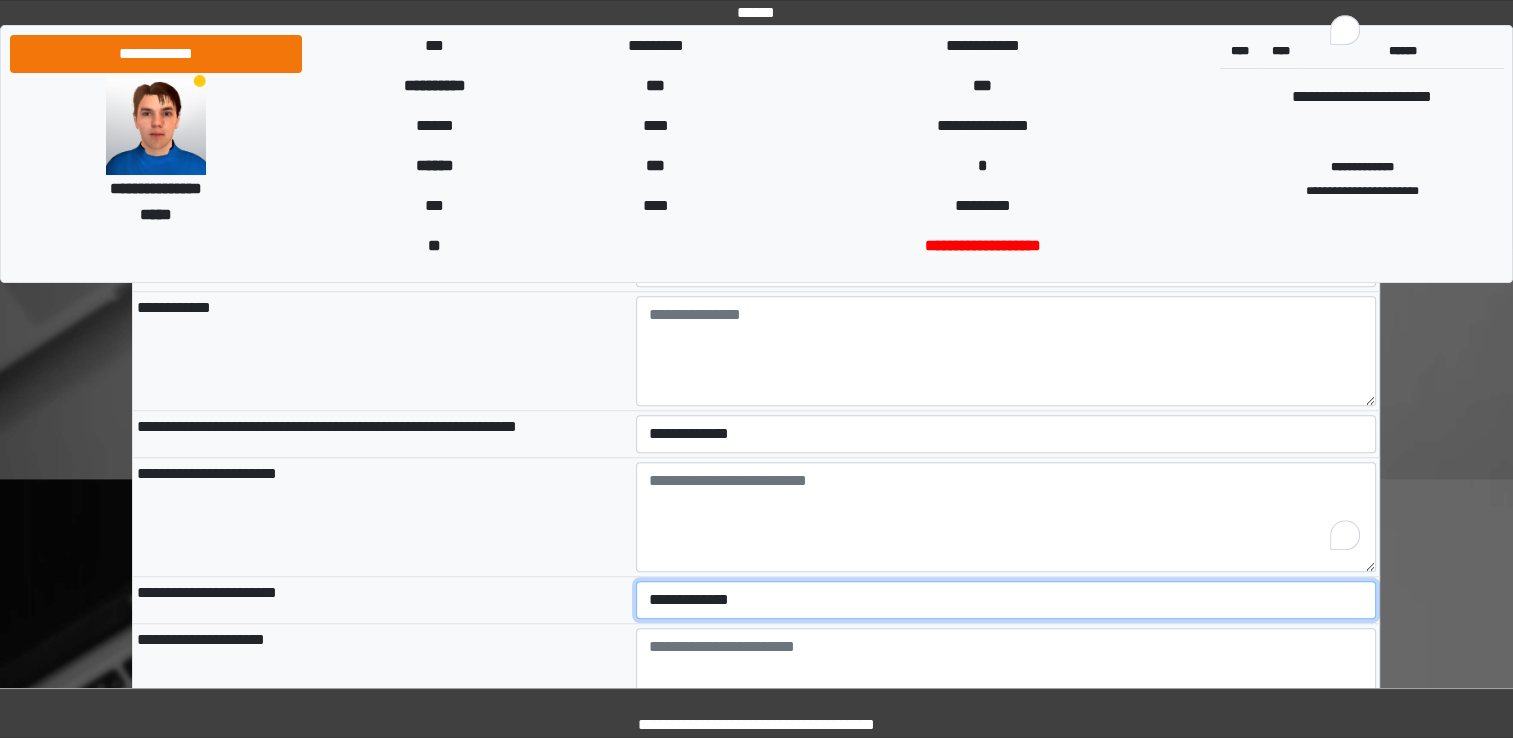 click on "**********" at bounding box center (1006, 600) 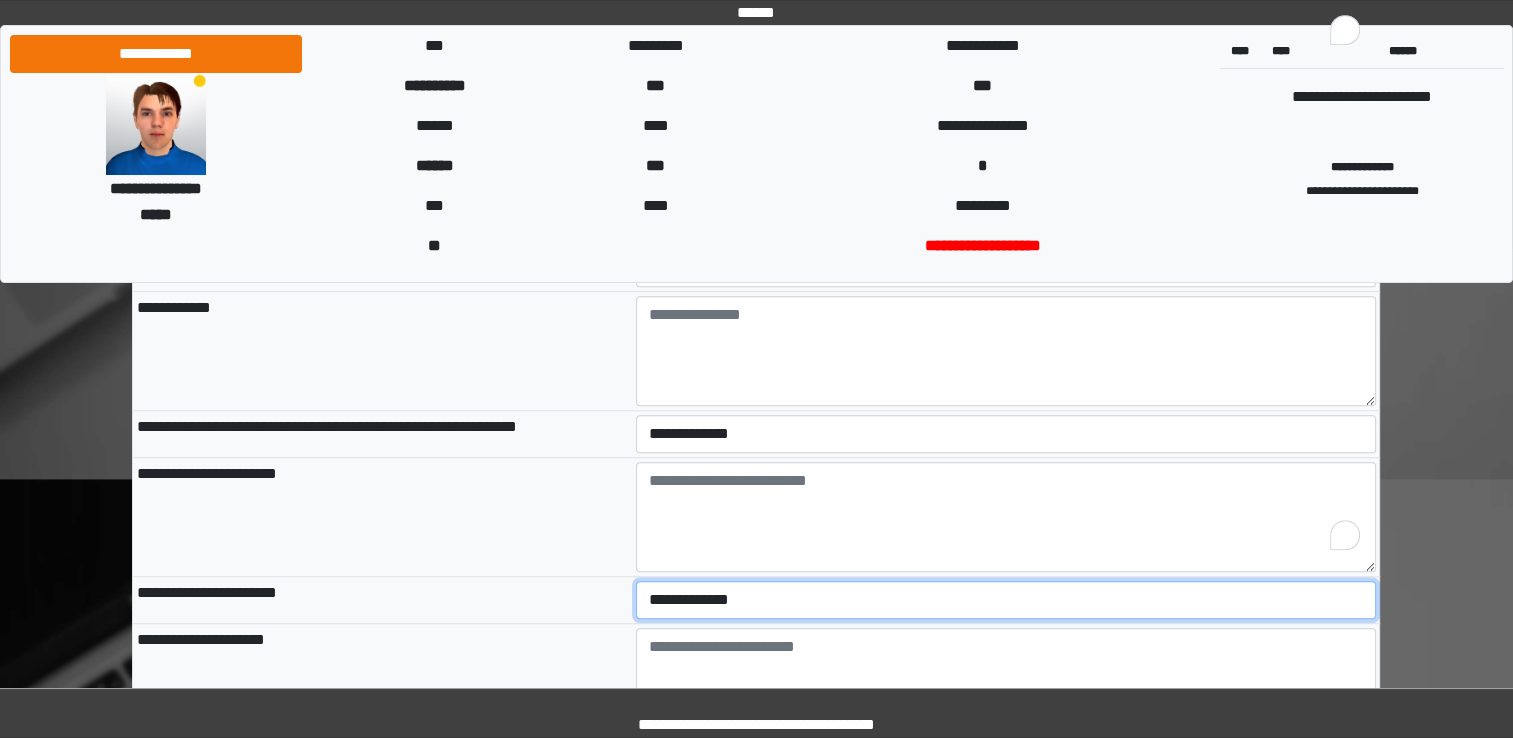 select on "*" 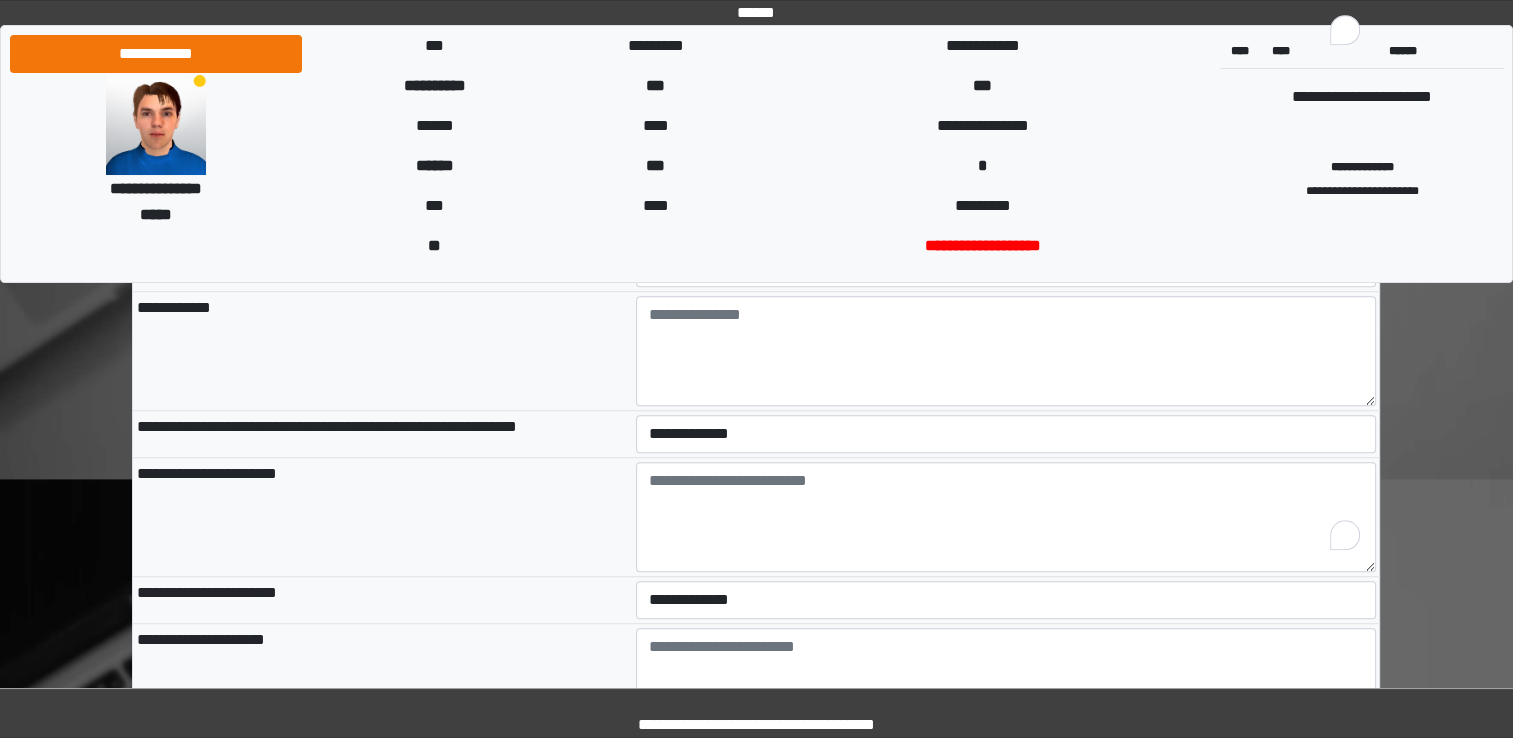 click on "**********" at bounding box center [382, 682] 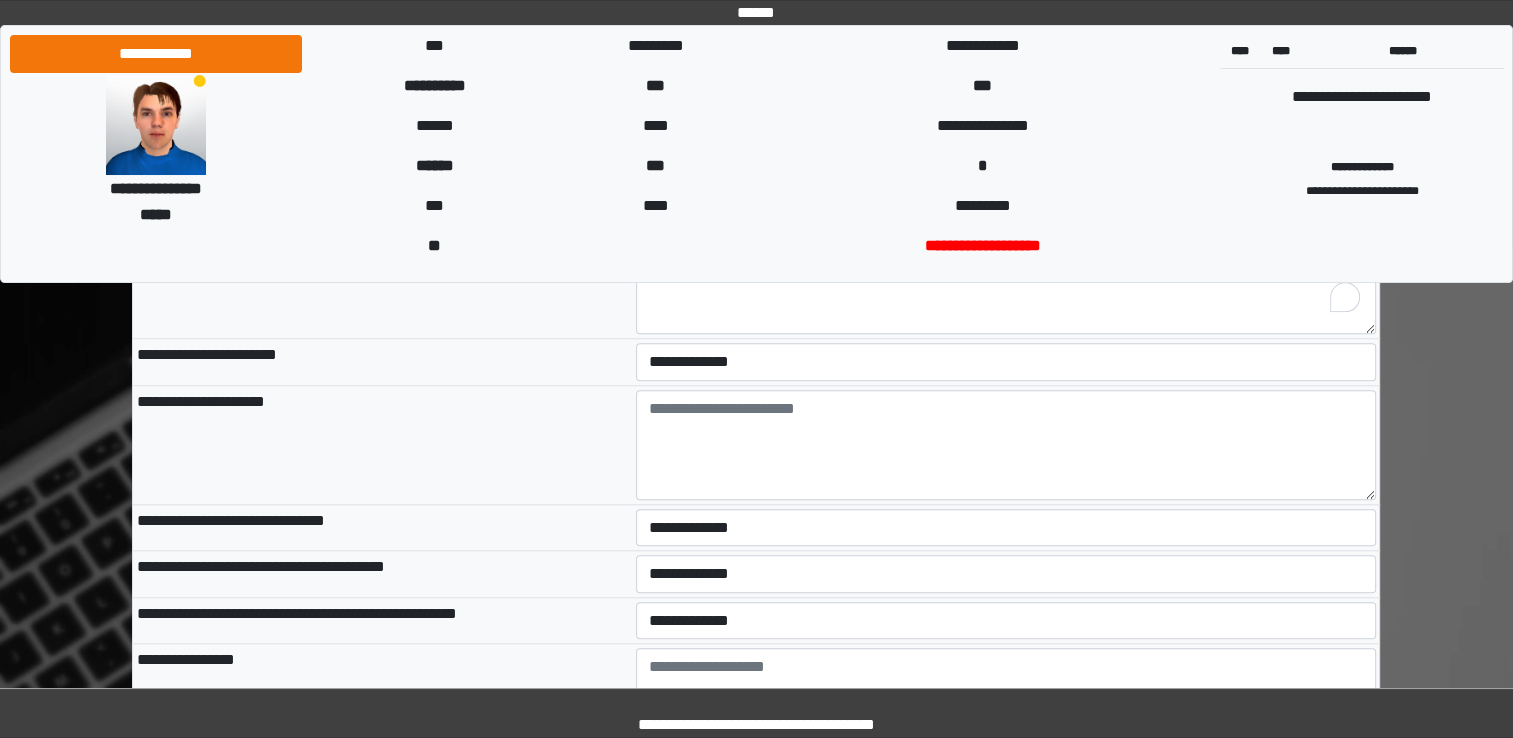 scroll, scrollTop: 9302, scrollLeft: 0, axis: vertical 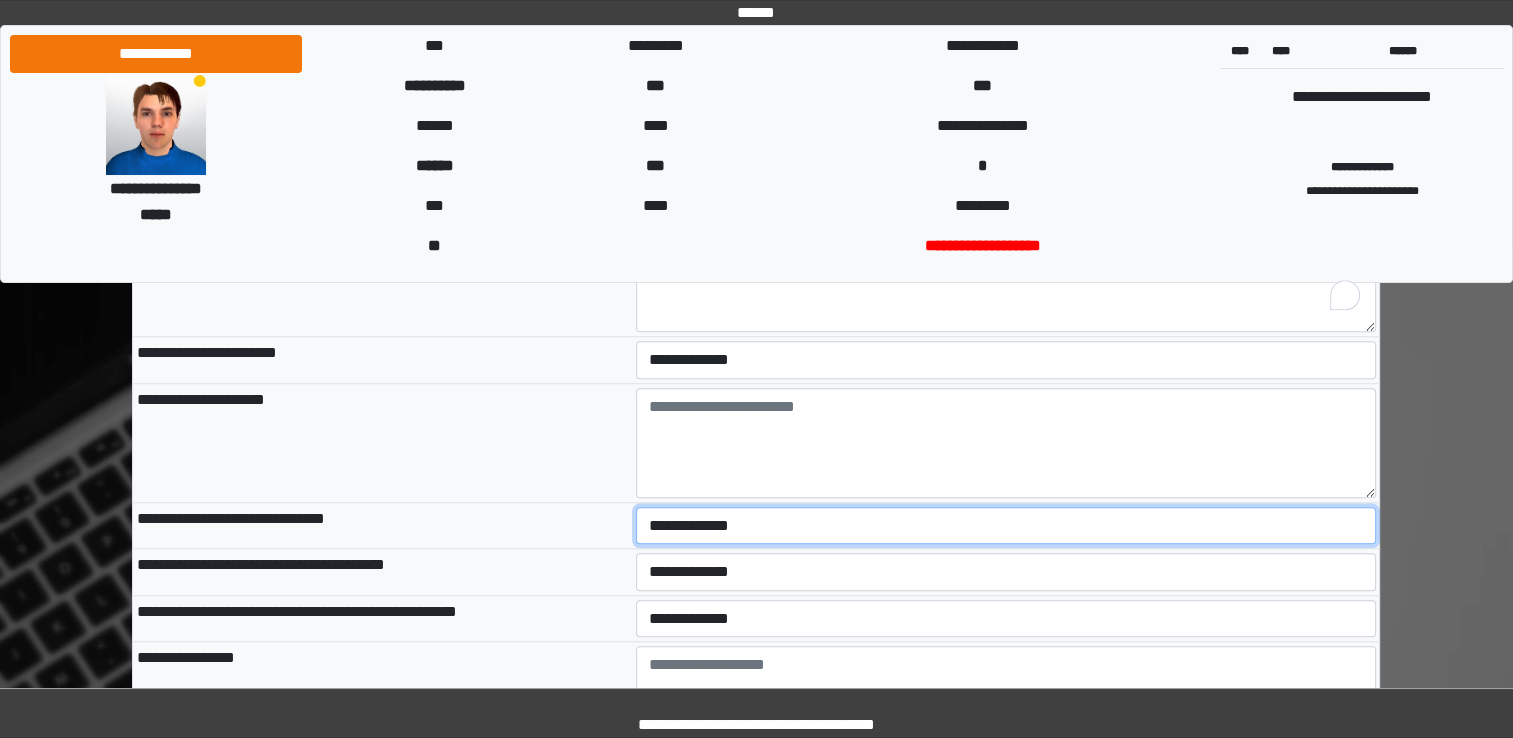 click on "**********" at bounding box center (1006, 526) 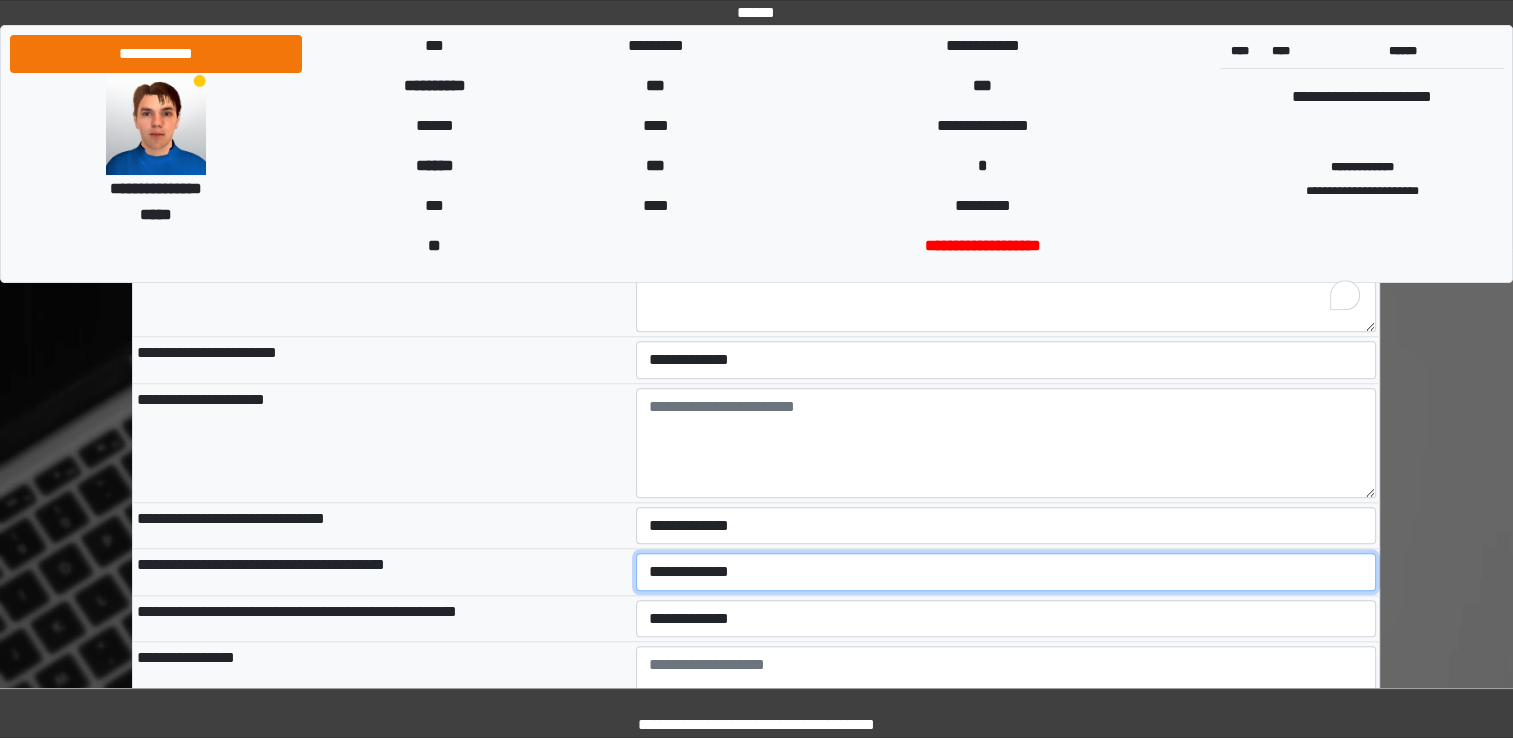click on "**********" at bounding box center [1006, 572] 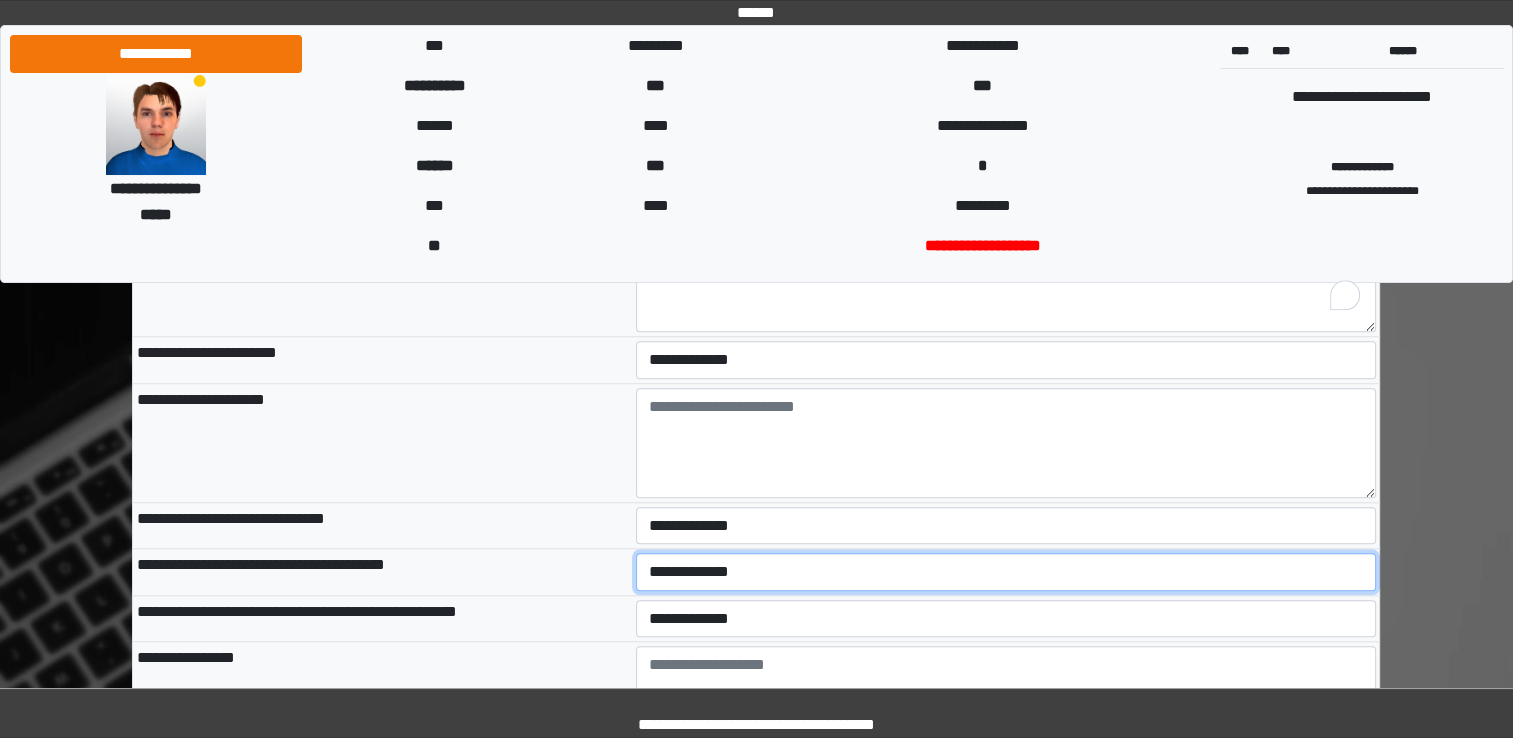 select on "*" 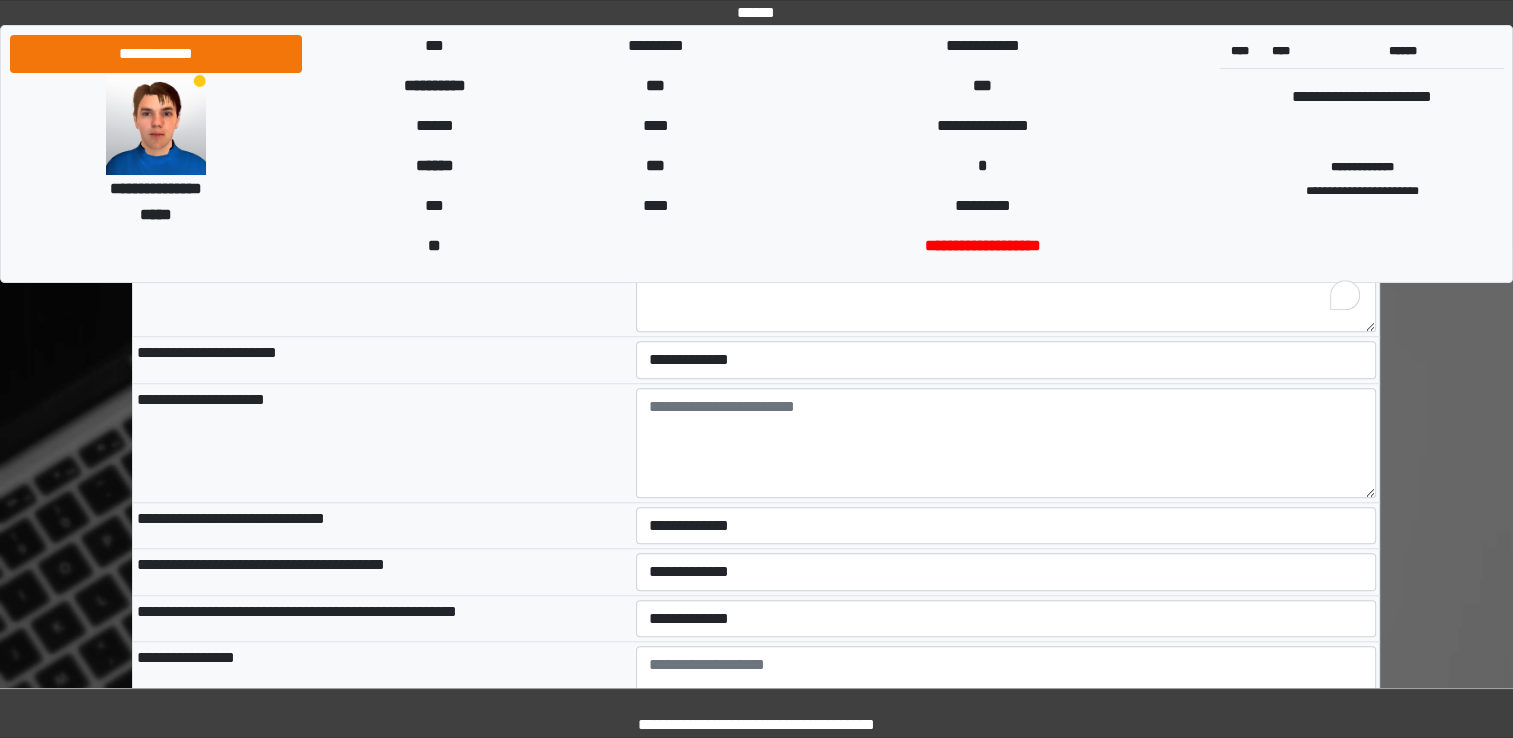click on "**********" at bounding box center (382, 618) 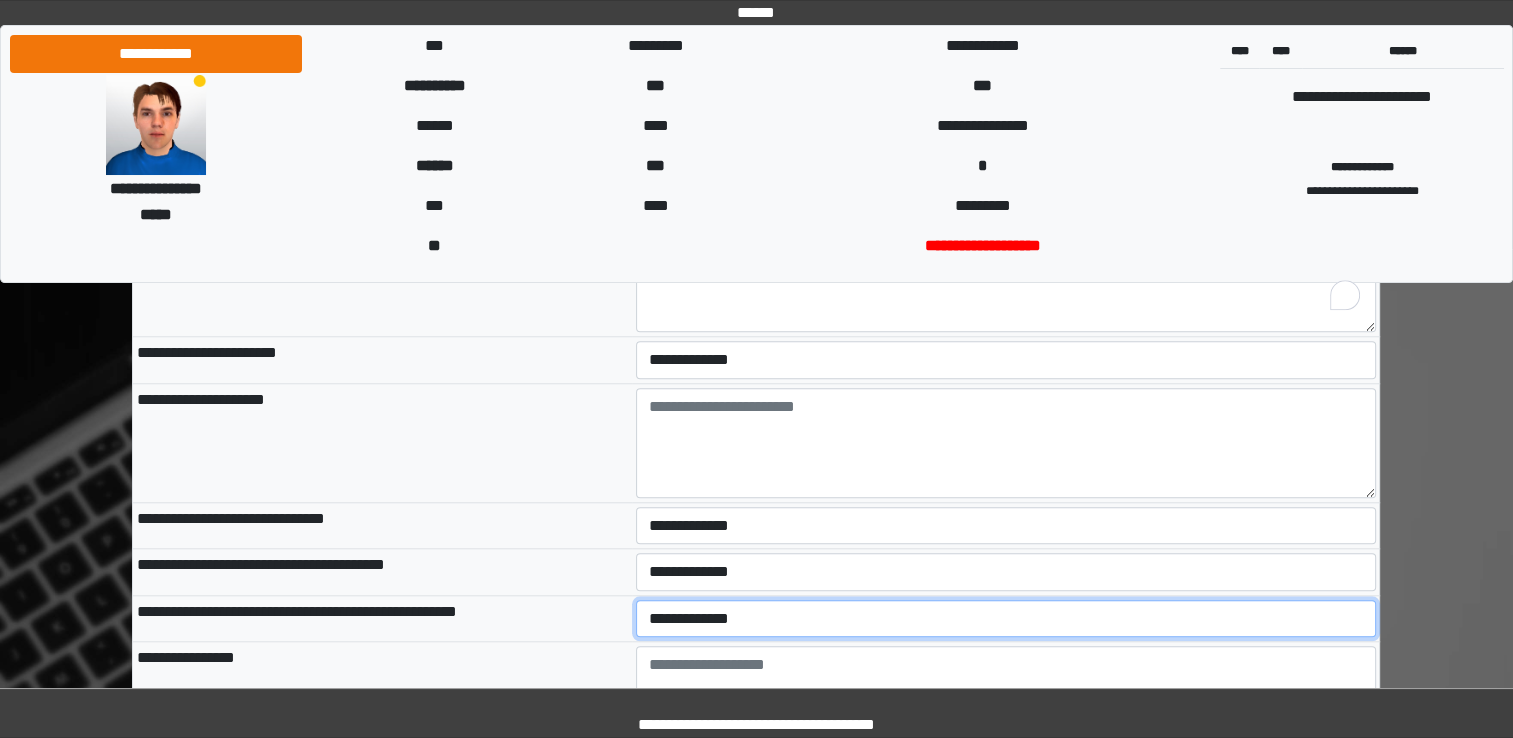 click on "**********" at bounding box center [1006, 619] 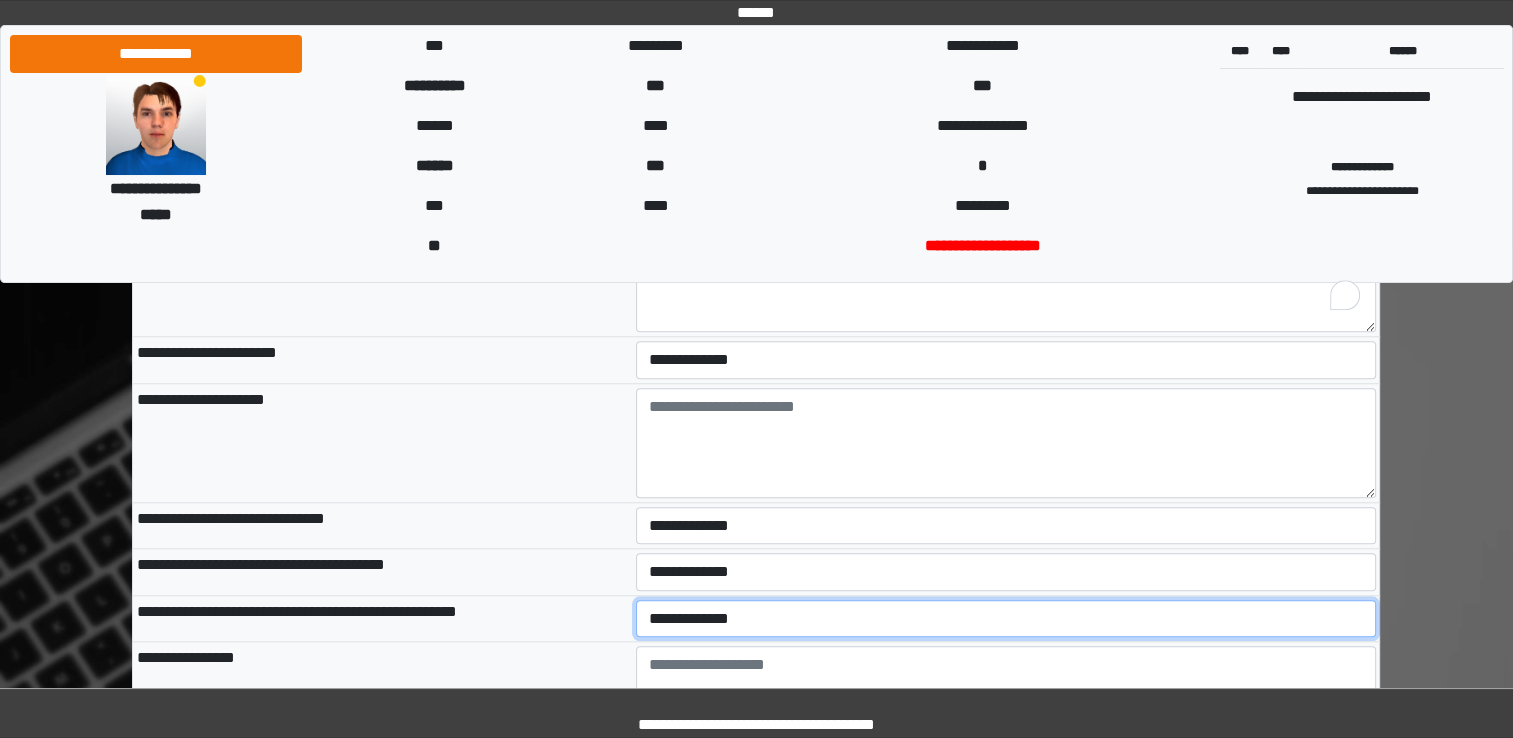 select on "*" 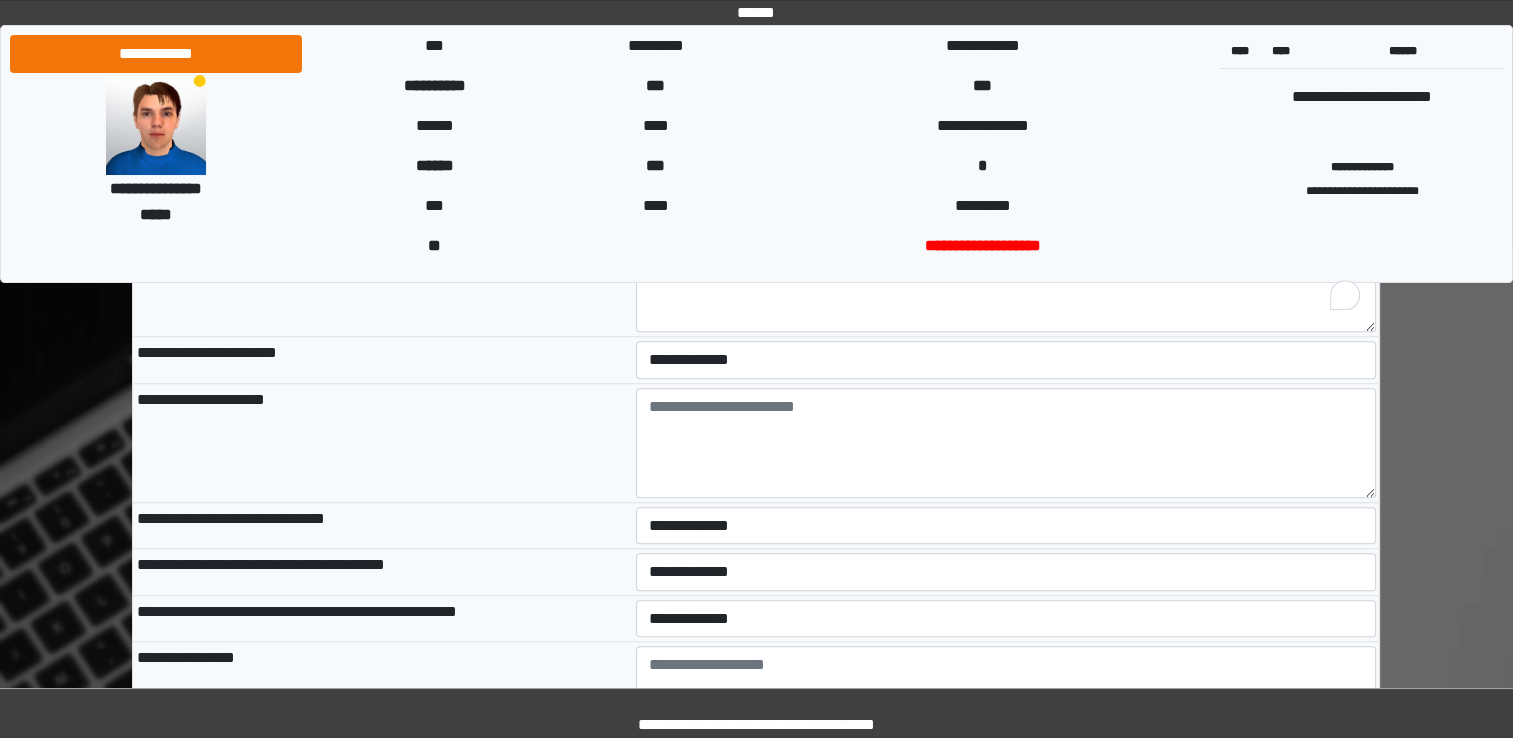 click on "**********" at bounding box center [382, 701] 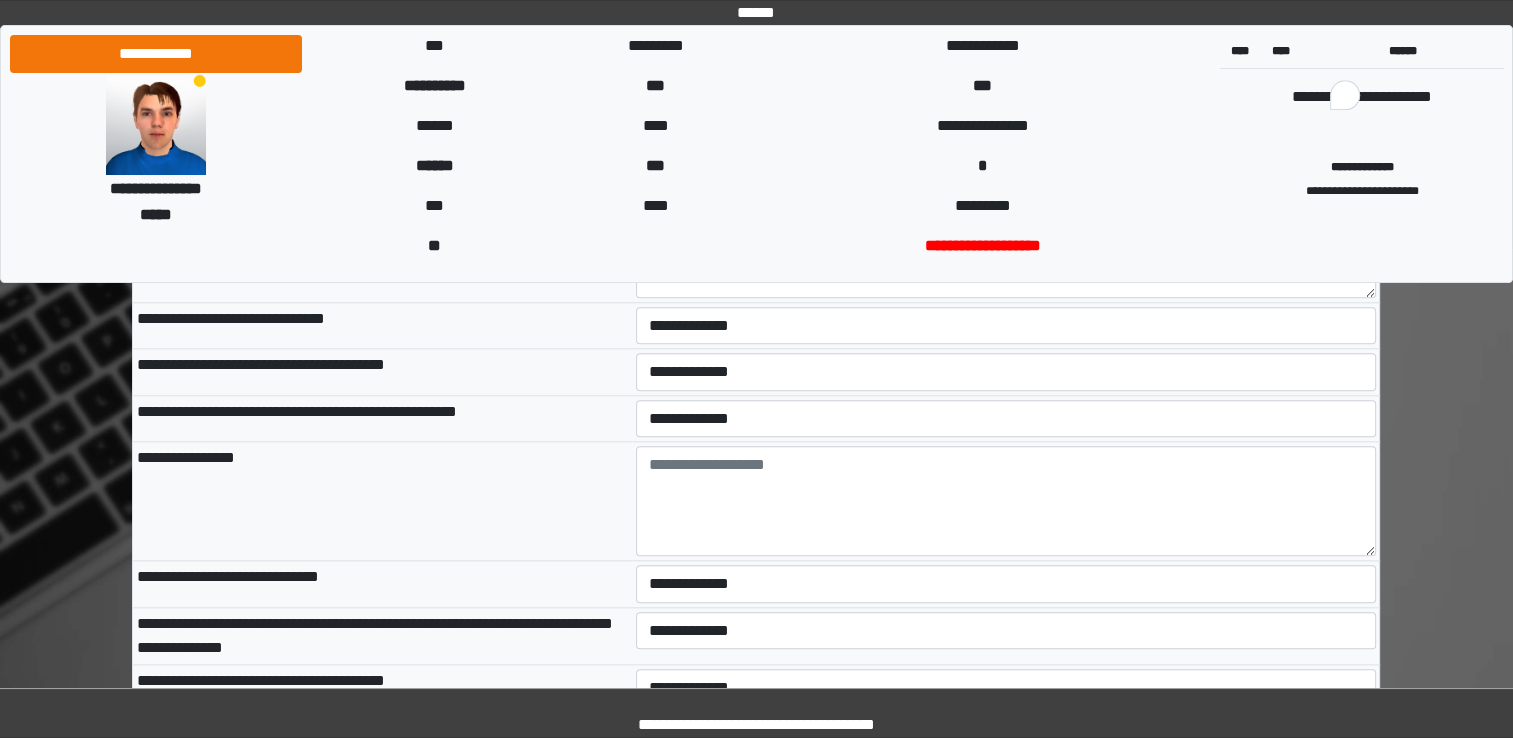scroll, scrollTop: 9702, scrollLeft: 0, axis: vertical 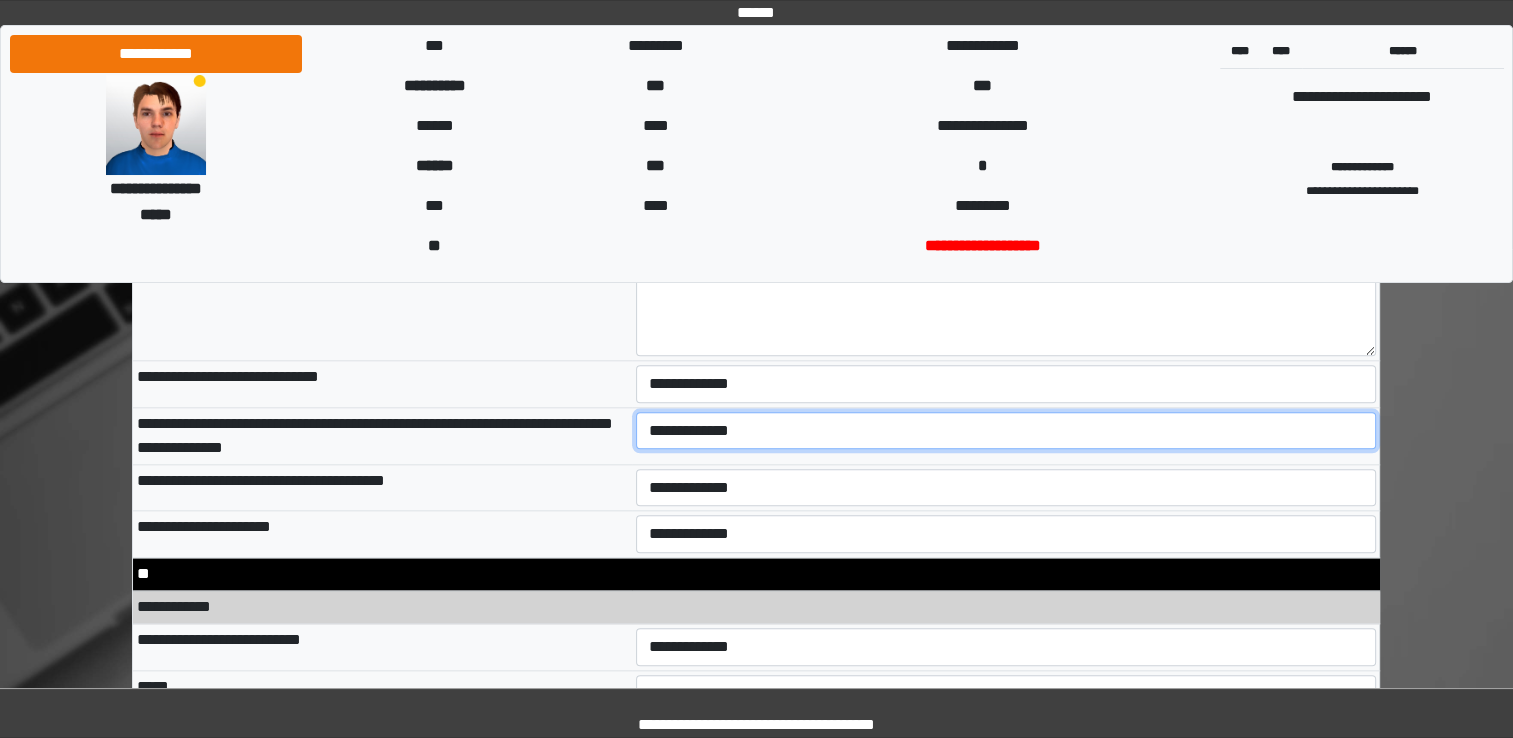 drag, startPoint x: 768, startPoint y: 419, endPoint x: 692, endPoint y: 426, distance: 76.321686 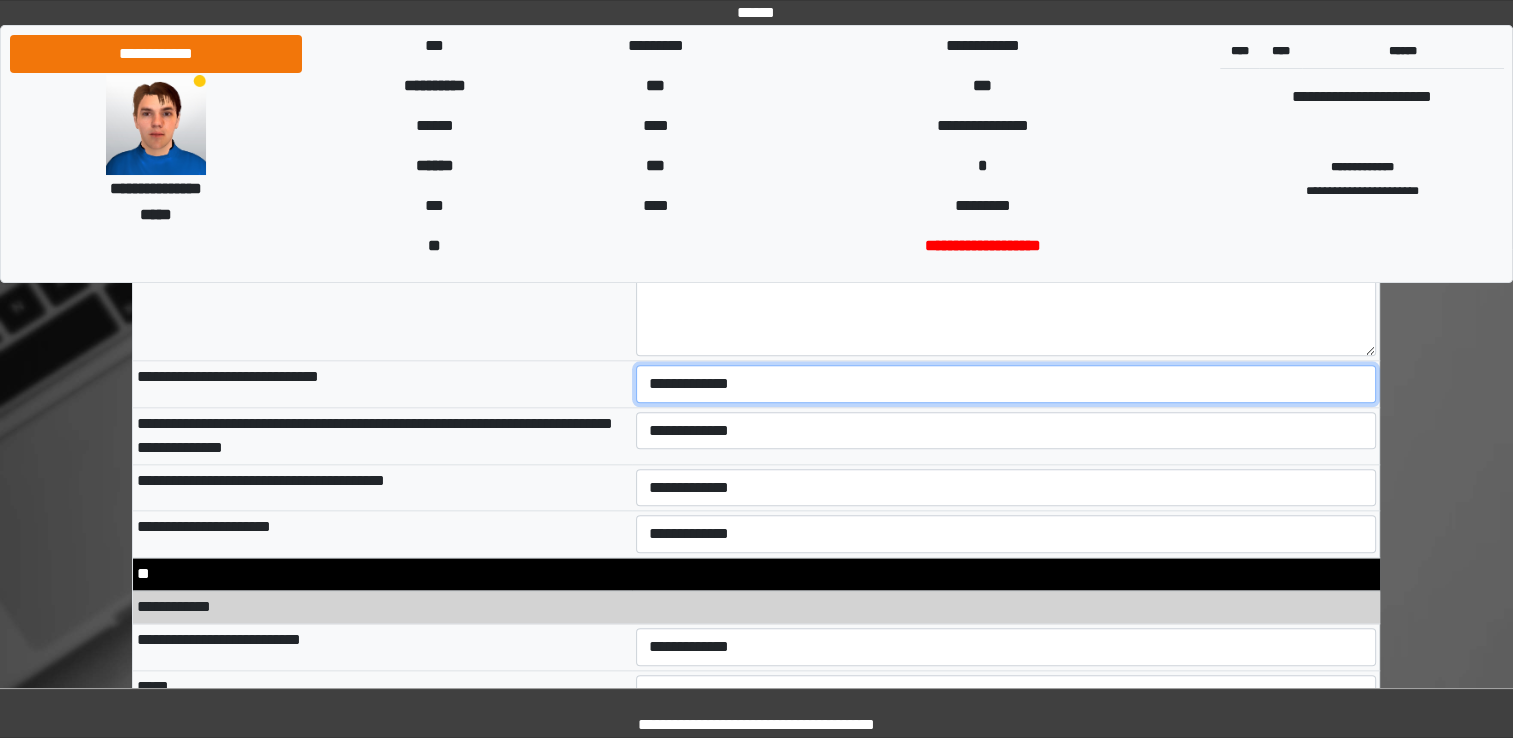 click on "**********" at bounding box center (1006, 384) 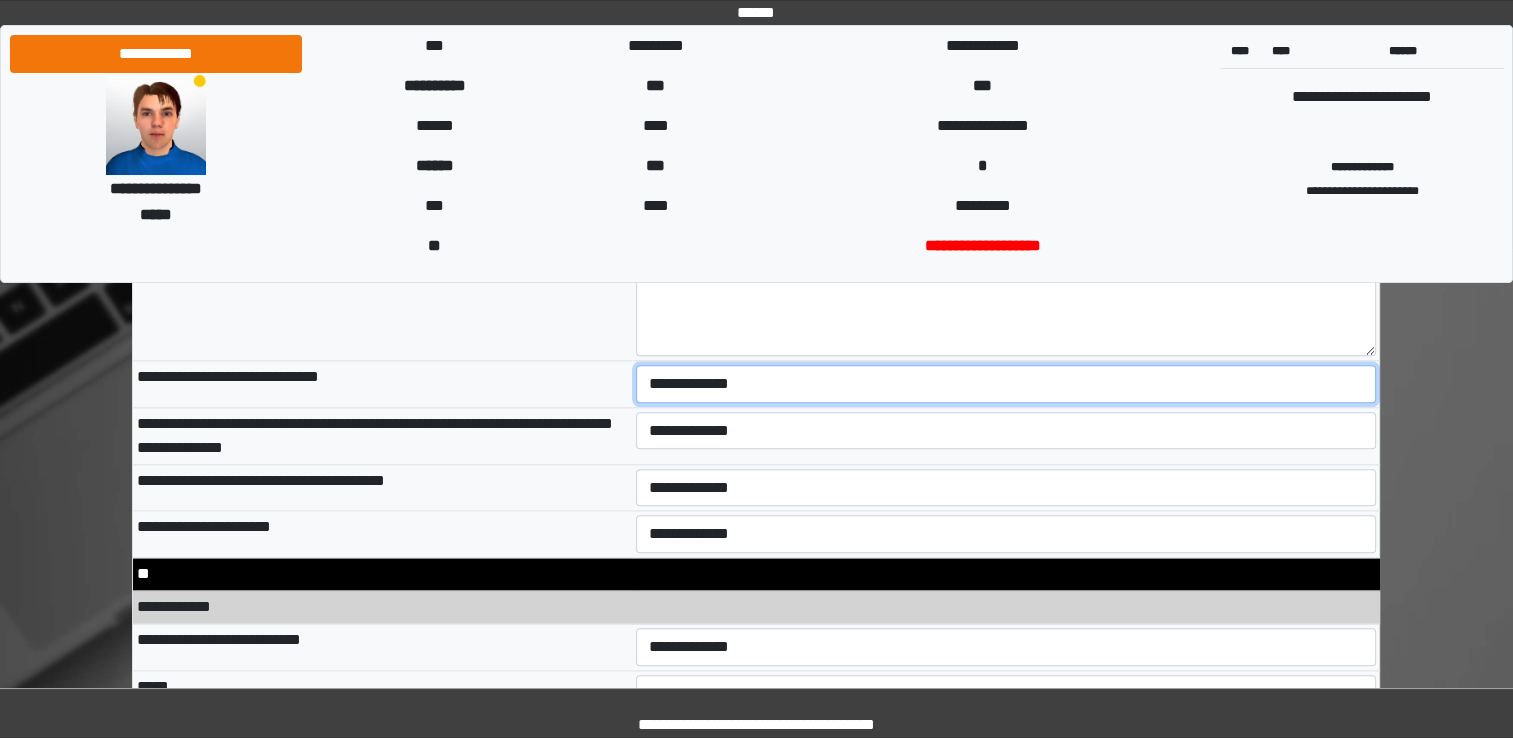 select on "*" 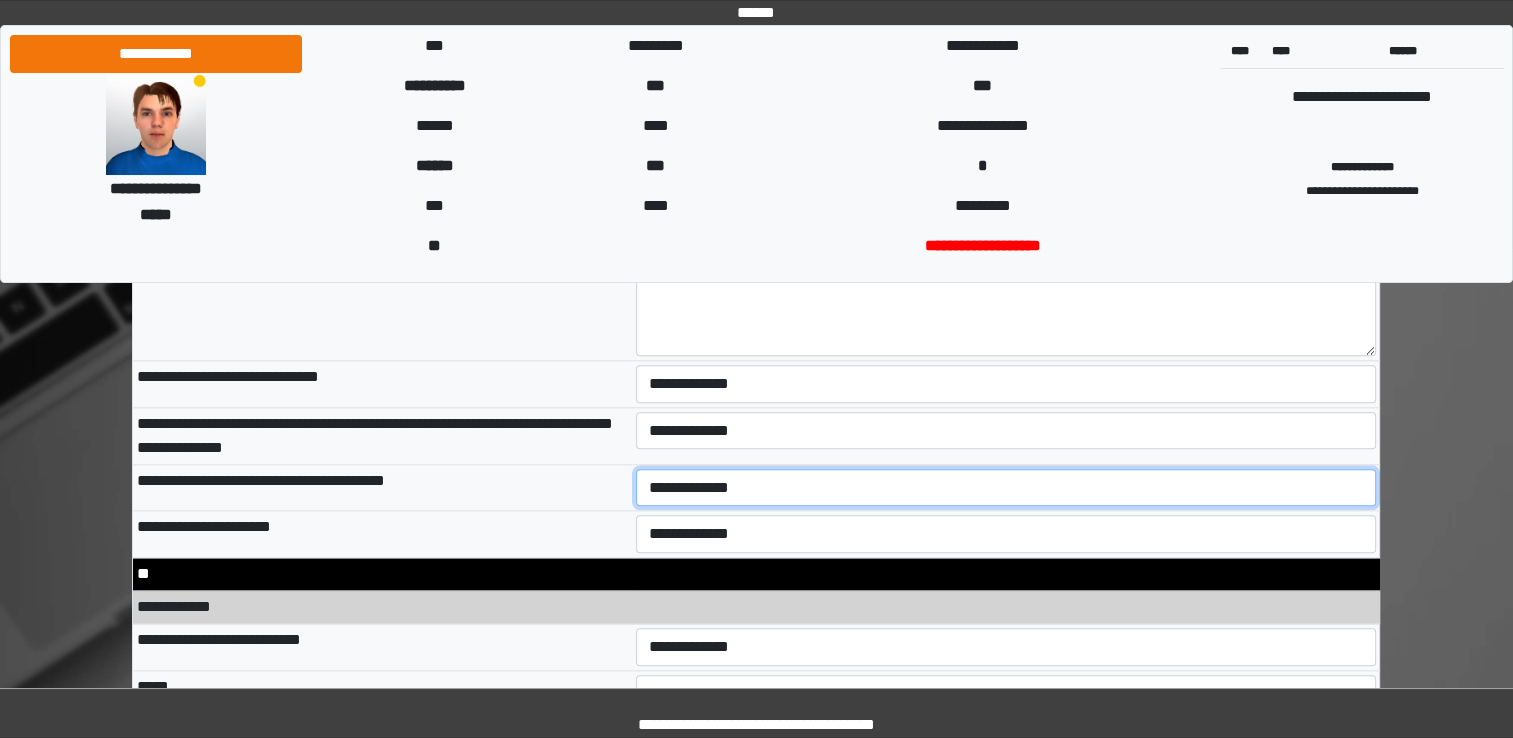 click on "**********" at bounding box center (1006, 488) 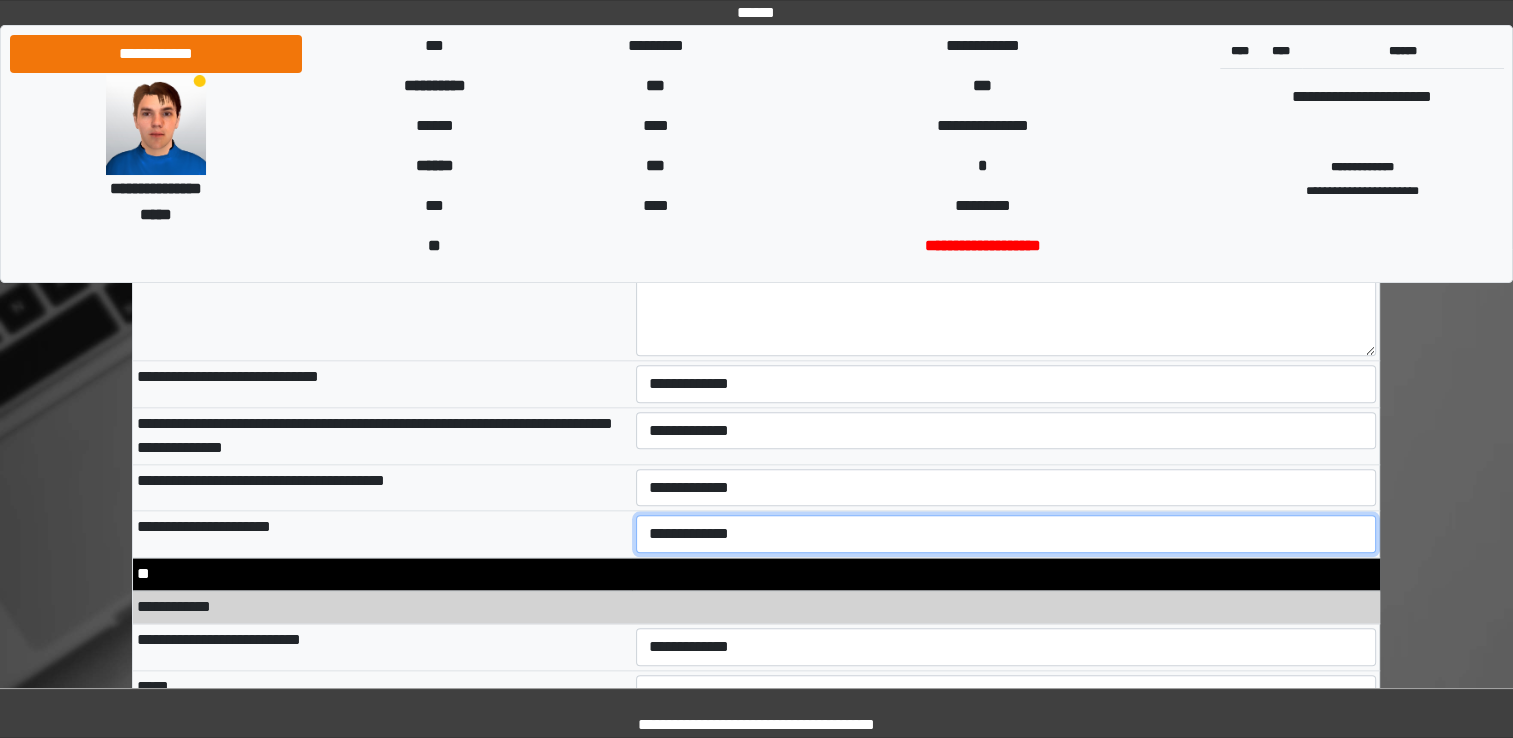 click on "**********" at bounding box center (1006, 534) 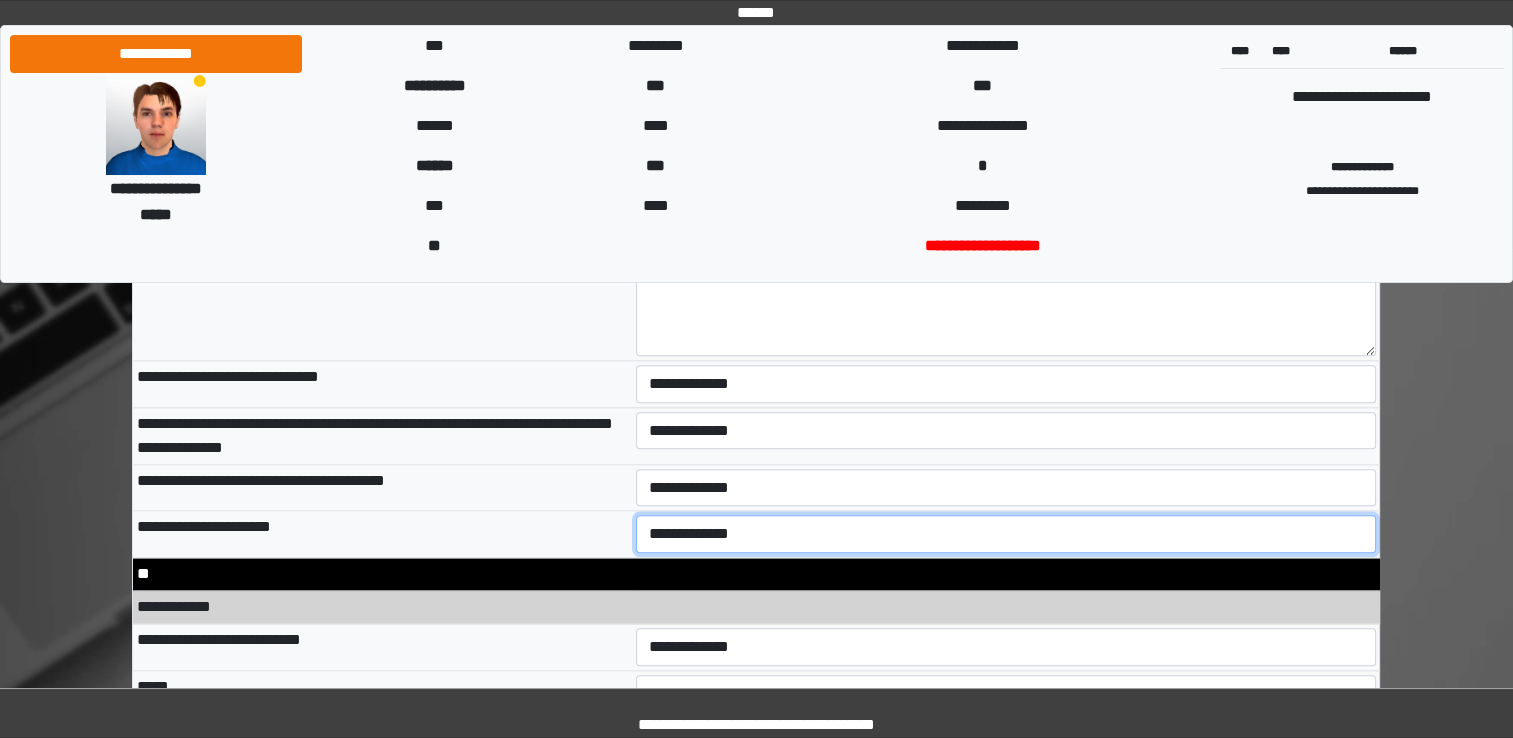 select on "*" 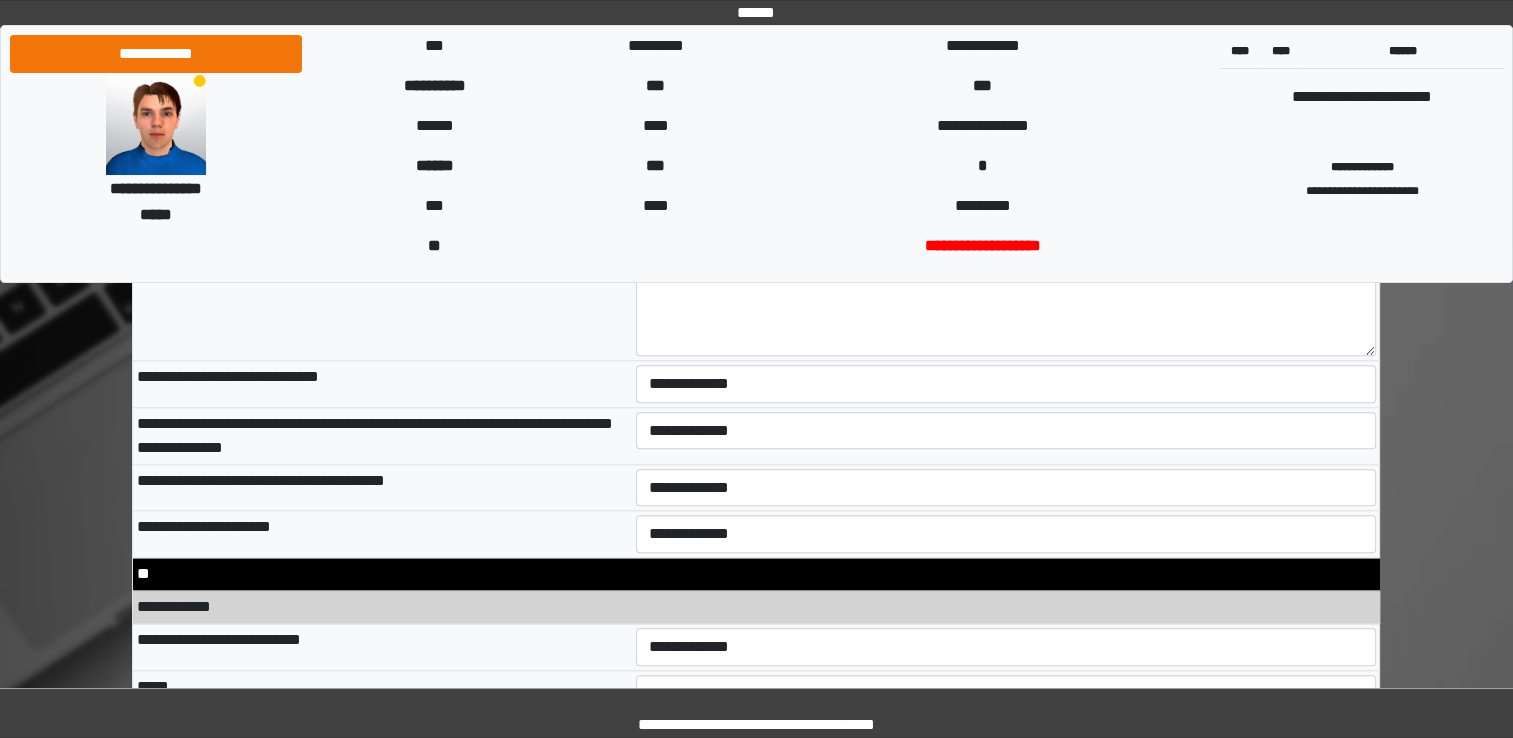 click on "**********" at bounding box center [756, 607] 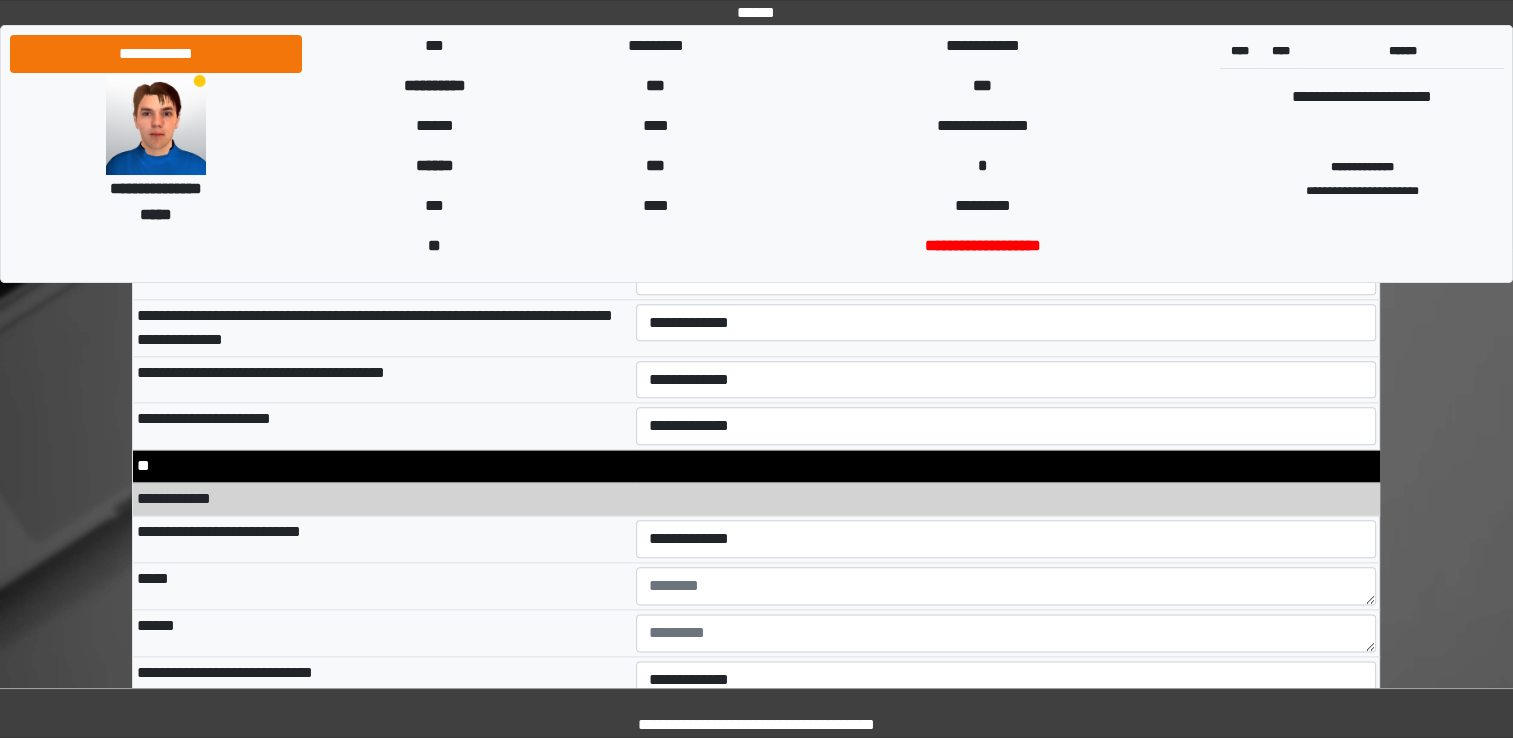 scroll, scrollTop: 9822, scrollLeft: 0, axis: vertical 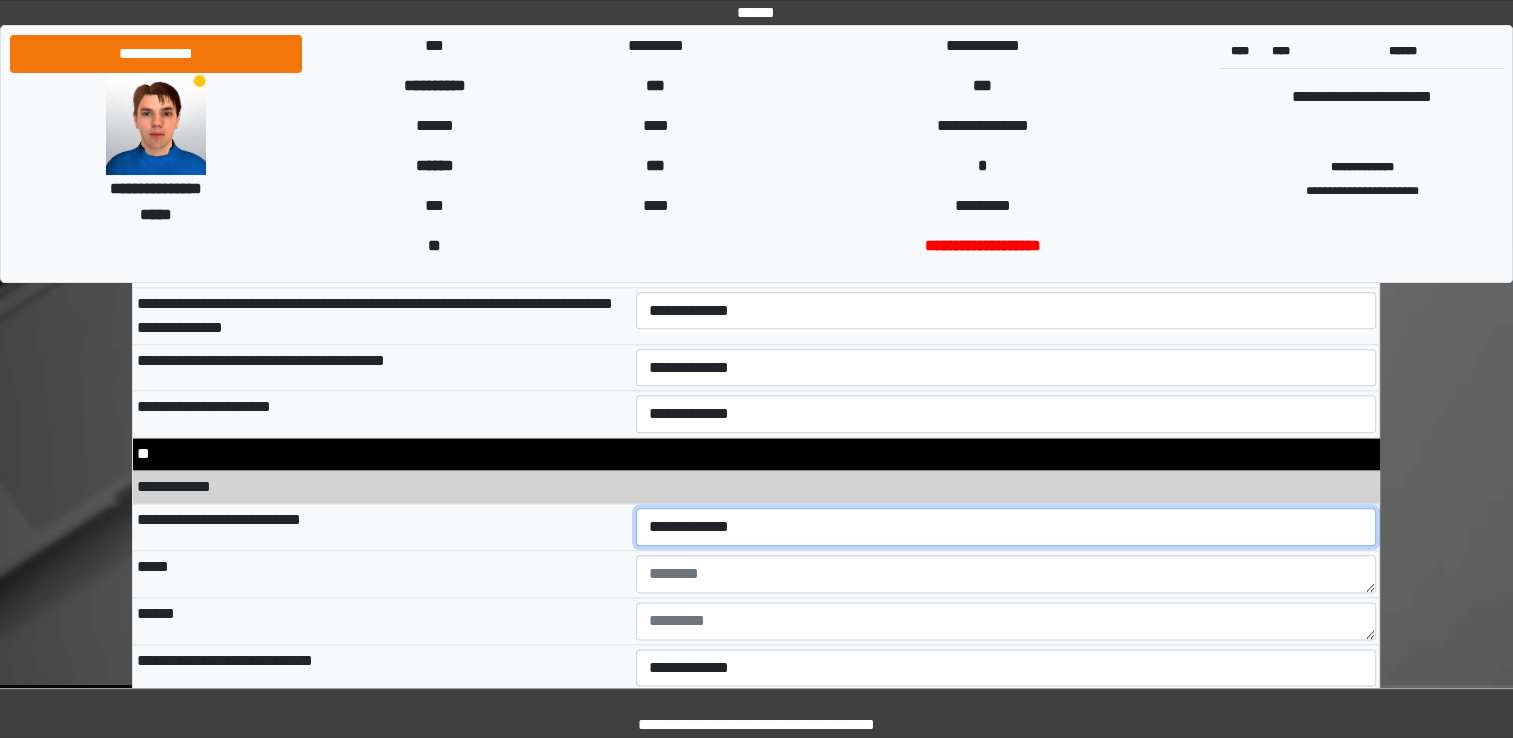 click on "**********" at bounding box center (1006, 527) 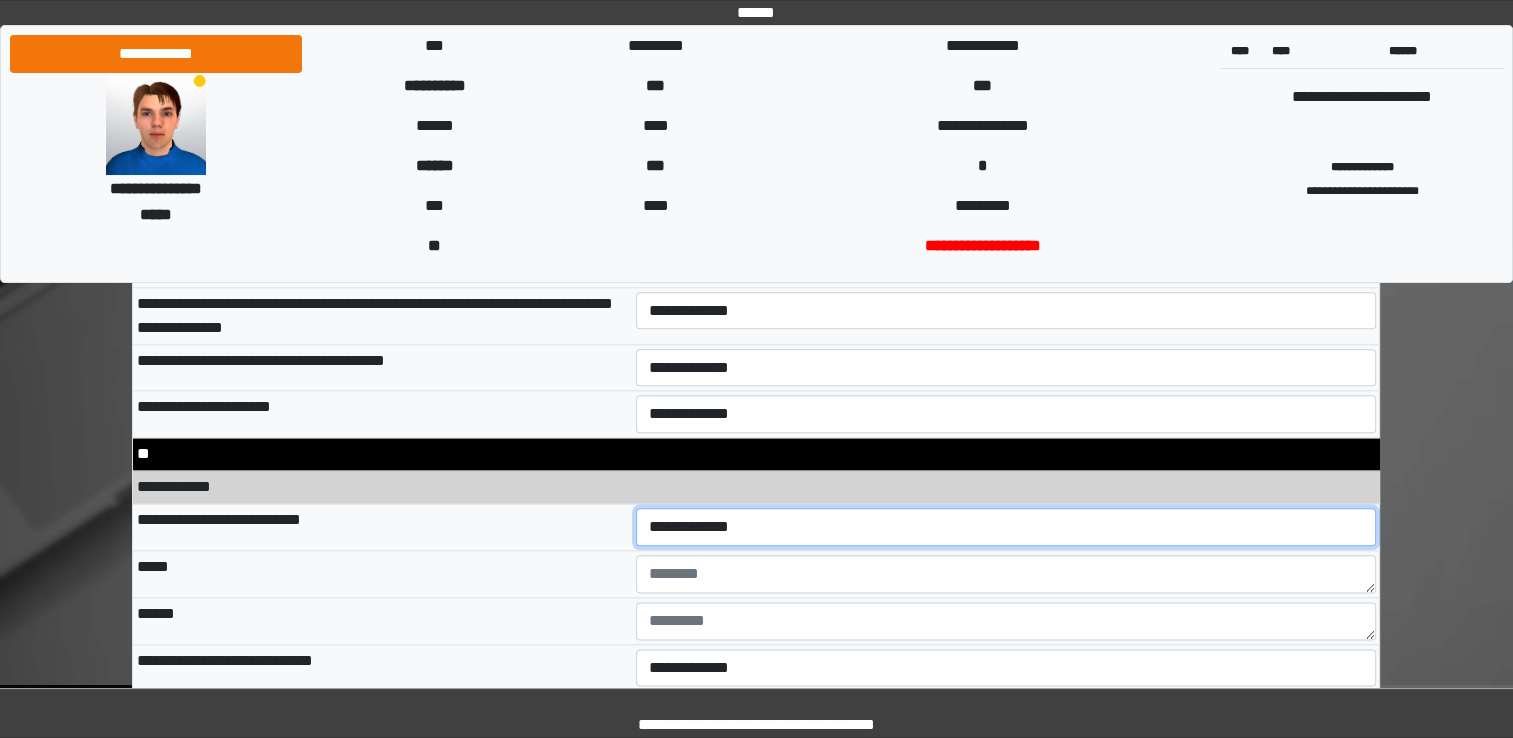 select on "*" 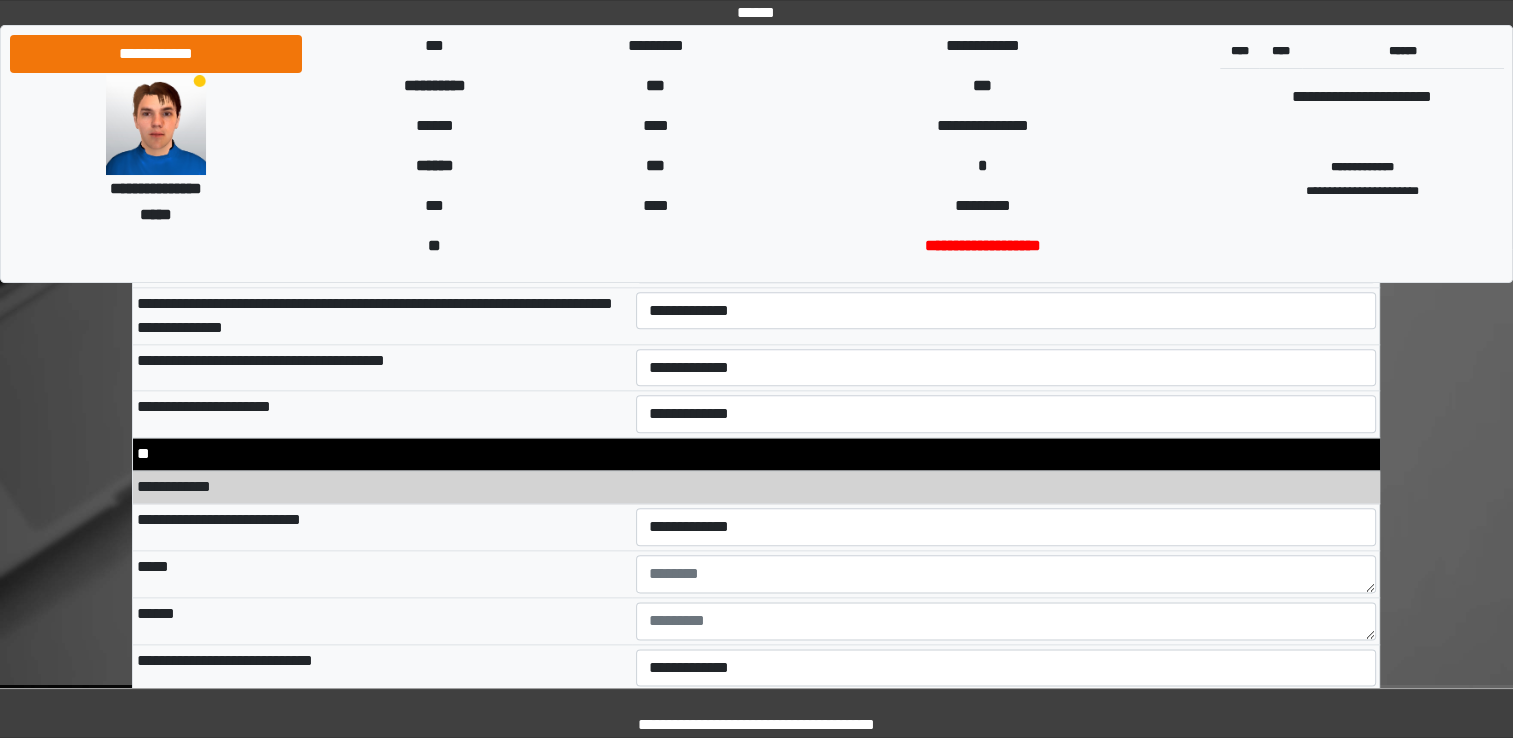click on "******" at bounding box center (382, 620) 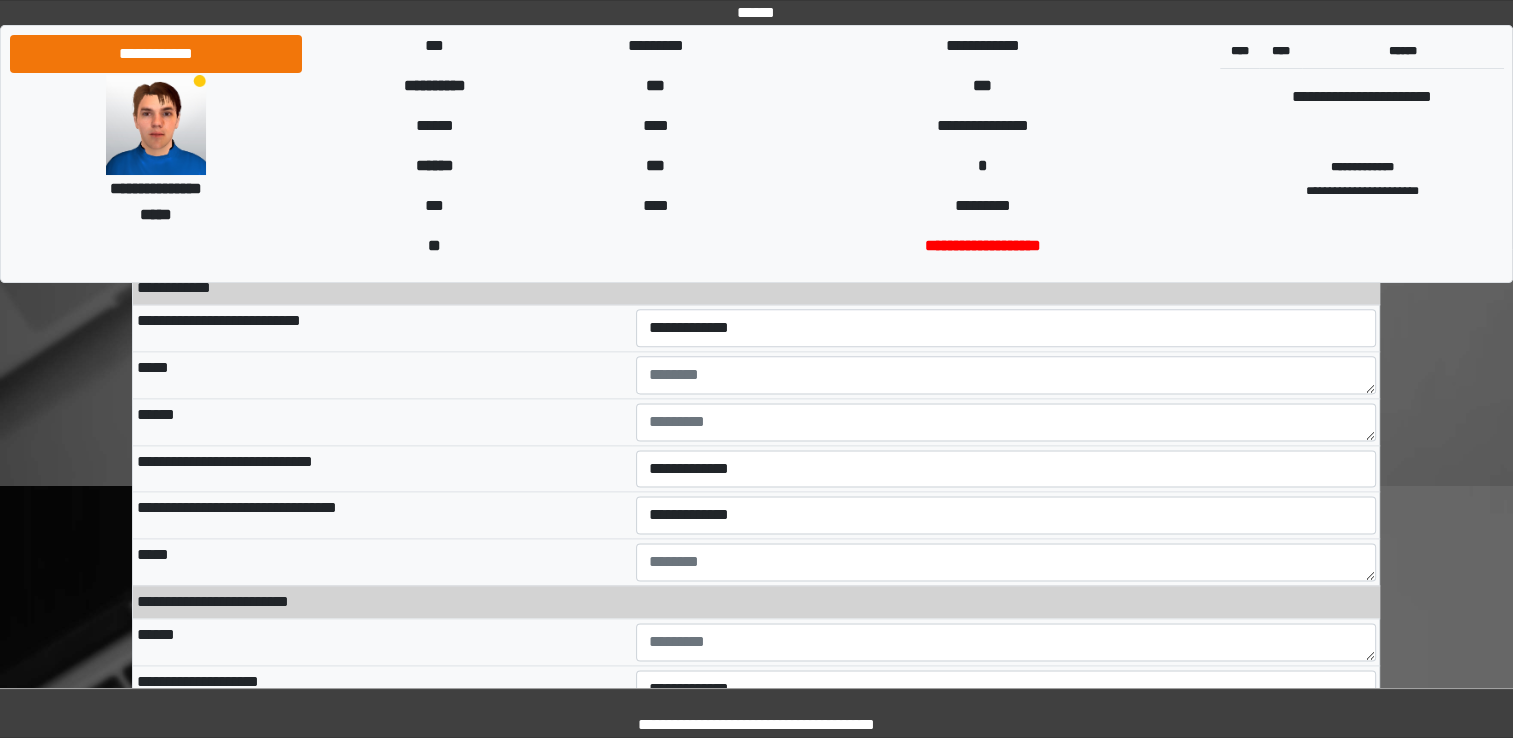 scroll, scrollTop: 10022, scrollLeft: 0, axis: vertical 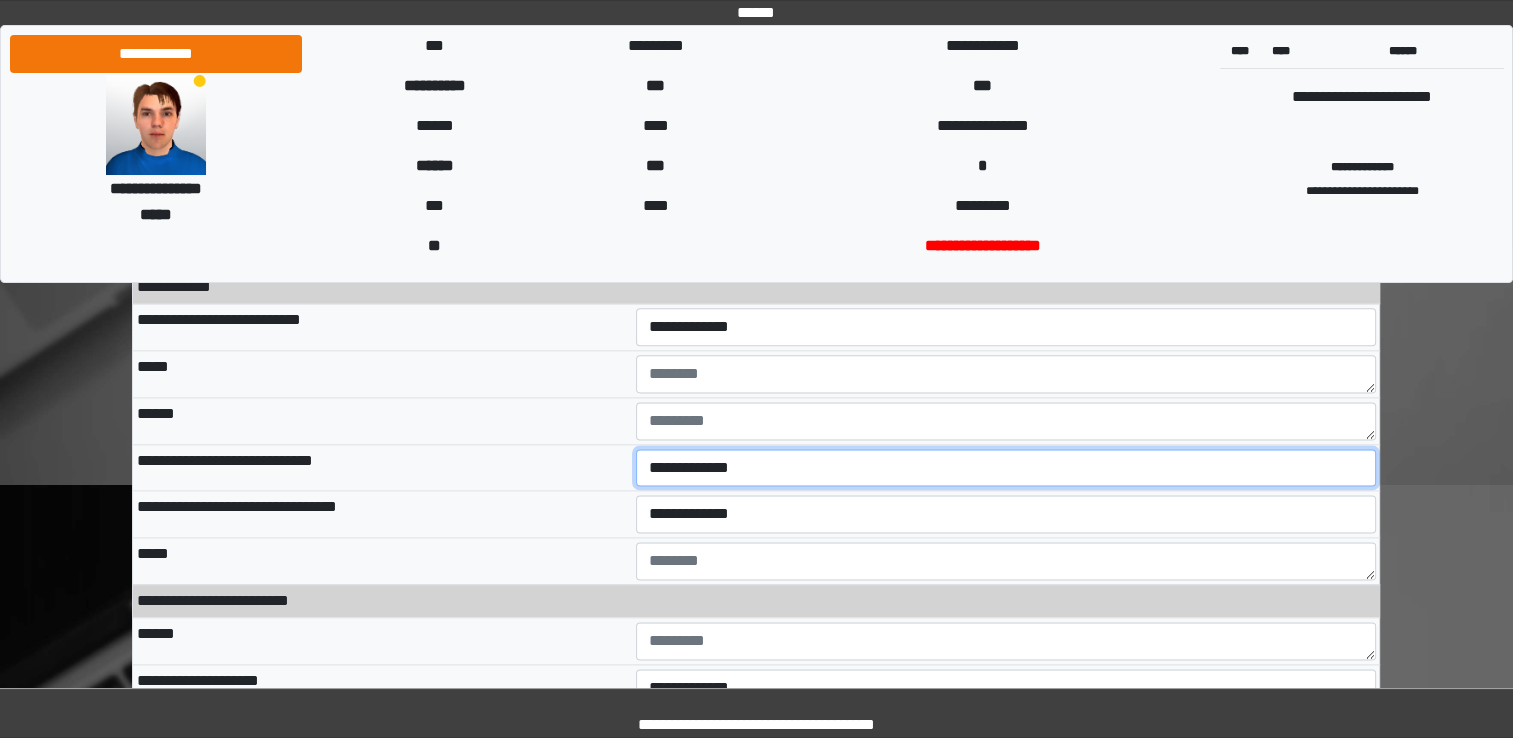 click on "**********" at bounding box center (1006, 468) 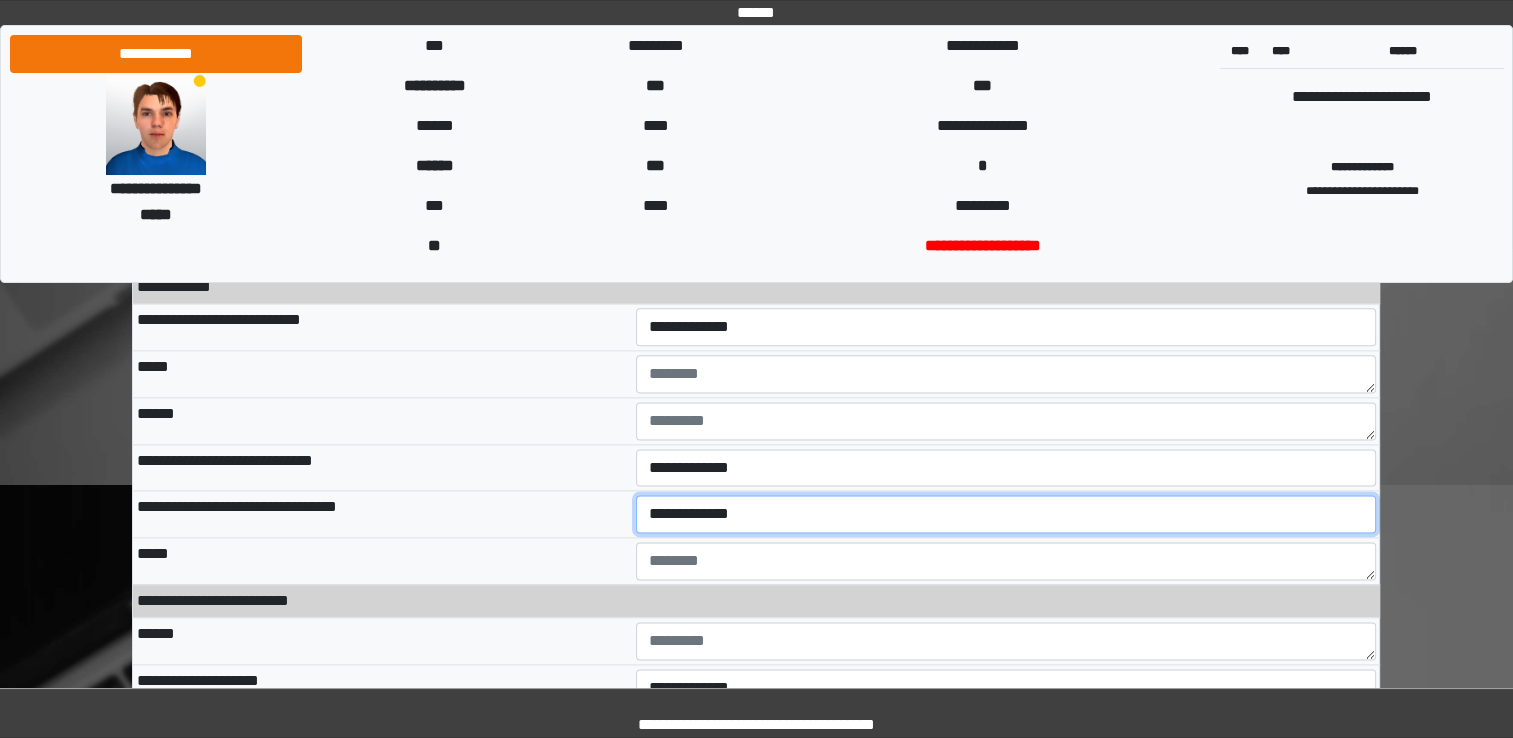 click on "**********" at bounding box center [1006, 514] 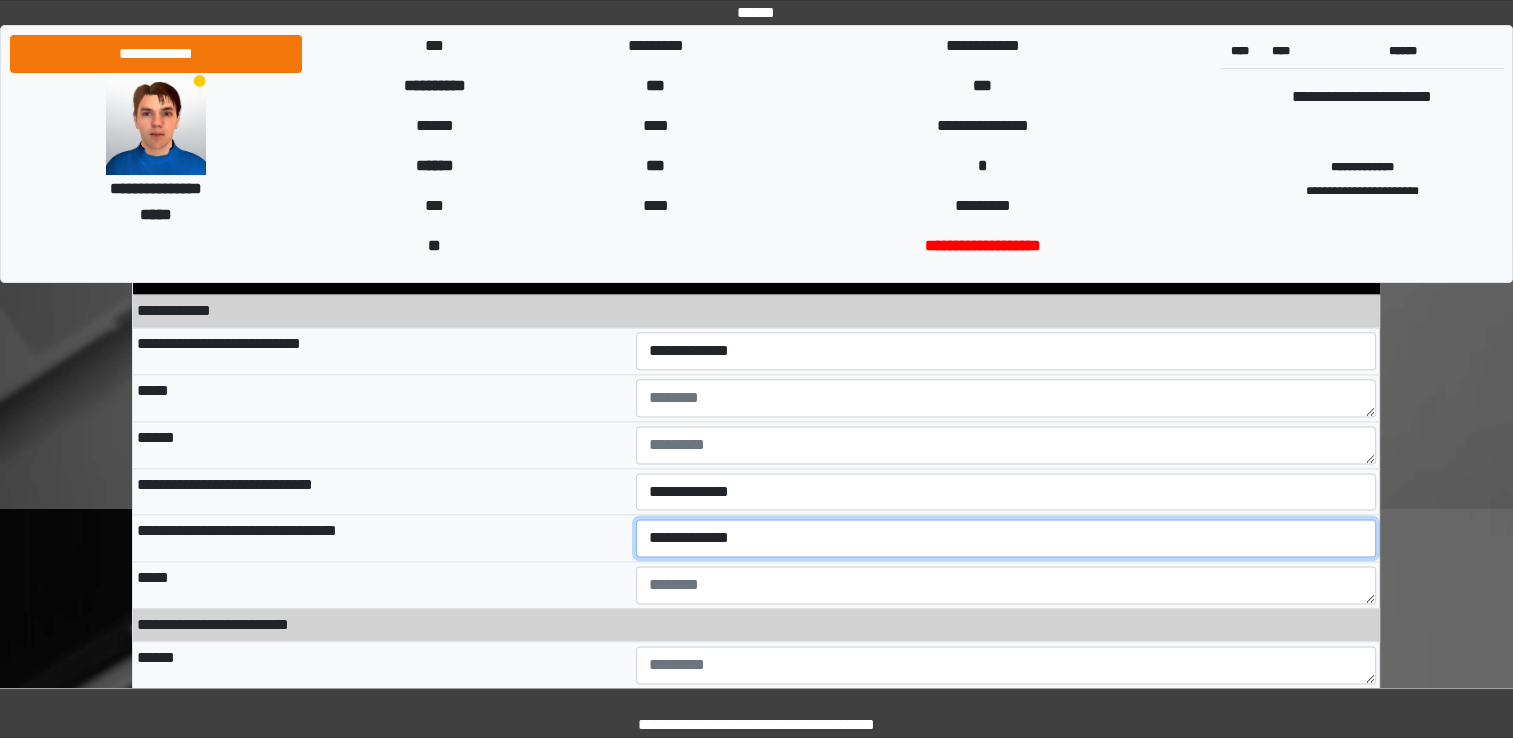 scroll, scrollTop: 9997, scrollLeft: 0, axis: vertical 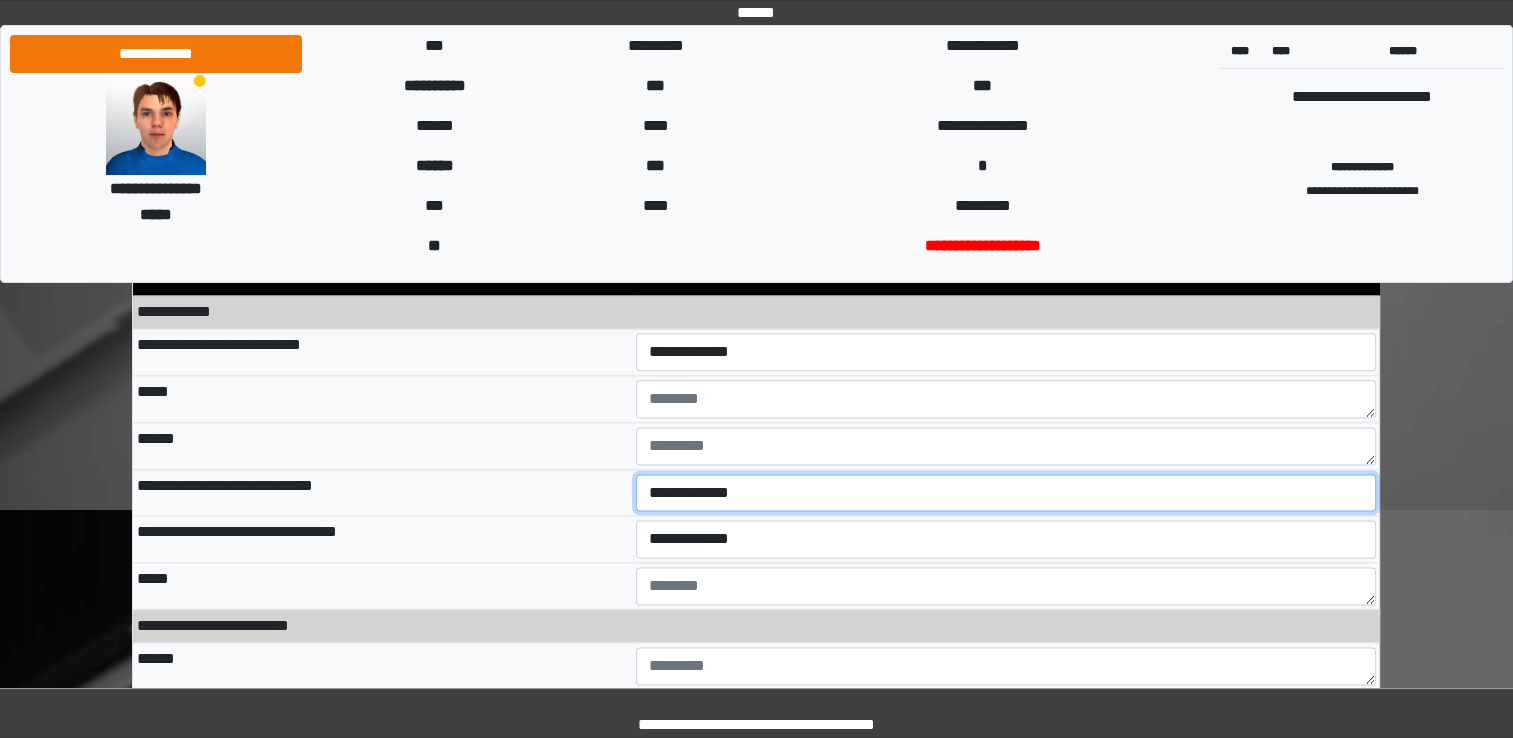 click on "**********" at bounding box center (1006, 493) 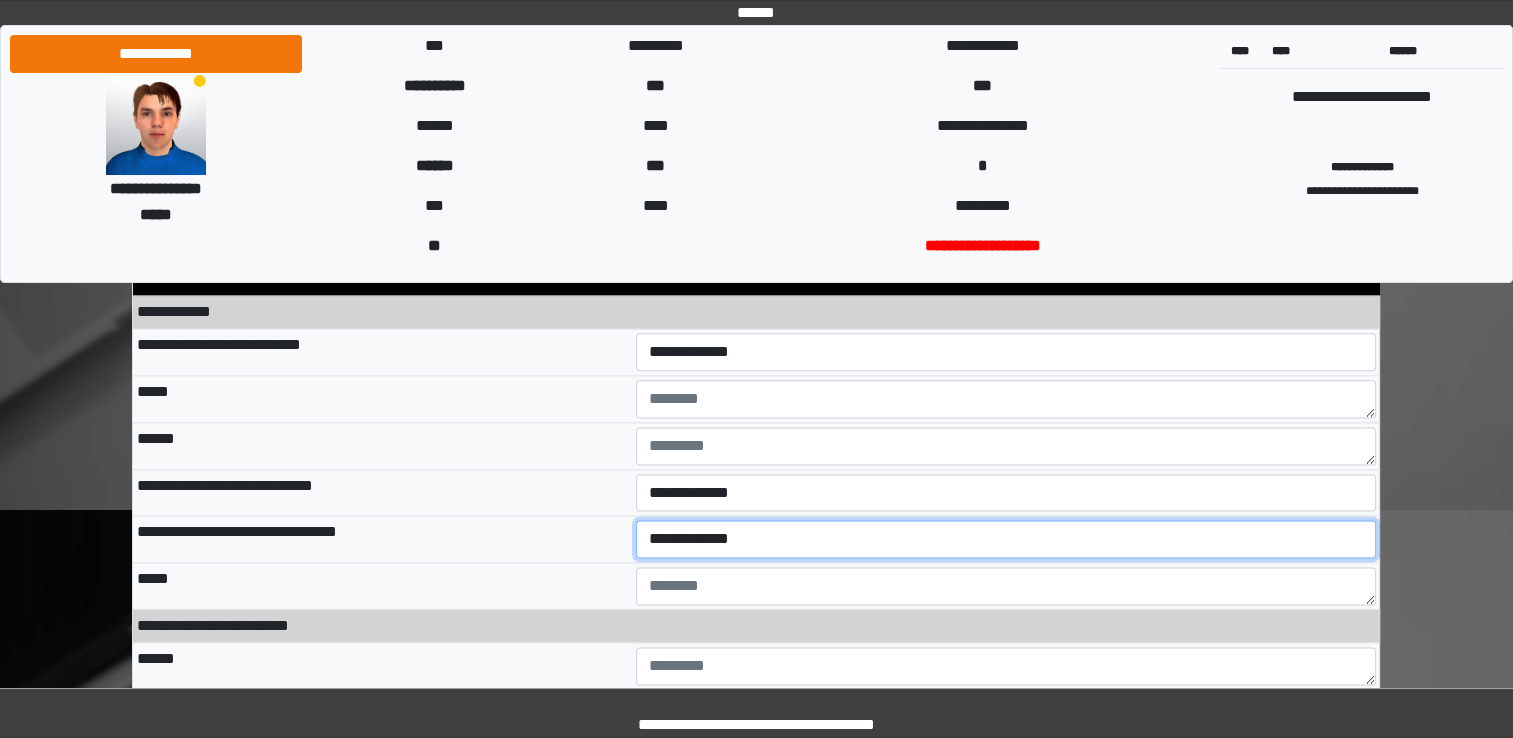 click on "**********" at bounding box center (1006, 539) 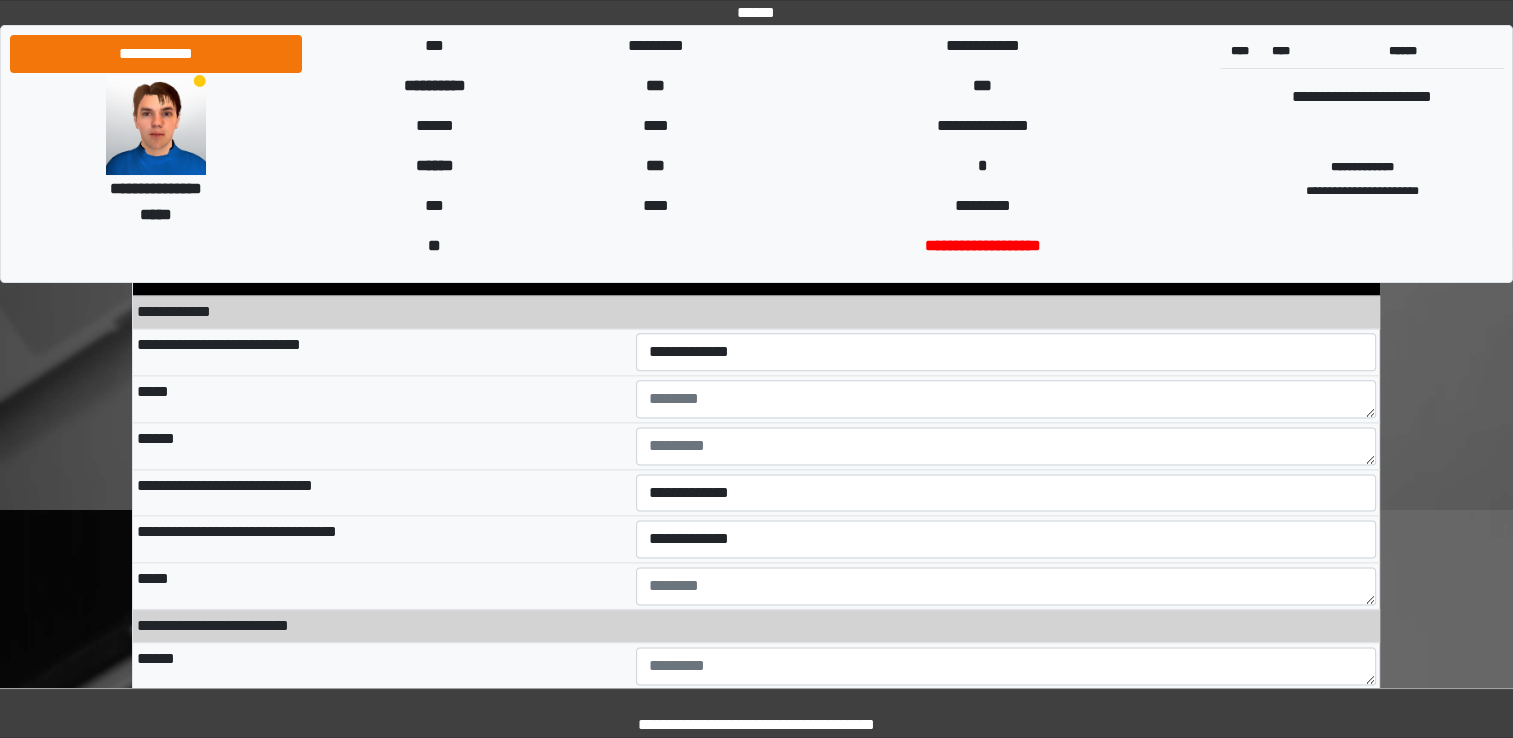 click on "**********" at bounding box center (756, 625) 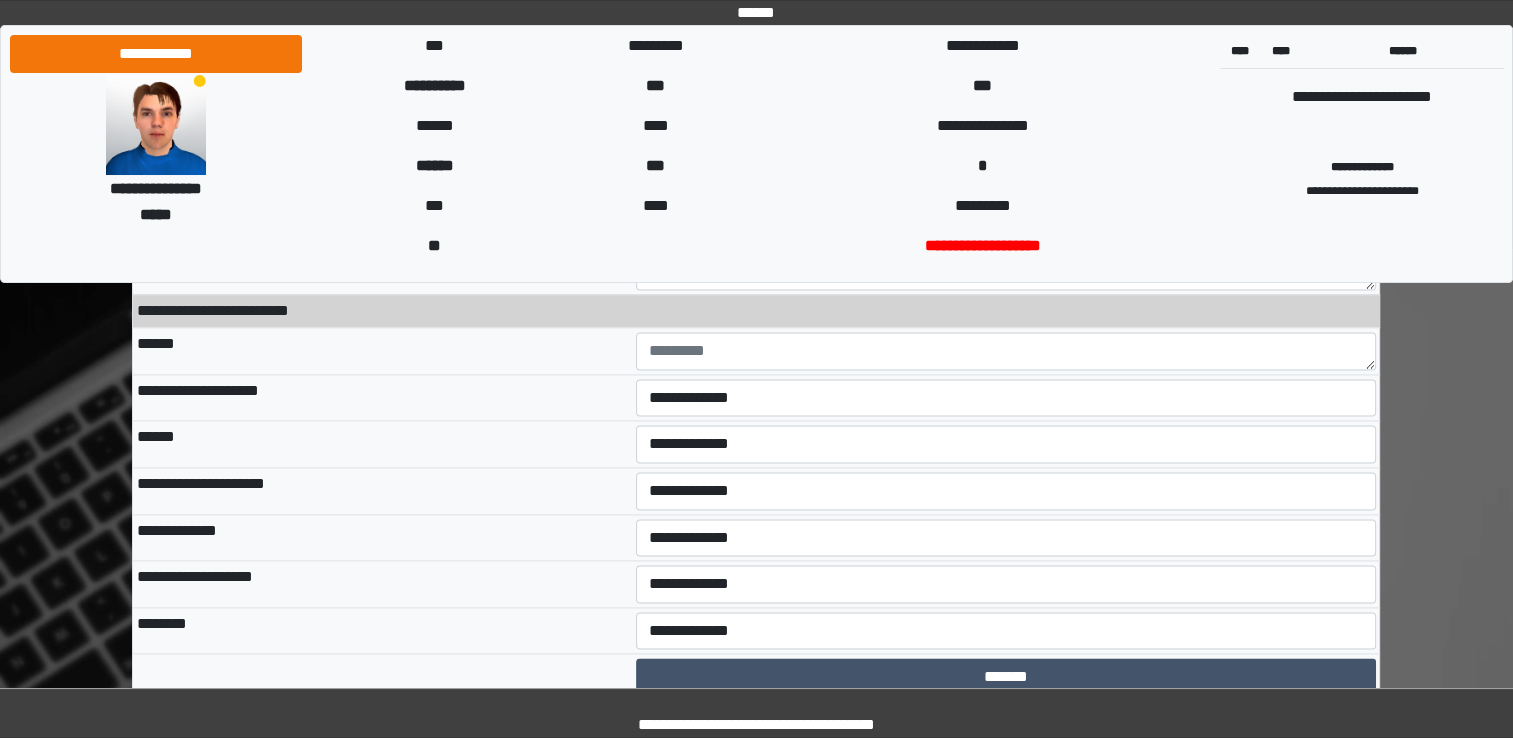 scroll, scrollTop: 10317, scrollLeft: 0, axis: vertical 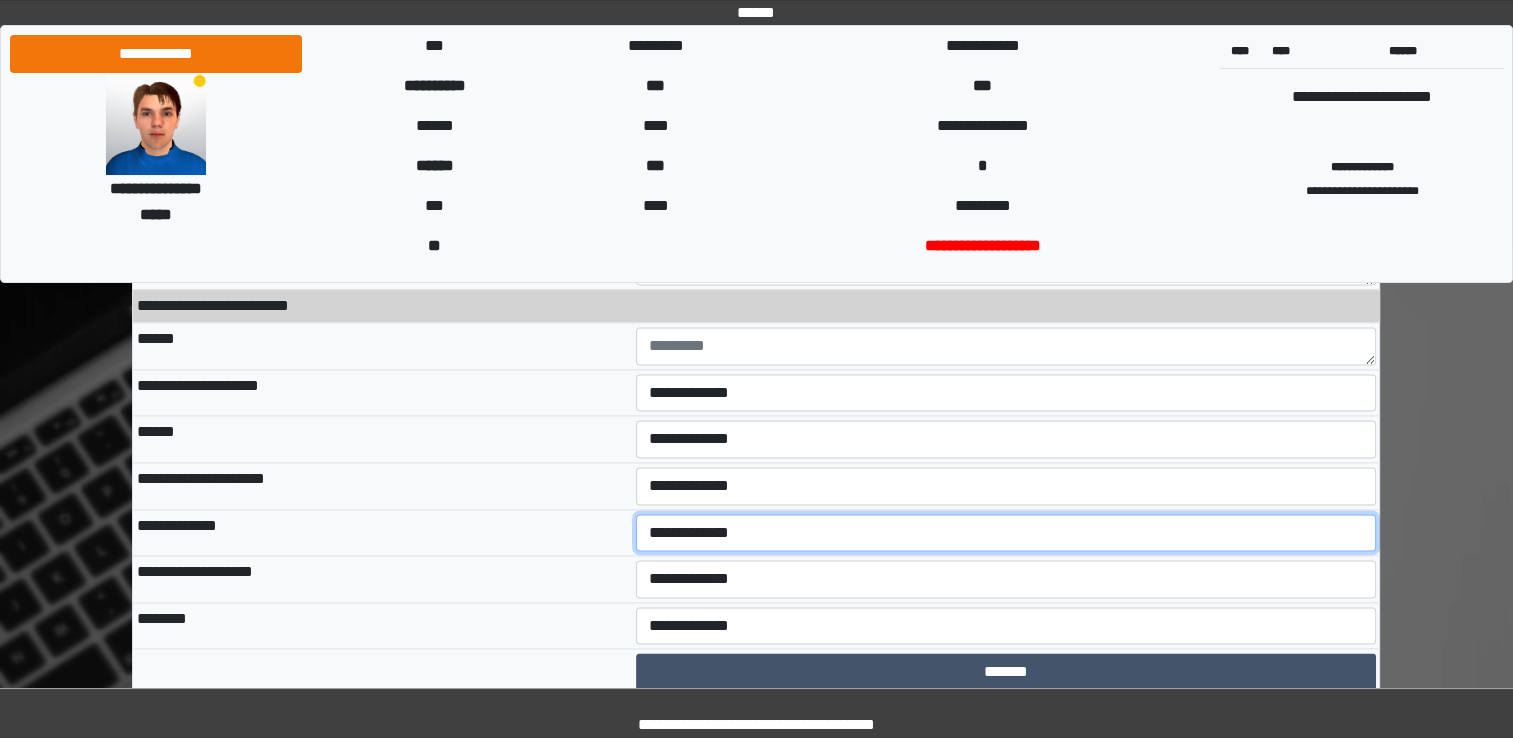 click on "**********" at bounding box center [1006, 533] 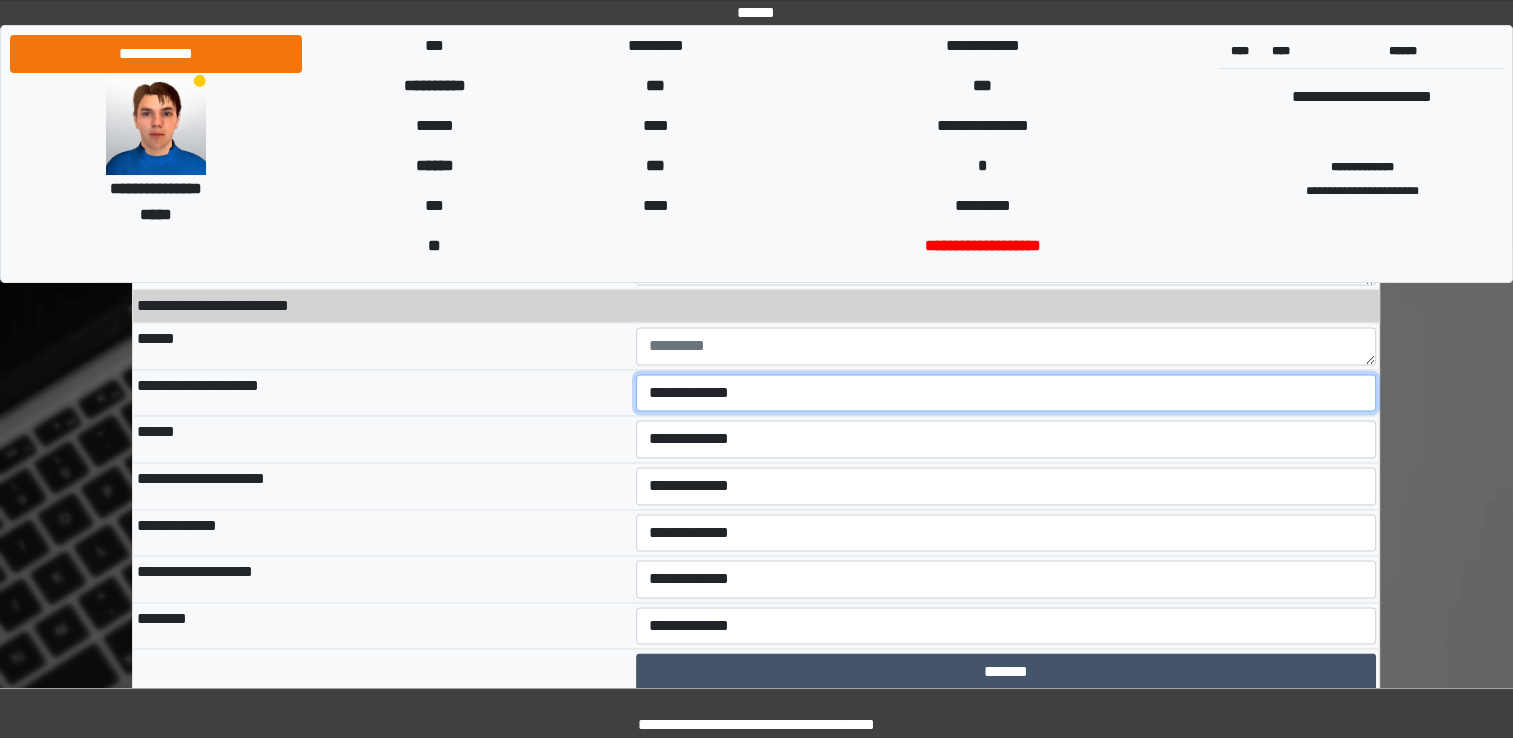 click on "**********" at bounding box center [1006, 393] 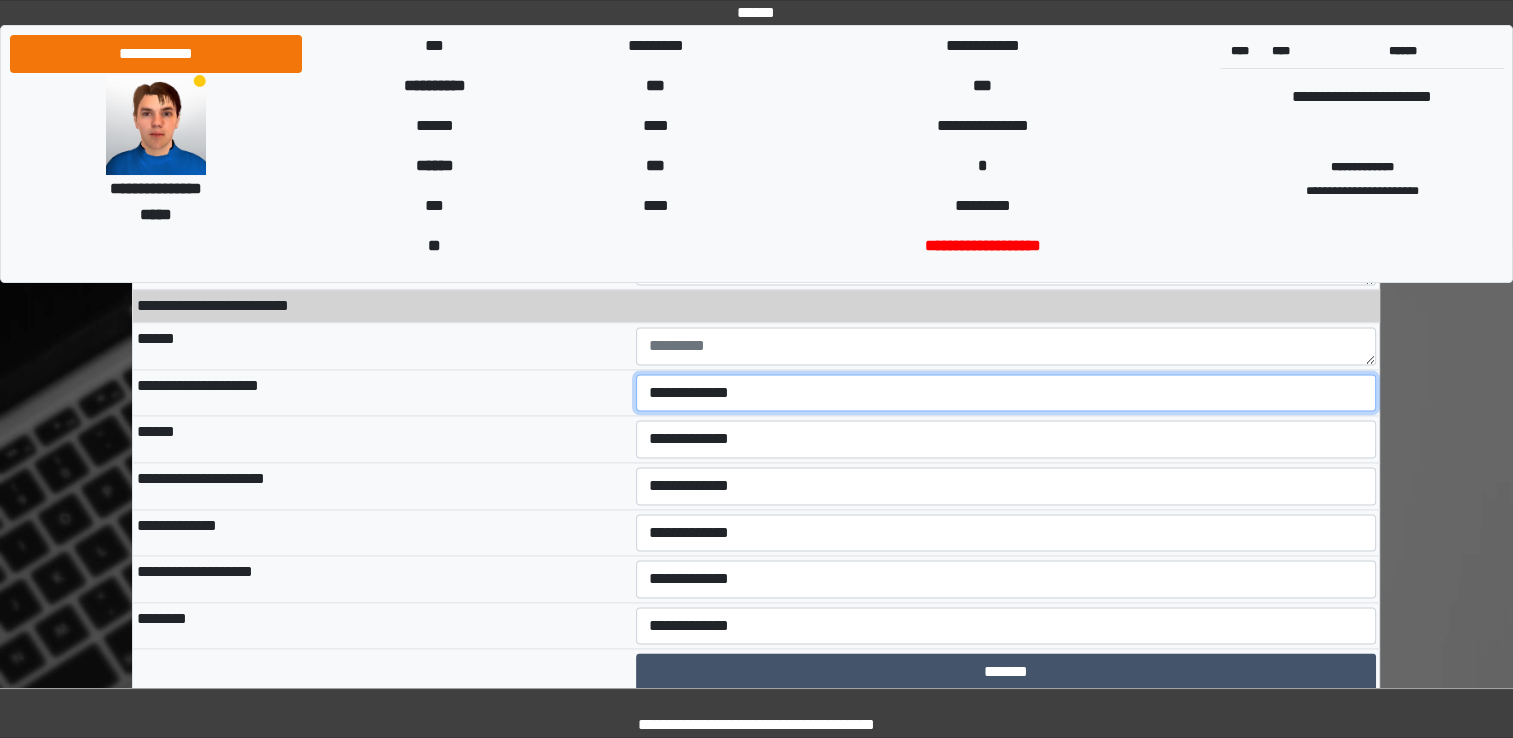 select on "*" 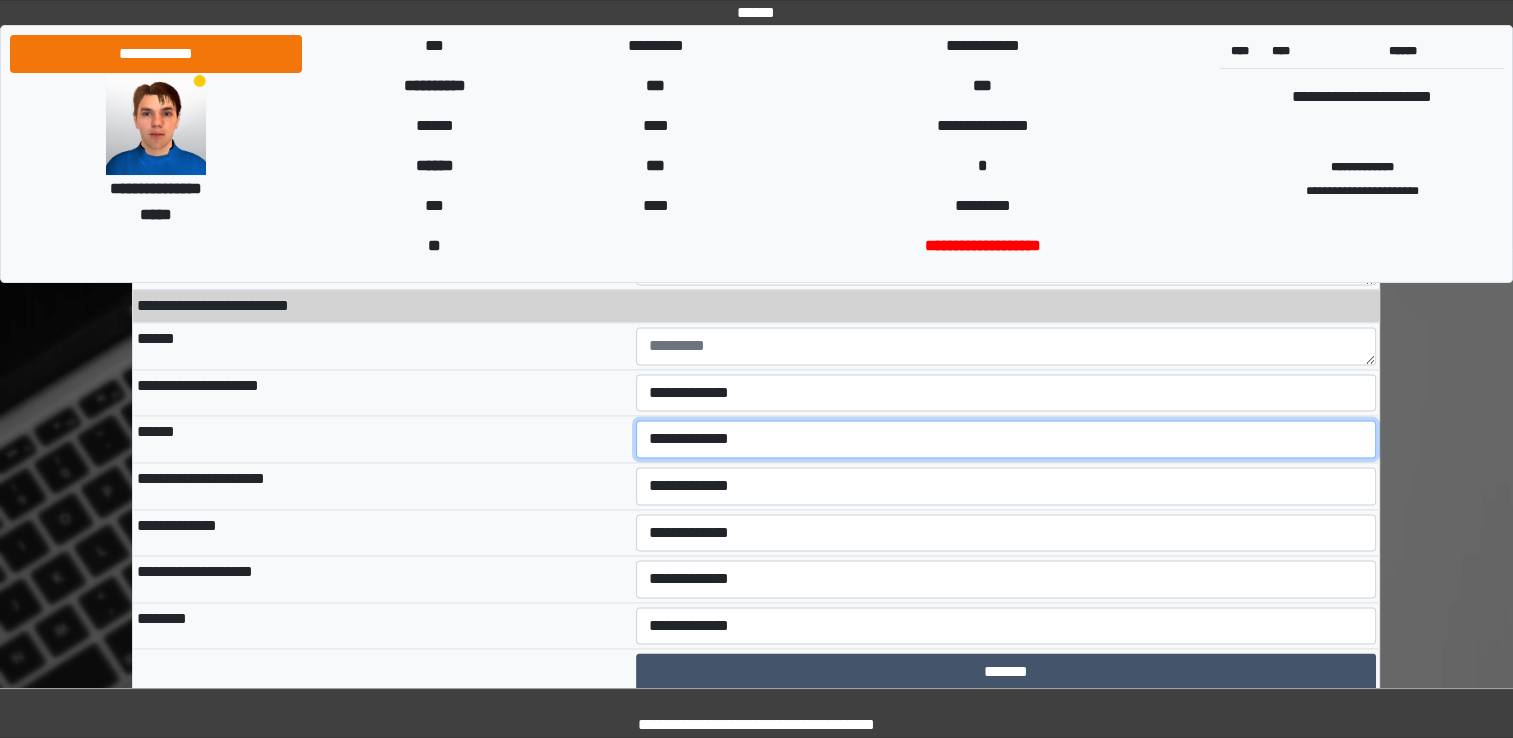 click on "**********" at bounding box center (1006, 439) 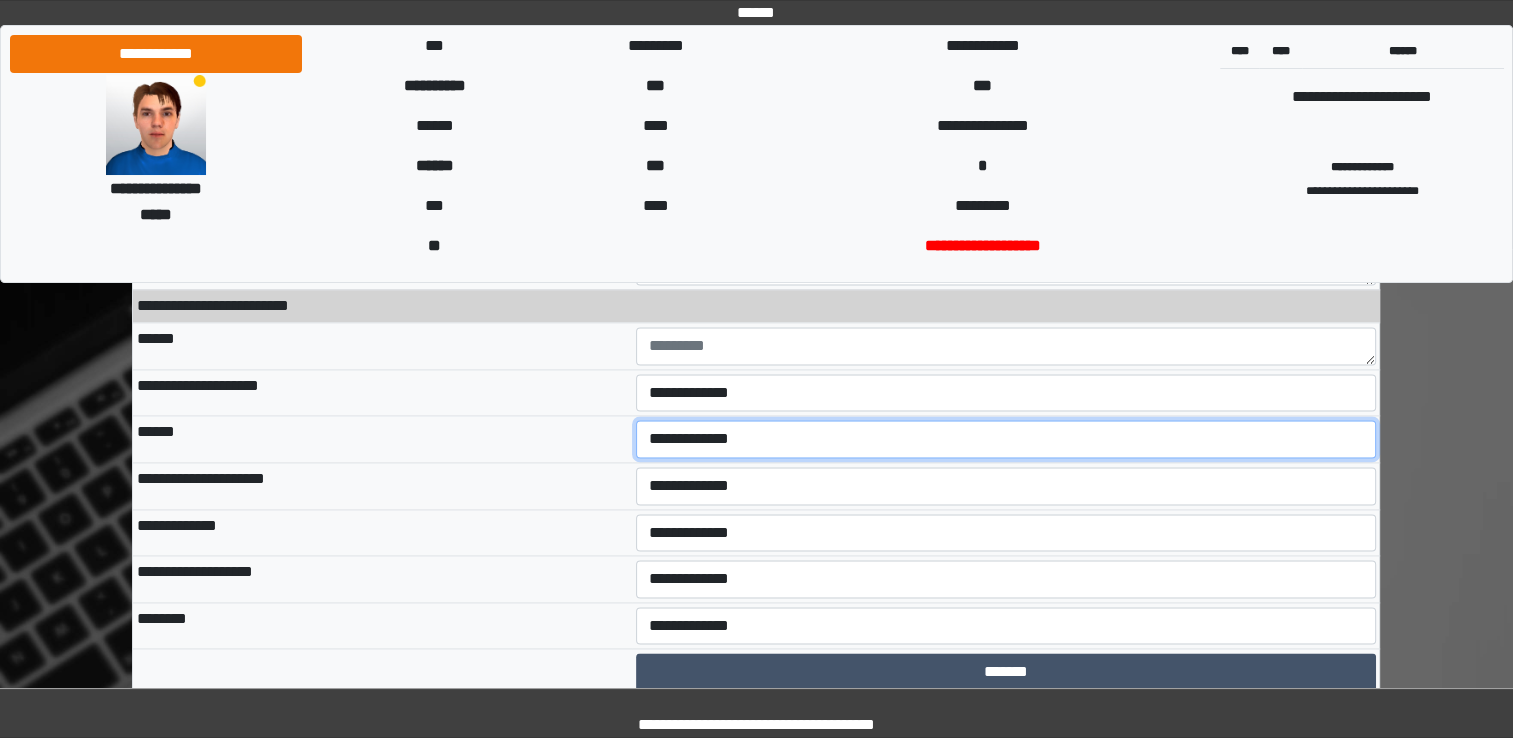 select on "*" 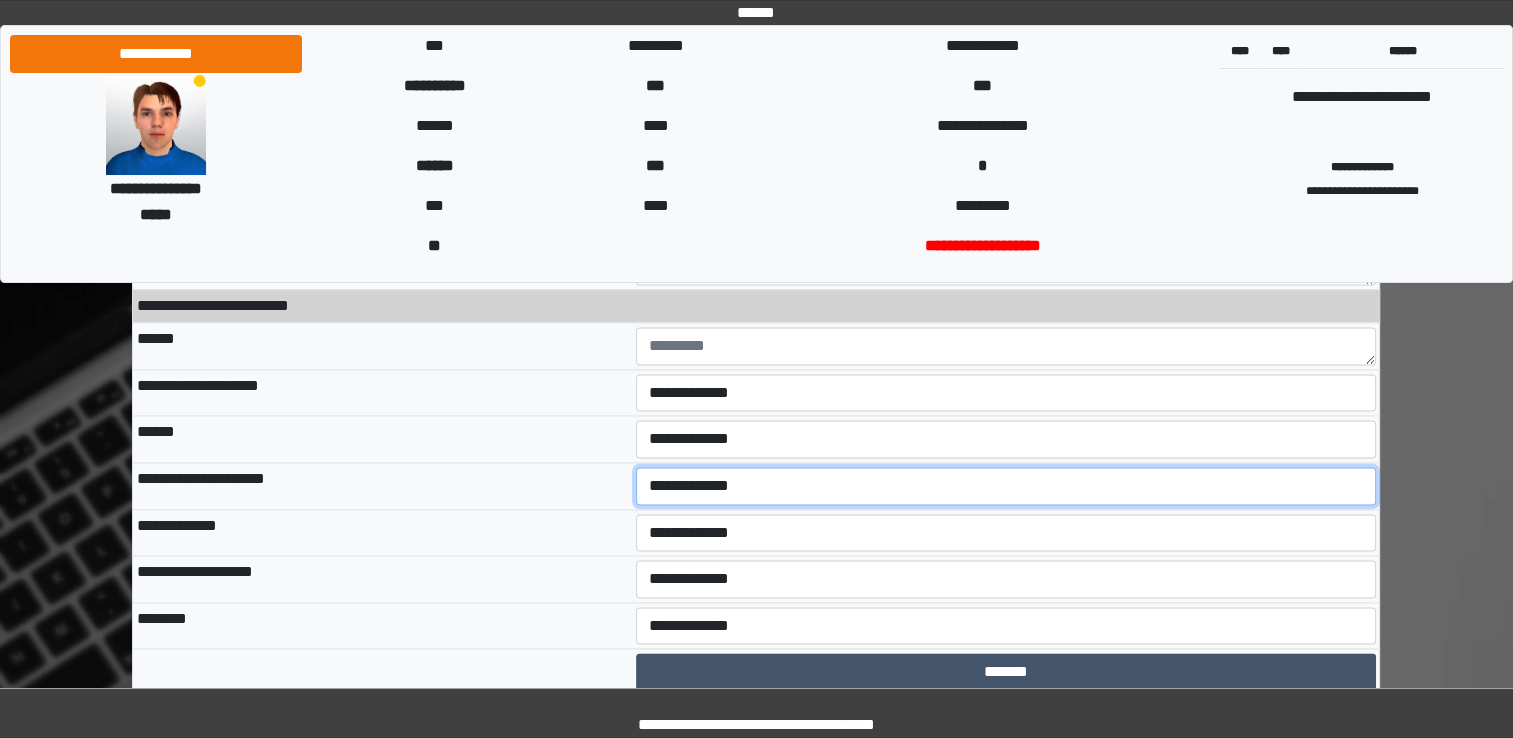 click on "**********" at bounding box center (1006, 486) 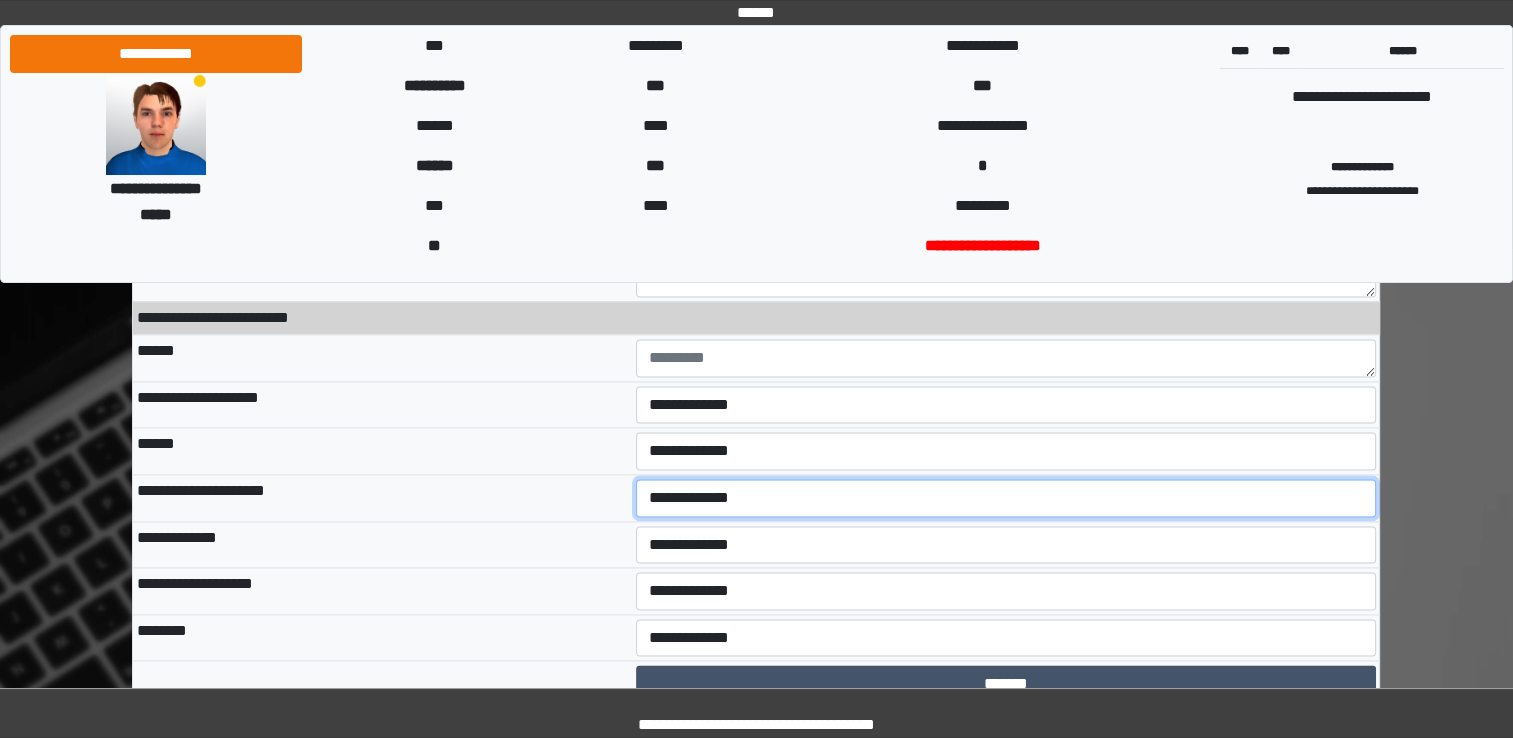 click on "**********" at bounding box center [1006, 498] 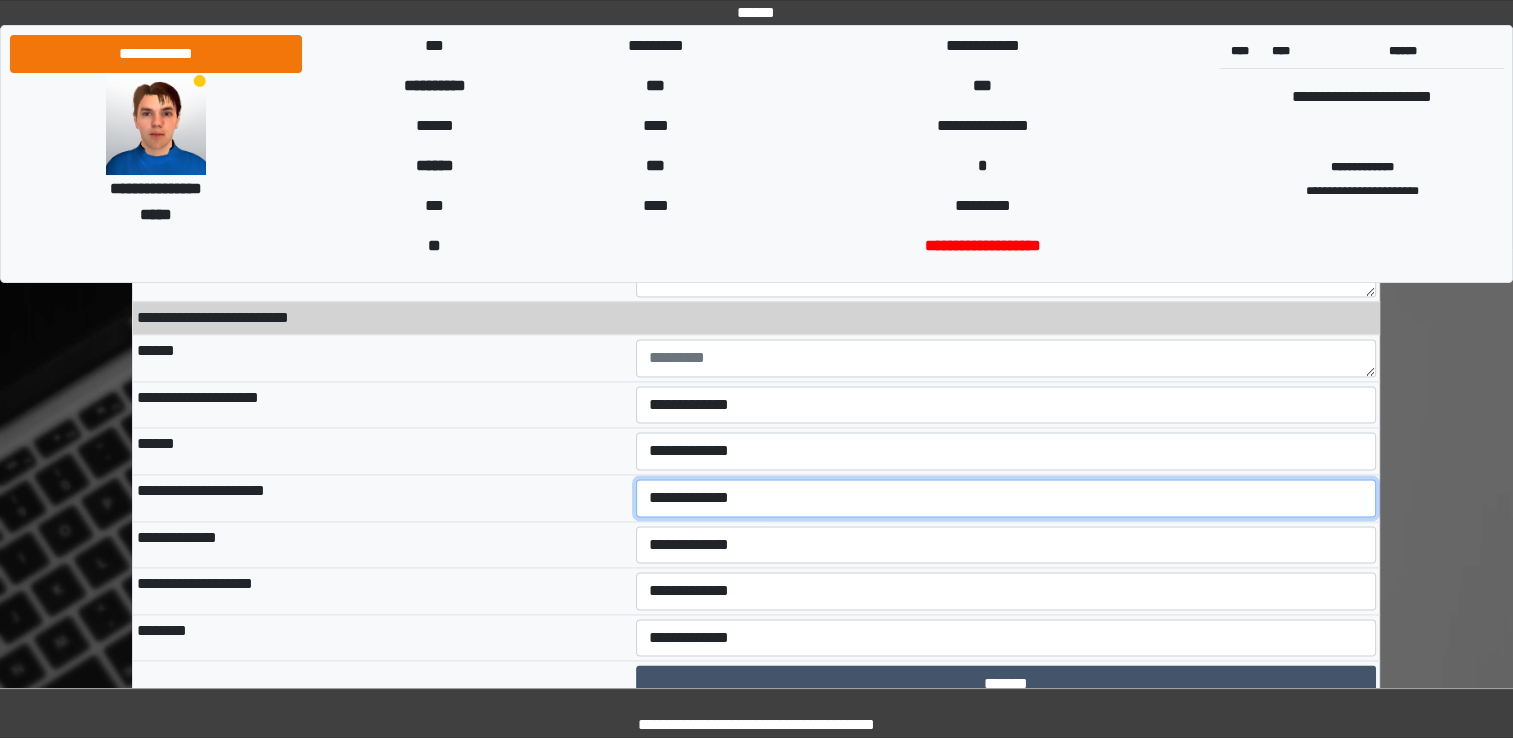 select on "*" 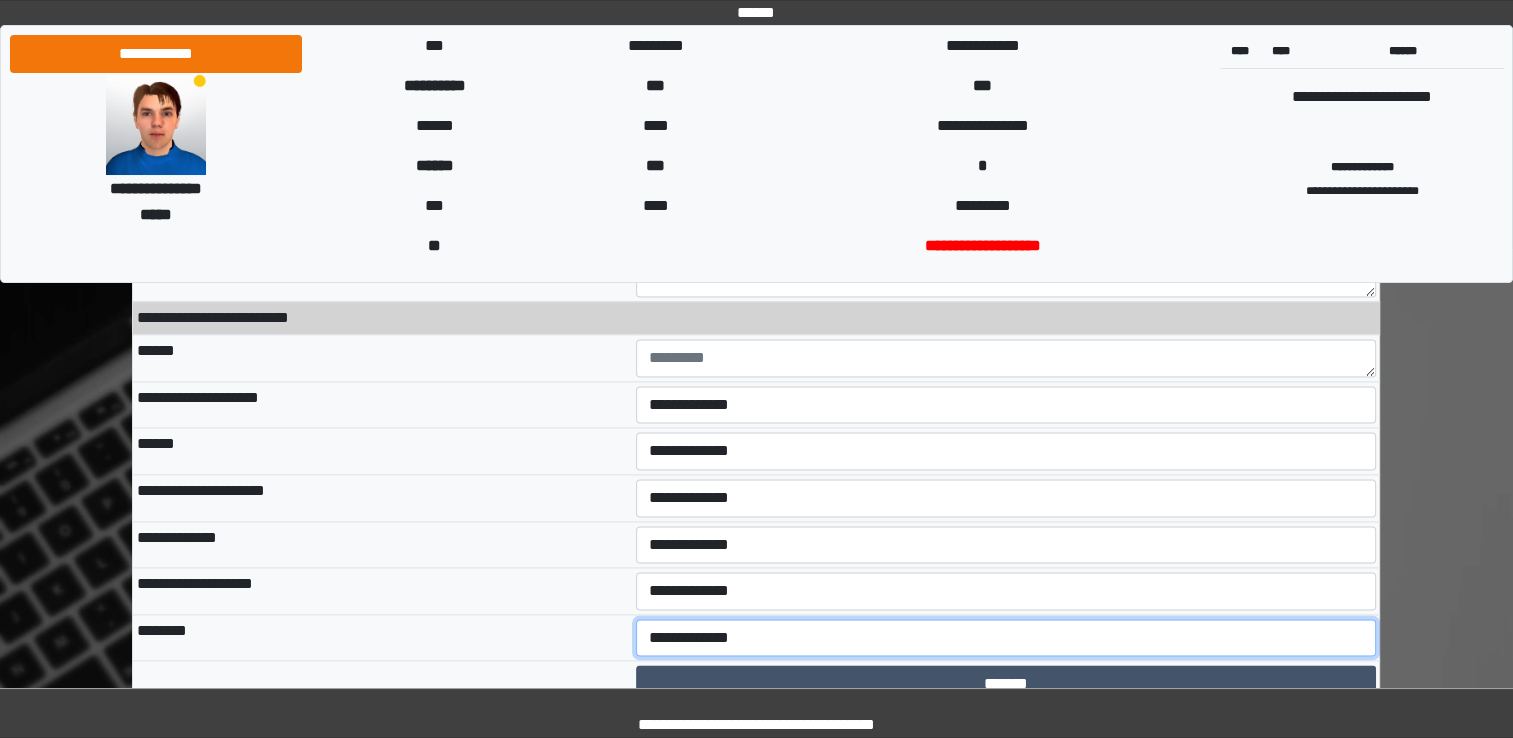 click on "**********" at bounding box center [1006, 638] 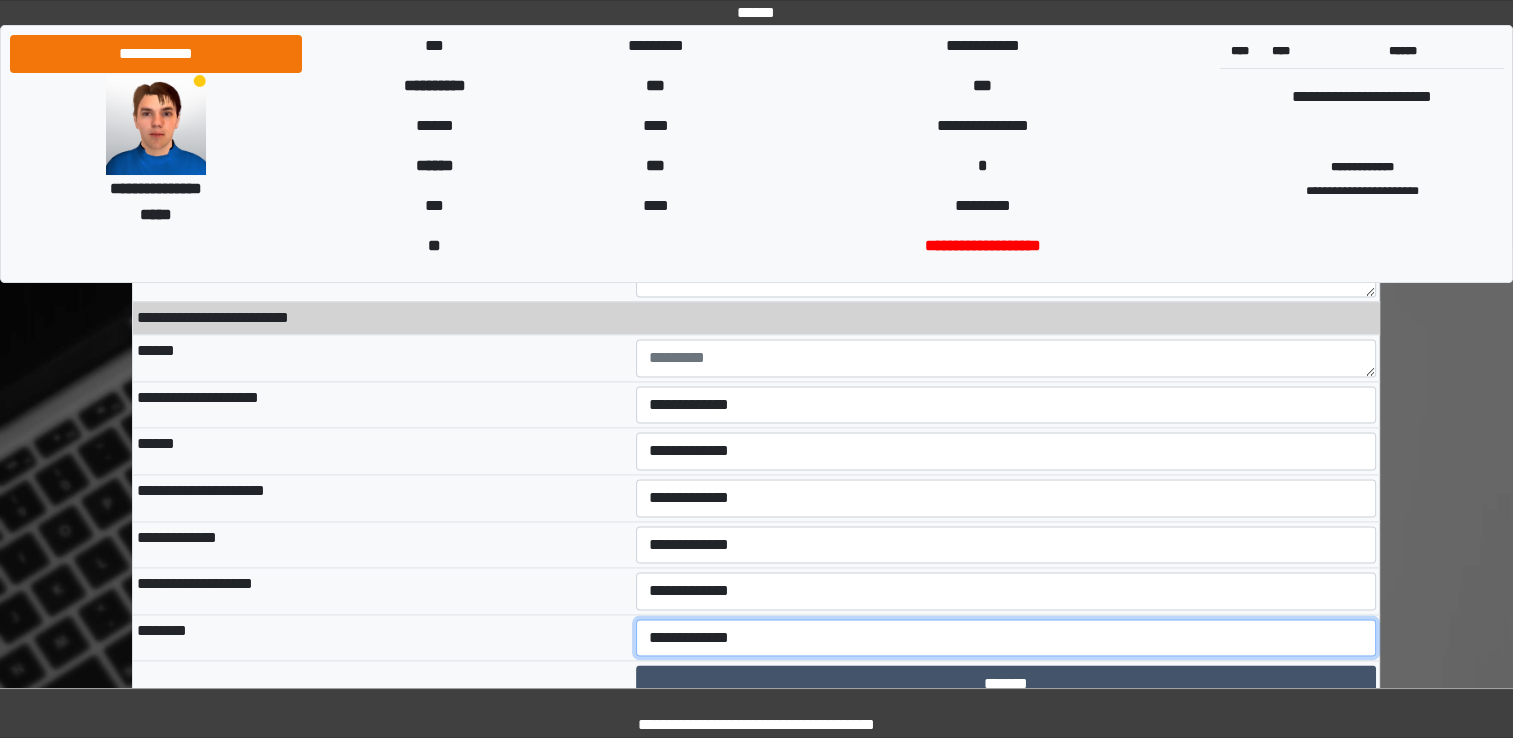 select on "*" 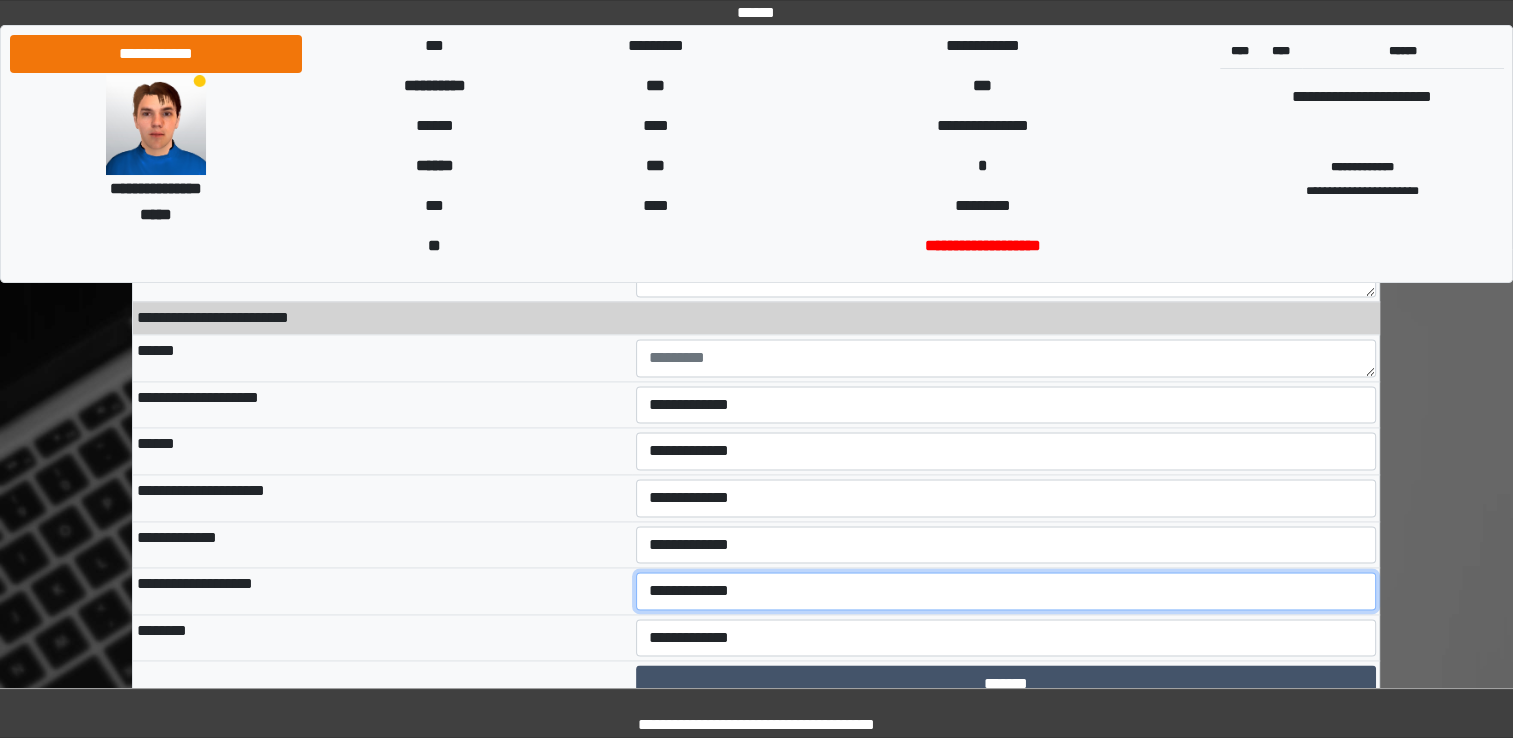 click on "**********" at bounding box center (1006, 591) 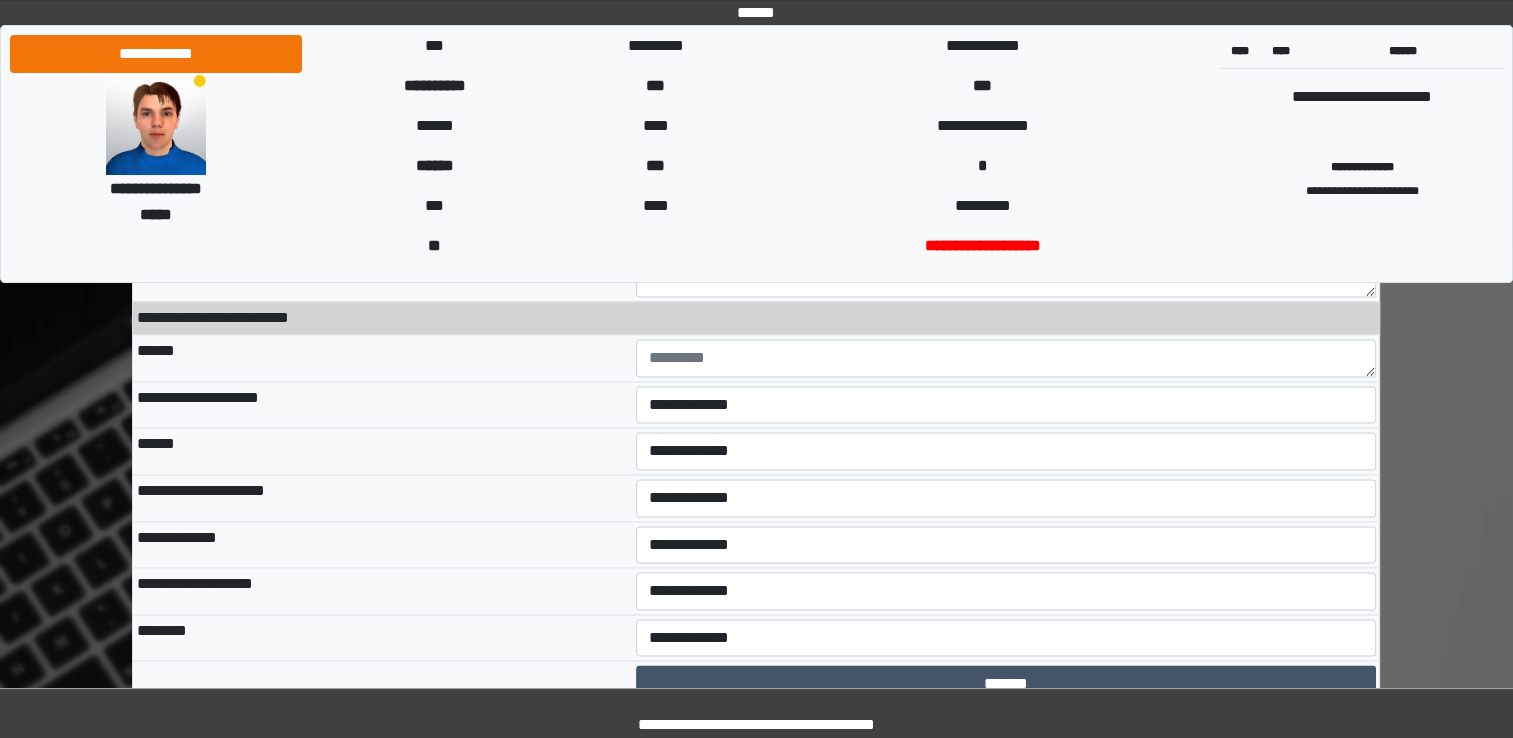 click on "********" at bounding box center (382, 637) 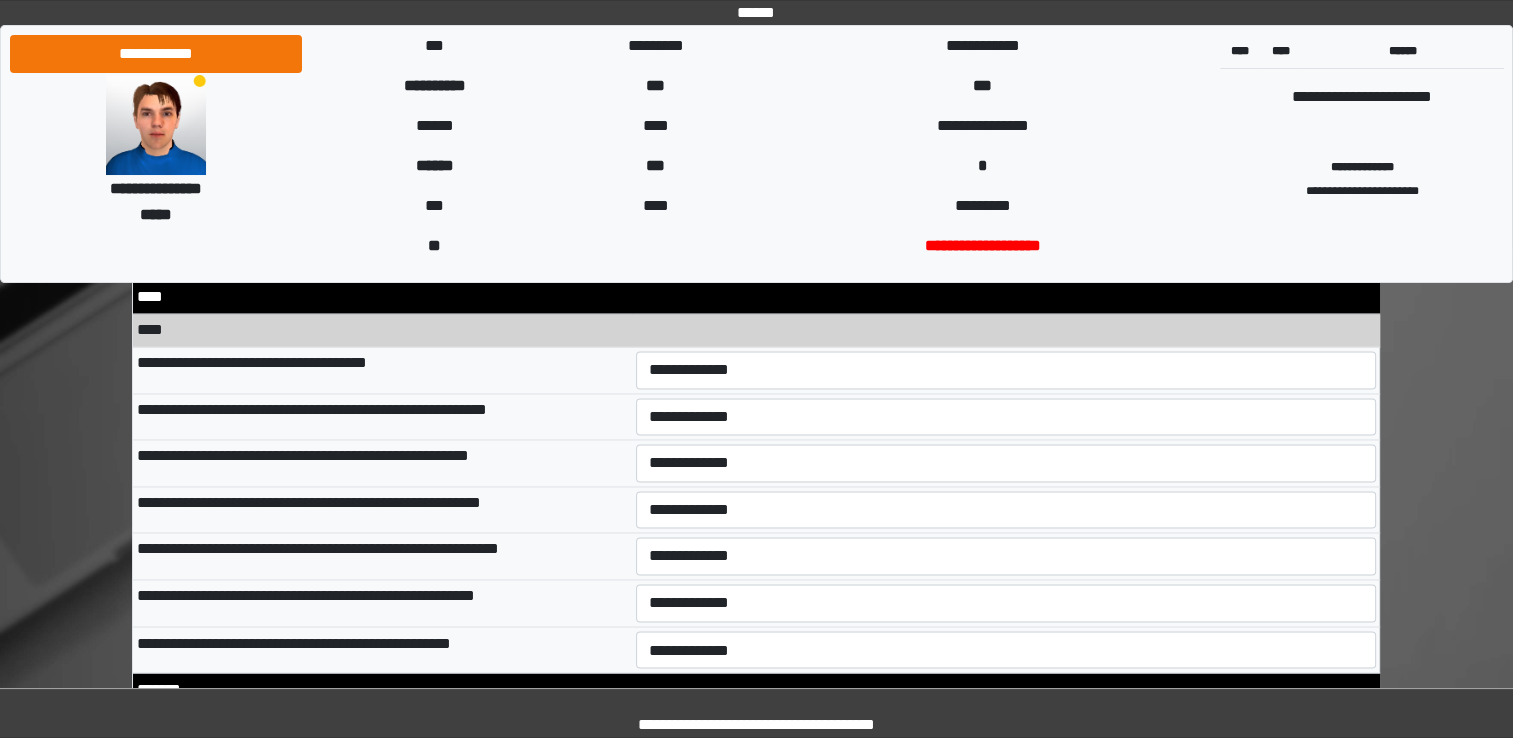 scroll, scrollTop: 10745, scrollLeft: 0, axis: vertical 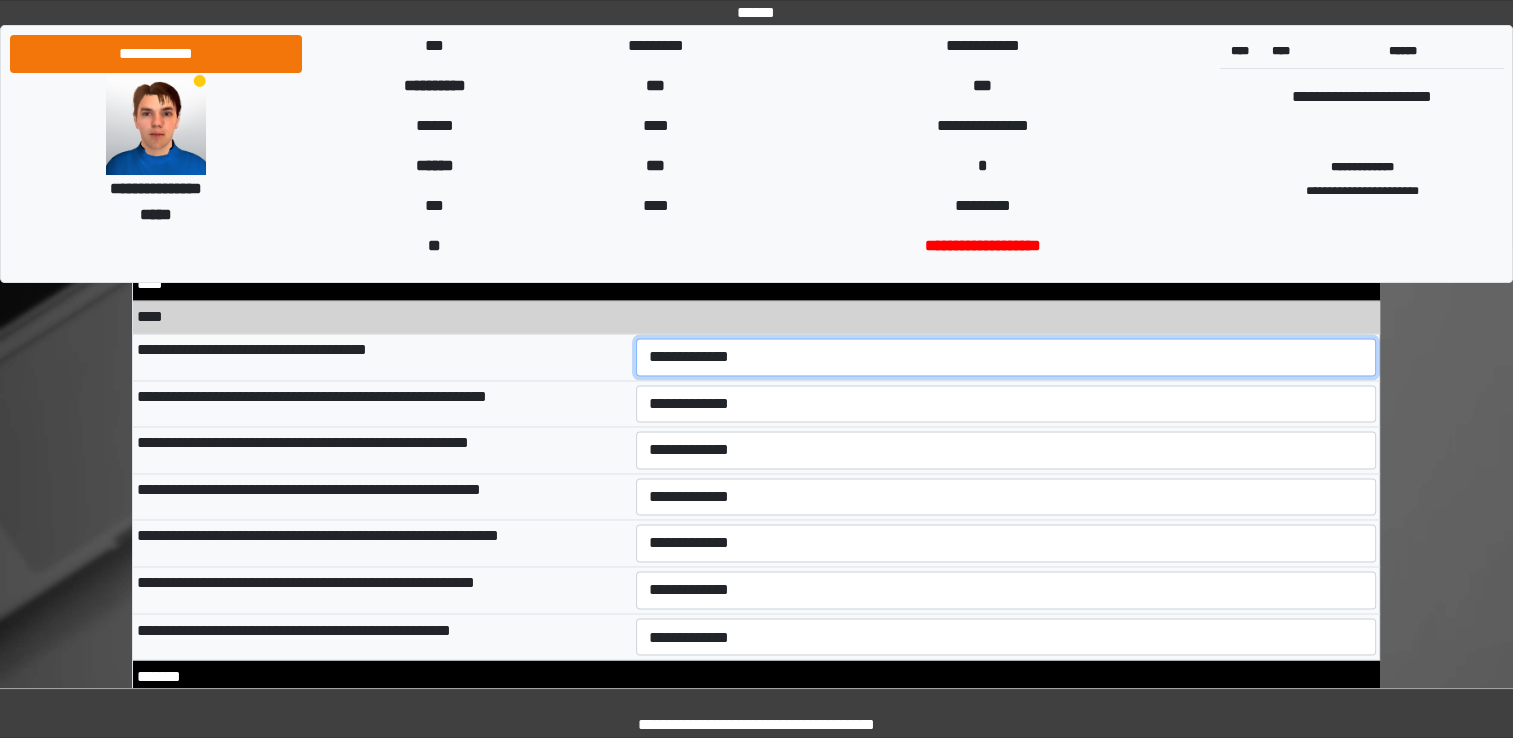 click on "**********" at bounding box center [1006, 357] 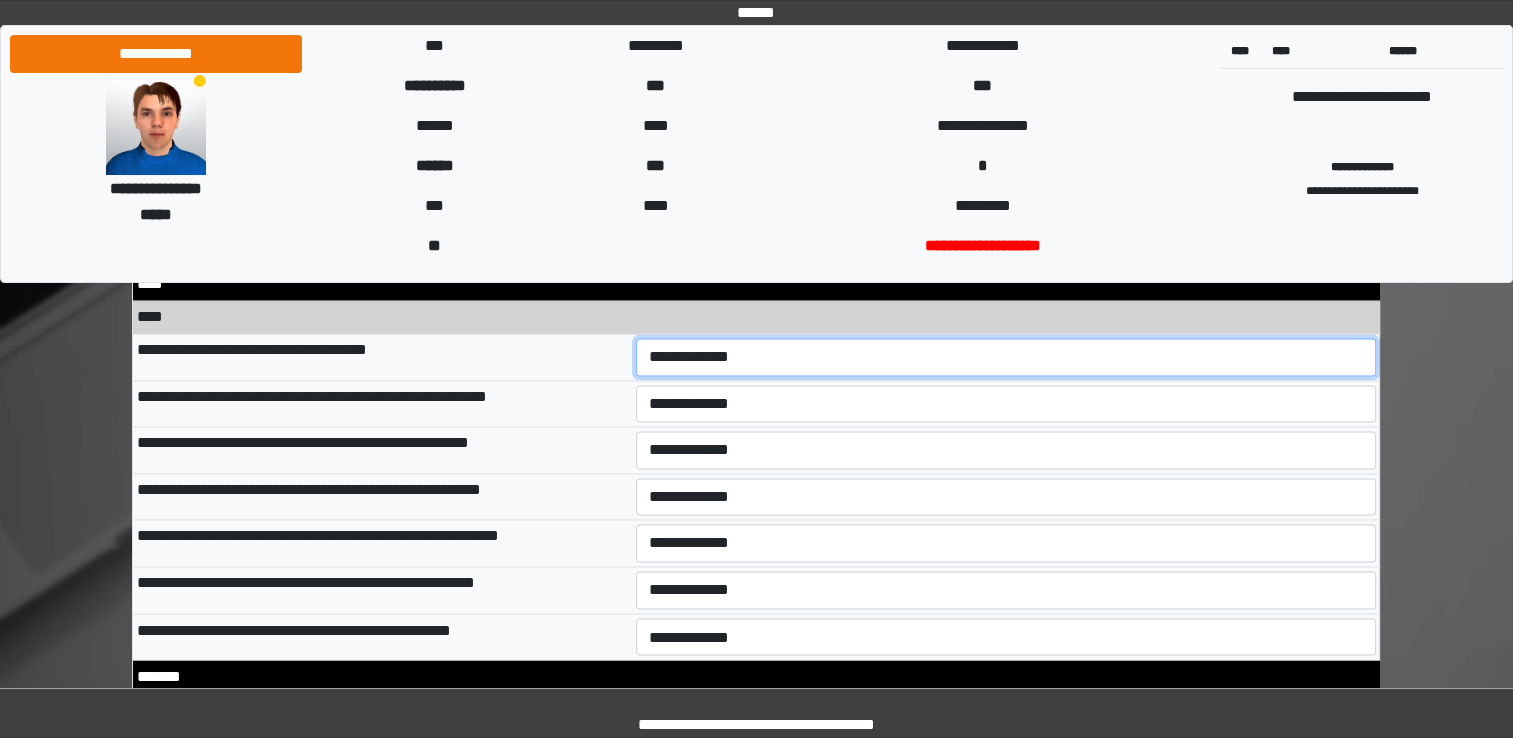select on "*" 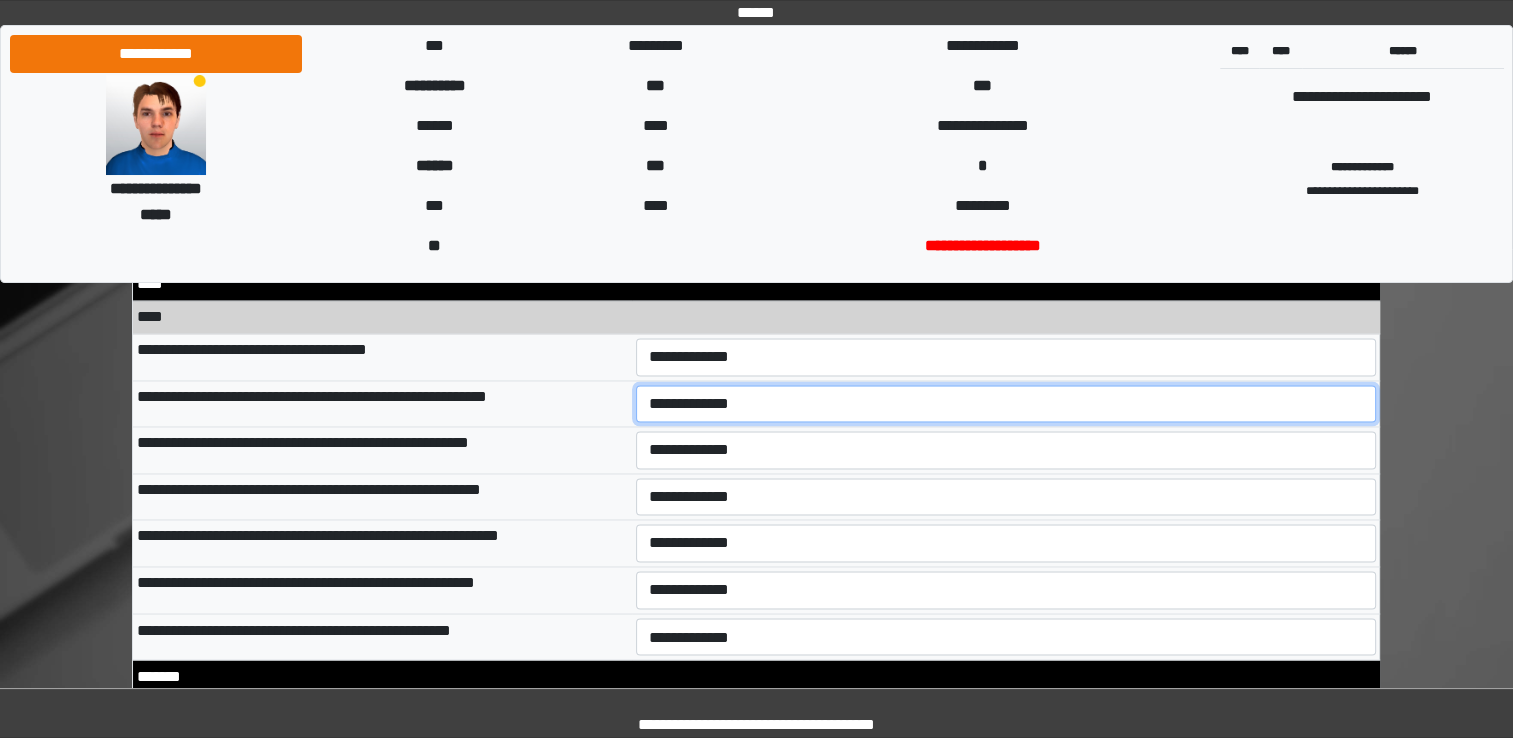 click on "**********" at bounding box center (1006, 404) 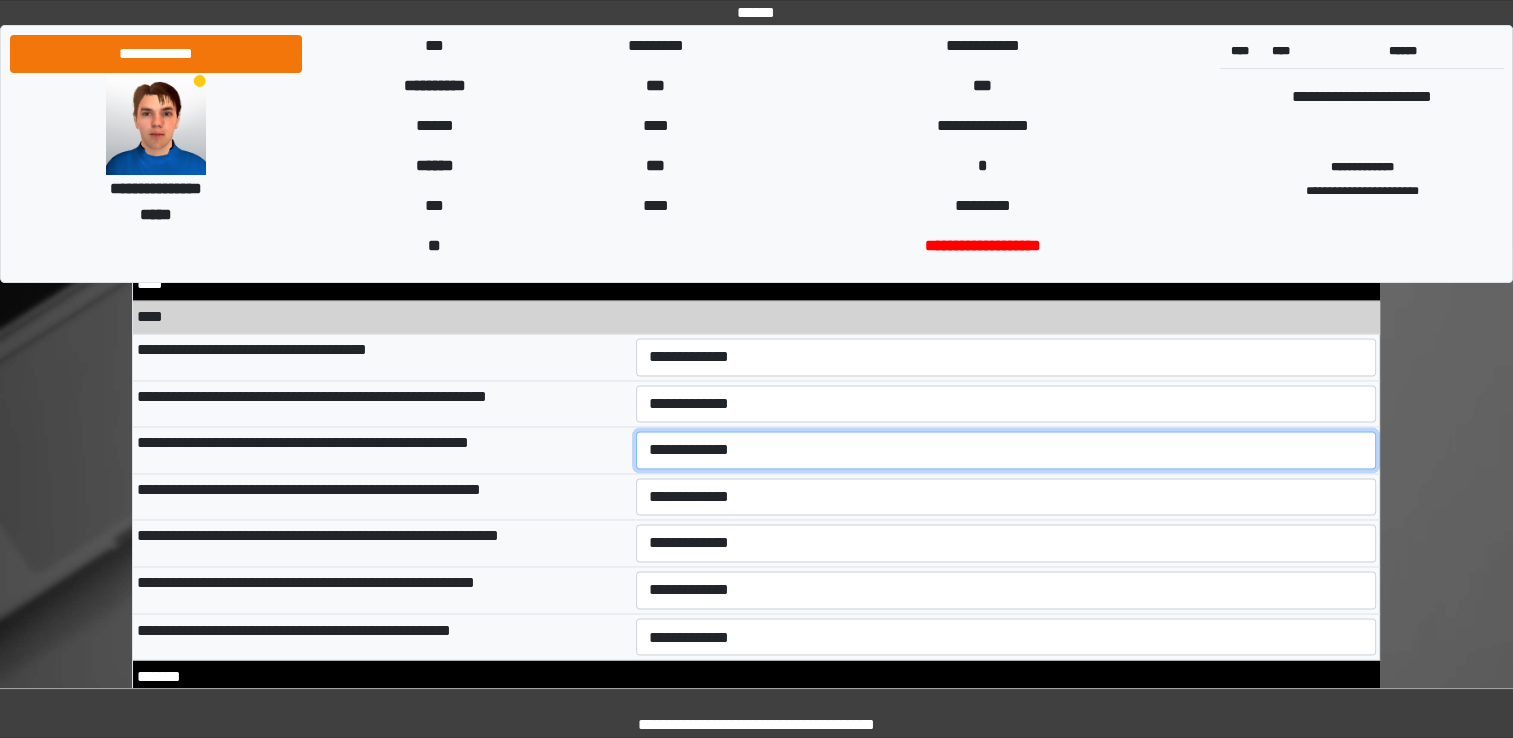click on "**********" at bounding box center [1006, 450] 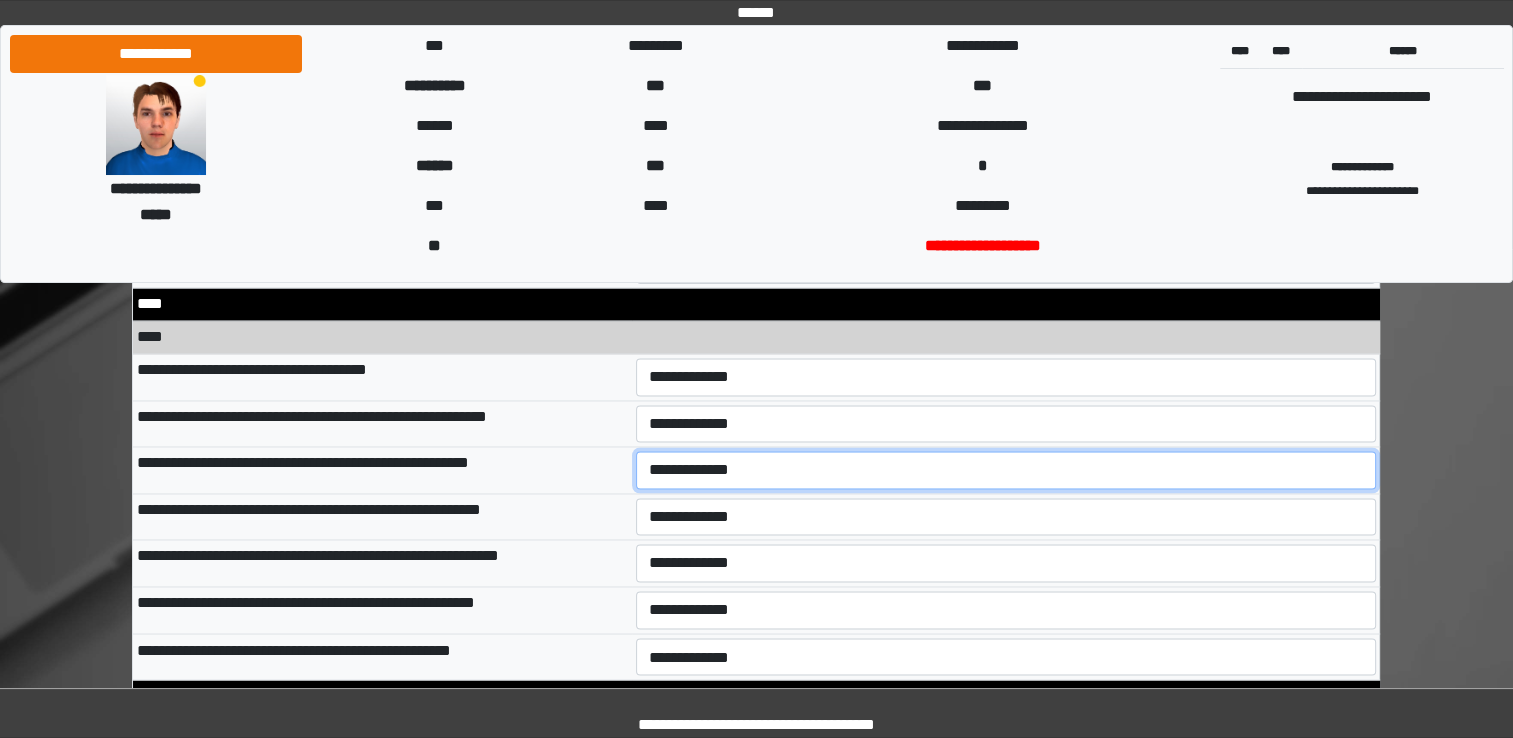 scroll, scrollTop: 10725, scrollLeft: 0, axis: vertical 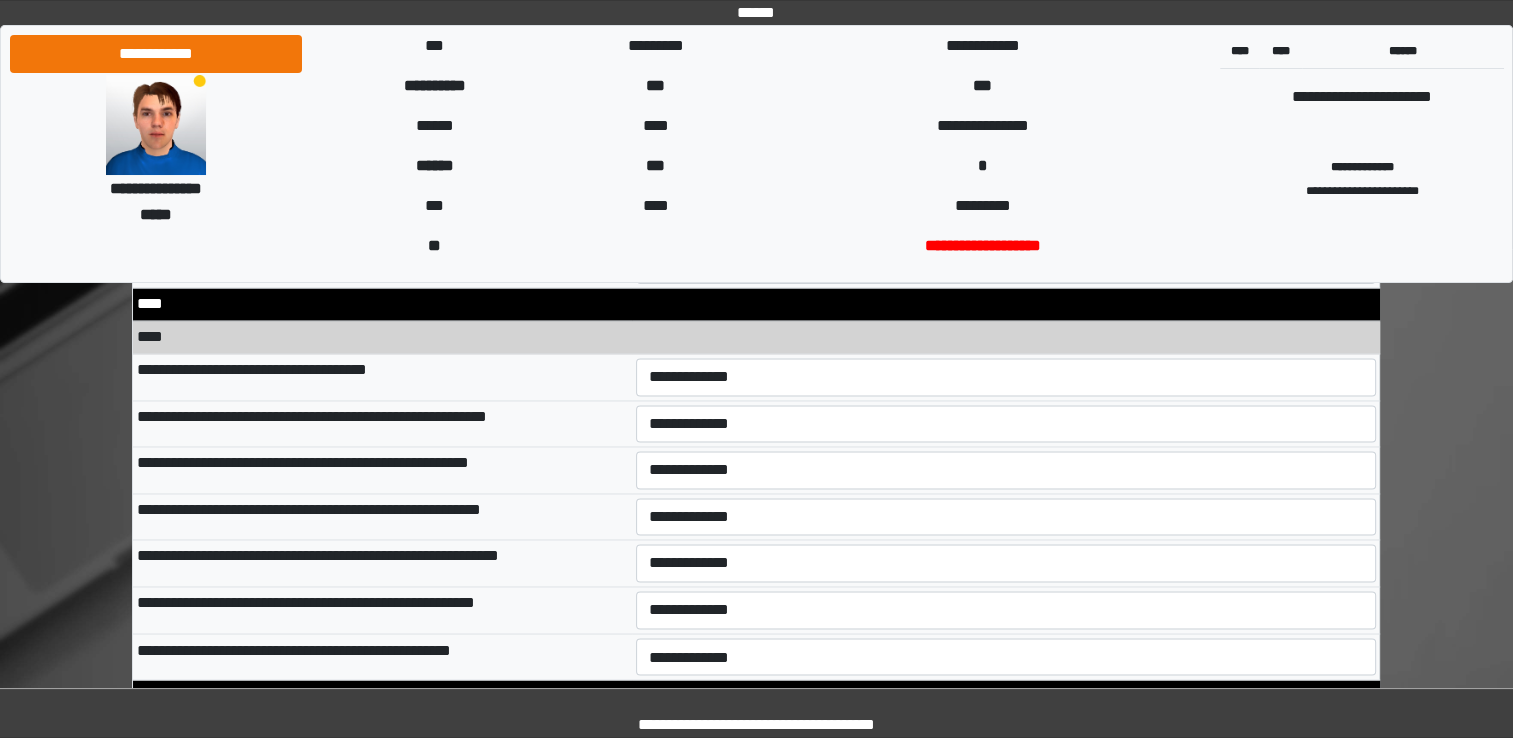 click on "**********" at bounding box center [1006, 563] 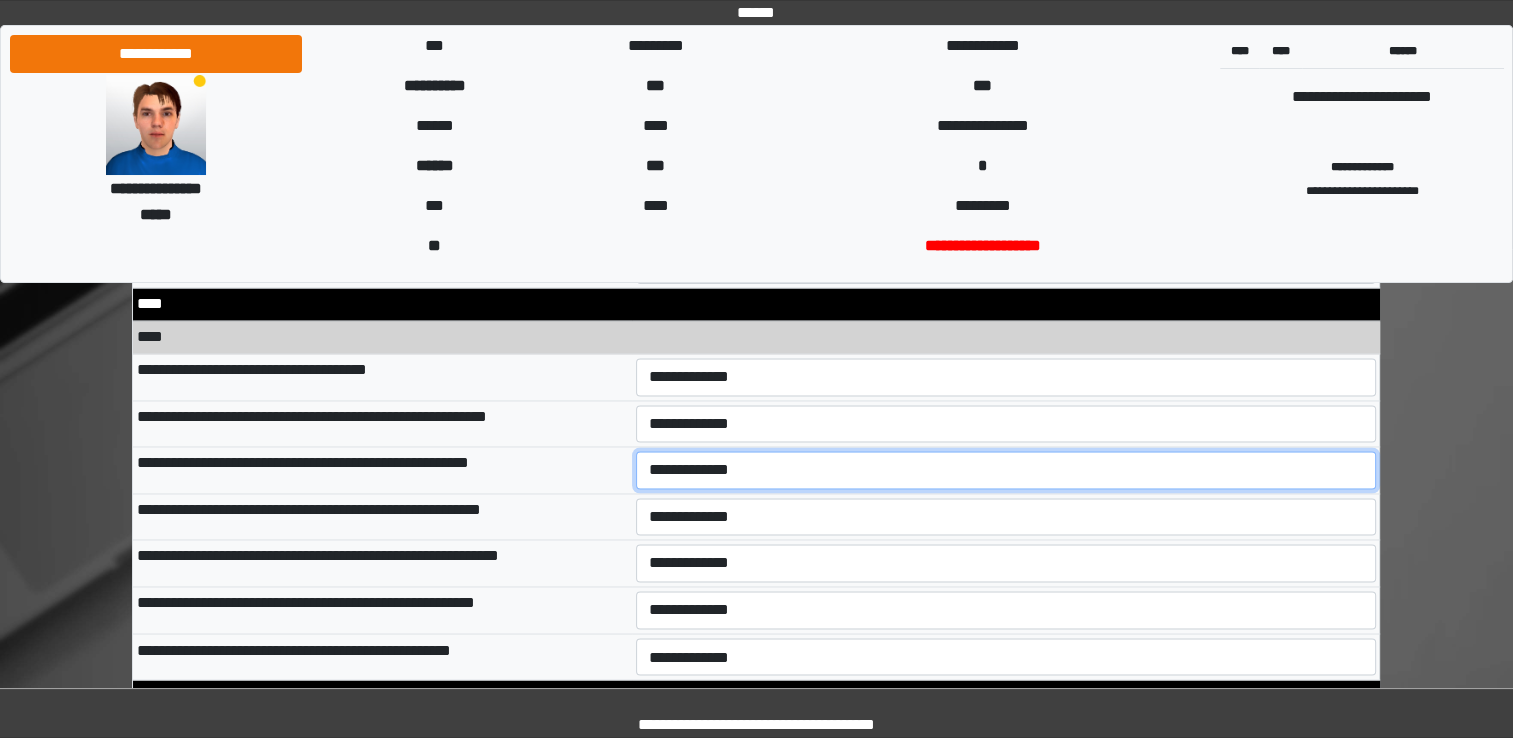 click on "**********" at bounding box center [1006, 470] 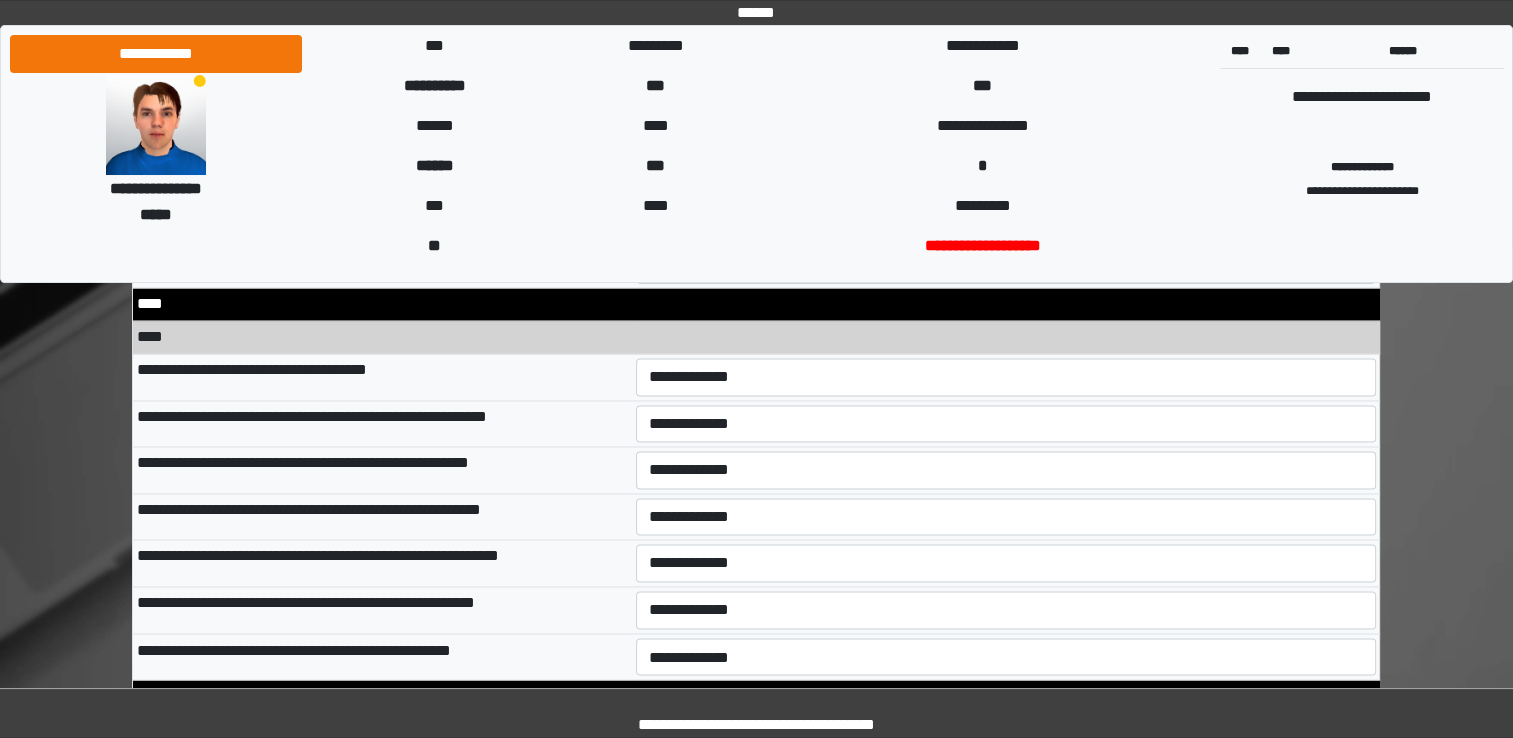 click on "**********" at bounding box center (1006, 609) 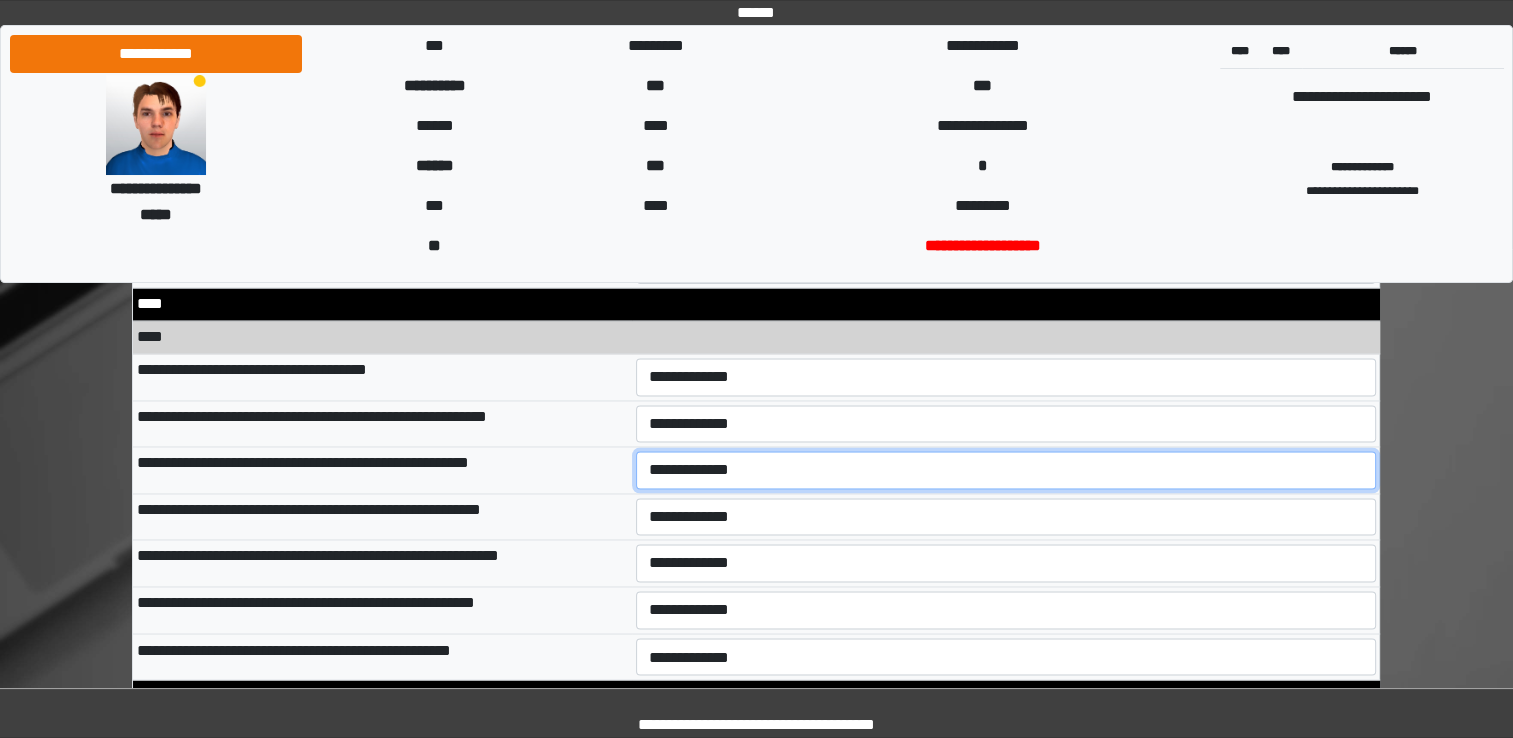 click on "**********" at bounding box center (1006, 470) 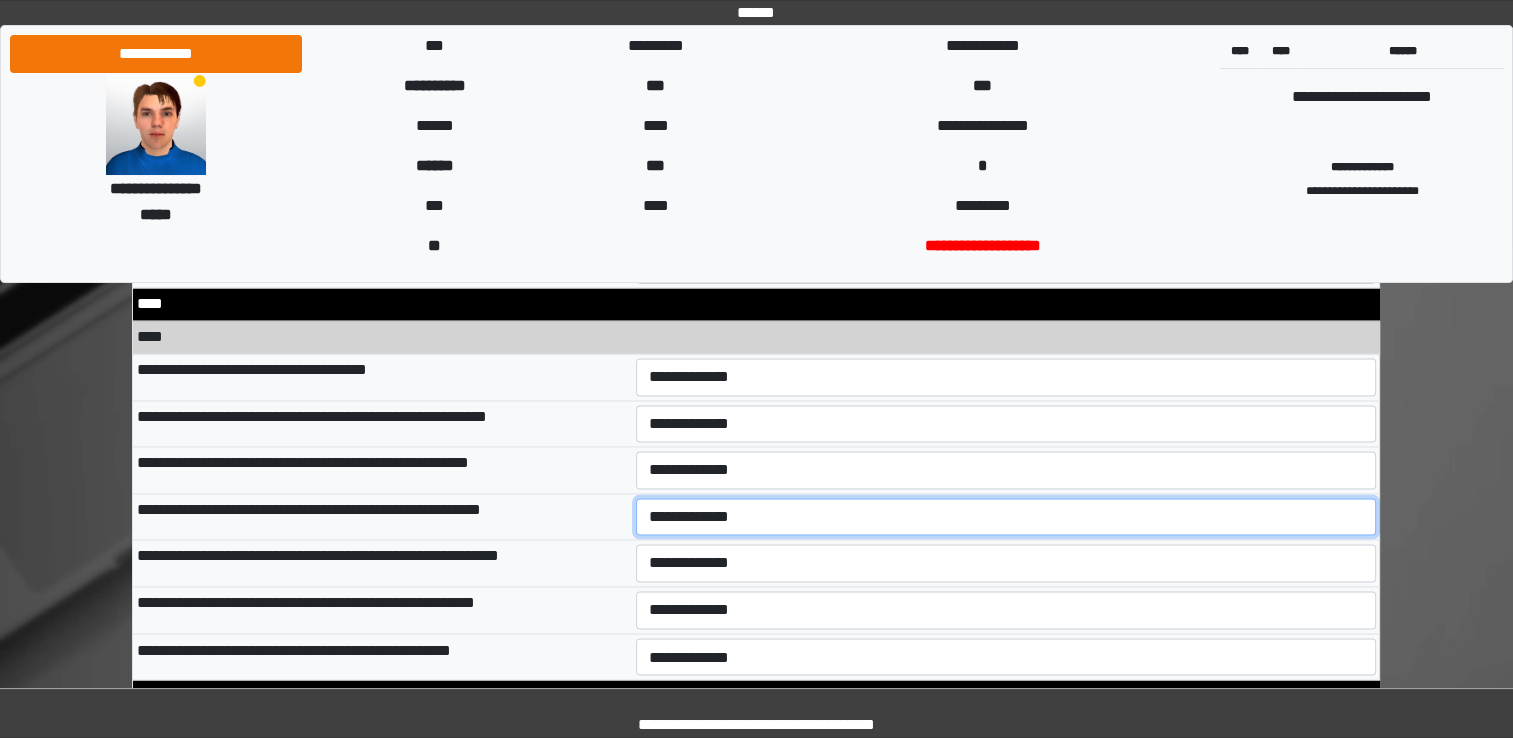 click on "**********" at bounding box center [1006, 517] 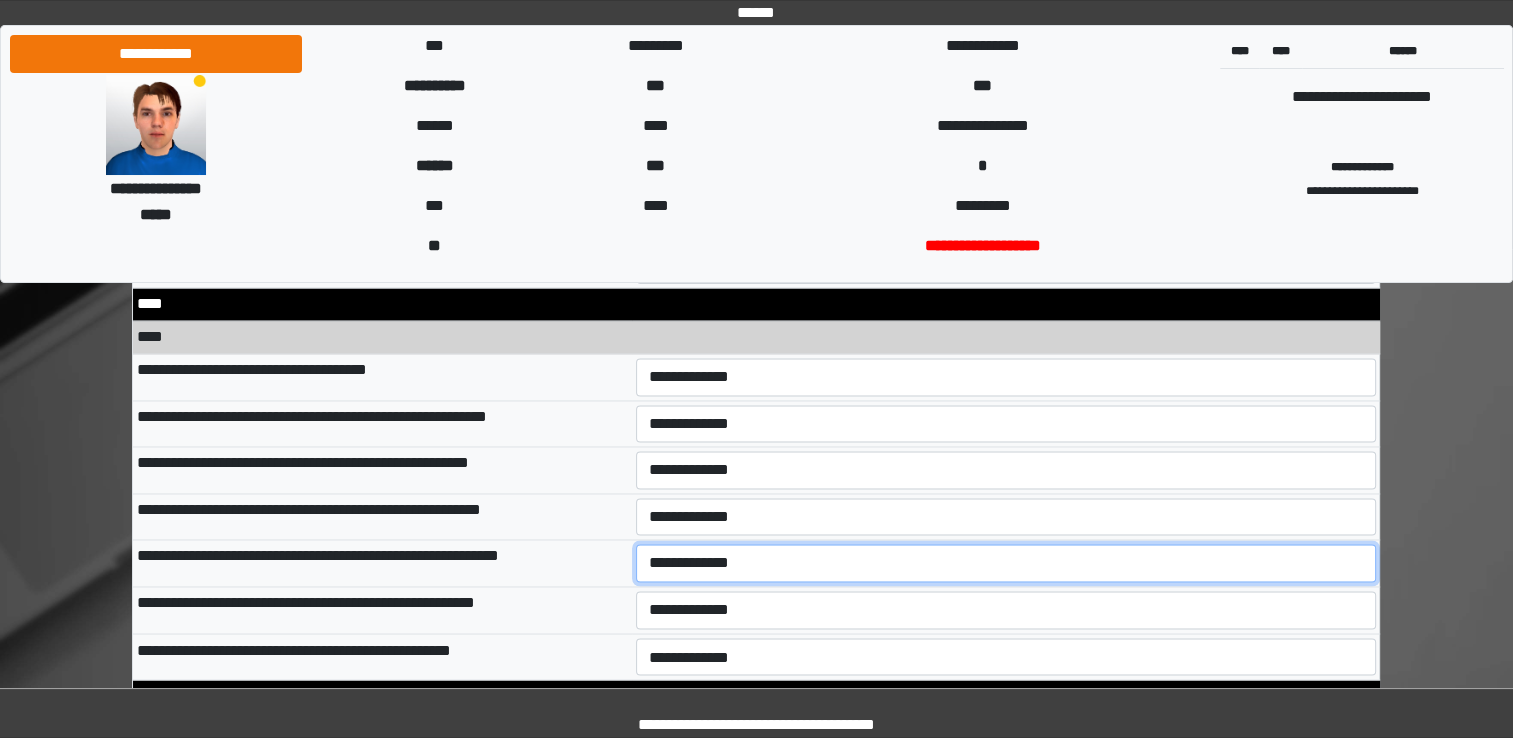 click on "**********" at bounding box center [1006, 563] 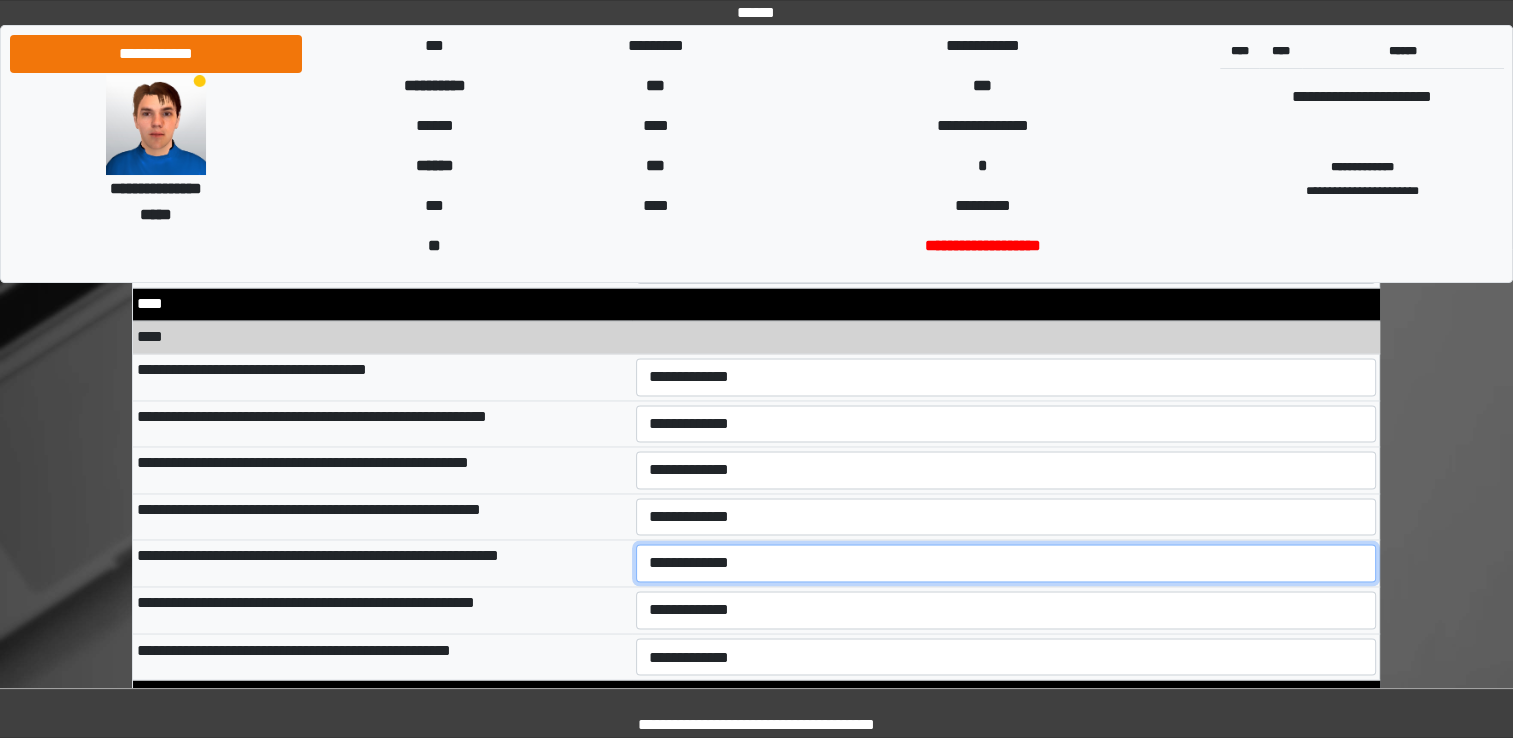 select on "*" 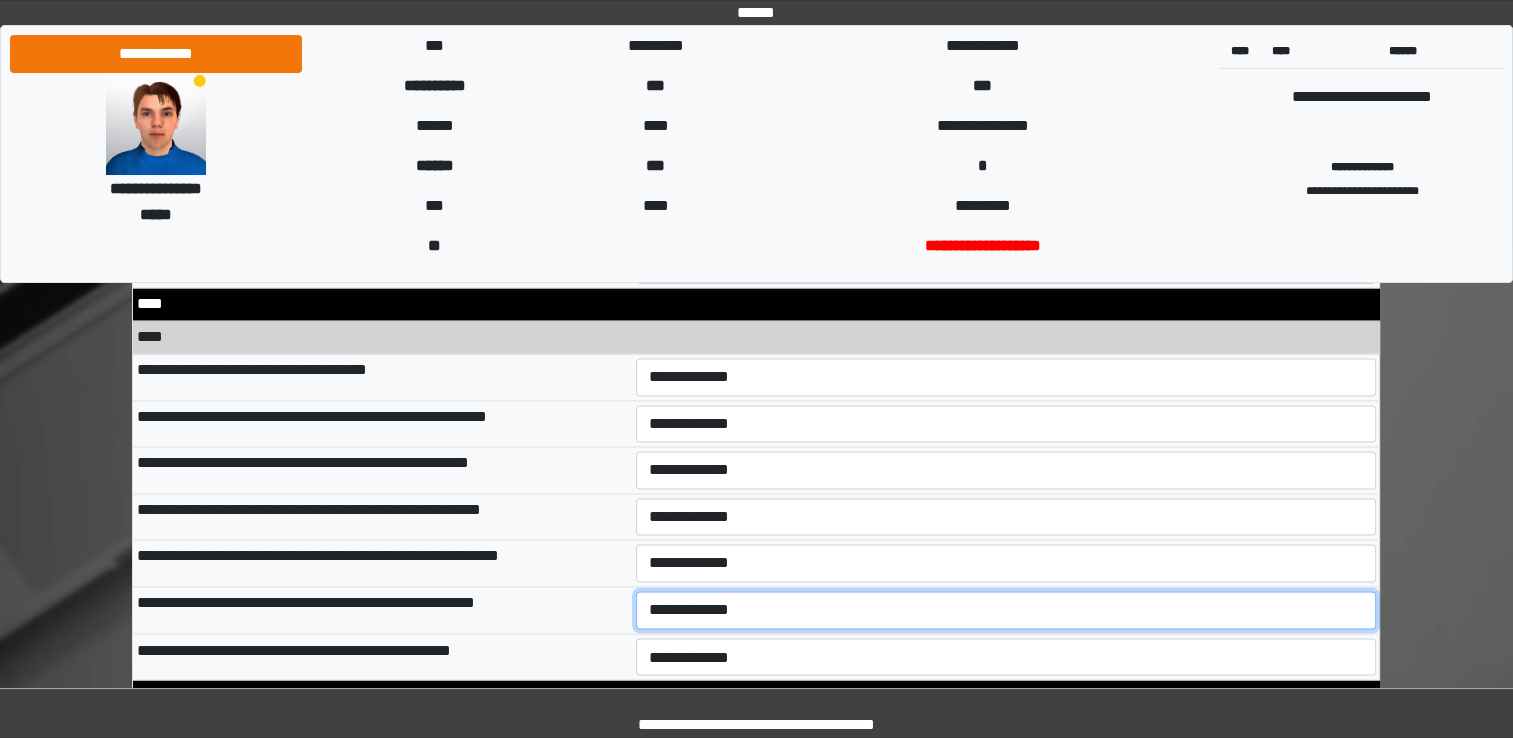 click on "**********" at bounding box center [1006, 610] 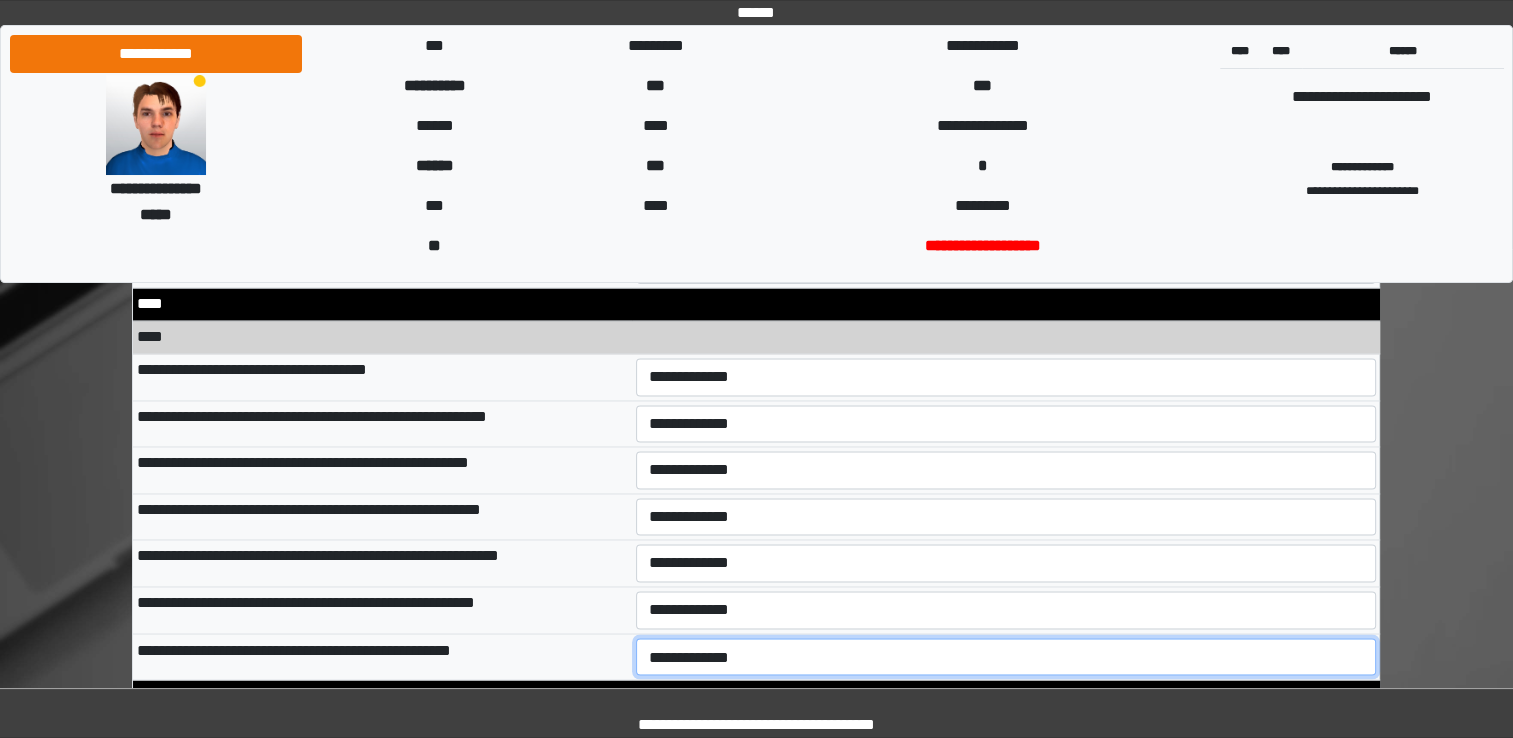 click on "**********" at bounding box center [1006, 657] 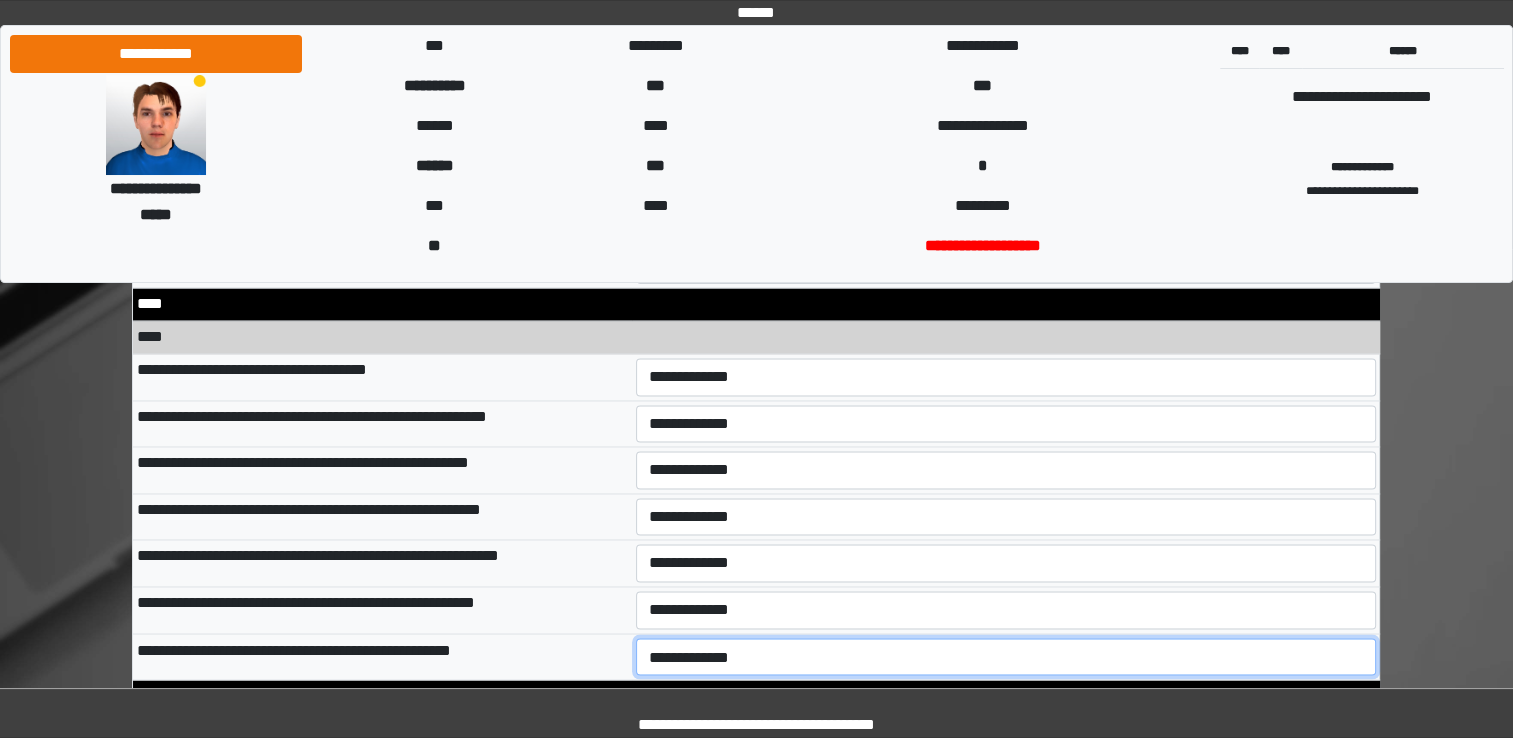 select on "*" 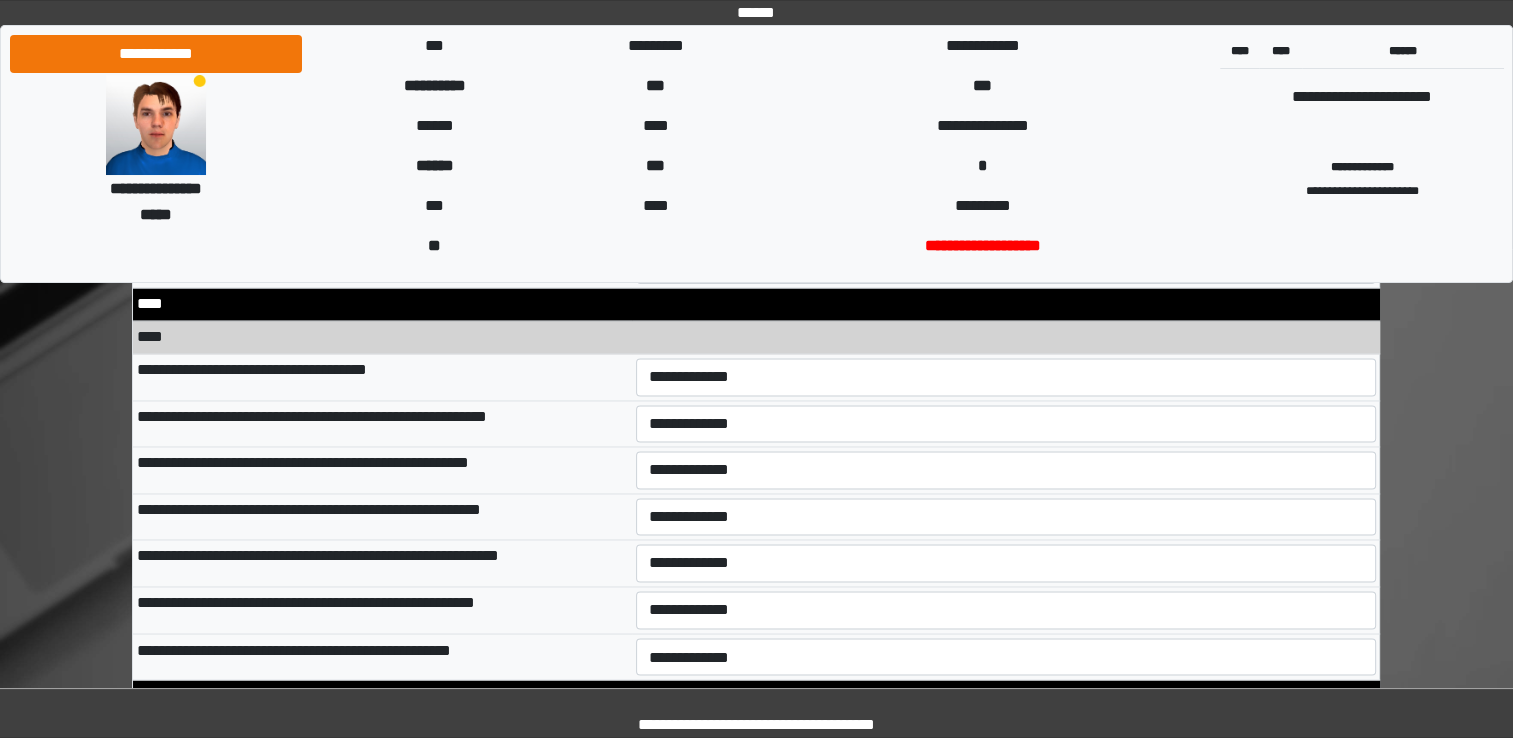 click on "**********" at bounding box center (382, 609) 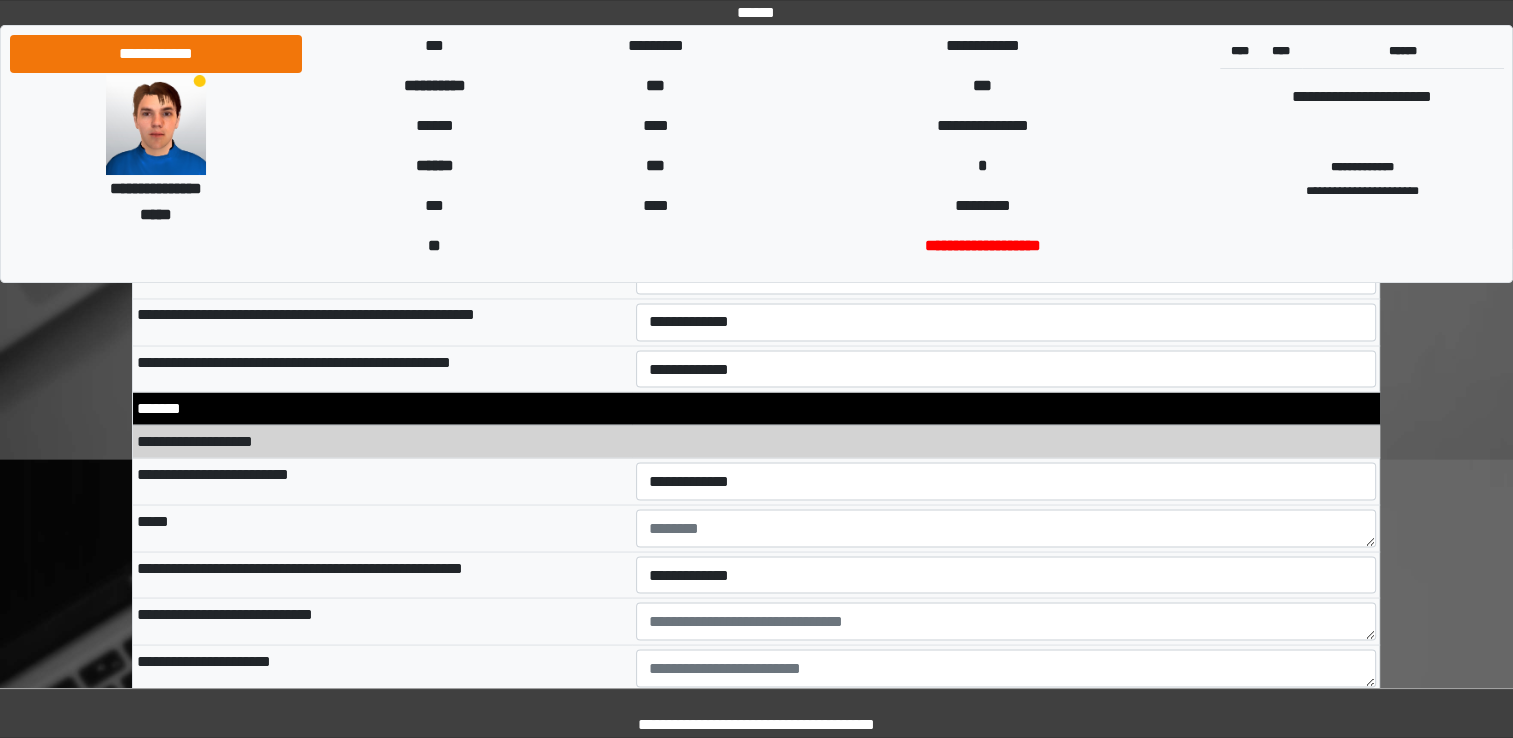 scroll, scrollTop: 11165, scrollLeft: 0, axis: vertical 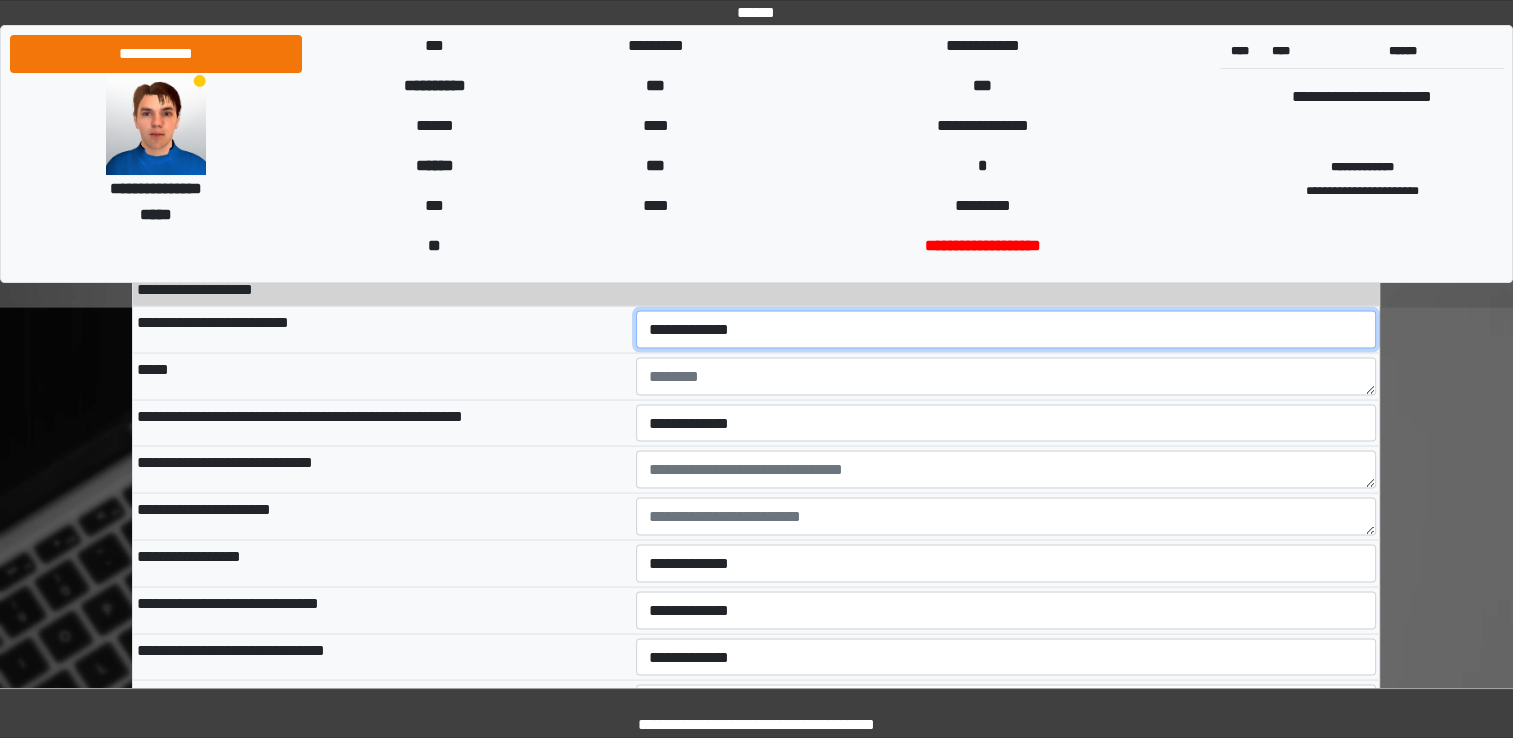click on "**********" at bounding box center [1006, 329] 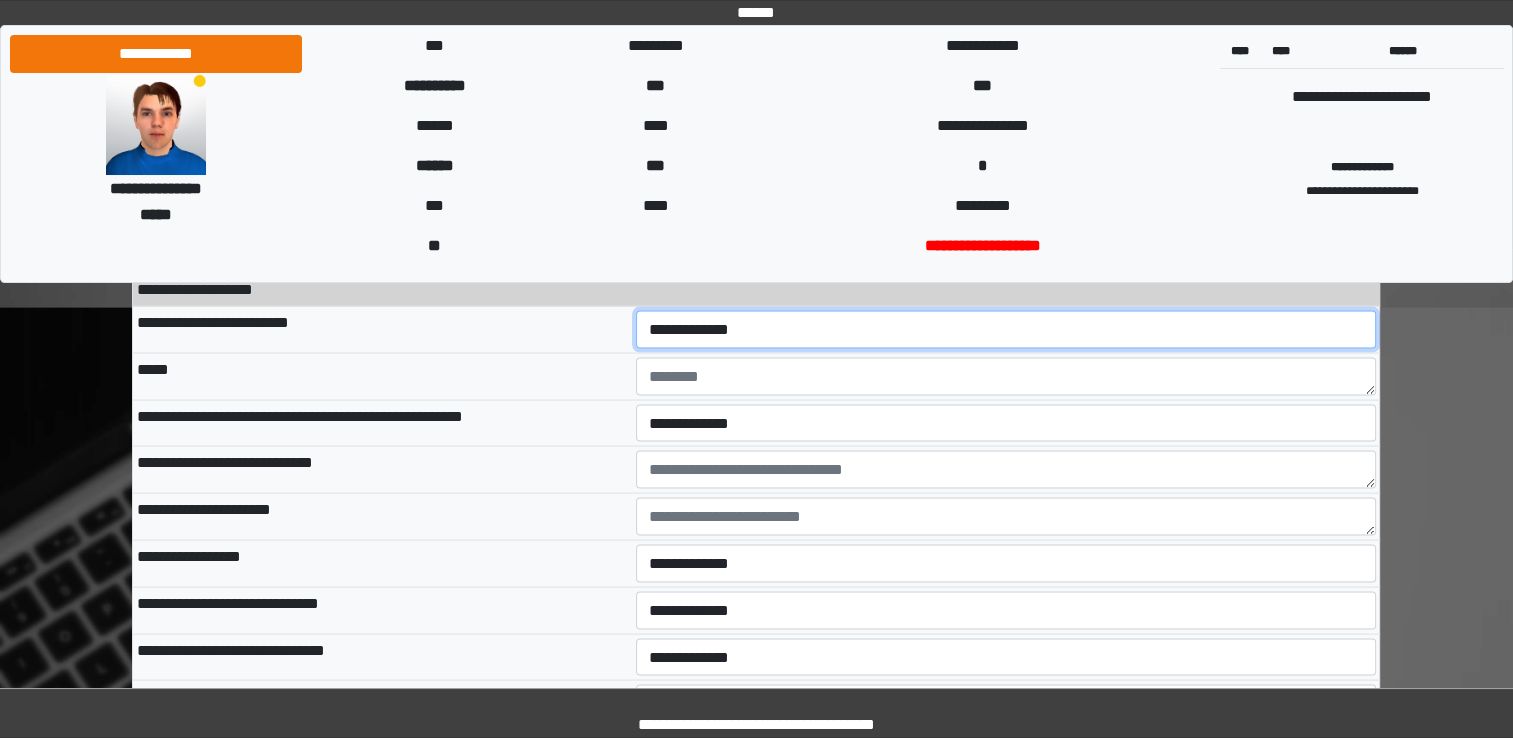 select on "*" 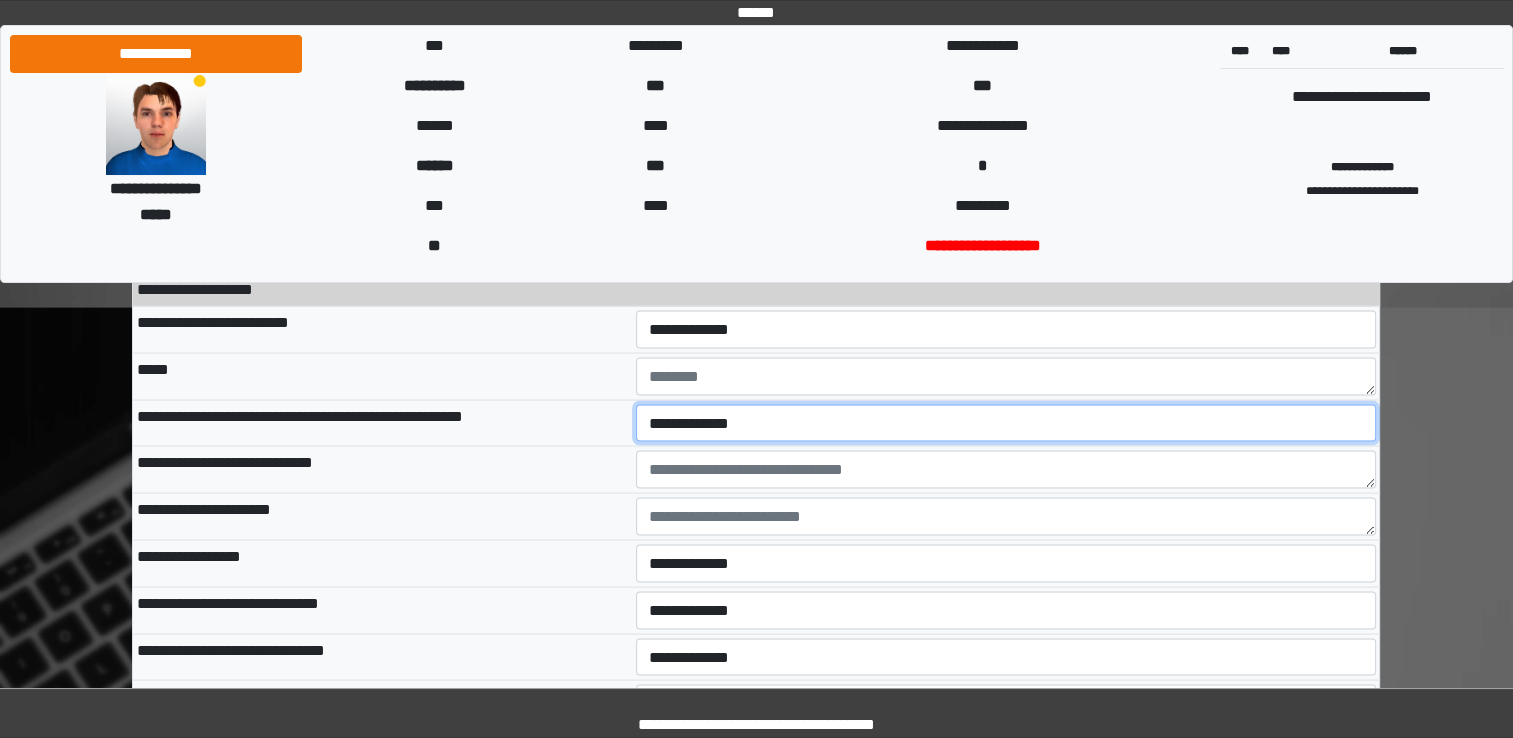 click on "**********" at bounding box center [1006, 423] 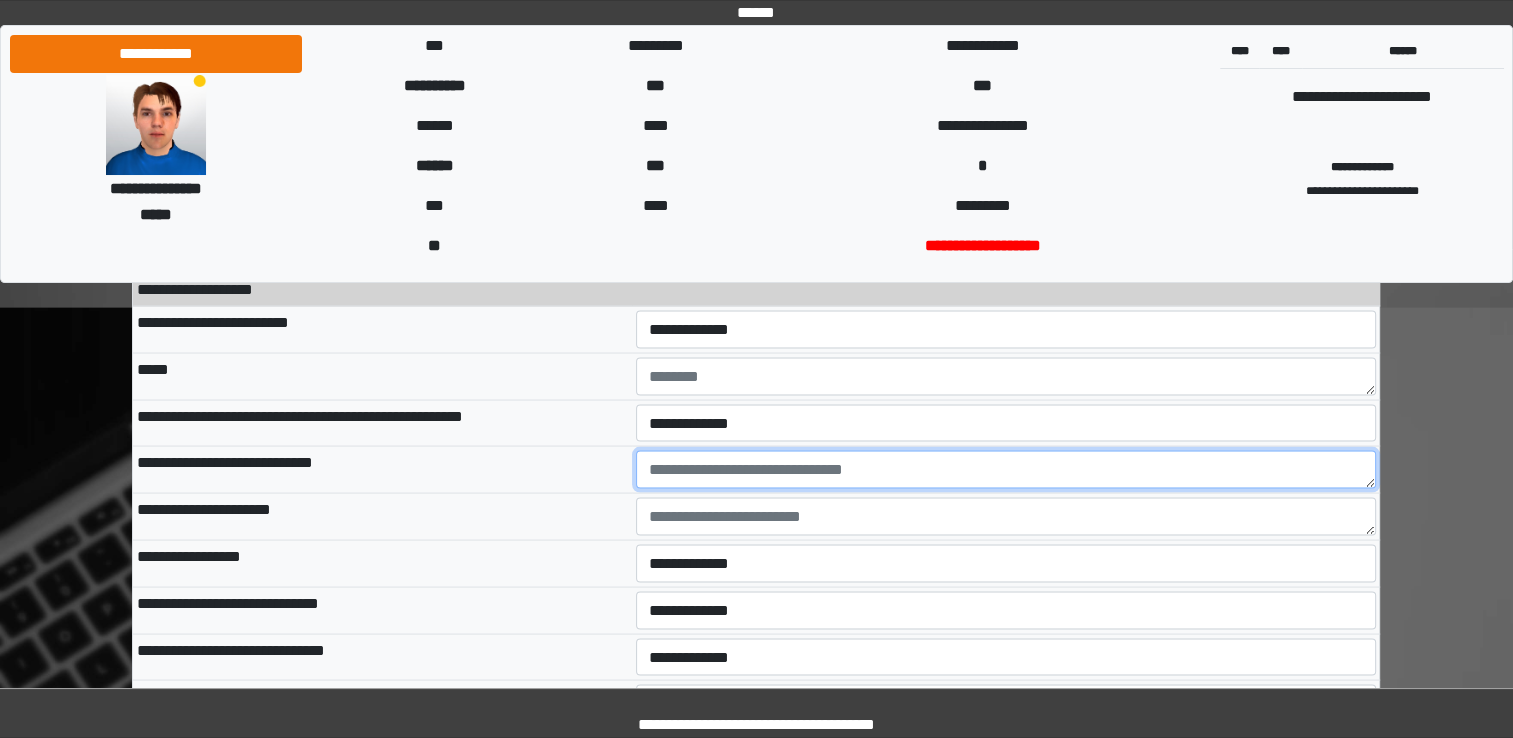 click at bounding box center (1006, 469) 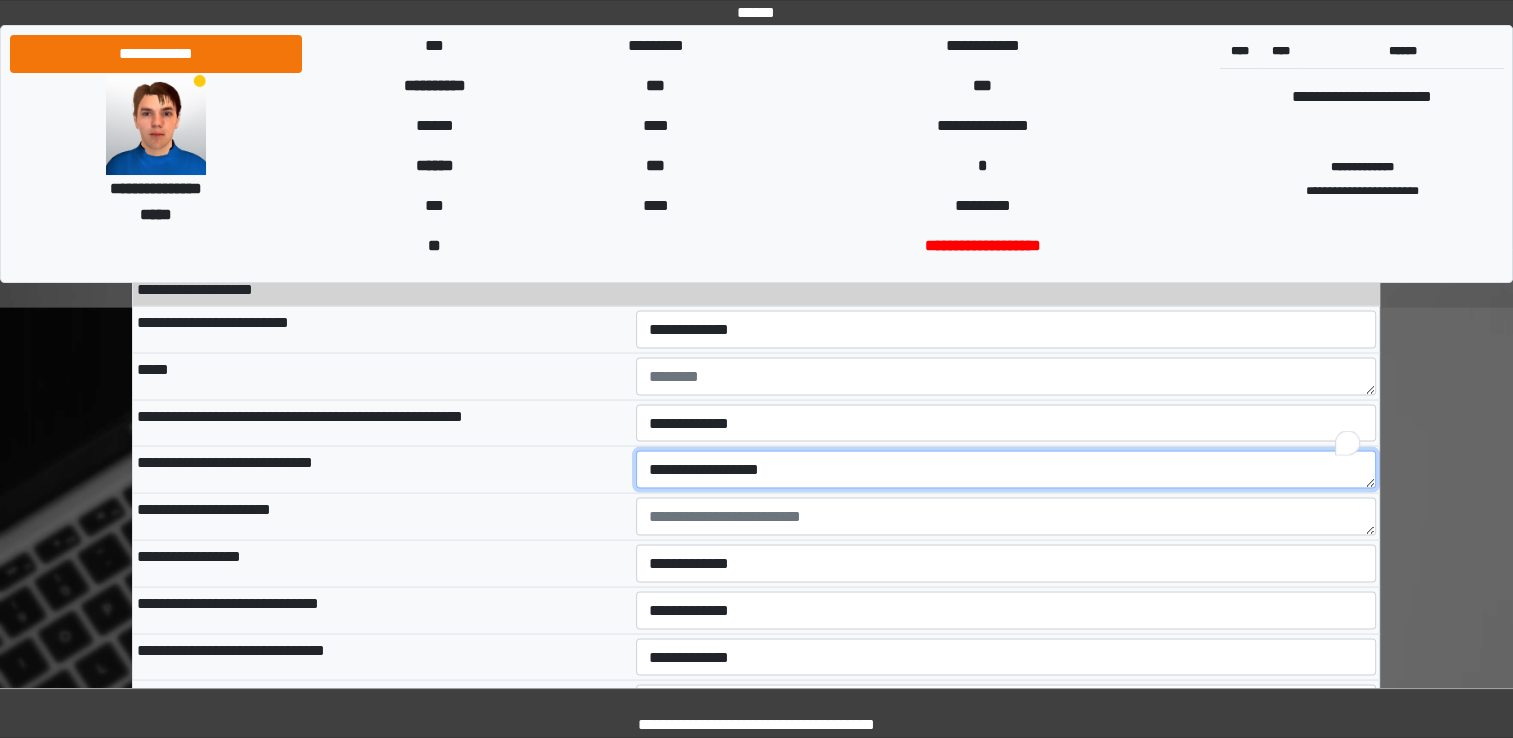 type on "**********" 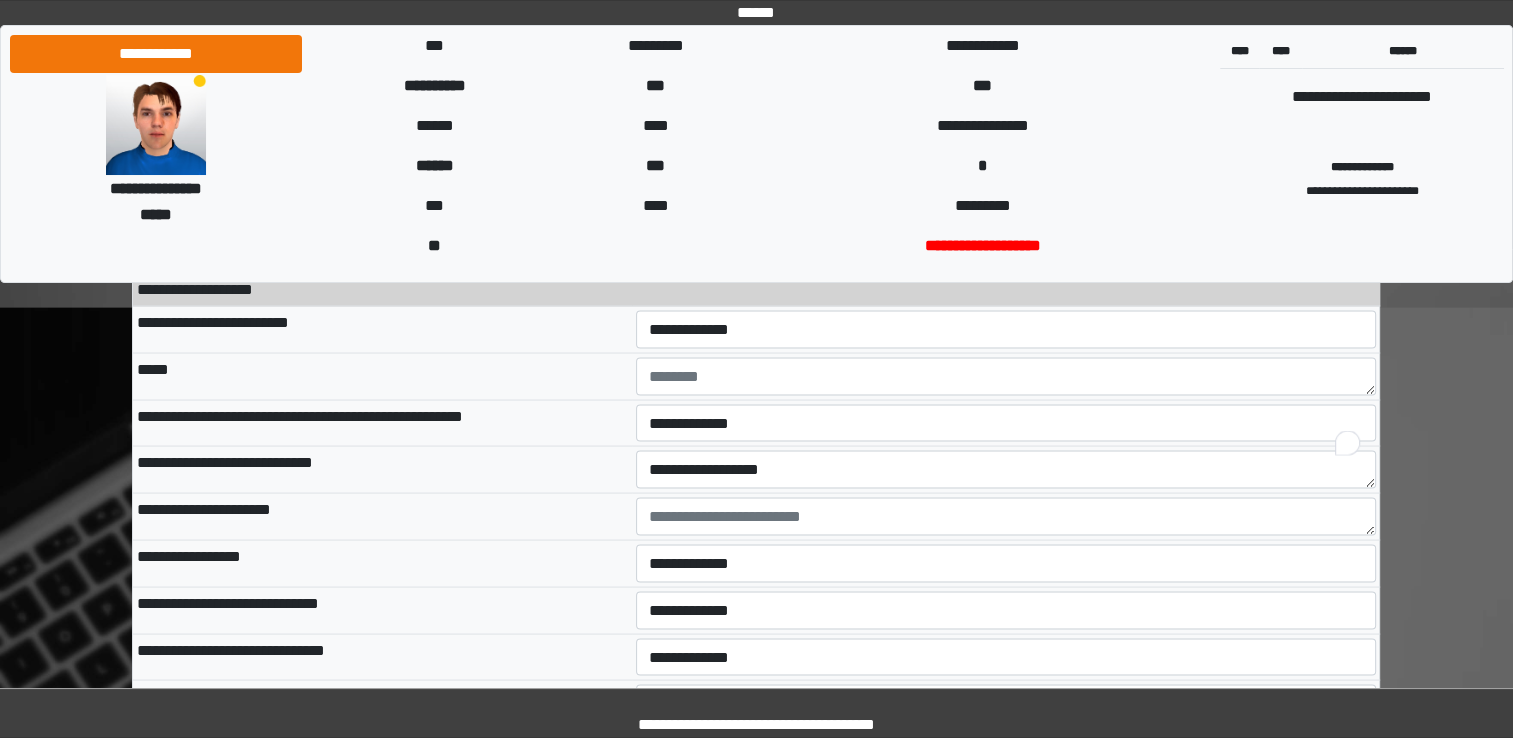 click on "**********" at bounding box center (382, 516) 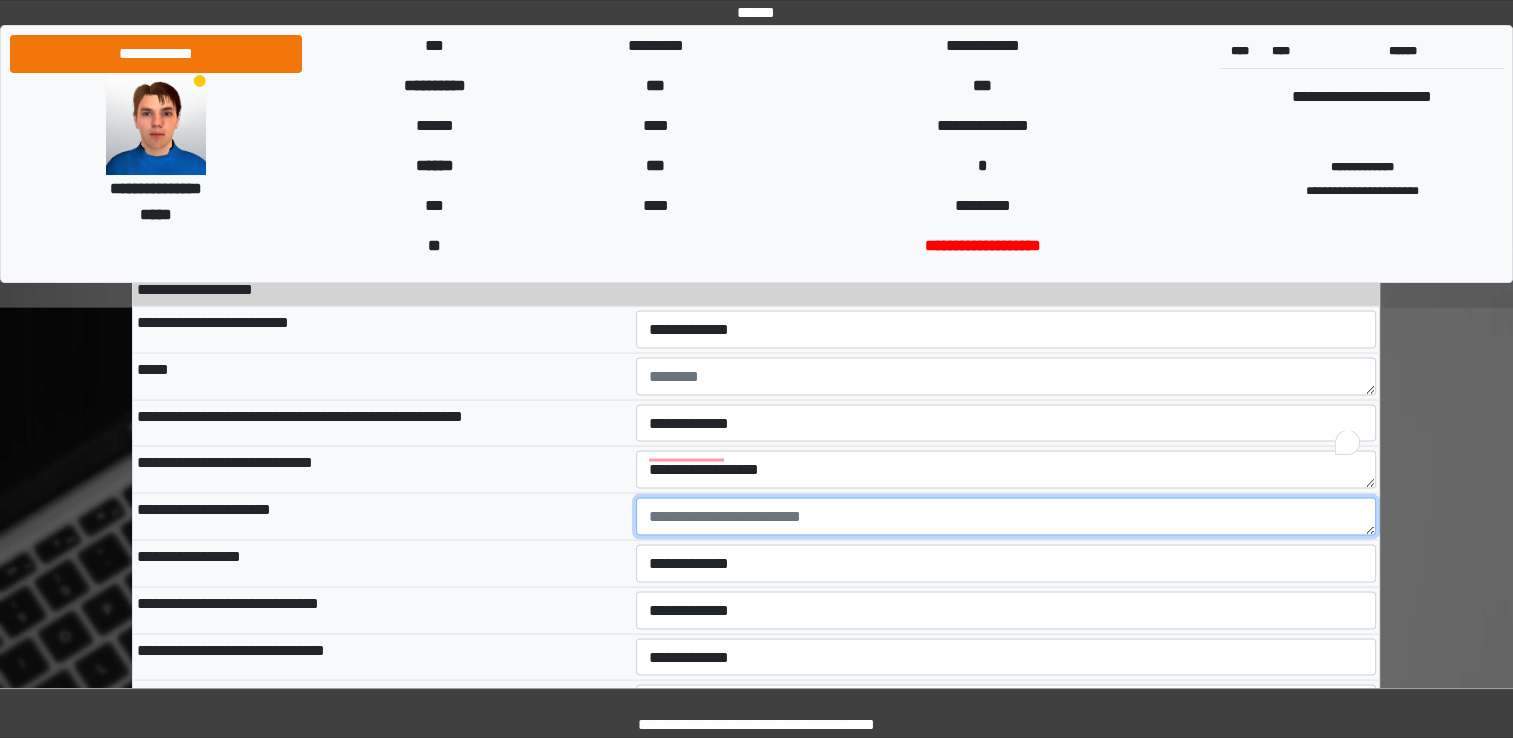 click at bounding box center [1006, 516] 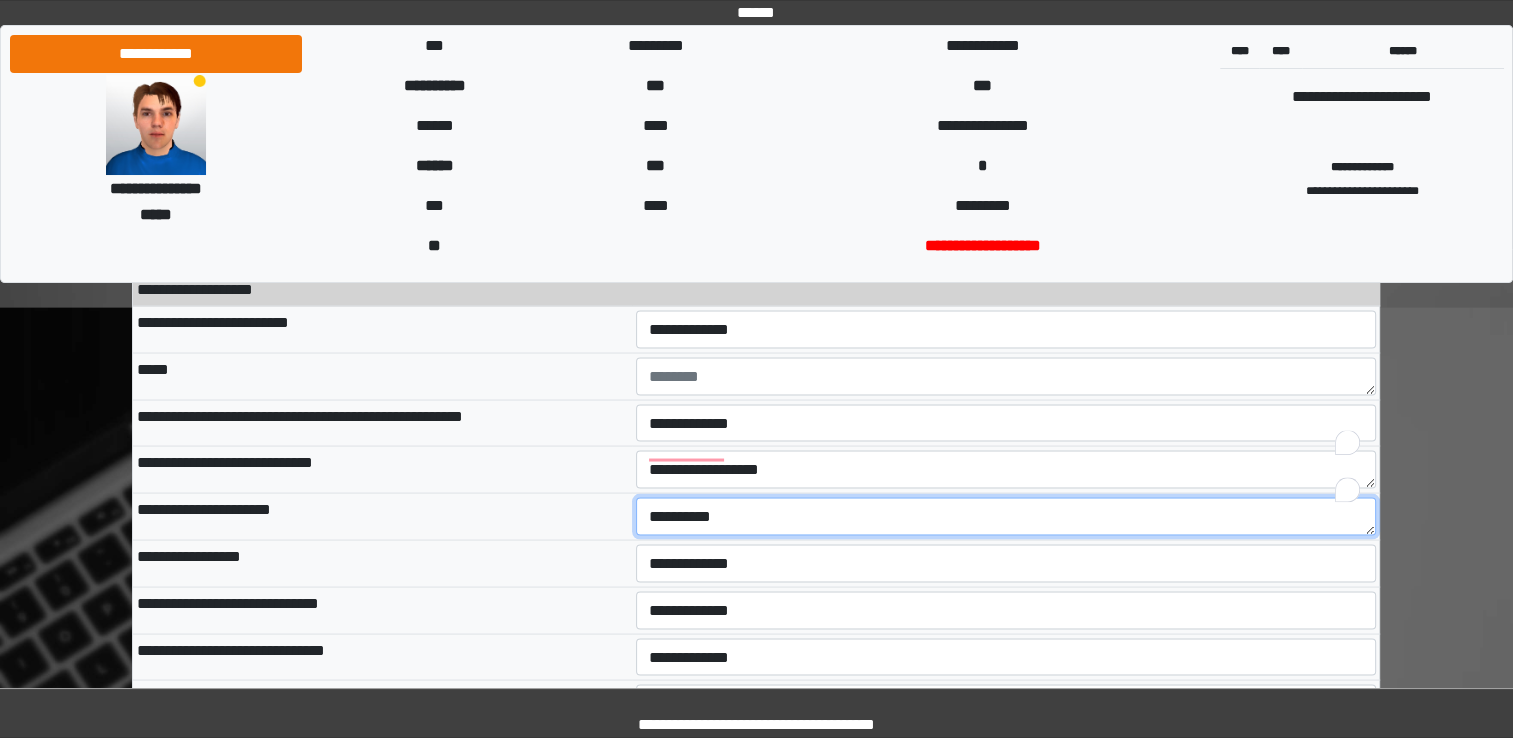 type on "**********" 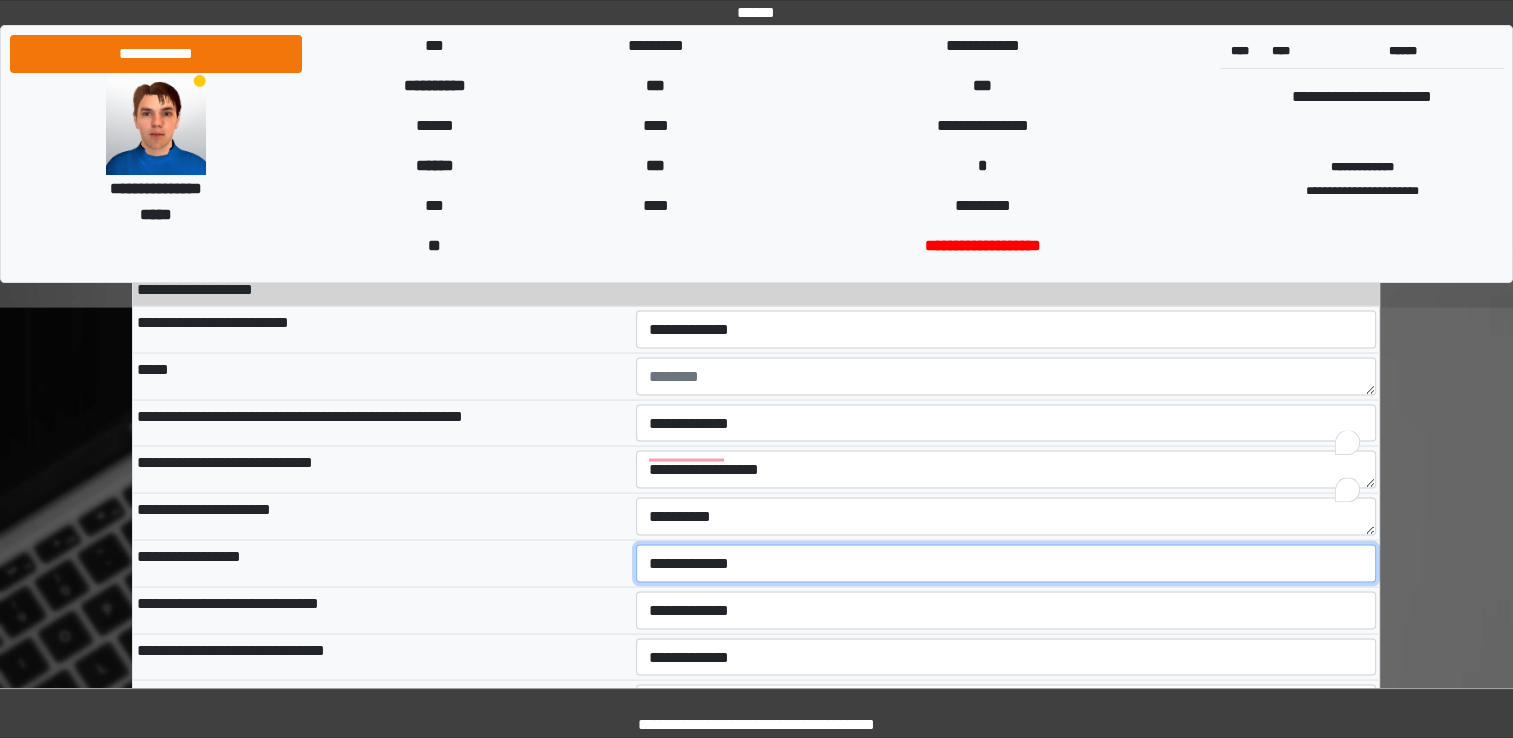click on "**********" at bounding box center (1006, 563) 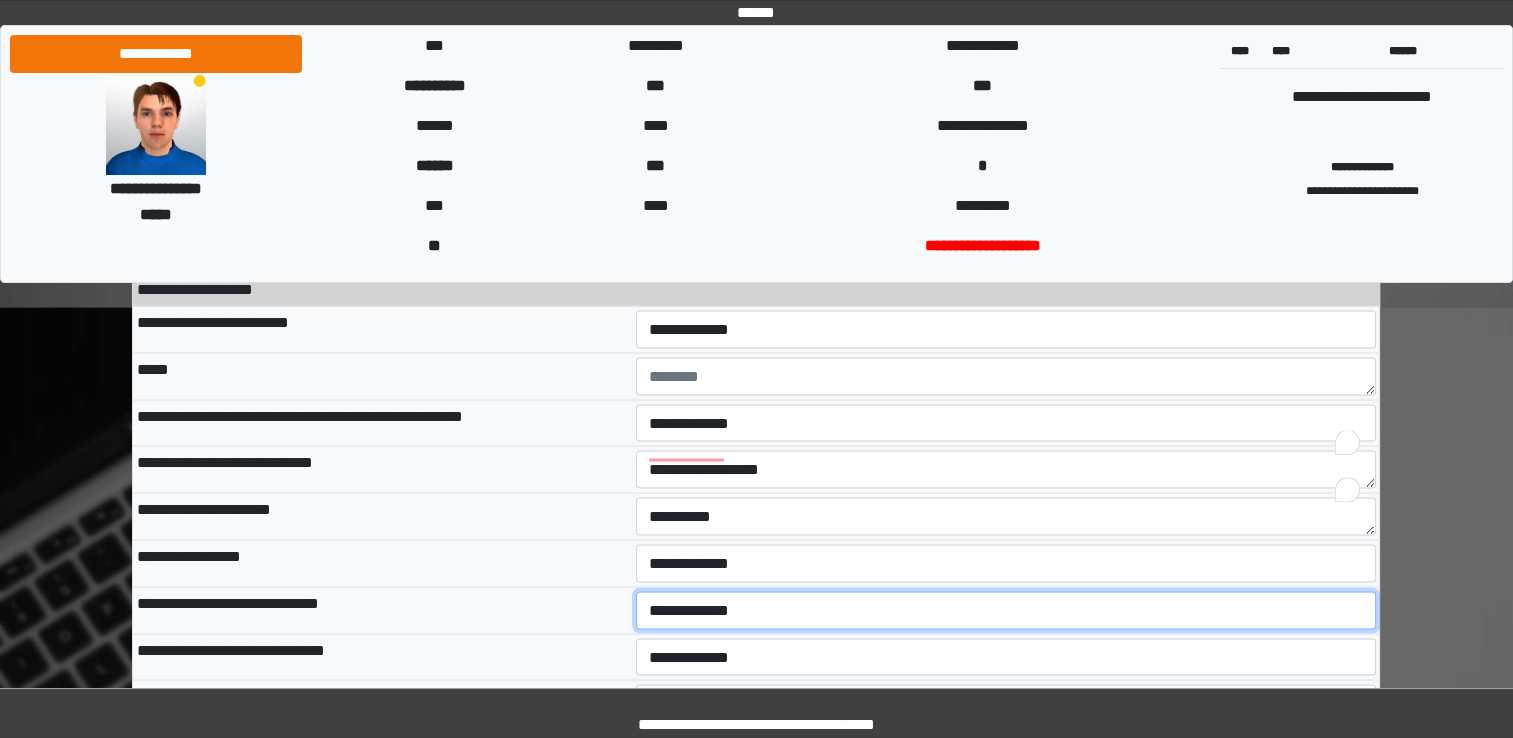 click on "**********" at bounding box center (1006, 610) 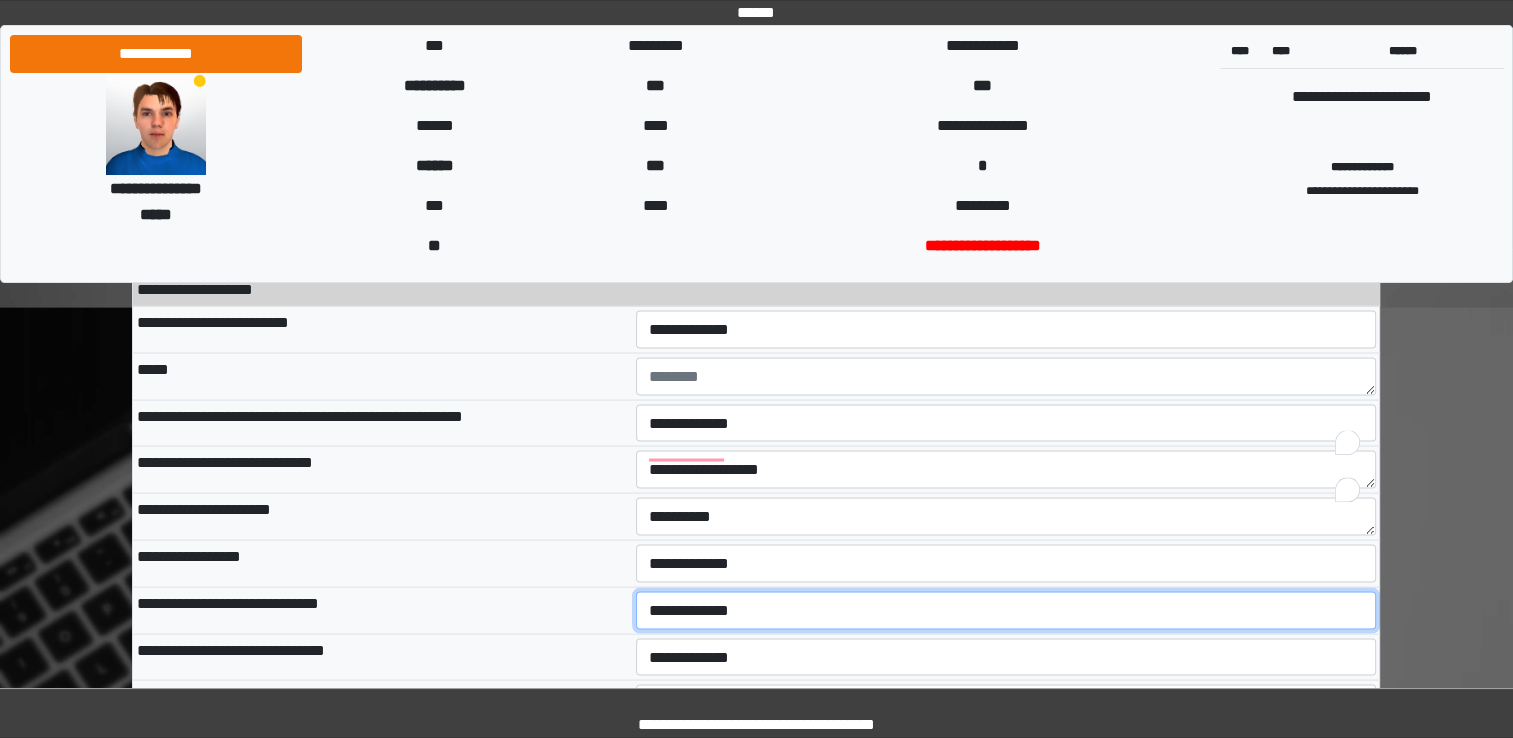 select on "*" 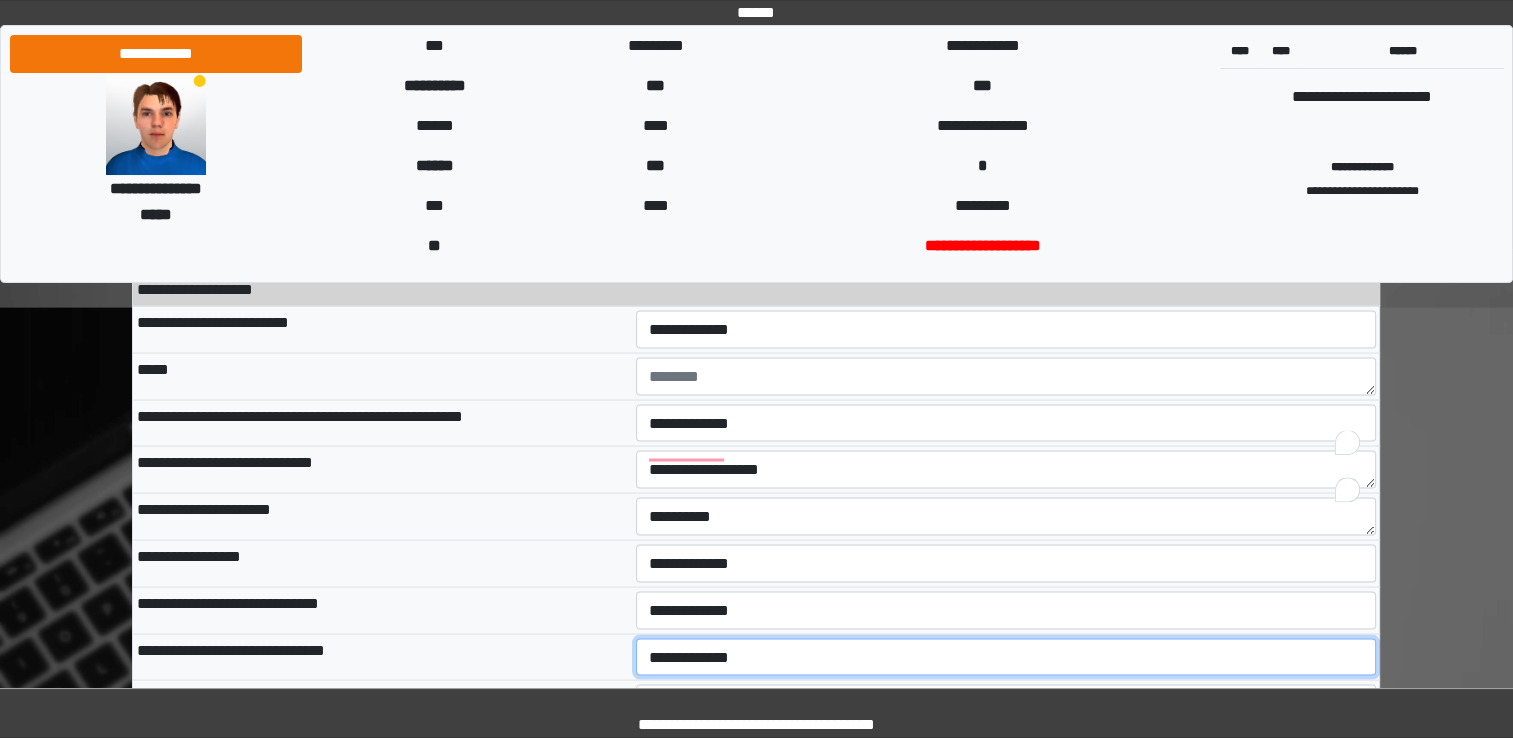 click on "**********" at bounding box center [1006, 657] 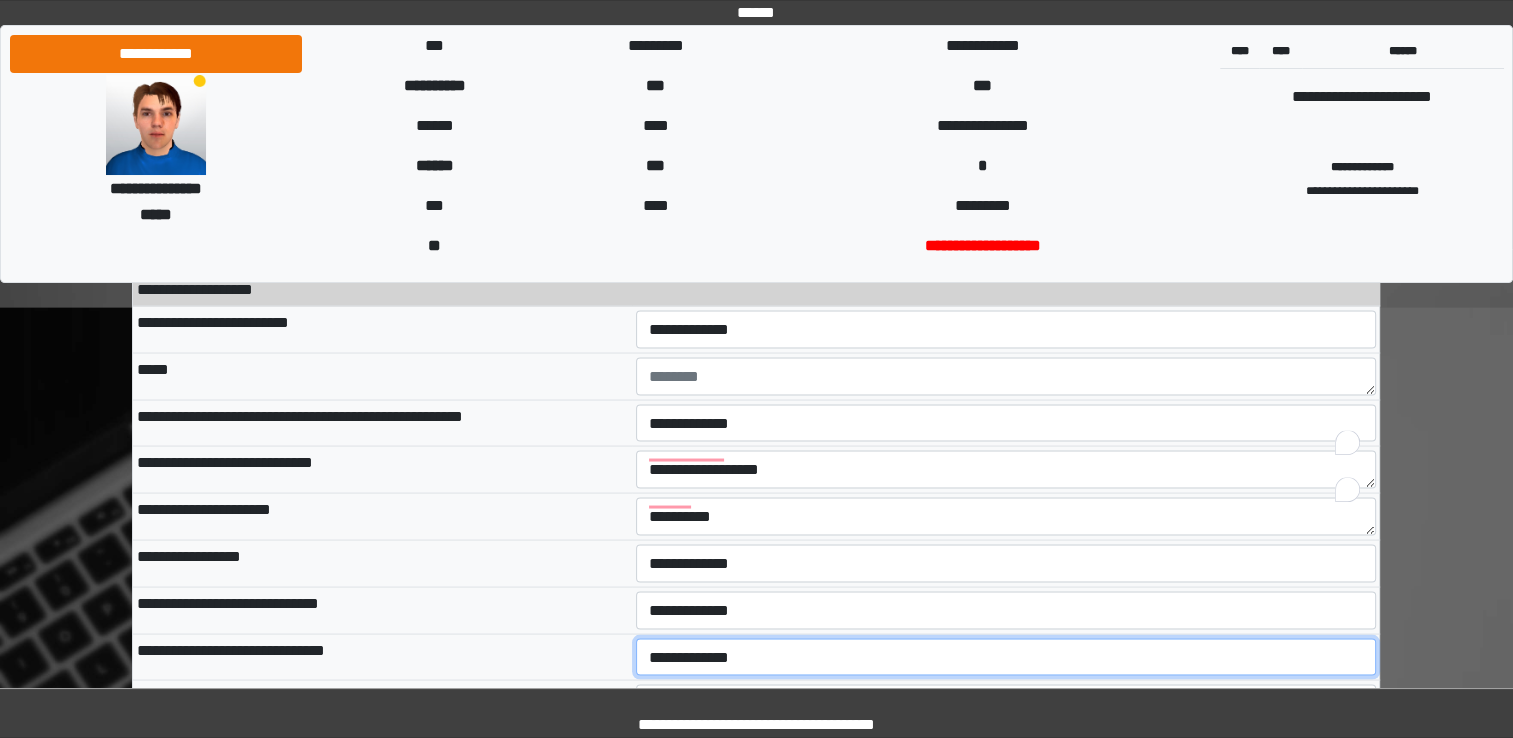 select on "*" 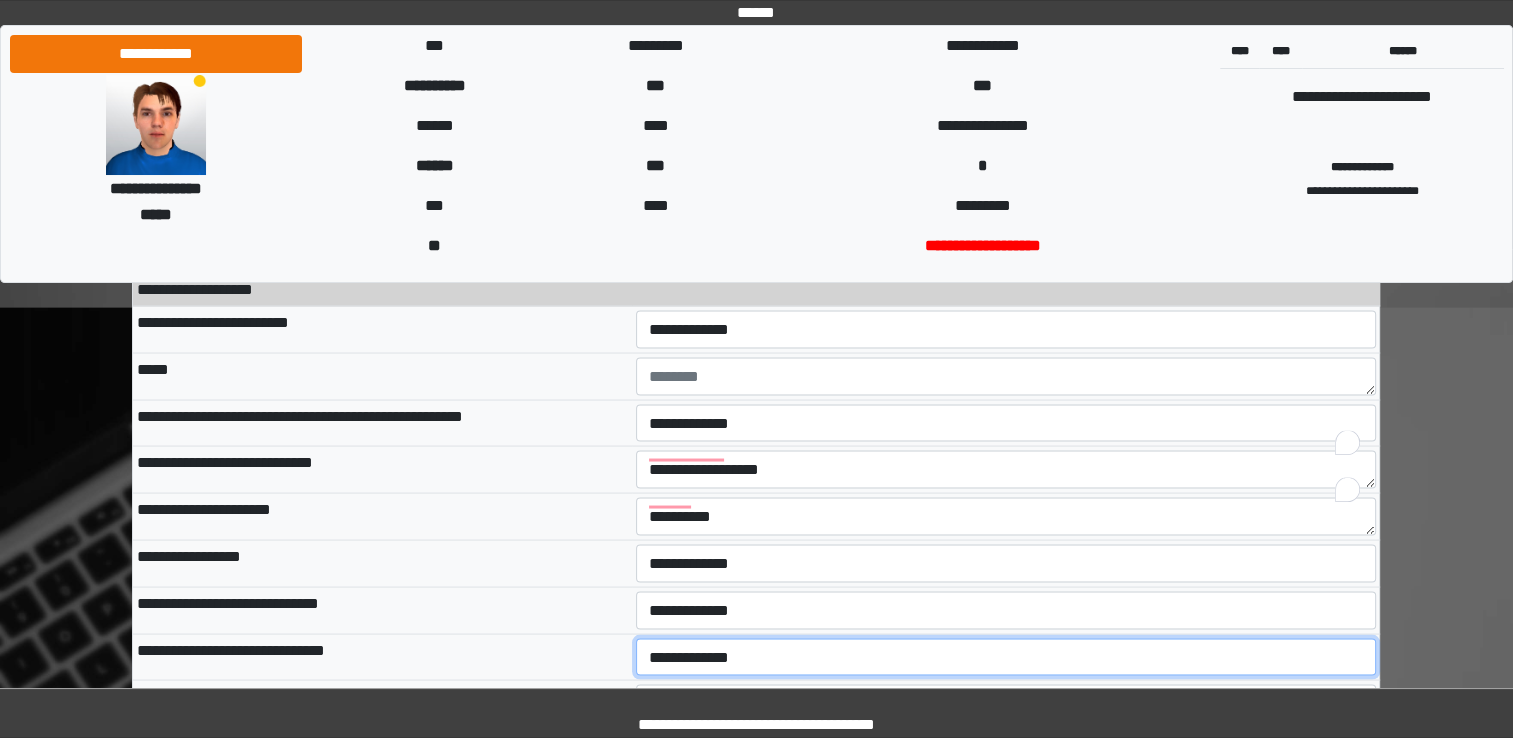 click on "**********" at bounding box center (1006, 657) 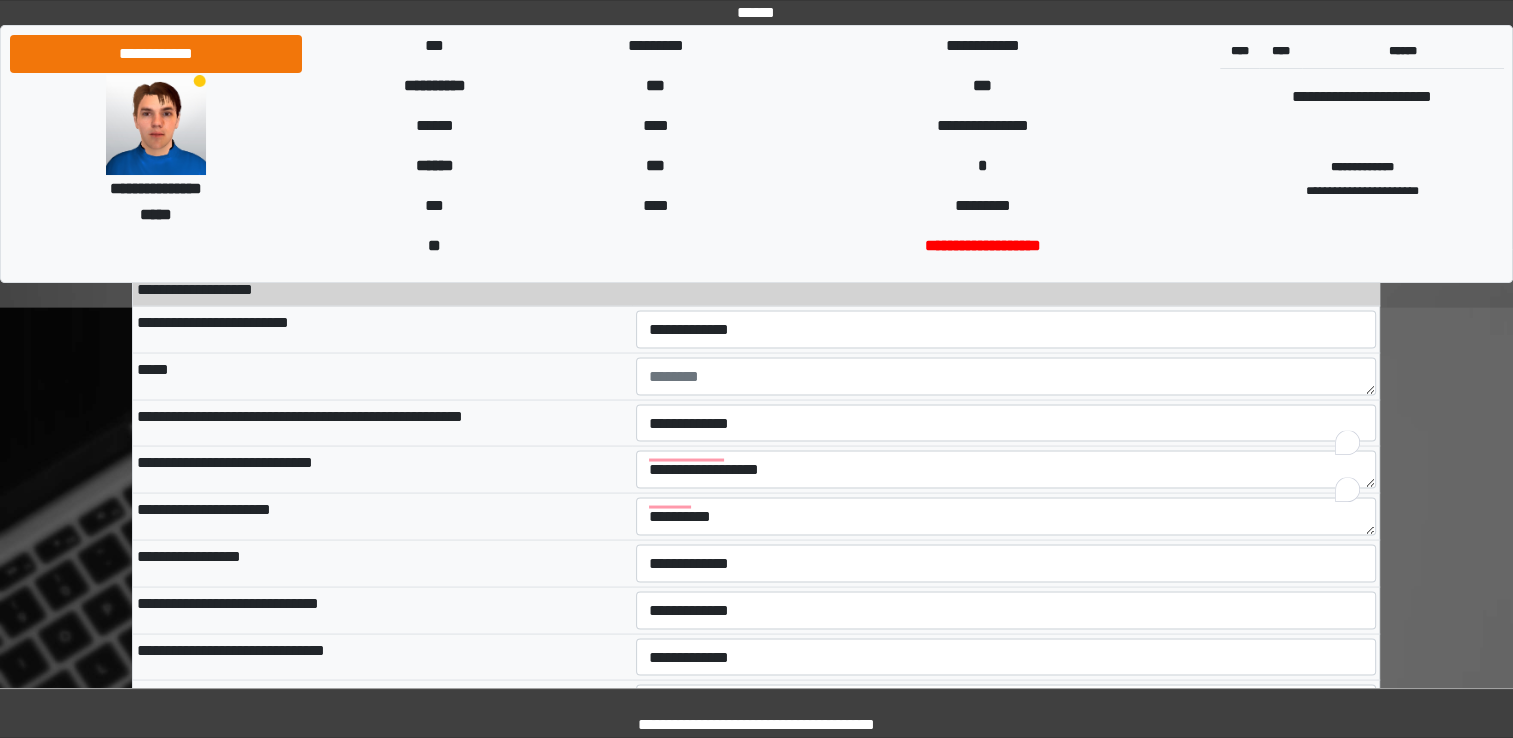 click on "**********" at bounding box center (382, 703) 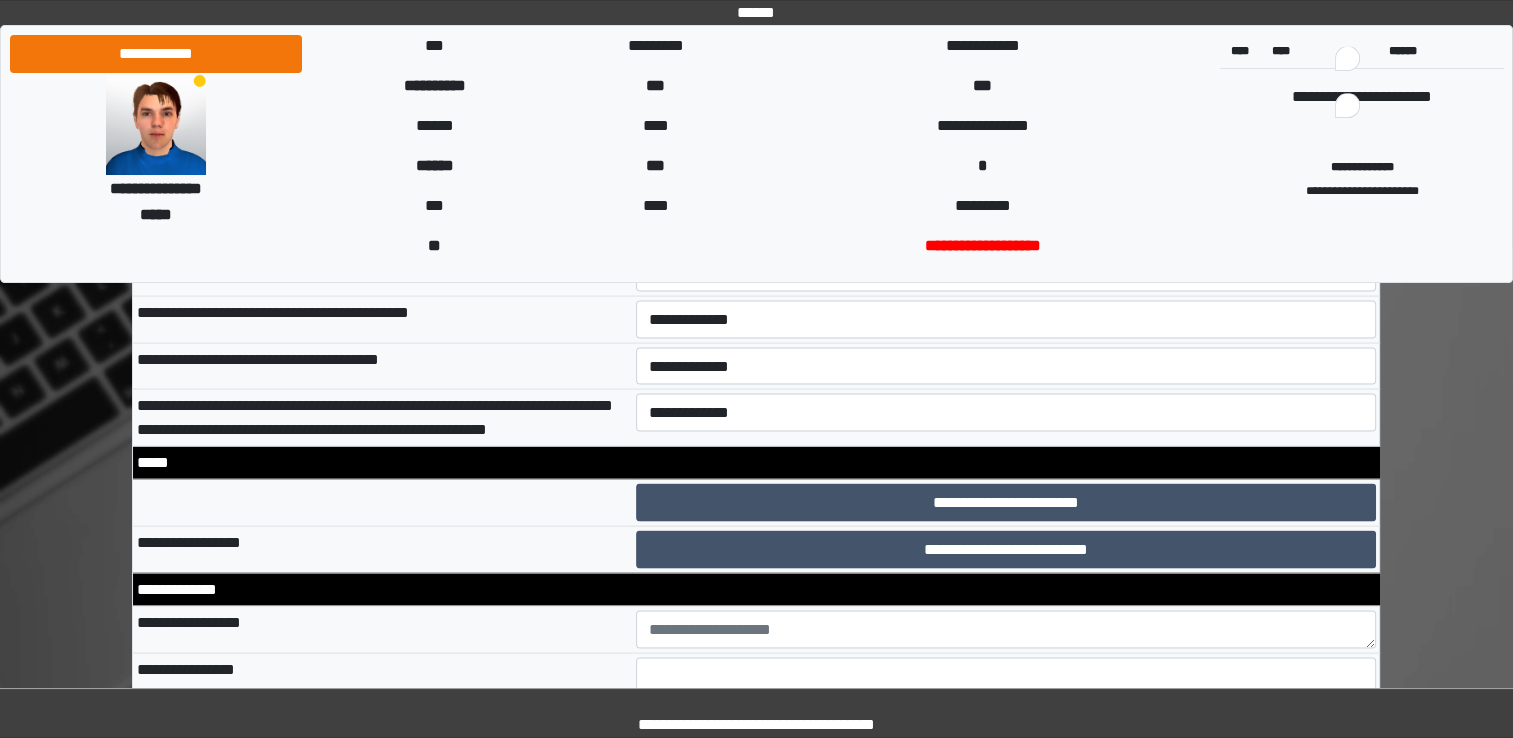 scroll, scrollTop: 11565, scrollLeft: 0, axis: vertical 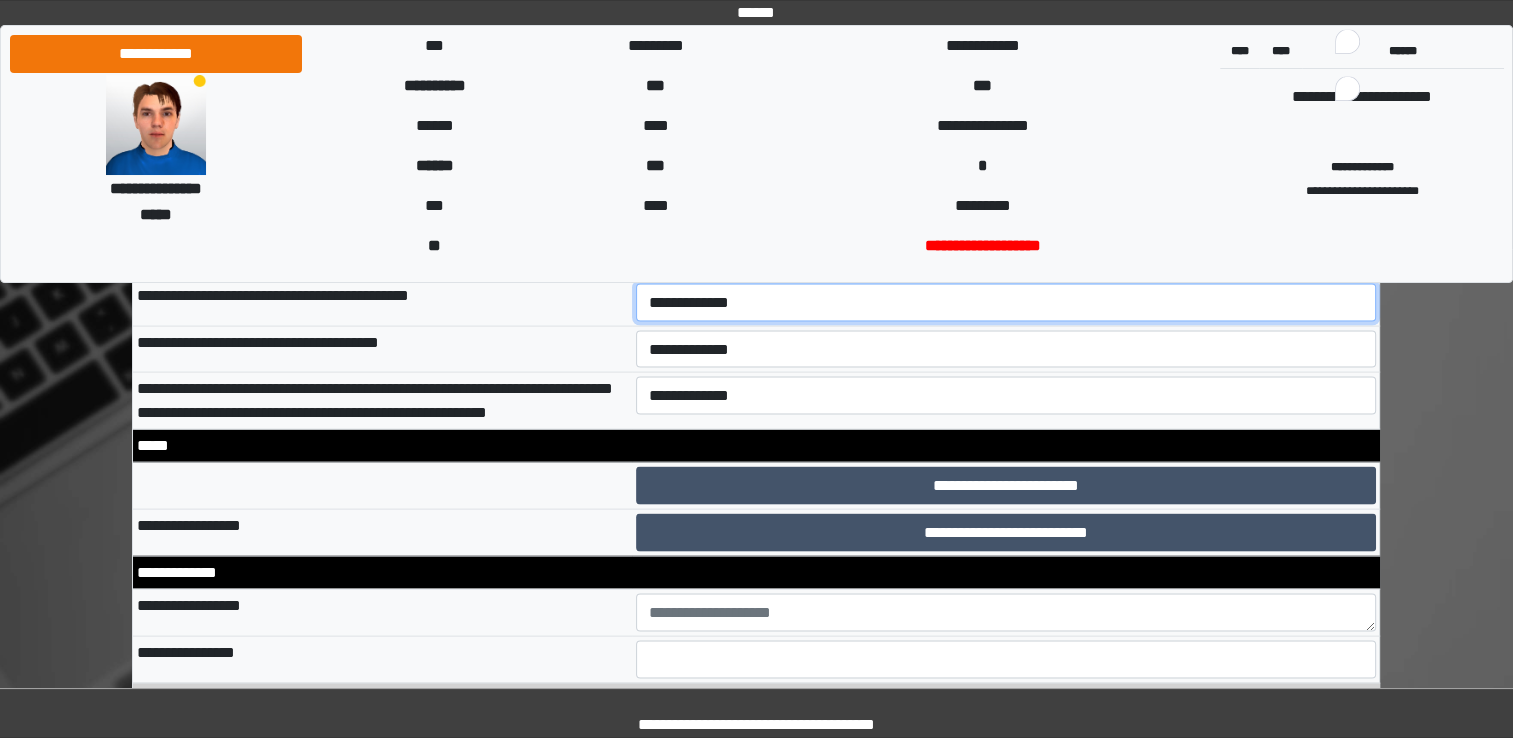 click on "**********" at bounding box center (1006, 303) 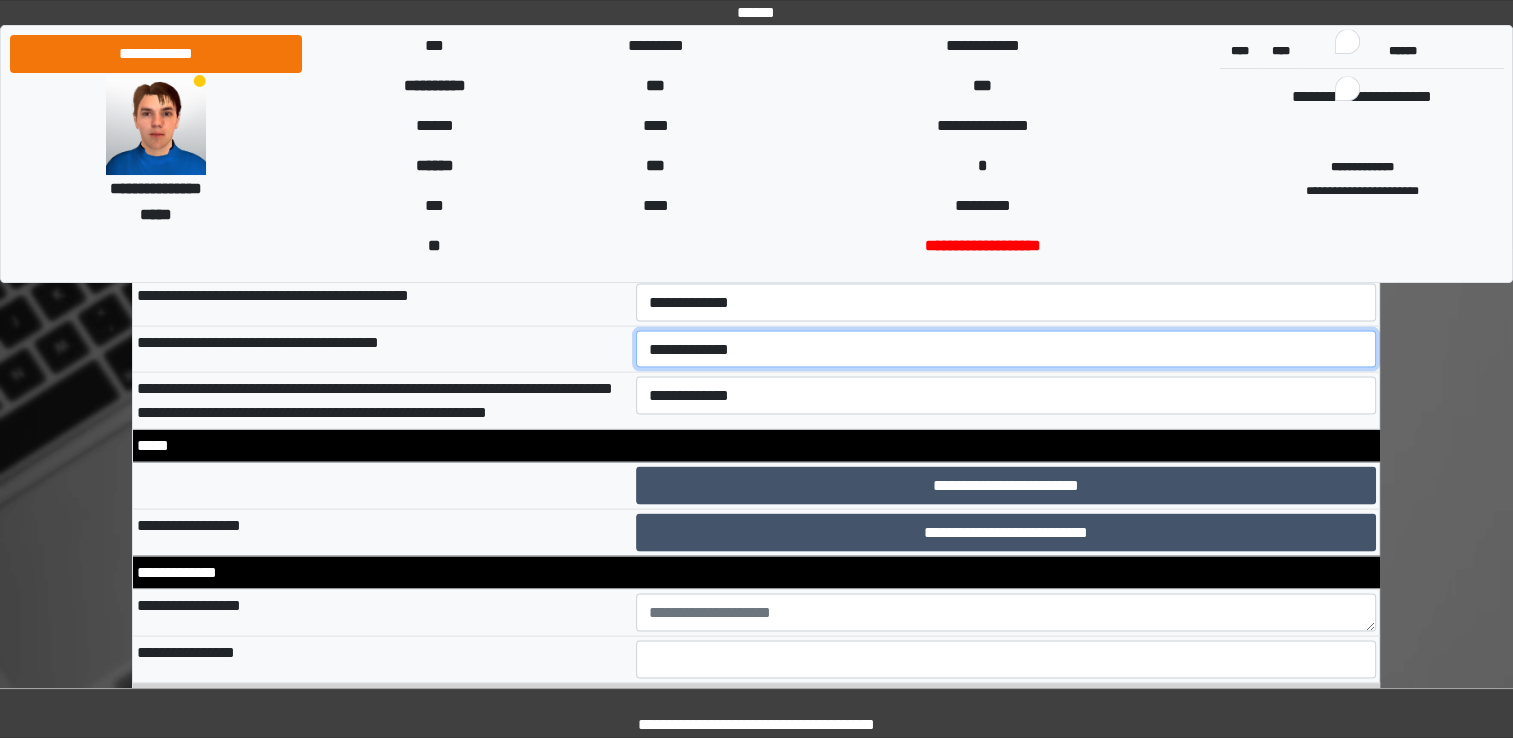 drag, startPoint x: 700, startPoint y: 342, endPoint x: 663, endPoint y: 322, distance: 42.059483 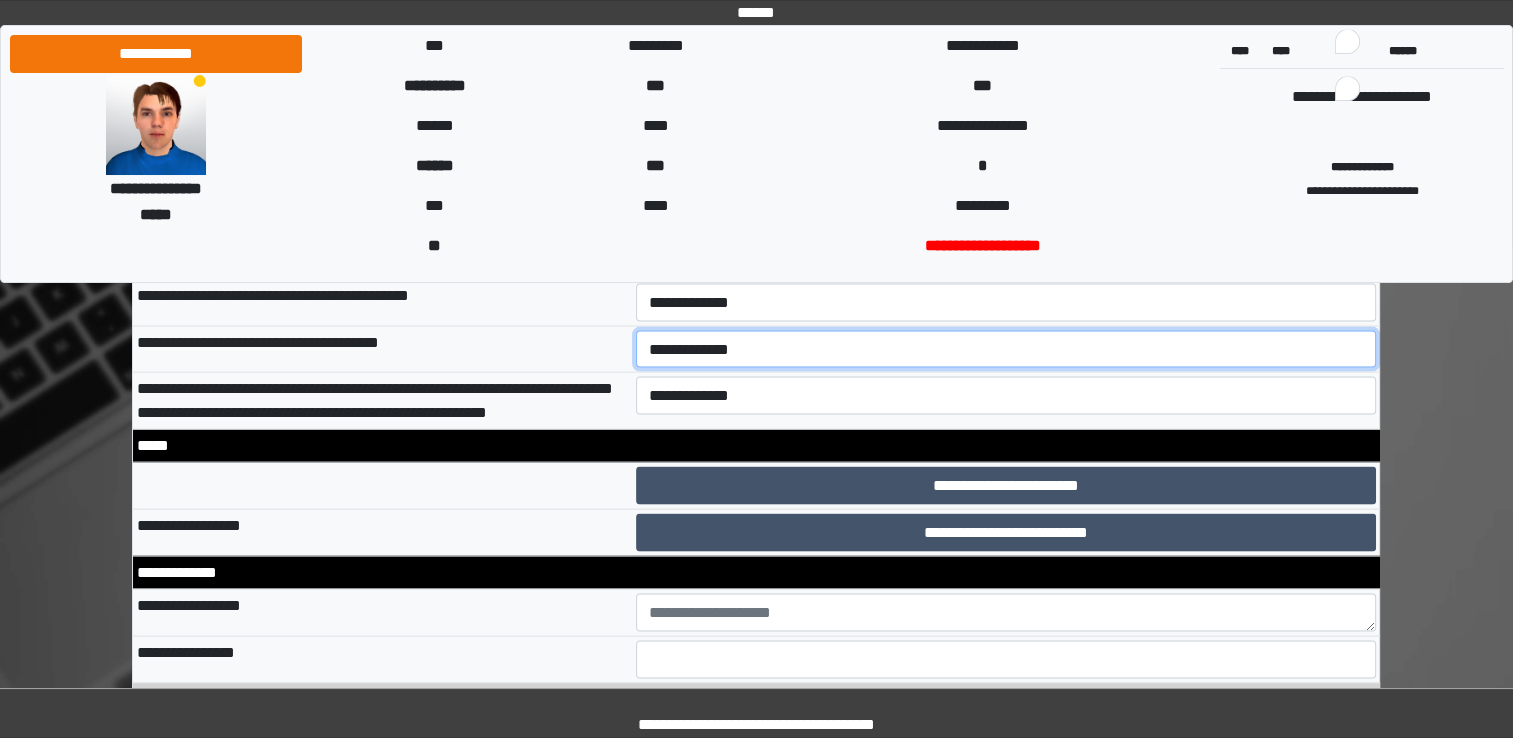 click on "**********" at bounding box center [1006, 350] 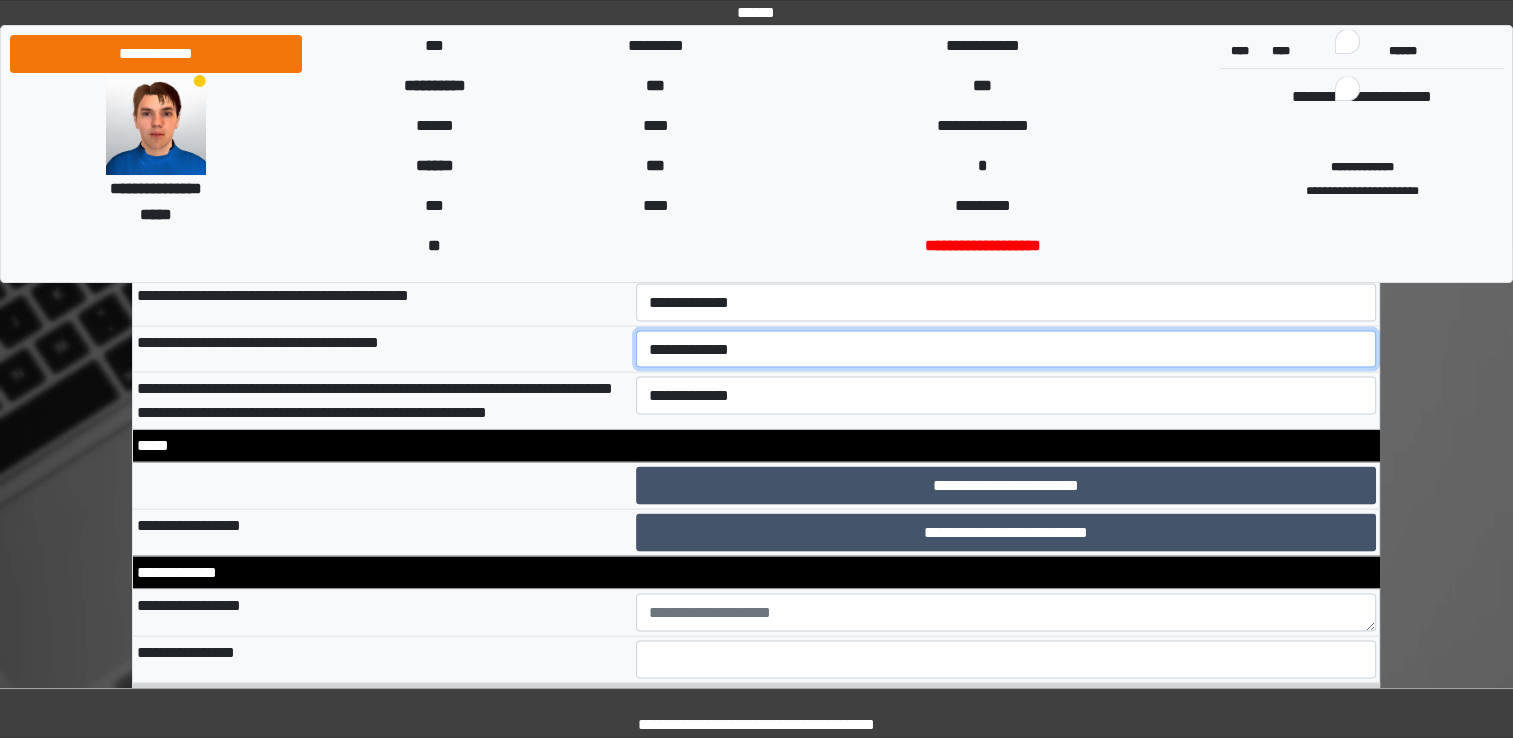 select on "*" 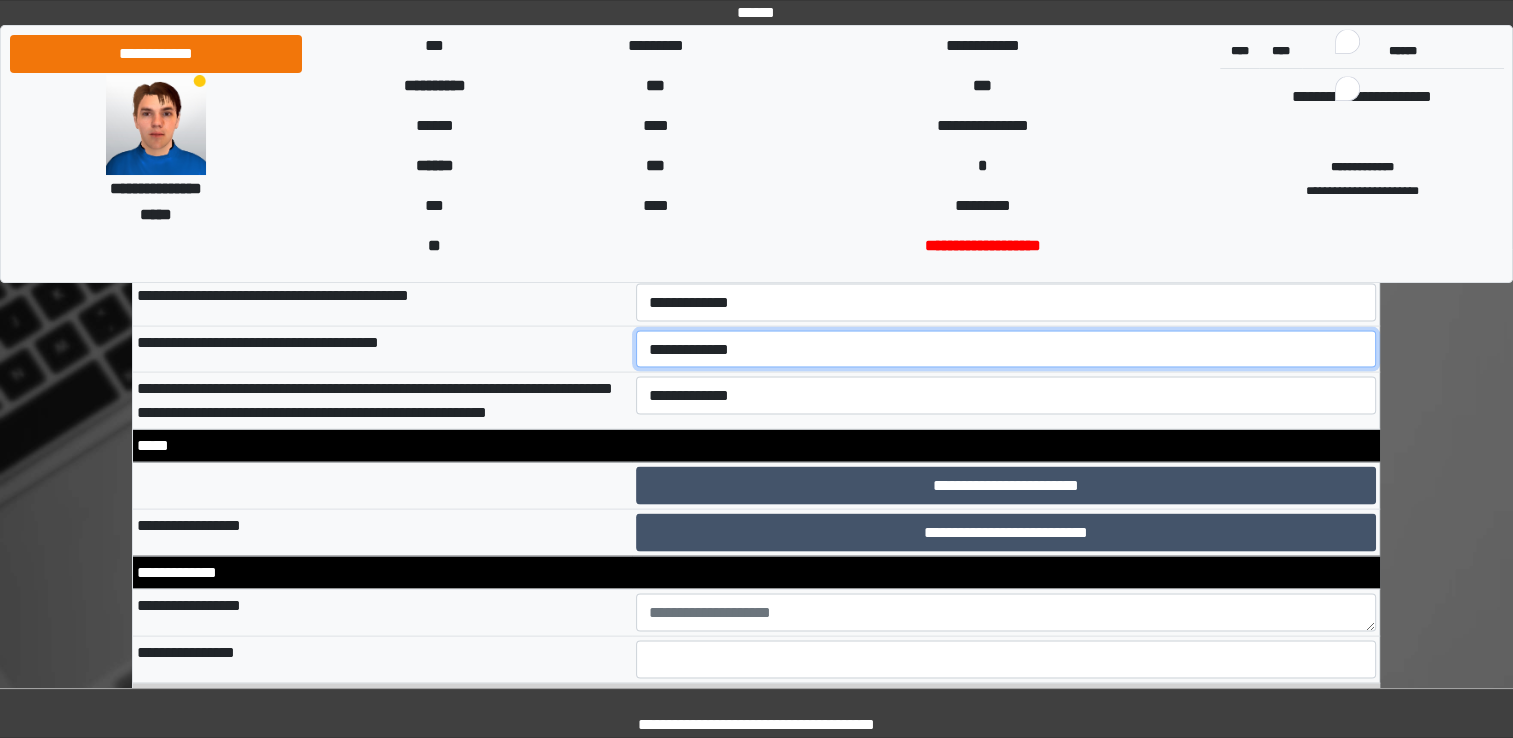 click on "**********" at bounding box center (1006, 350) 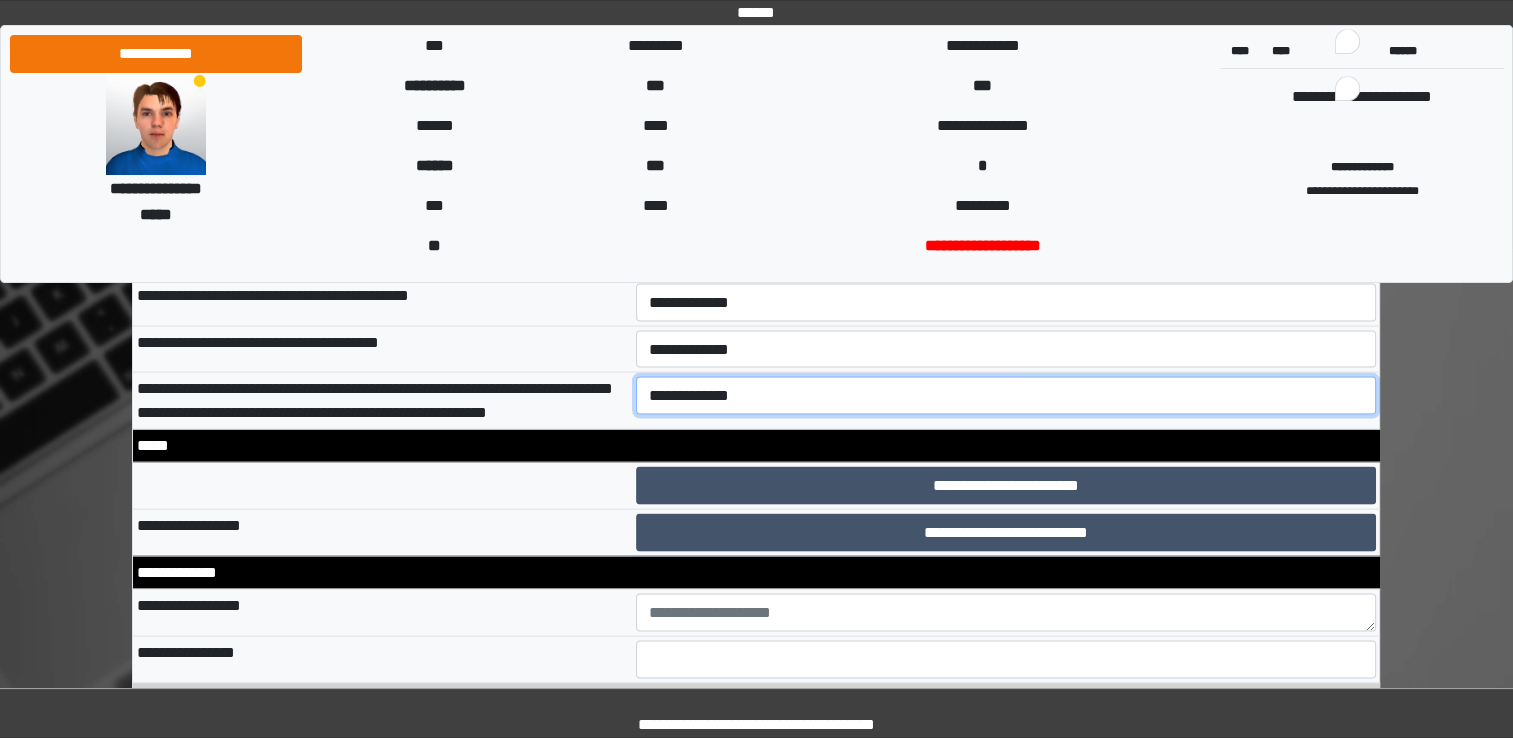 click on "**********" at bounding box center [1006, 396] 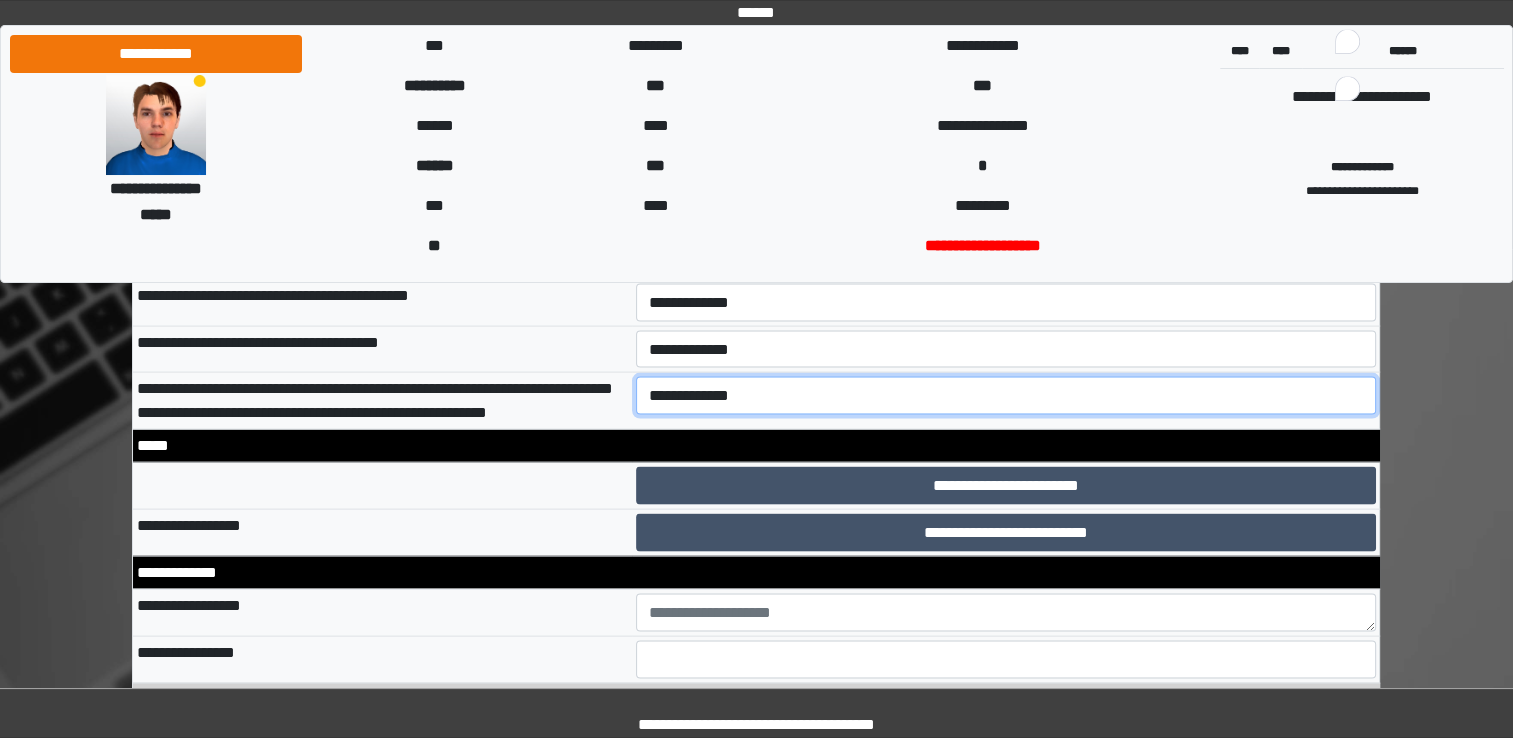 select on "*" 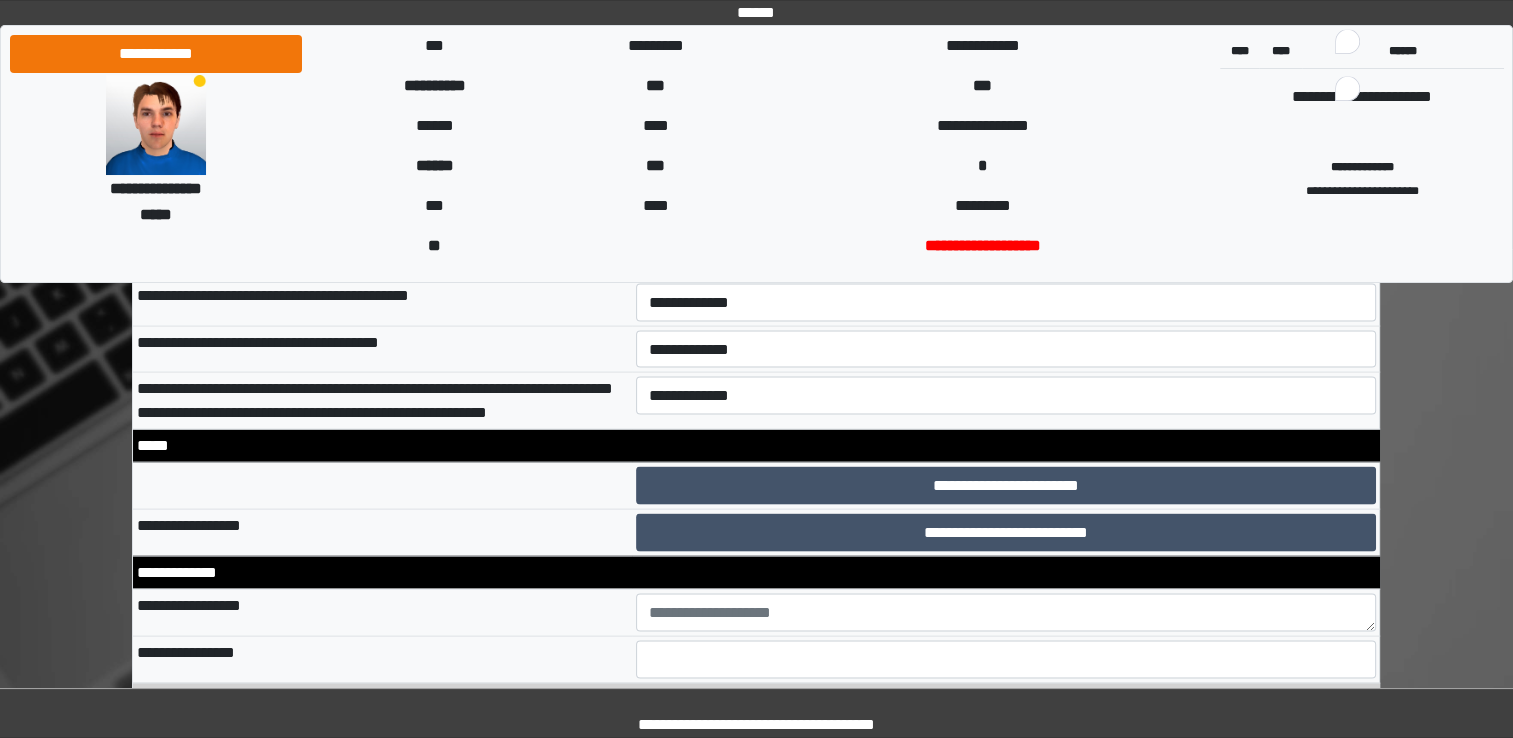 click at bounding box center [382, 486] 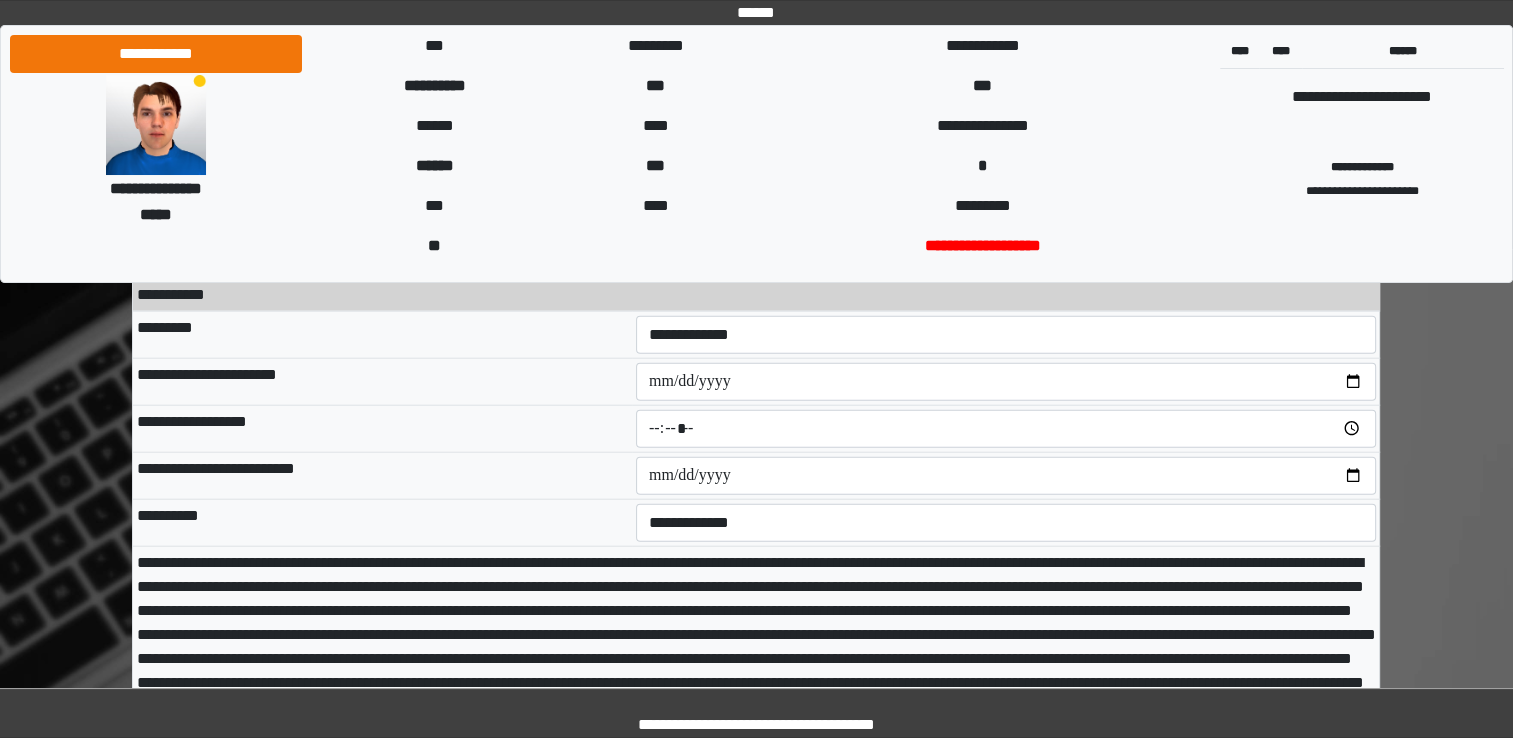 scroll, scrollTop: 12245, scrollLeft: 0, axis: vertical 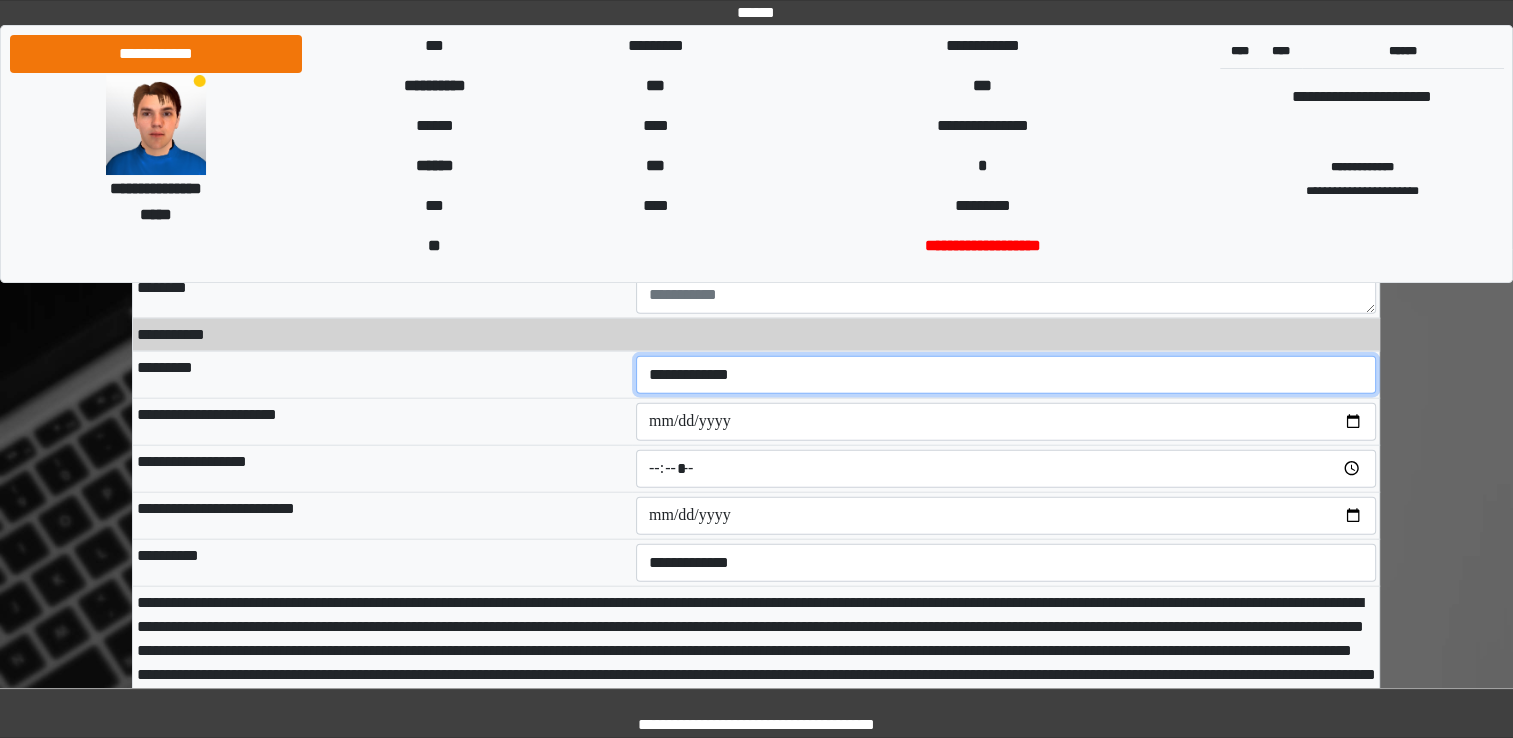 click on "**********" at bounding box center [1006, 375] 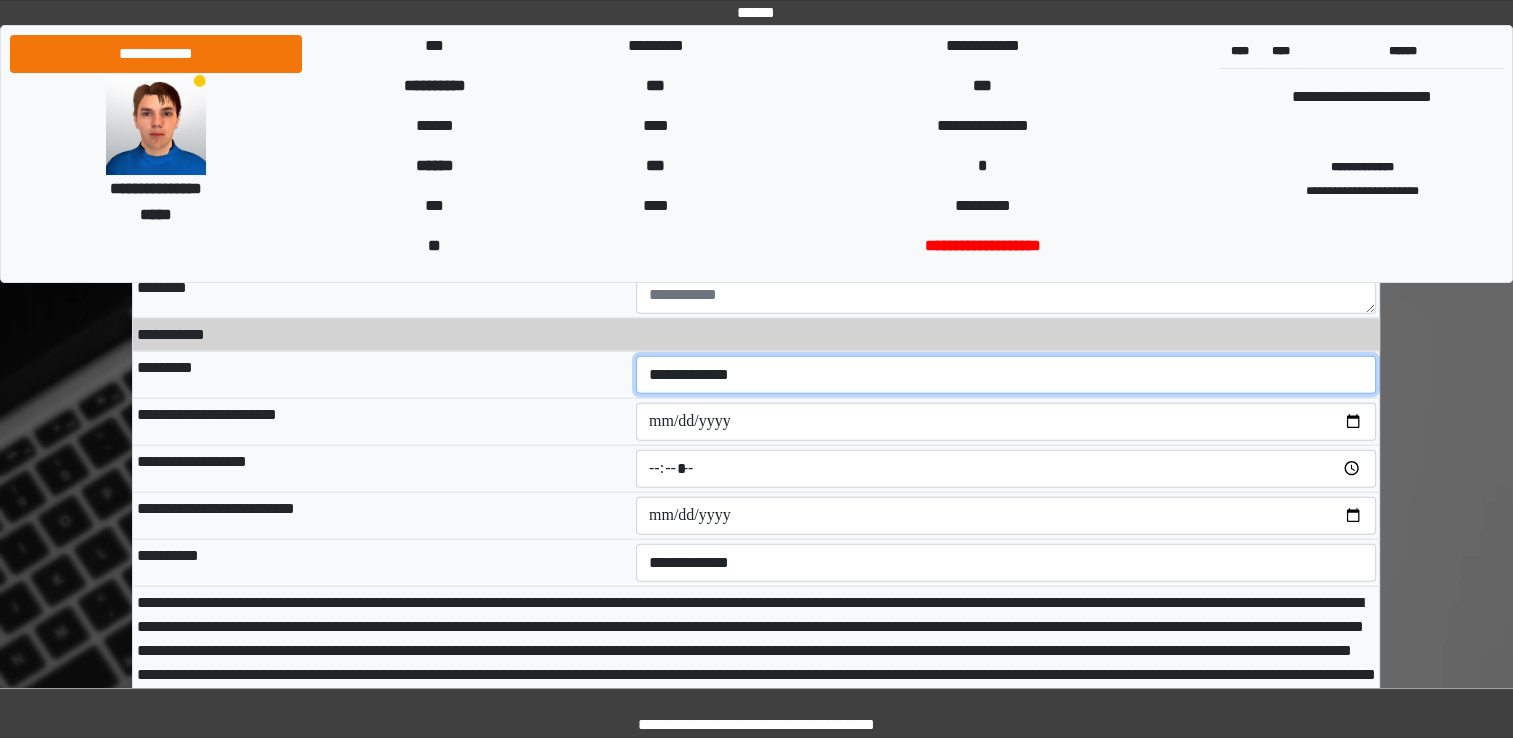 select on "**" 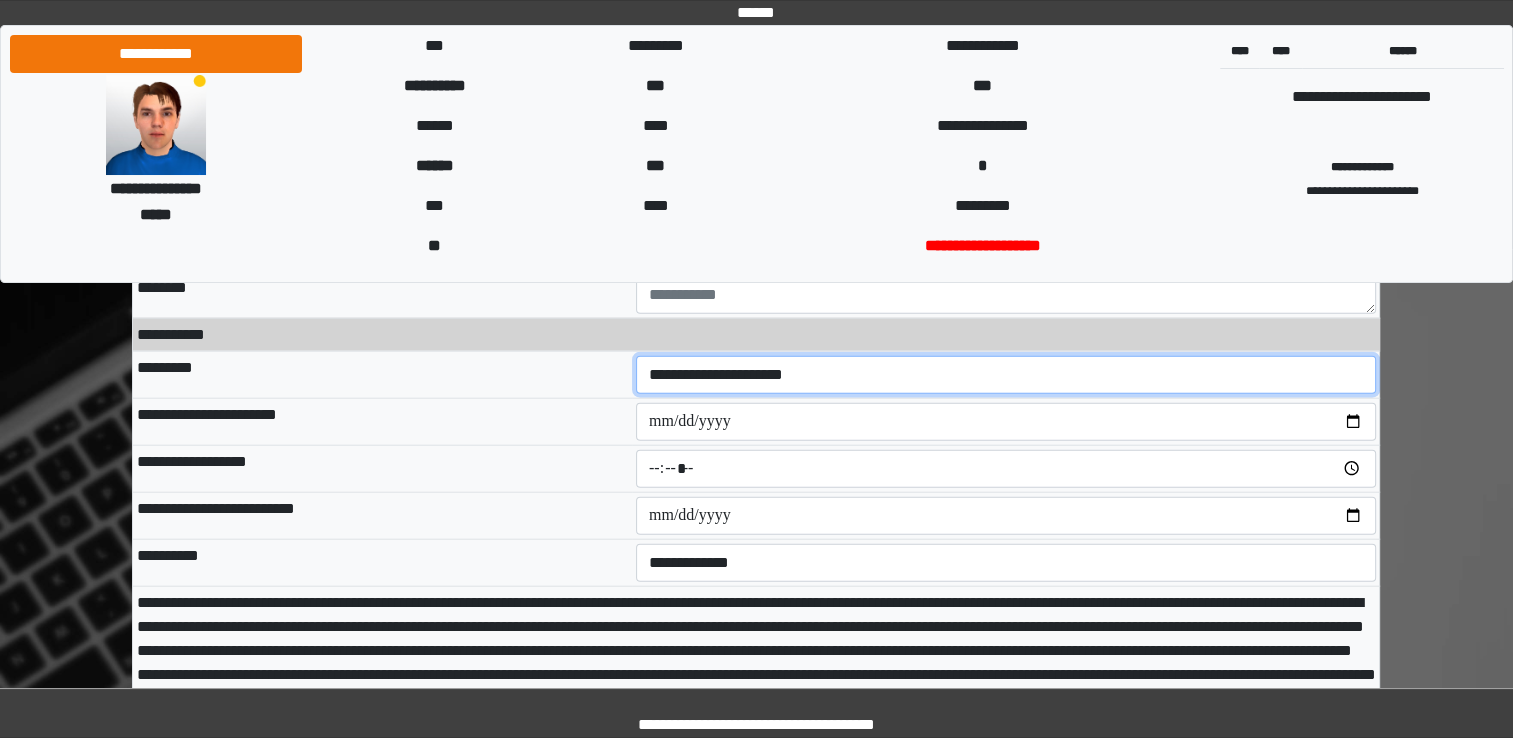 click on "**********" at bounding box center [1006, 375] 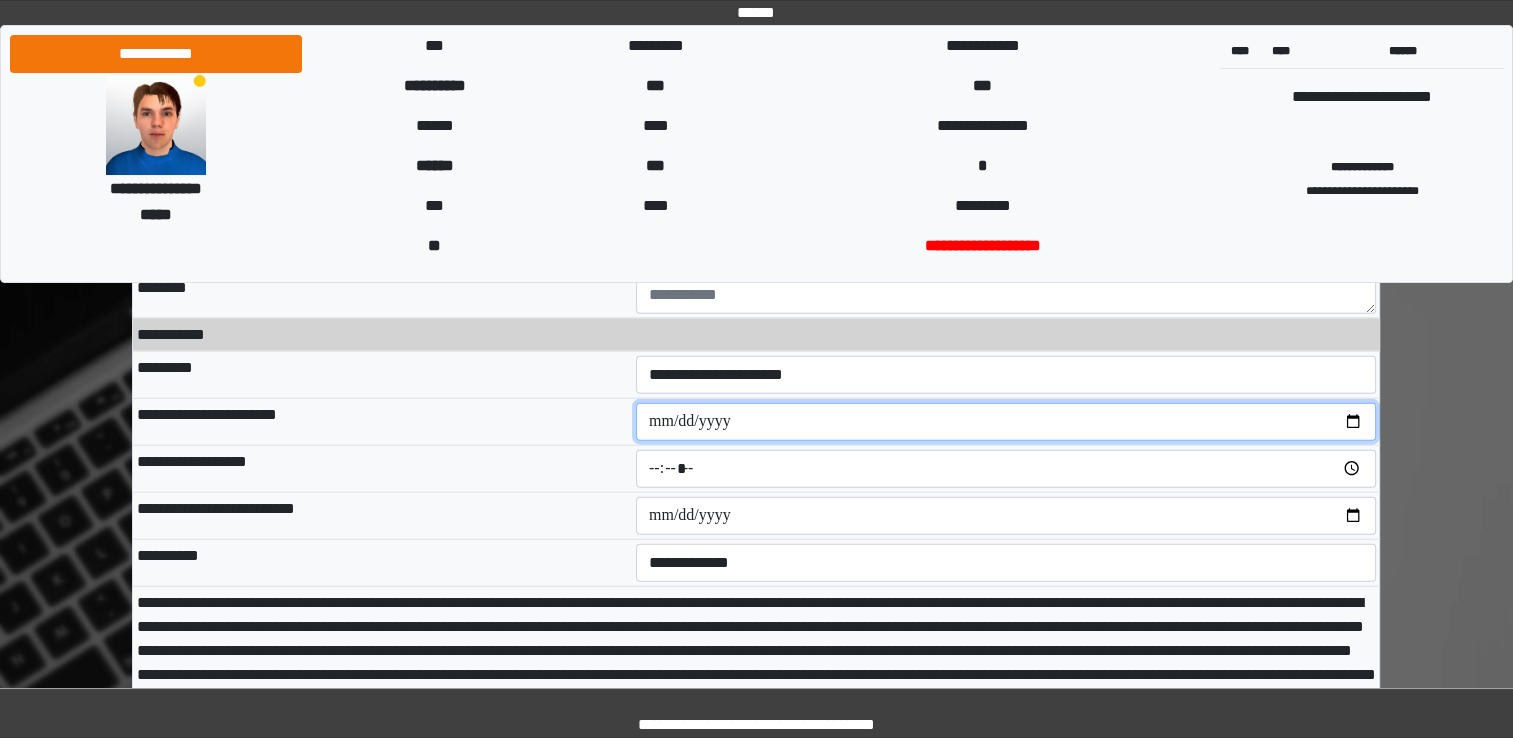 click at bounding box center (1006, 422) 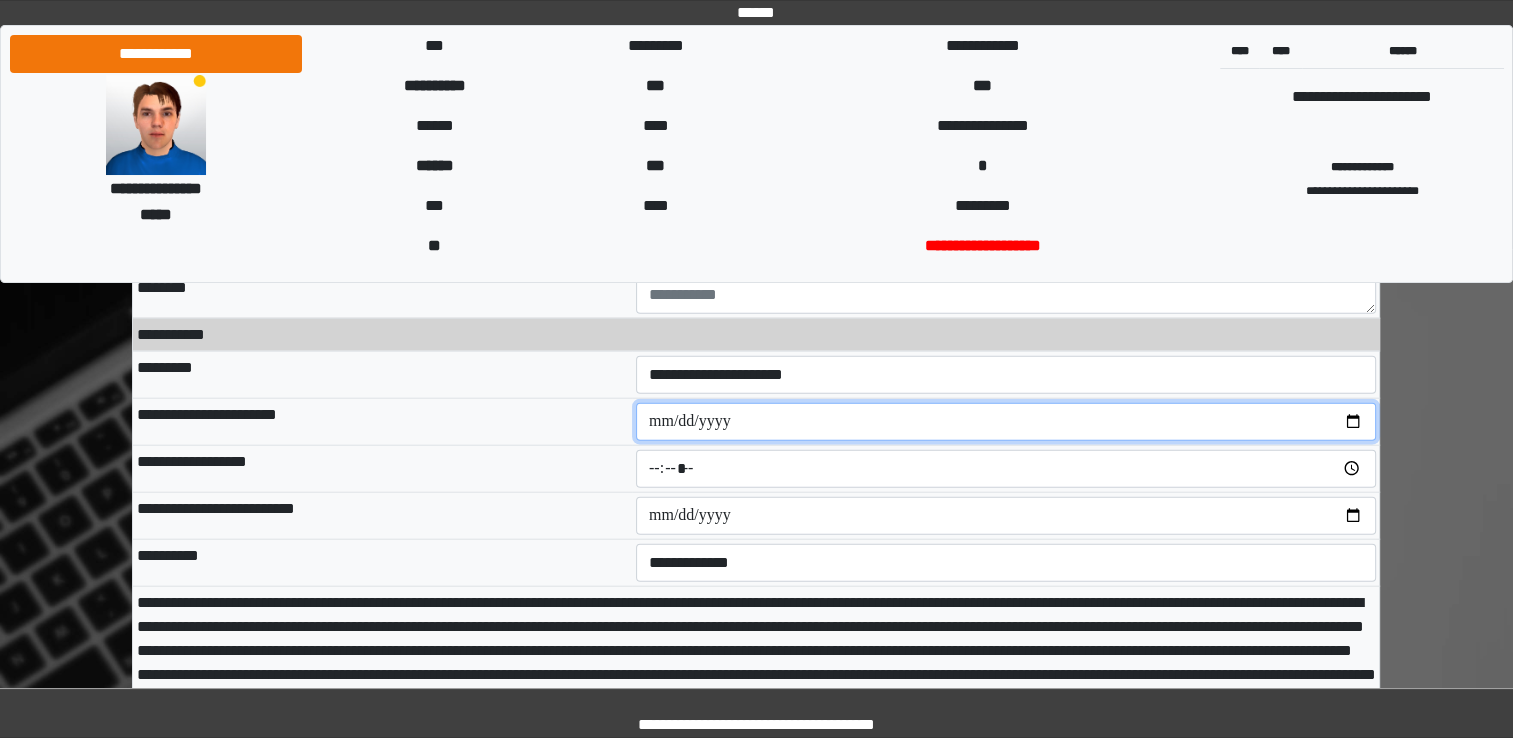 type on "**********" 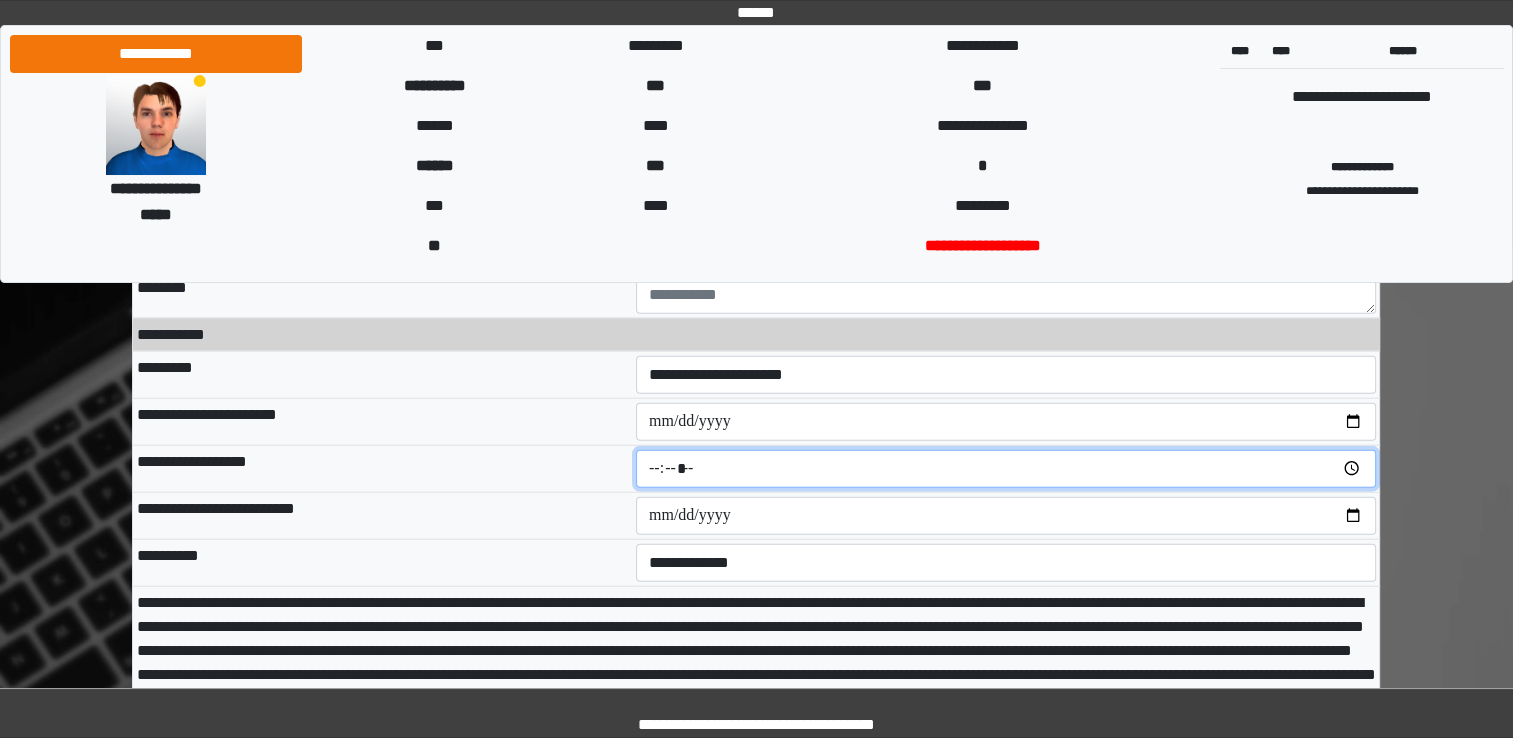 click at bounding box center [1006, 469] 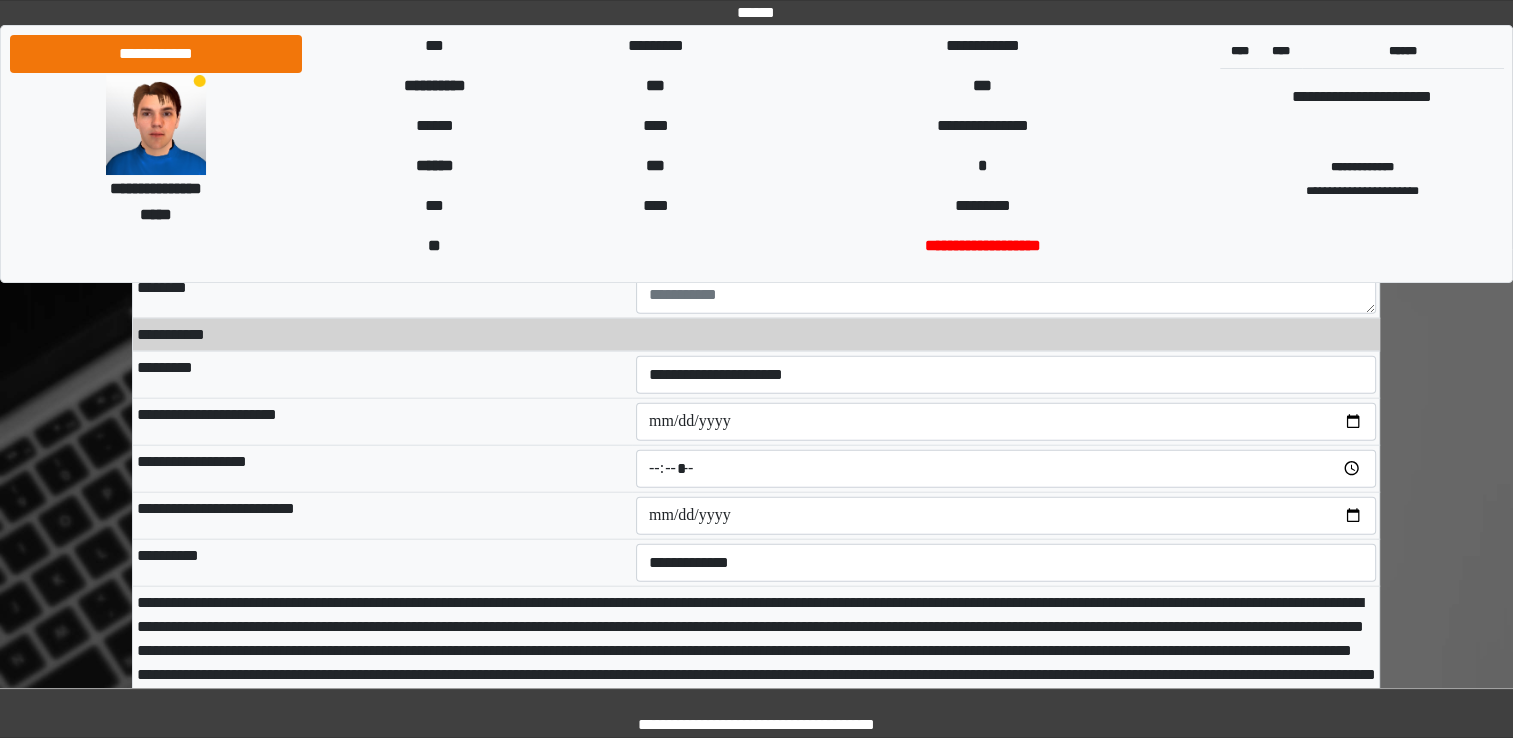 click on "**********" at bounding box center (382, 515) 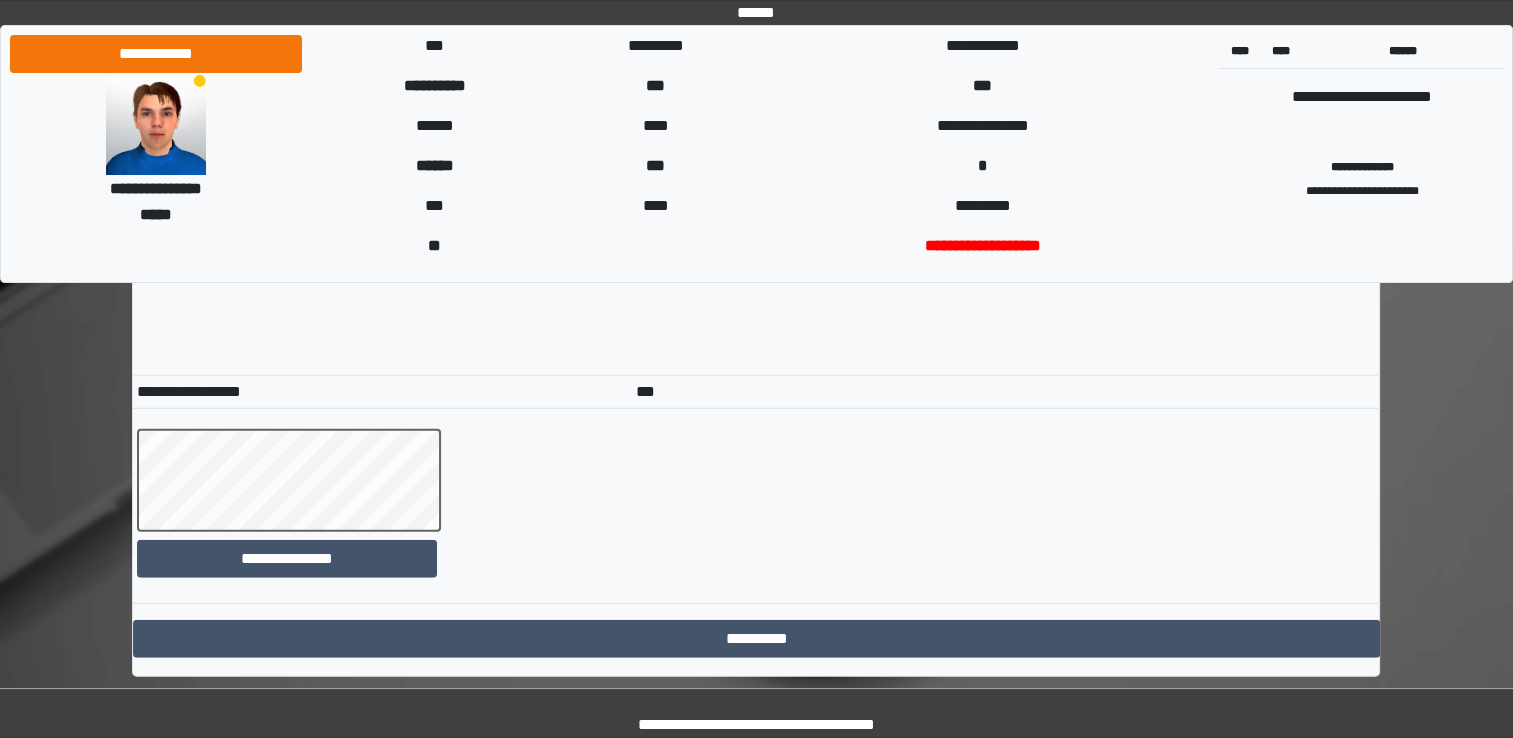 scroll, scrollTop: 12716, scrollLeft: 0, axis: vertical 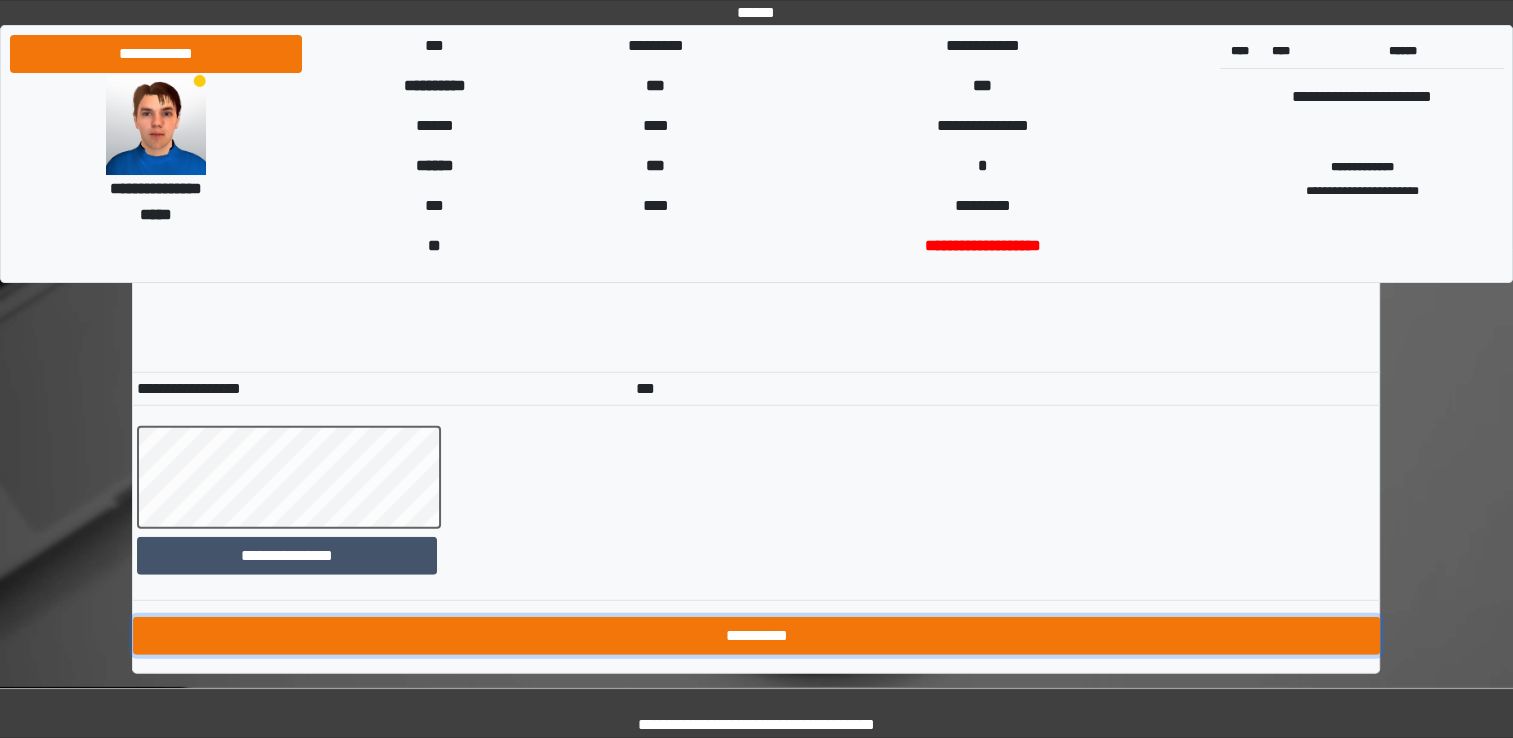 click on "**********" at bounding box center [756, 636] 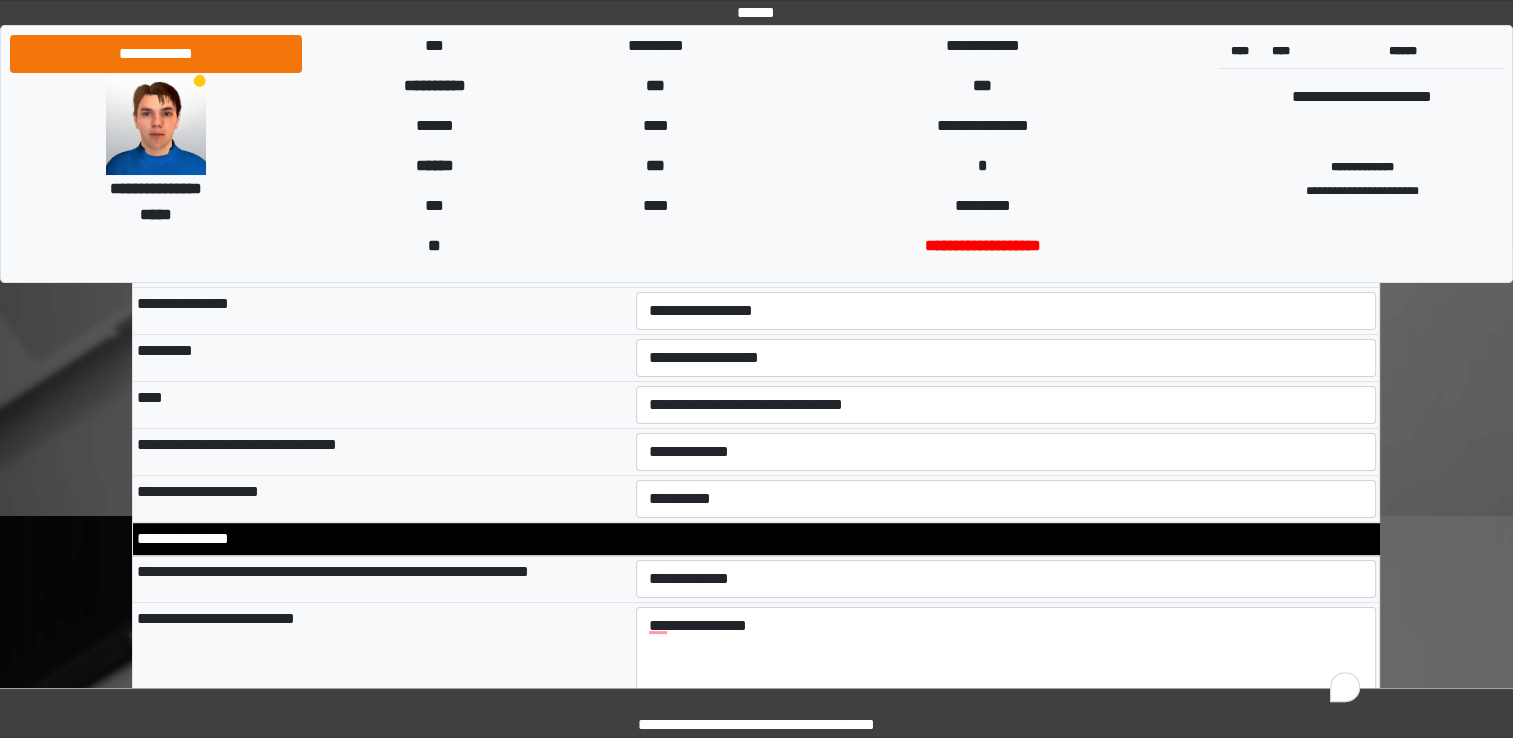 scroll, scrollTop: 206, scrollLeft: 0, axis: vertical 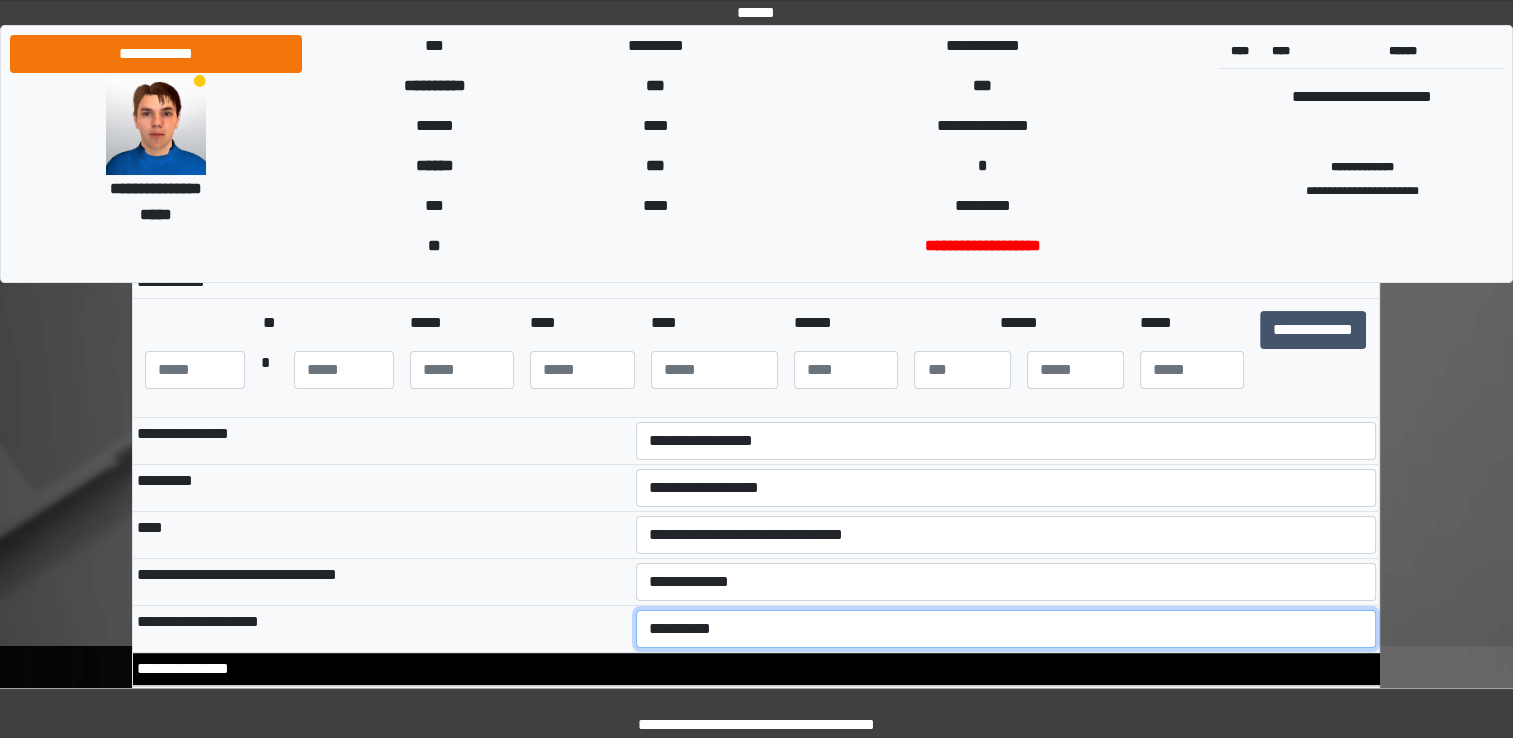 click on "**********" at bounding box center (1006, 629) 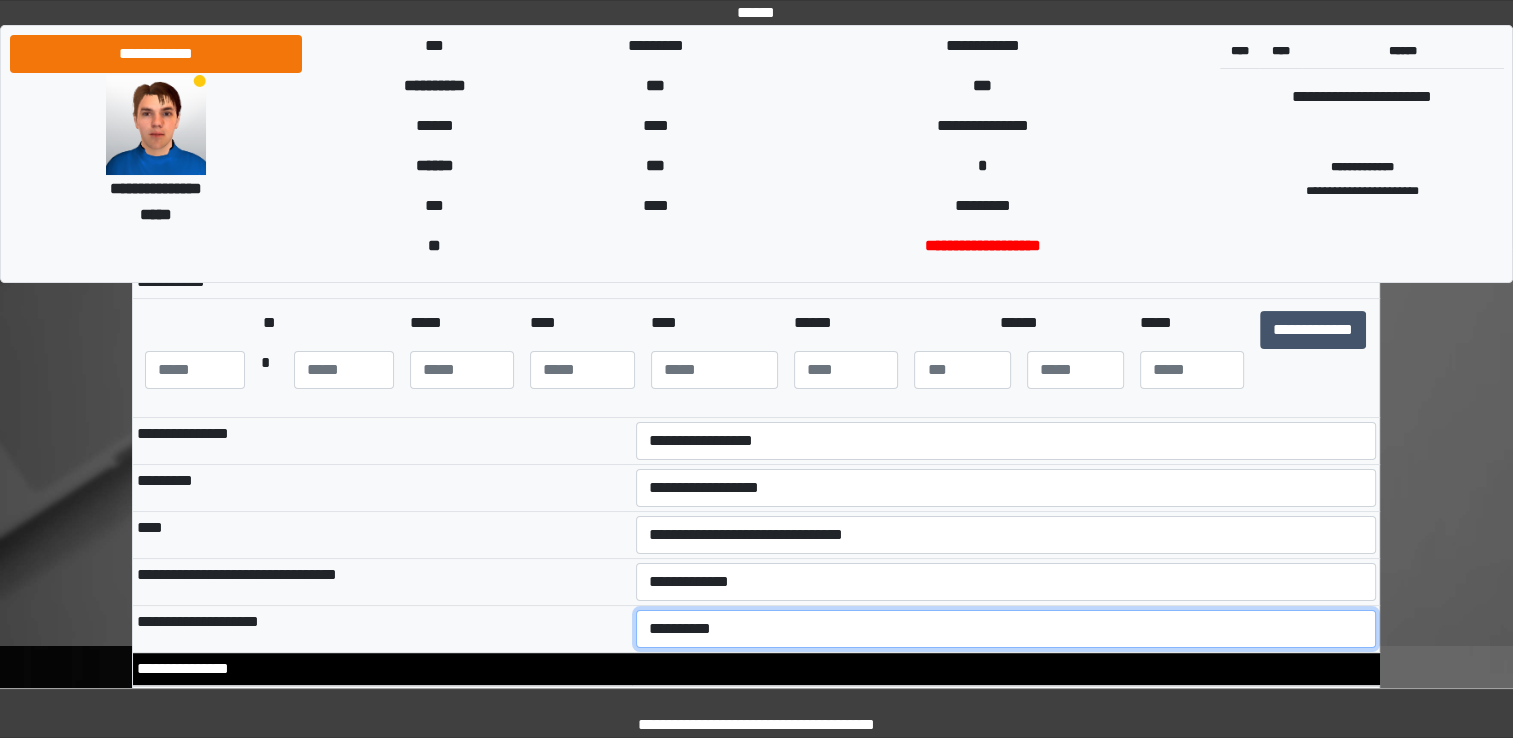 scroll, scrollTop: 208, scrollLeft: 0, axis: vertical 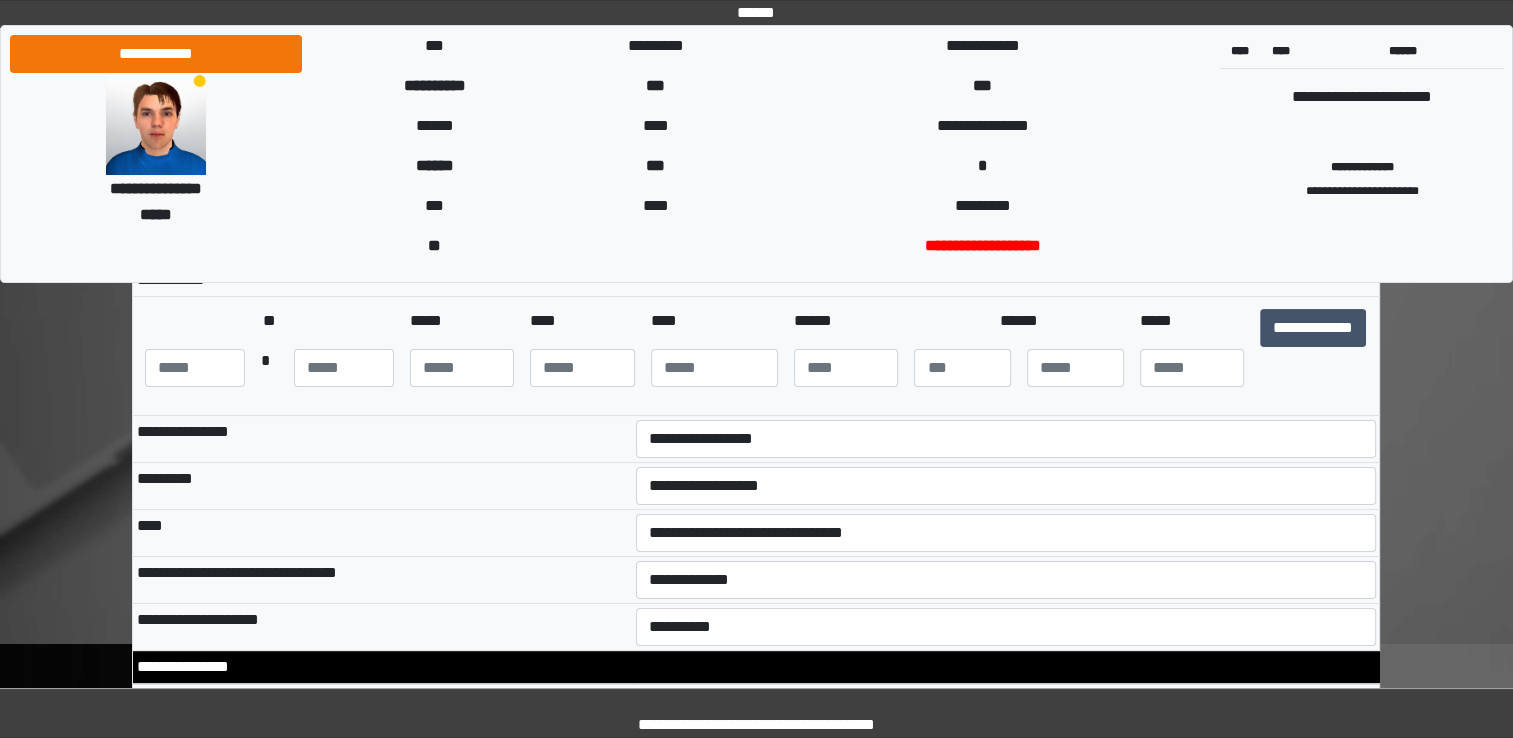 click on "**********" at bounding box center [382, 627] 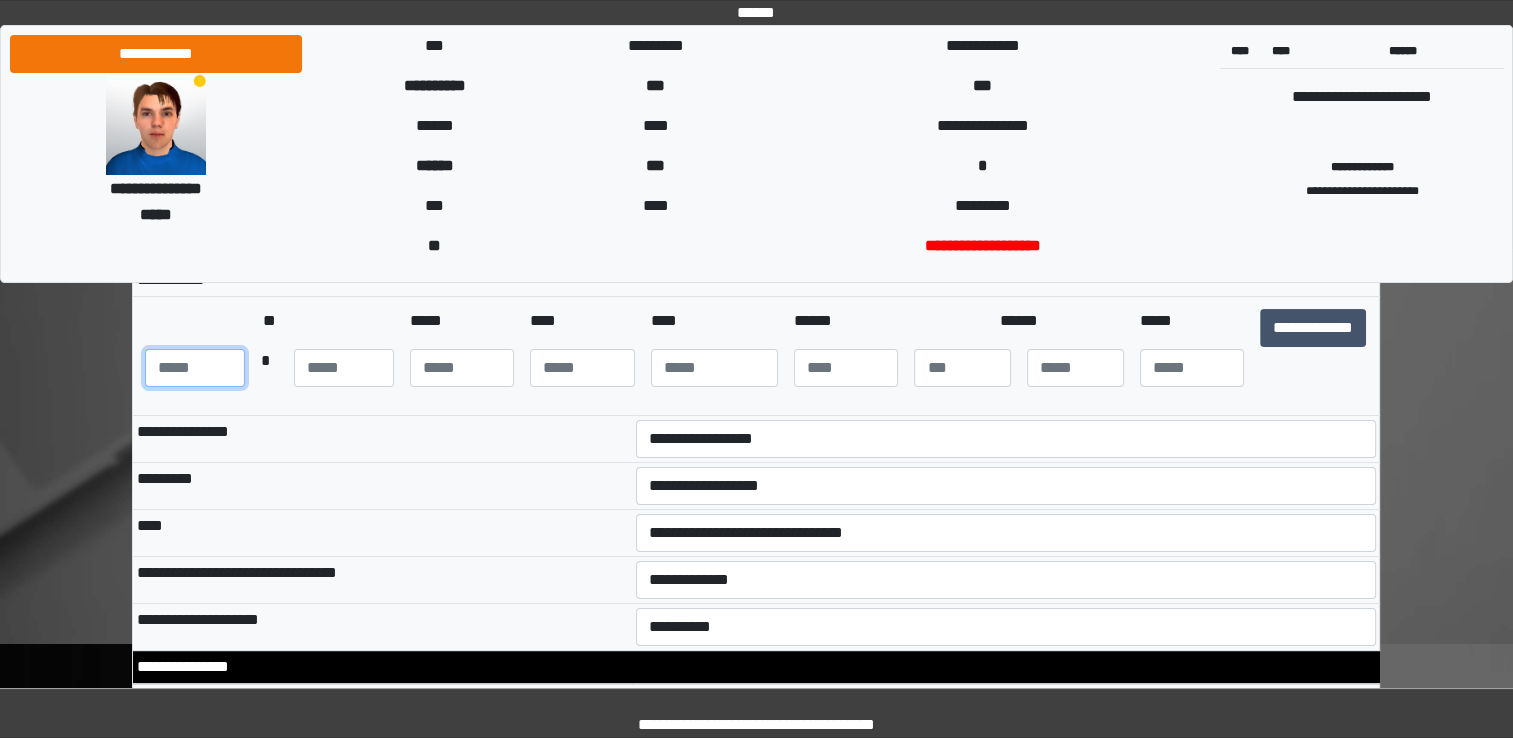 click at bounding box center (195, 368) 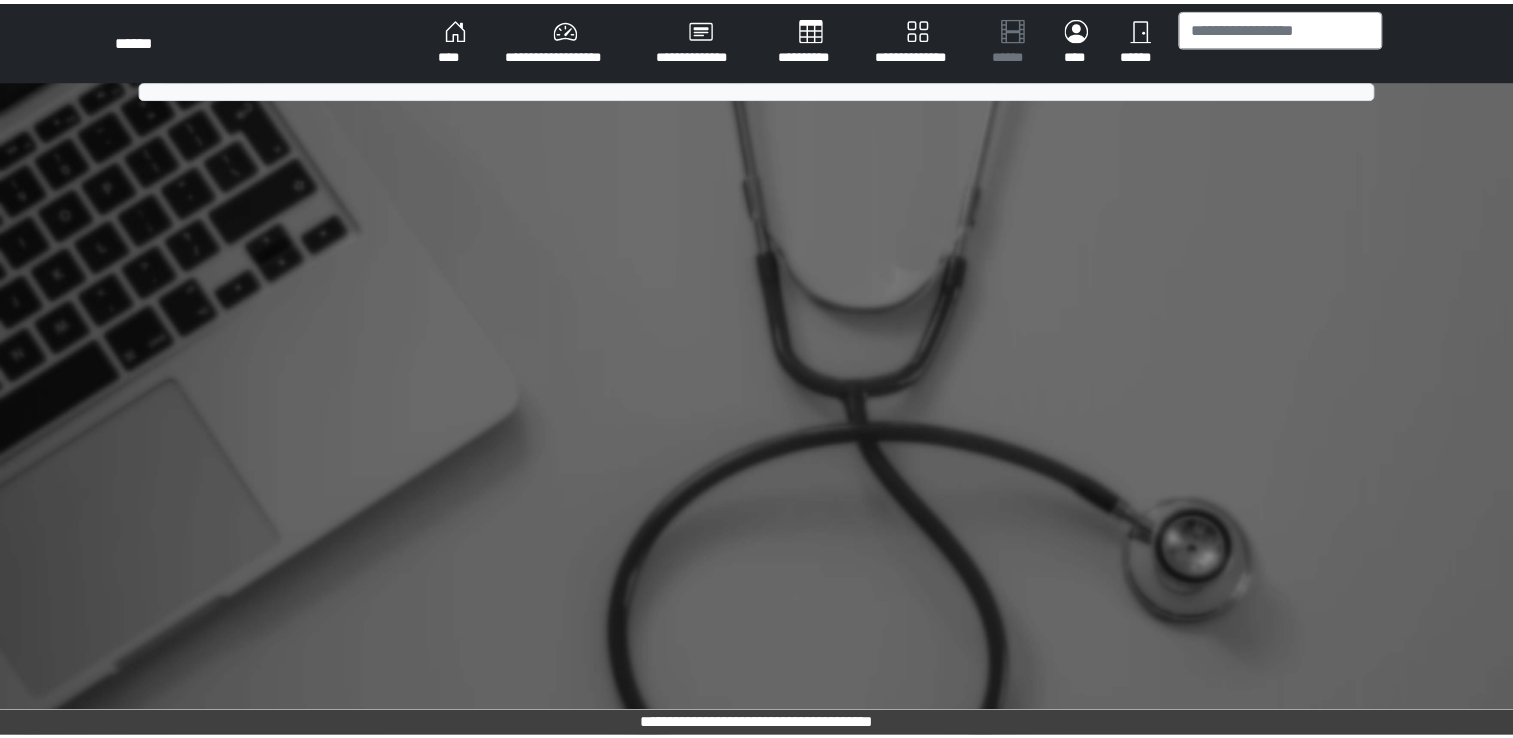 scroll, scrollTop: 0, scrollLeft: 0, axis: both 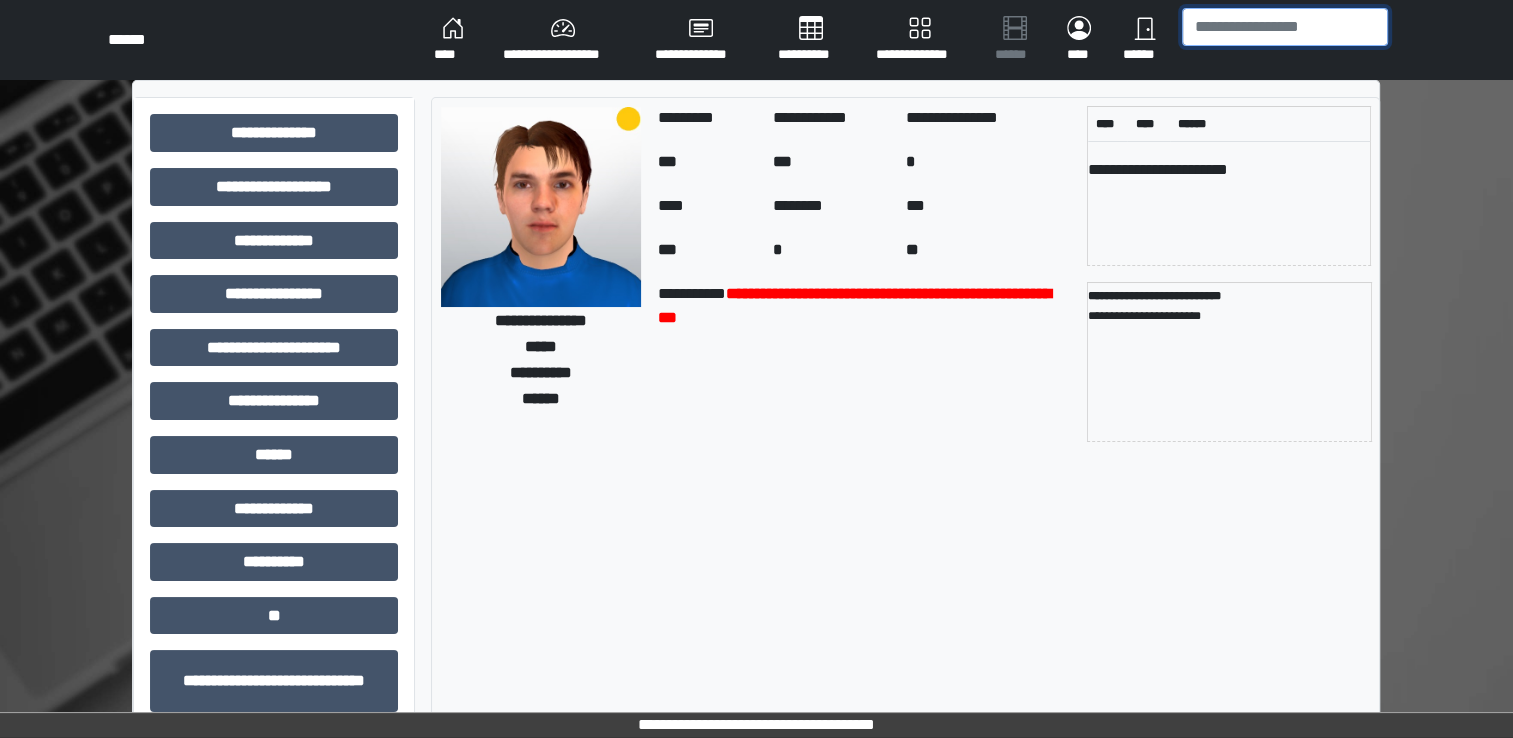 click at bounding box center (1285, 27) 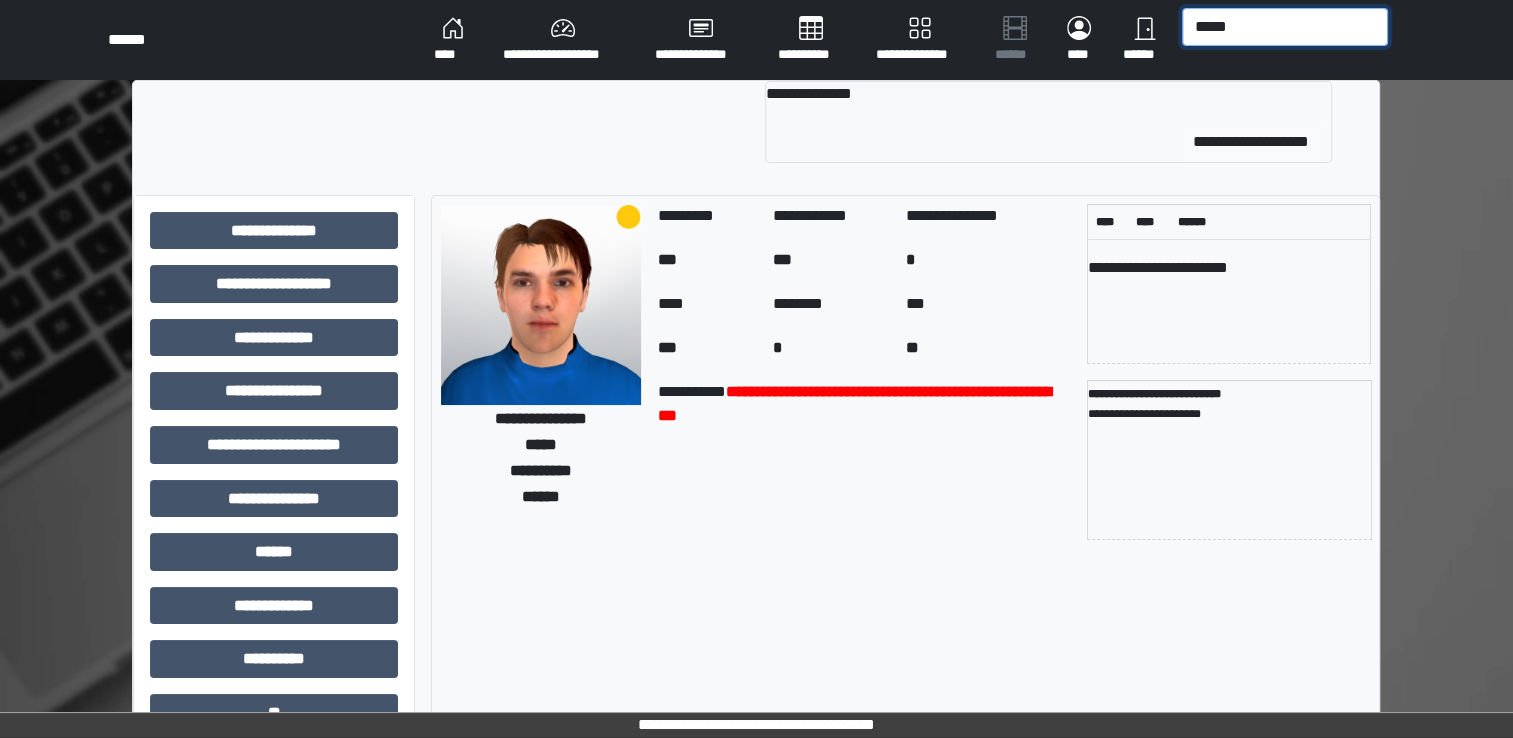 type on "*****" 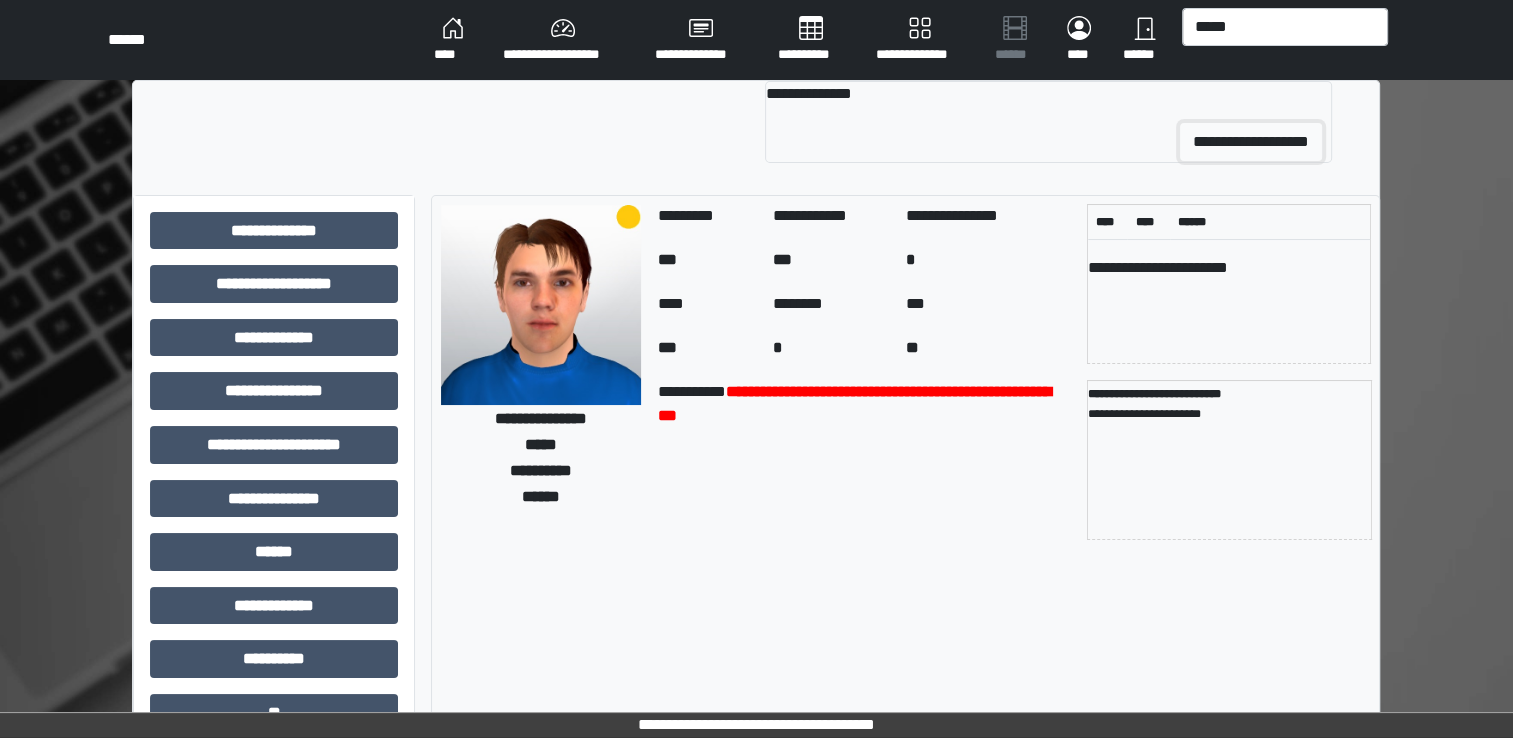 click on "**********" at bounding box center (1251, 142) 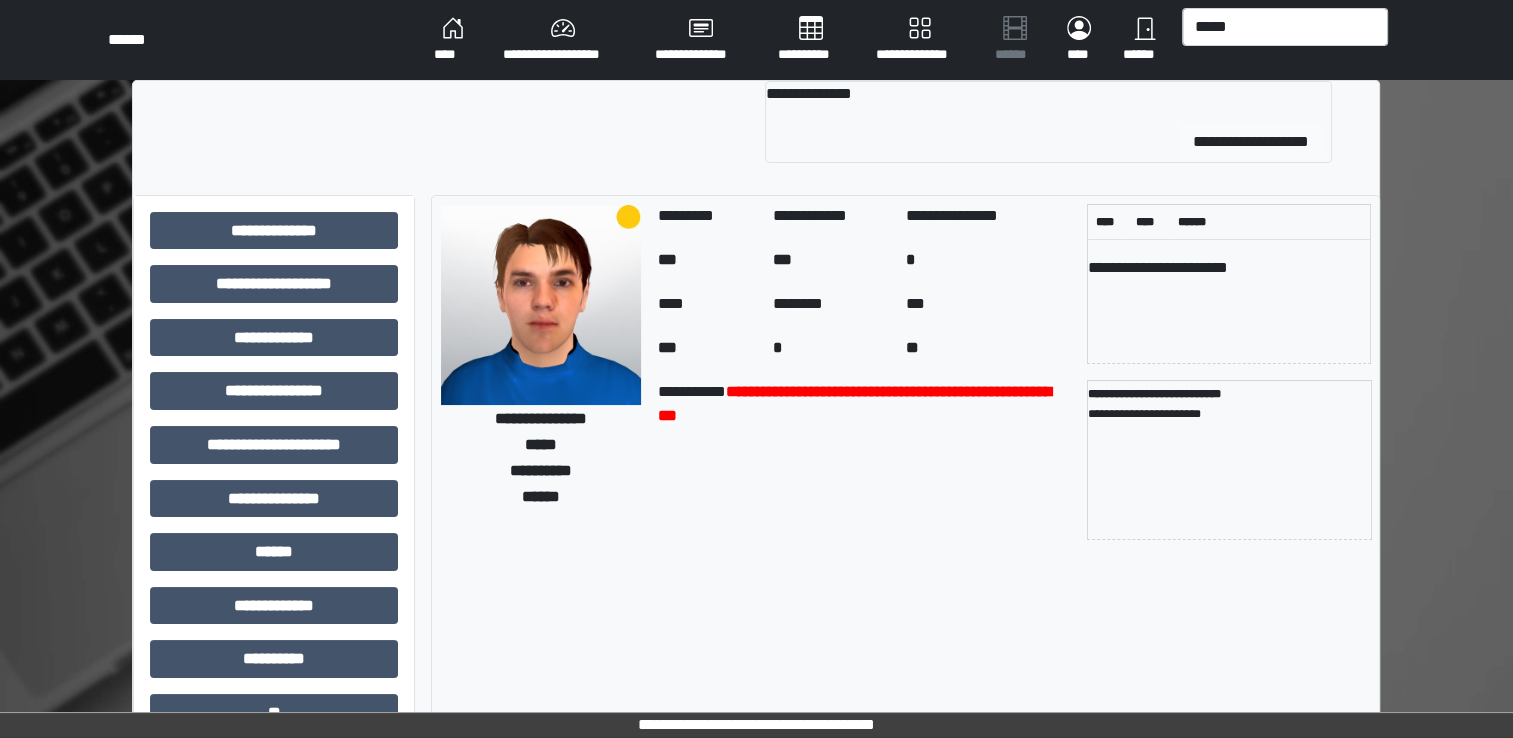 type 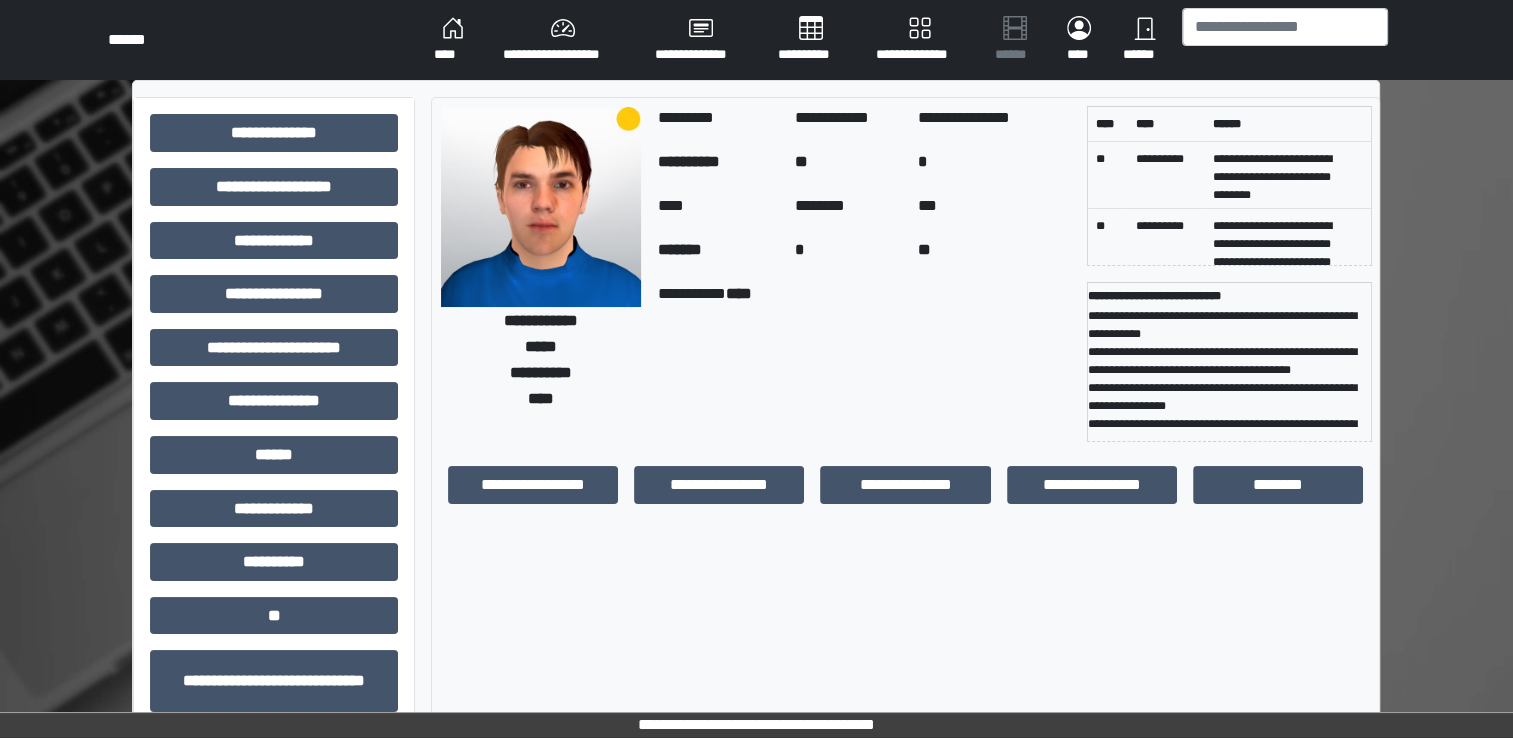 scroll, scrollTop: 55, scrollLeft: 0, axis: vertical 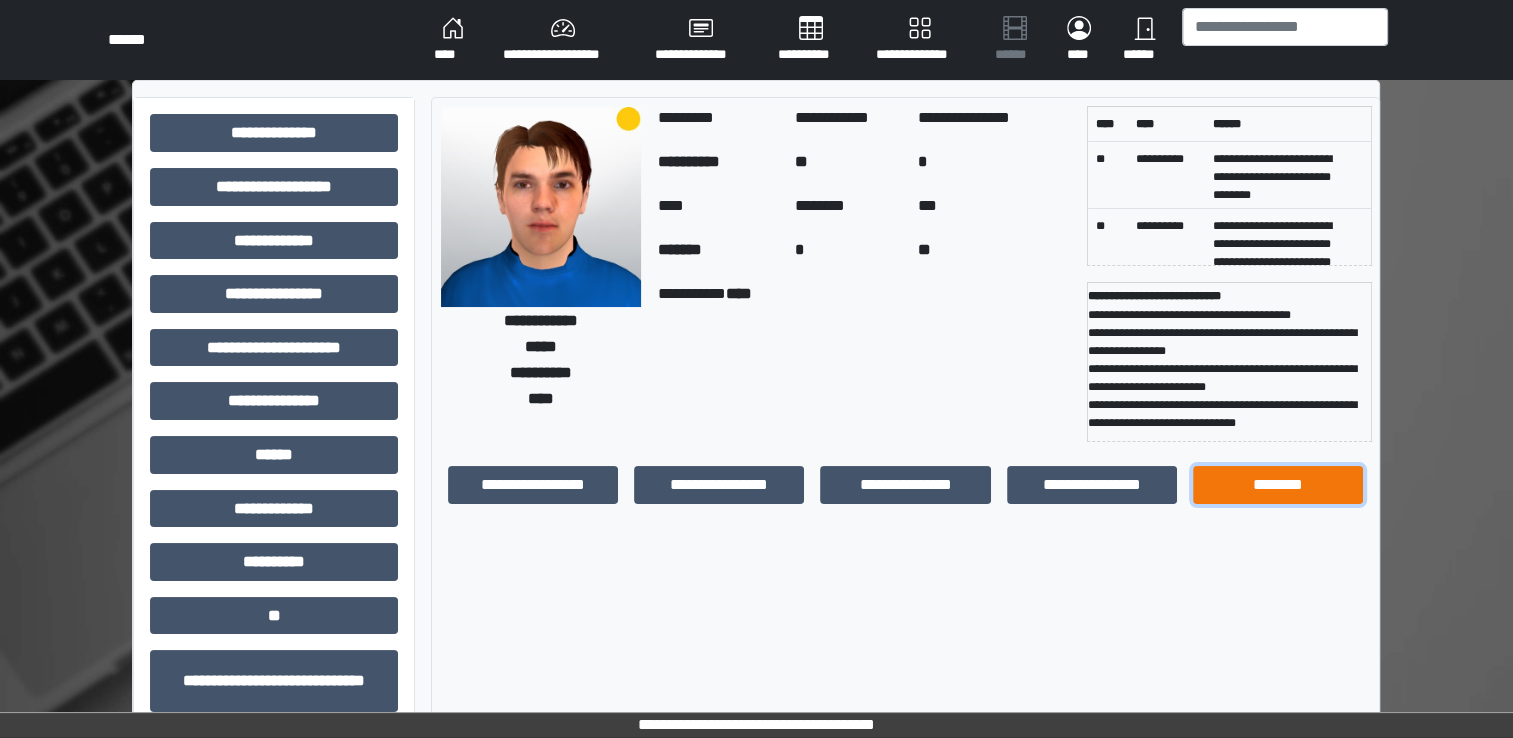 click on "********" at bounding box center (1278, 485) 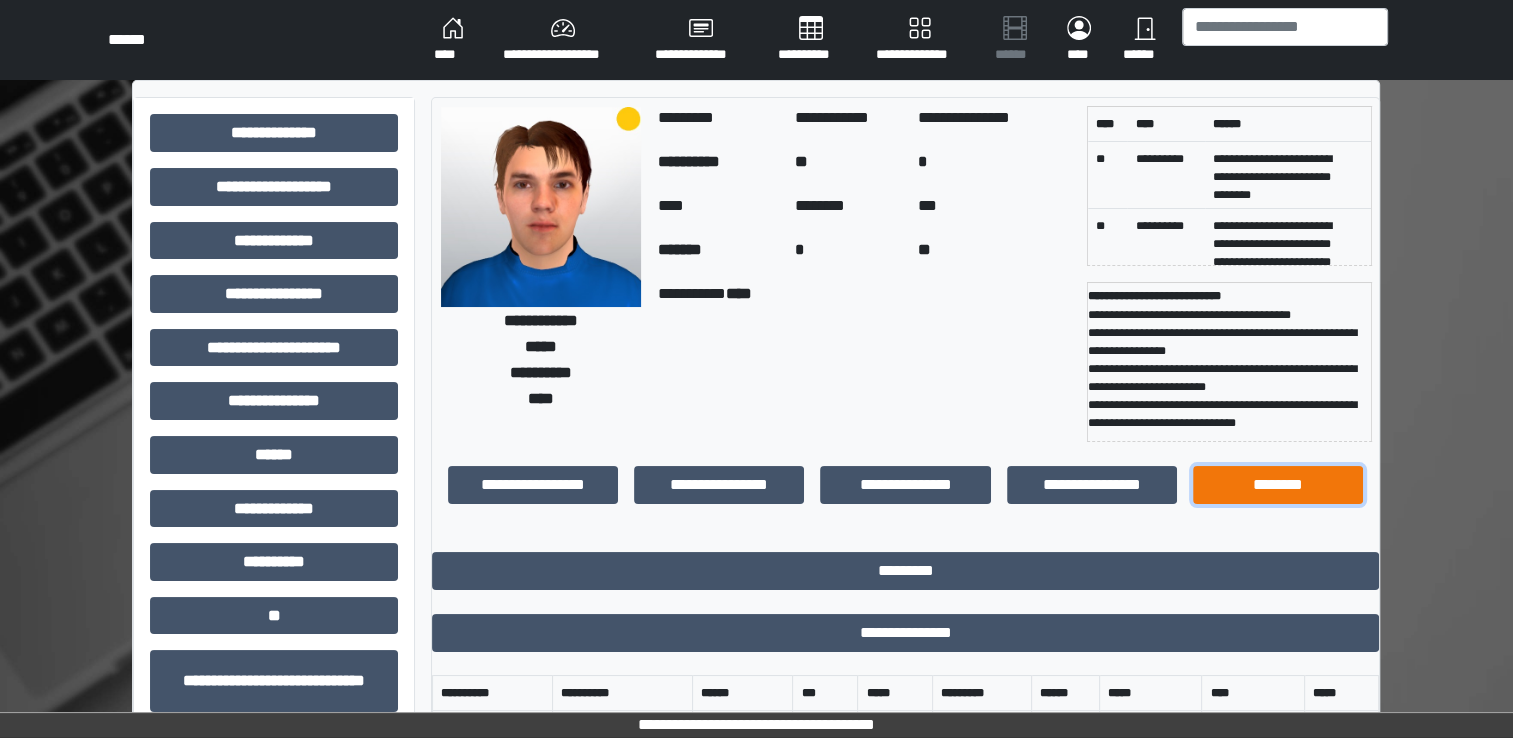 type 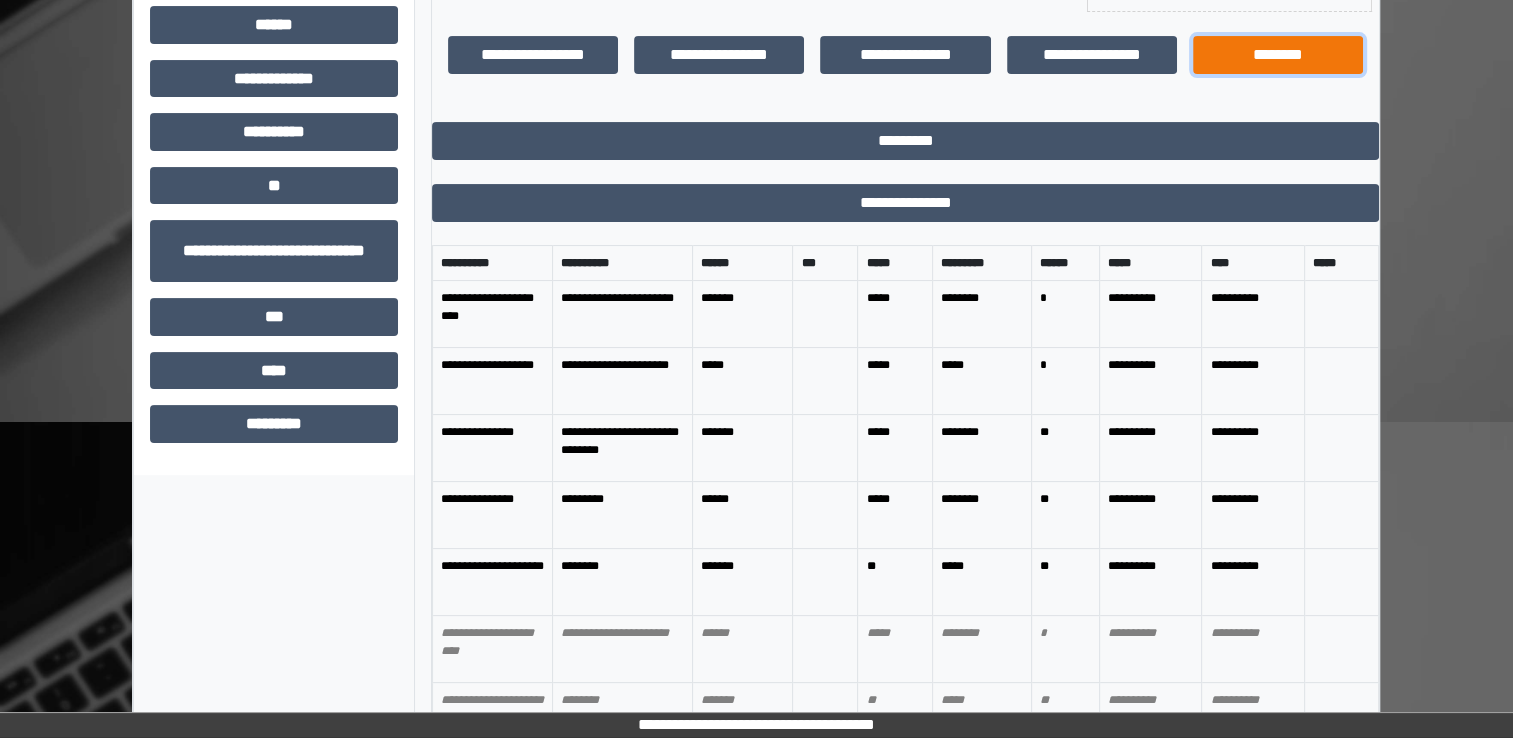 scroll, scrollTop: 434, scrollLeft: 0, axis: vertical 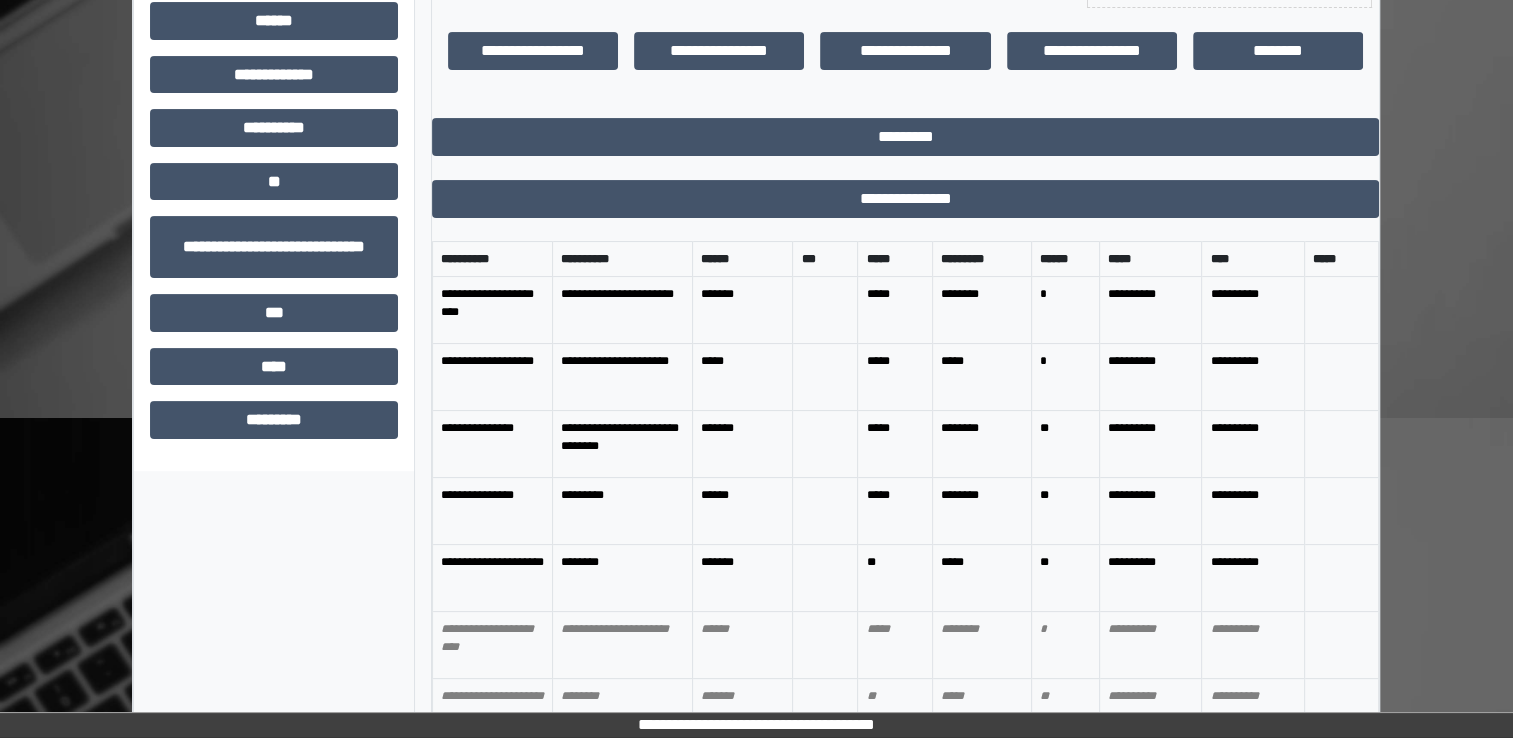 click on "**********" at bounding box center [1253, 511] 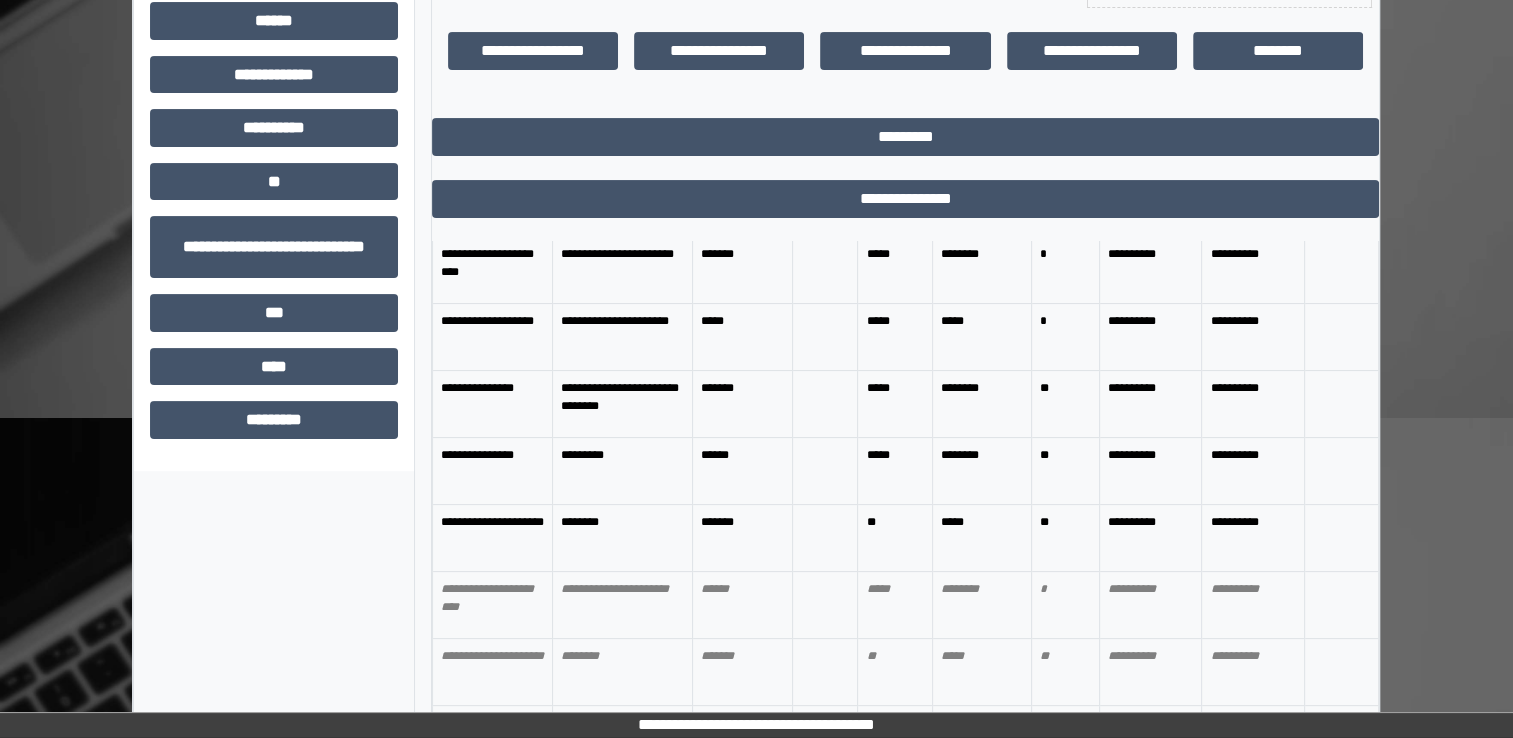 scroll, scrollTop: 0, scrollLeft: 0, axis: both 